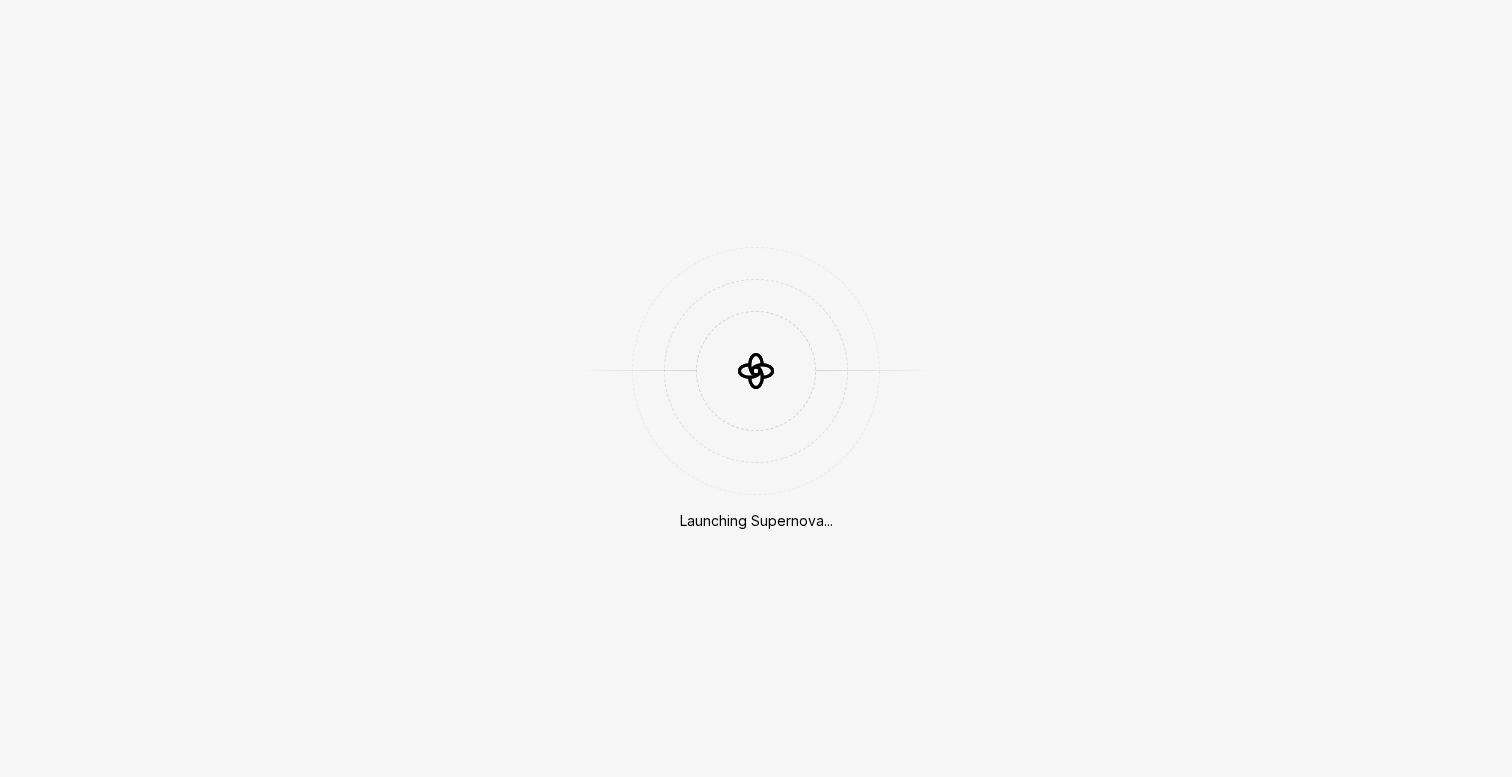 scroll, scrollTop: 0, scrollLeft: 0, axis: both 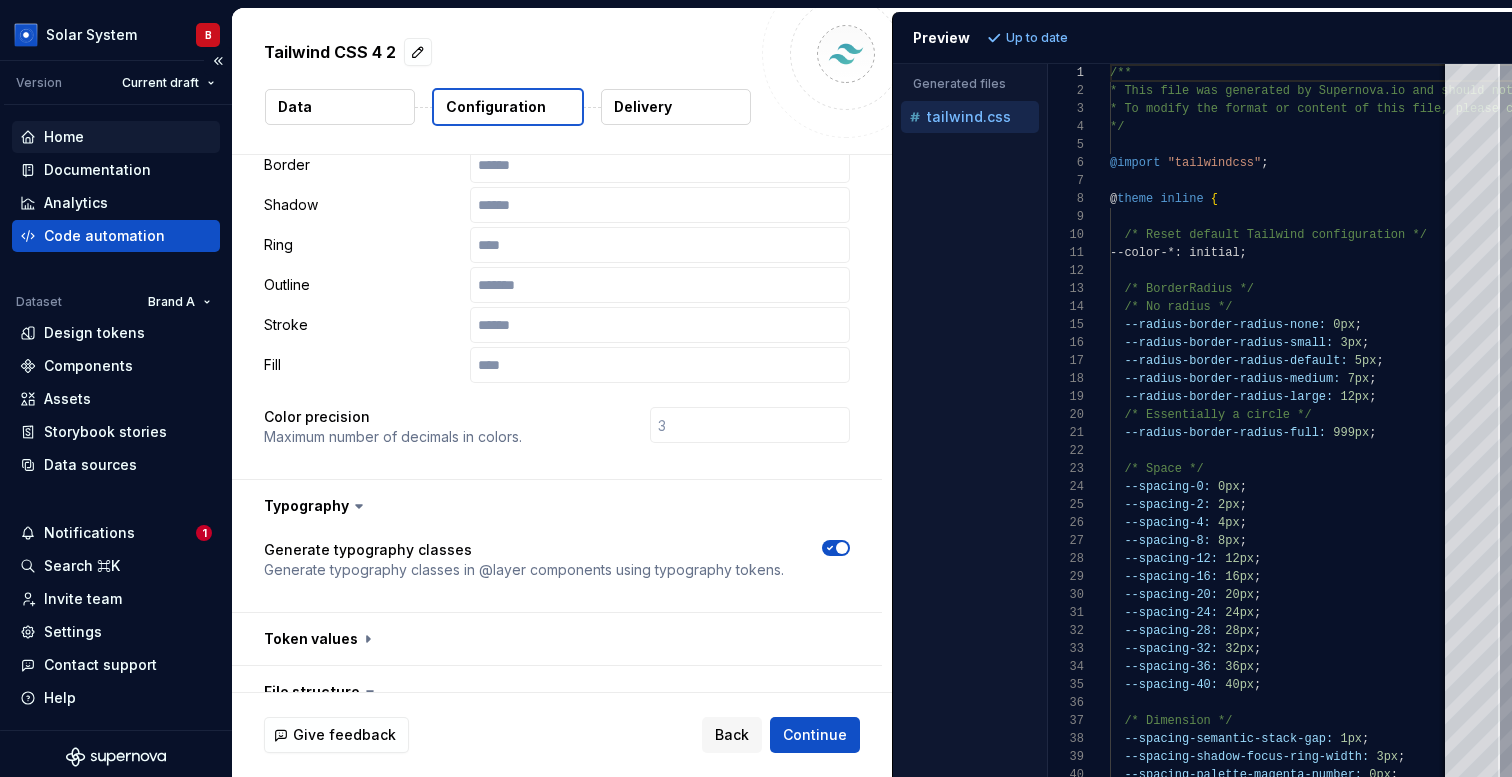 click on "Home" at bounding box center [64, 137] 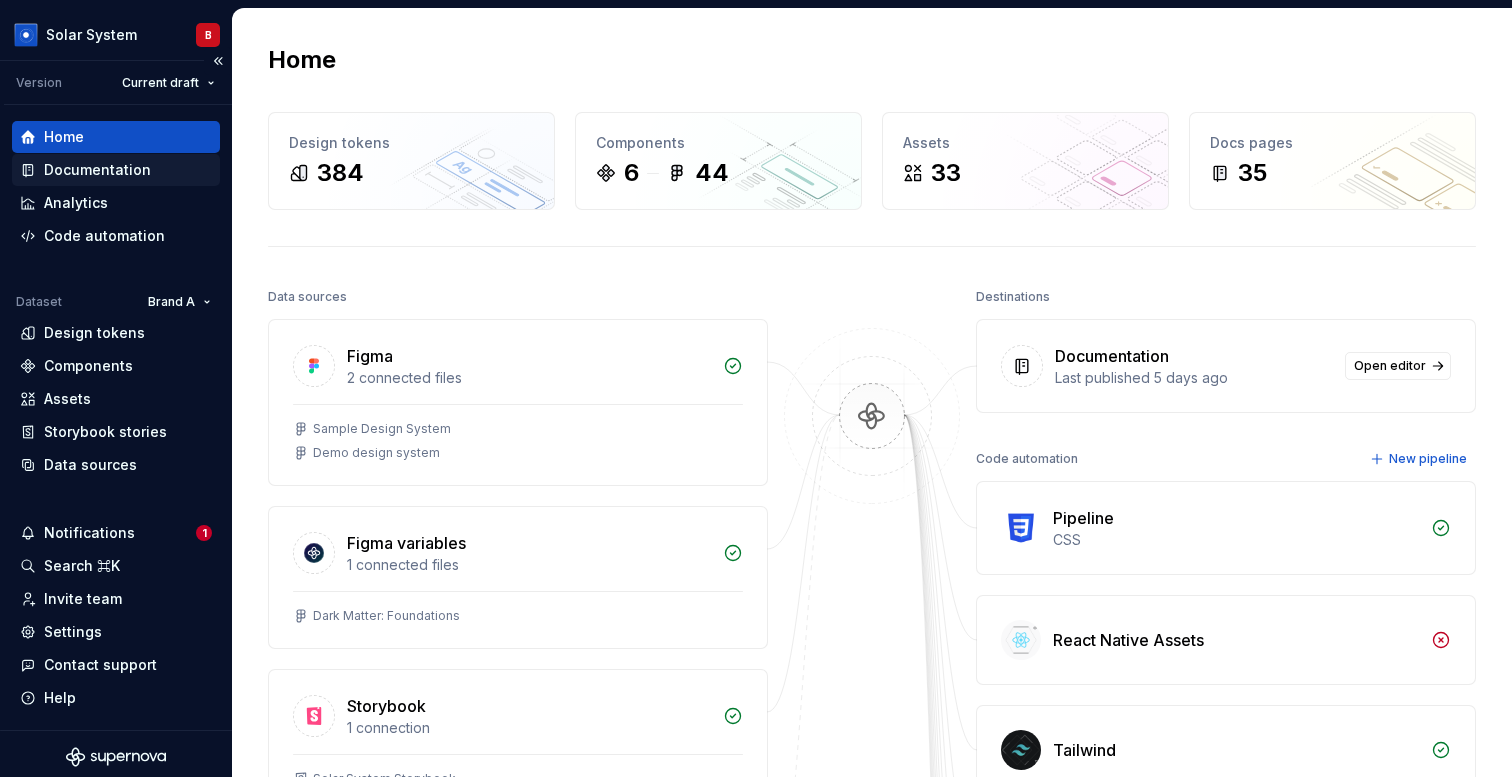 click on "Documentation" at bounding box center (97, 170) 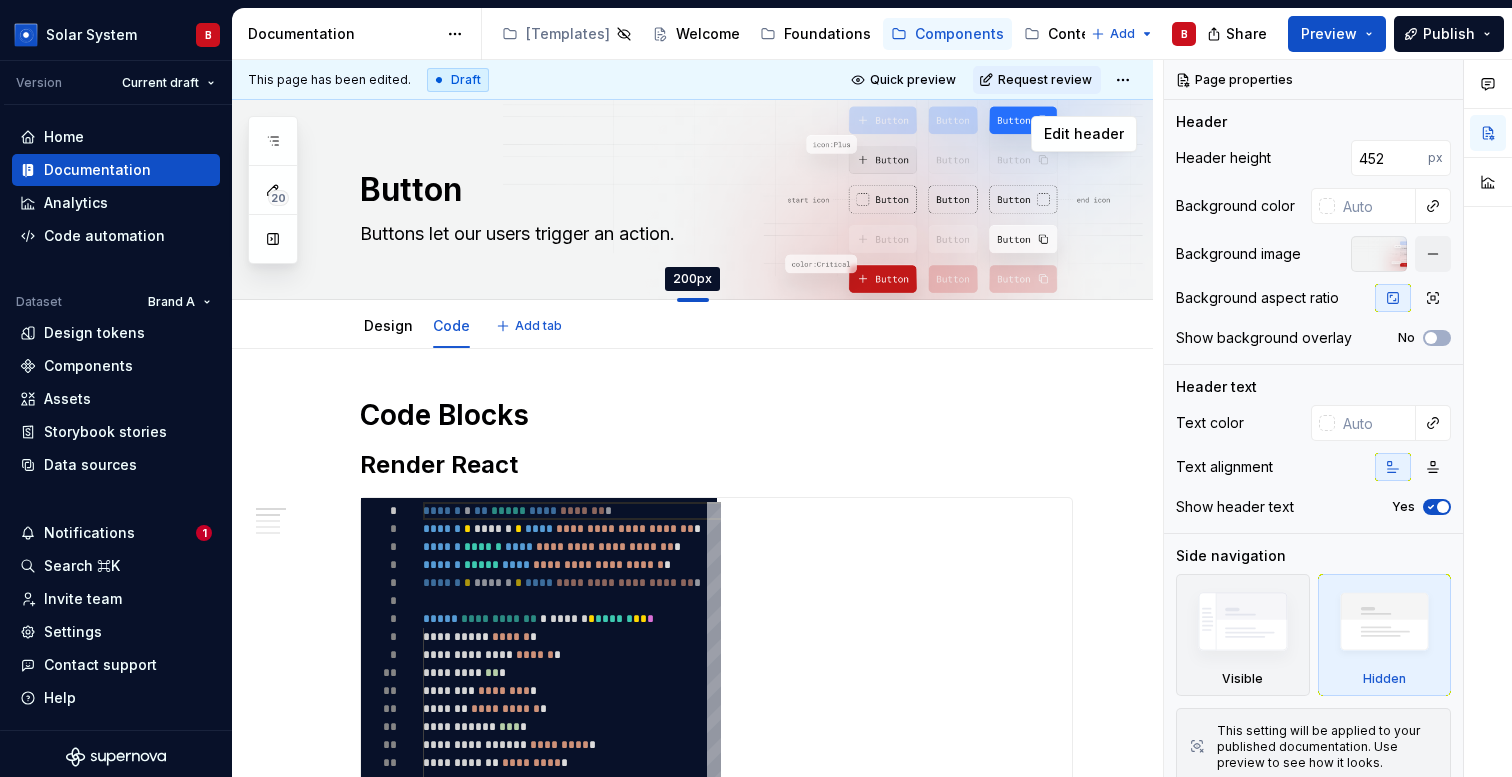 type on "*" 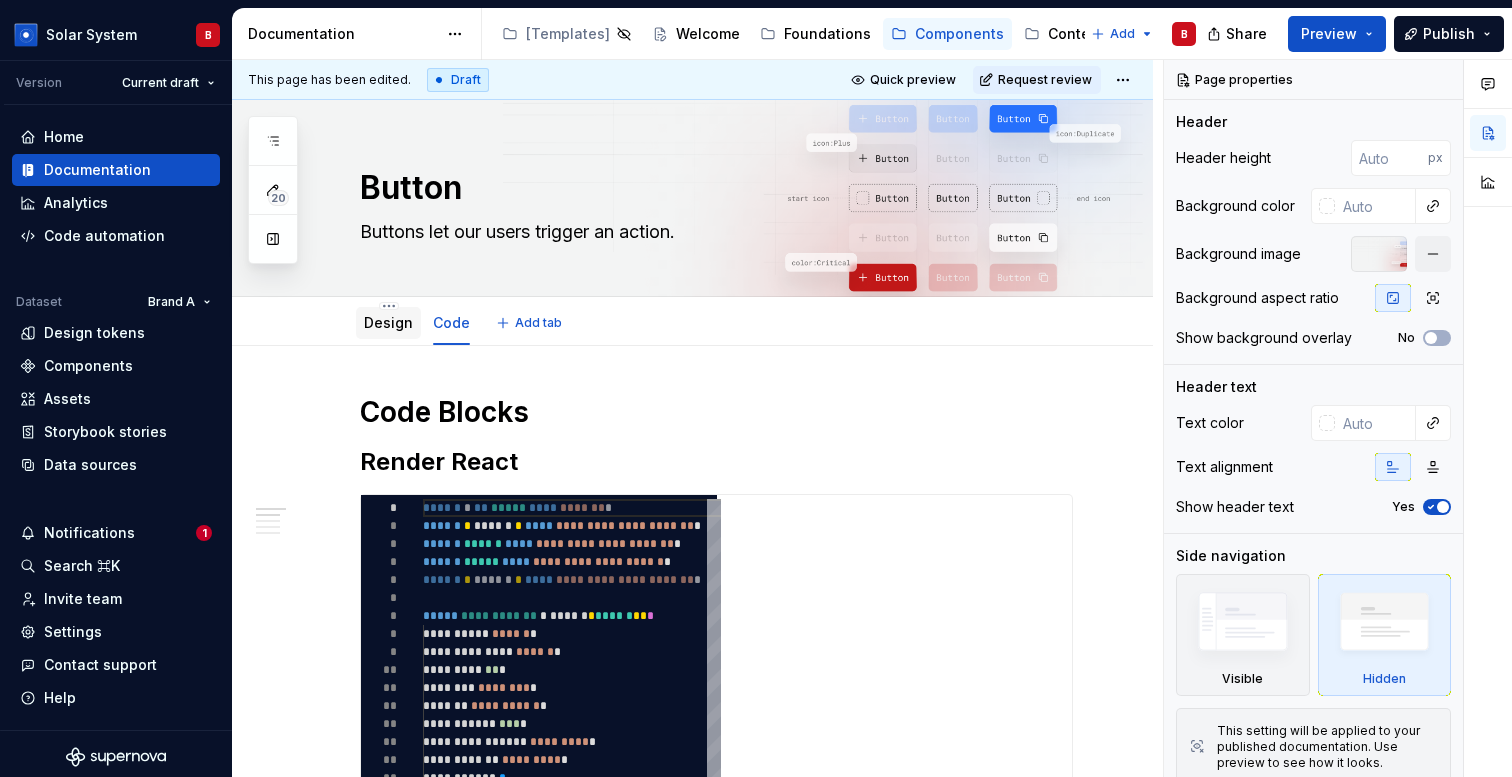 click on "Design" at bounding box center [388, 323] 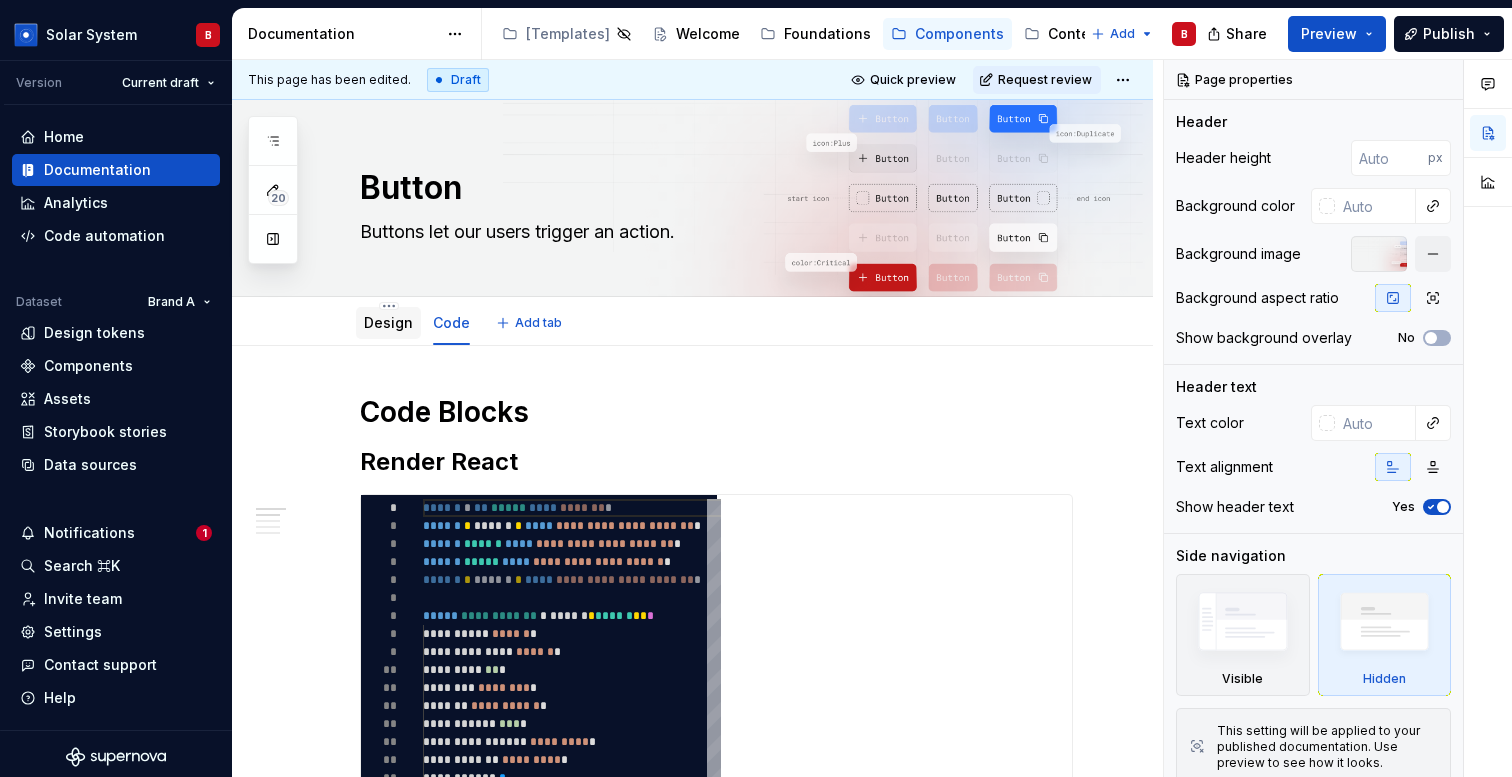 click on "Design" at bounding box center [388, 322] 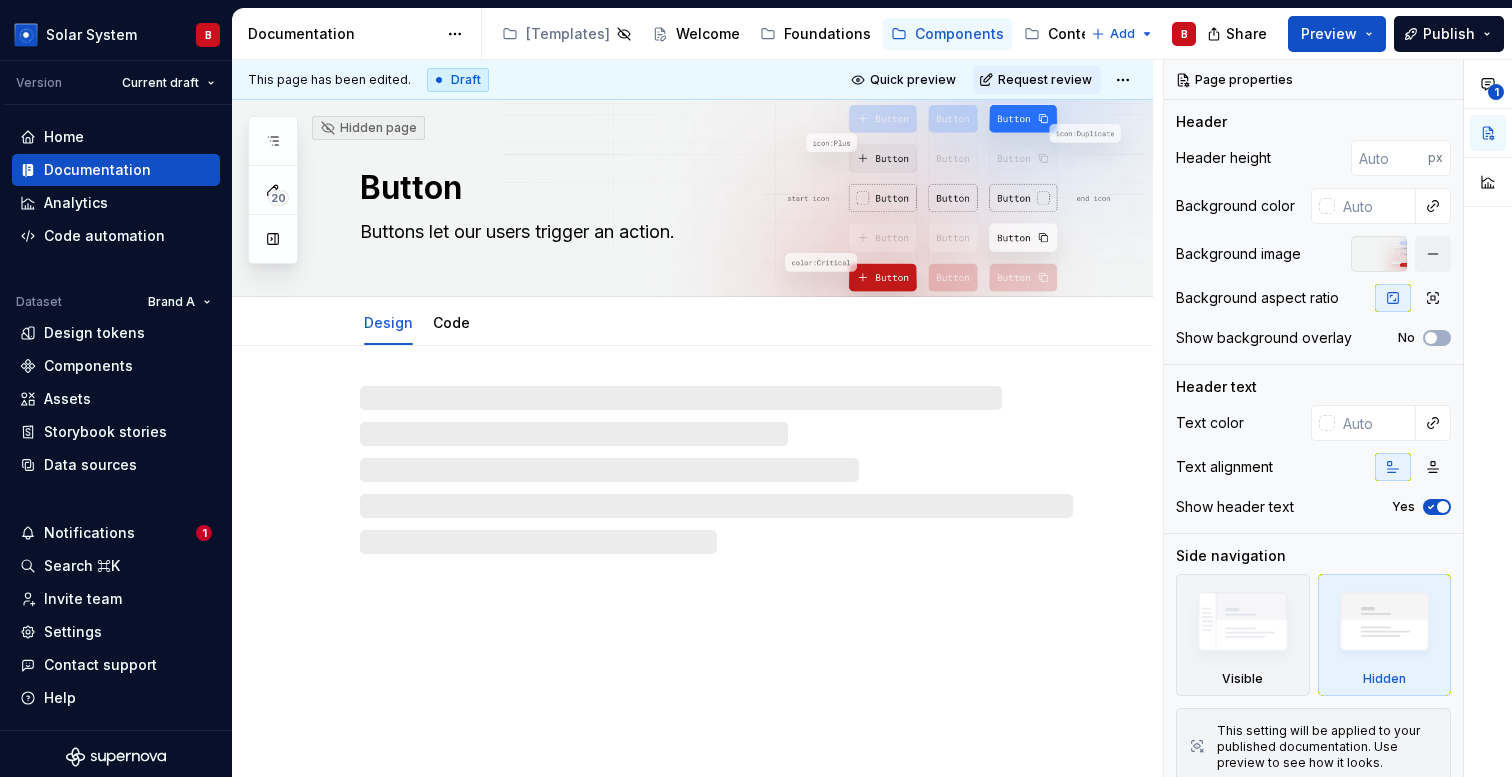 type on "*" 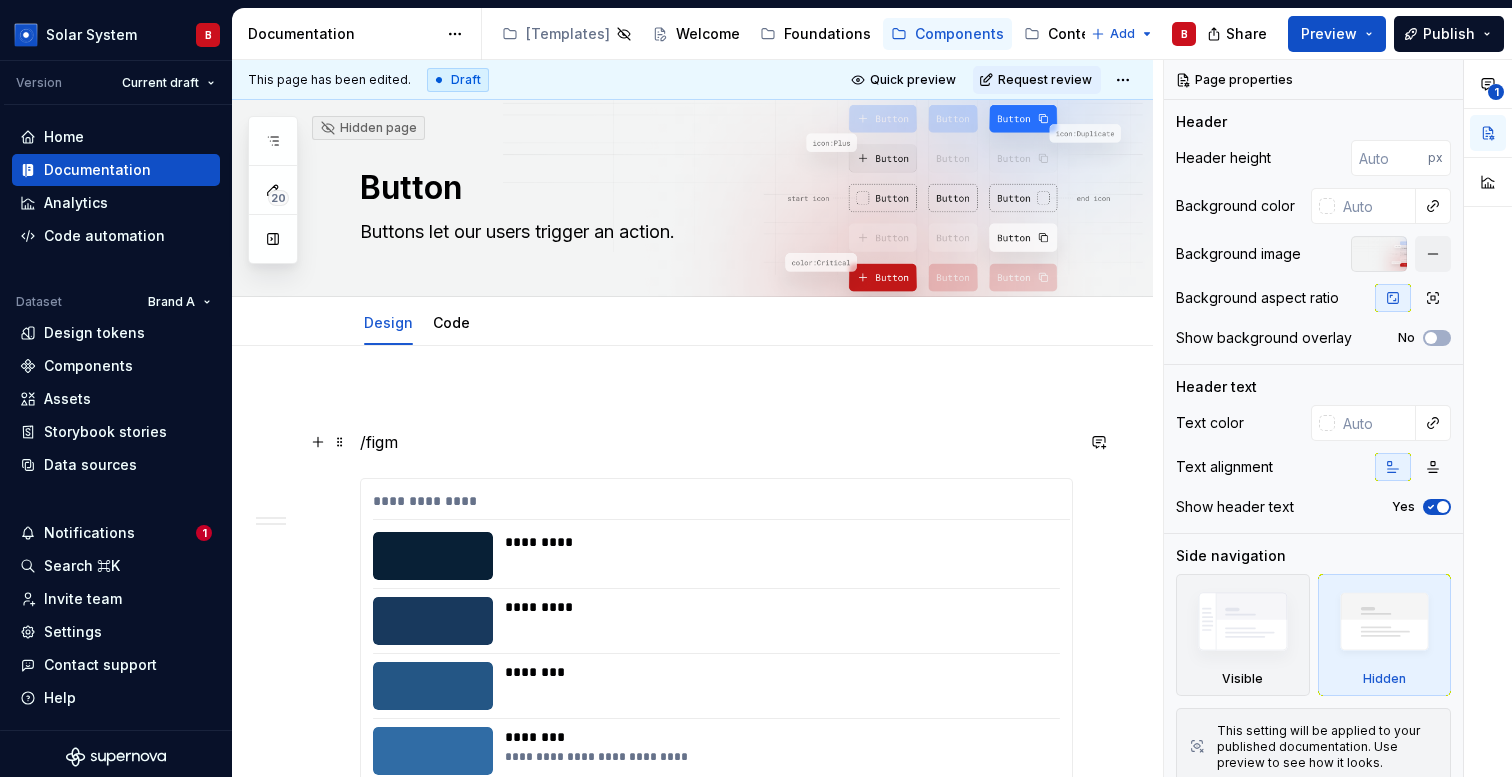 click on "/figm" at bounding box center (716, 442) 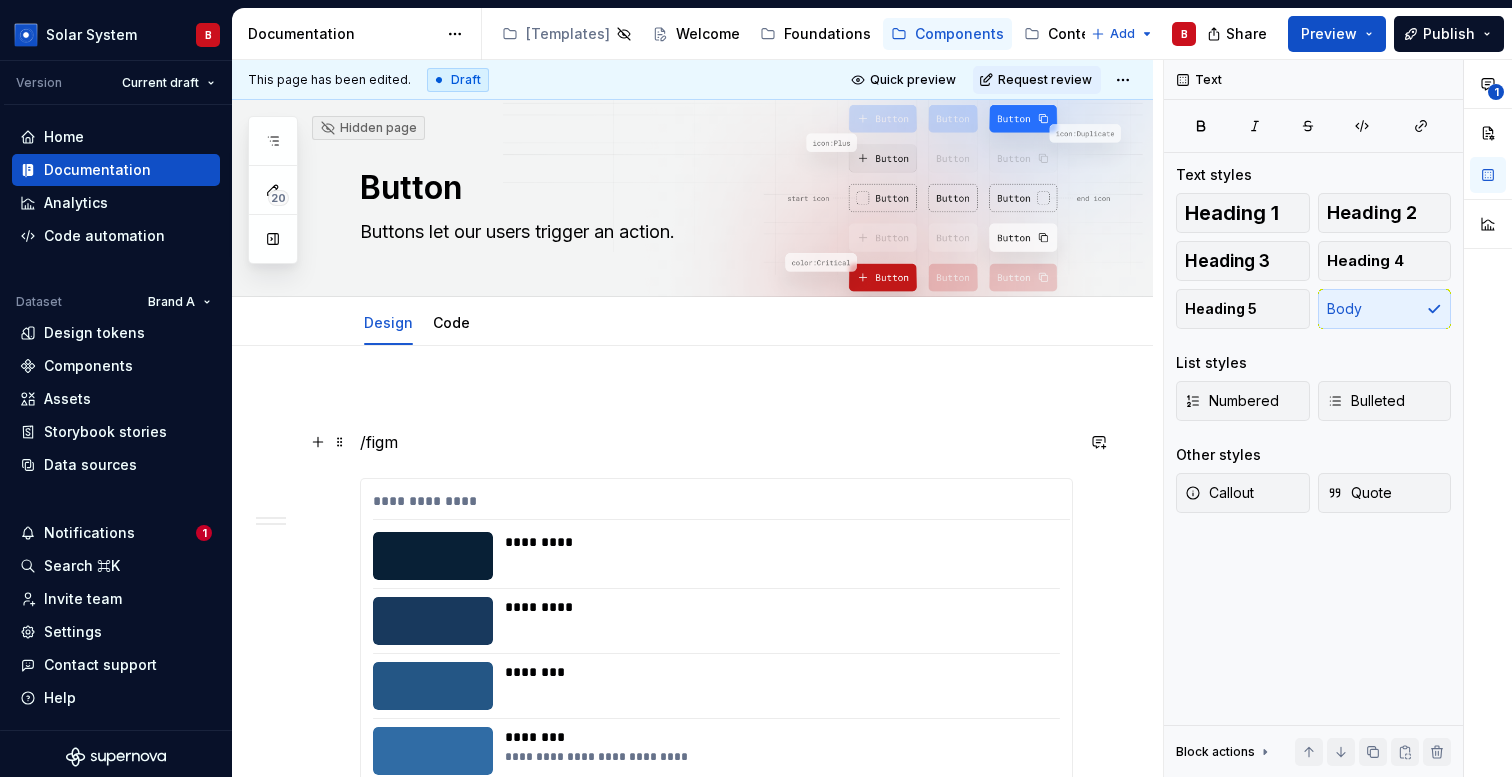 type 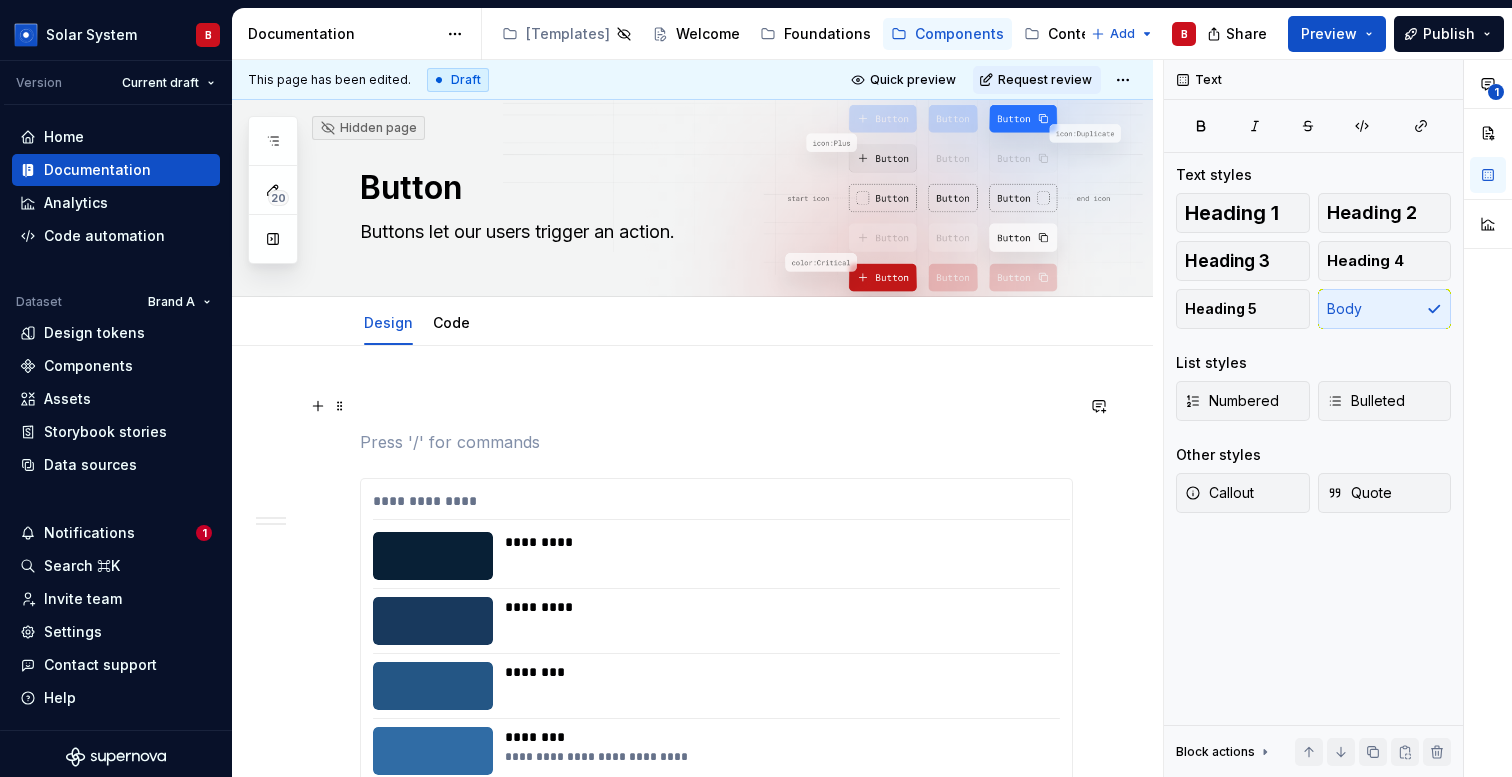 click at bounding box center (716, 406) 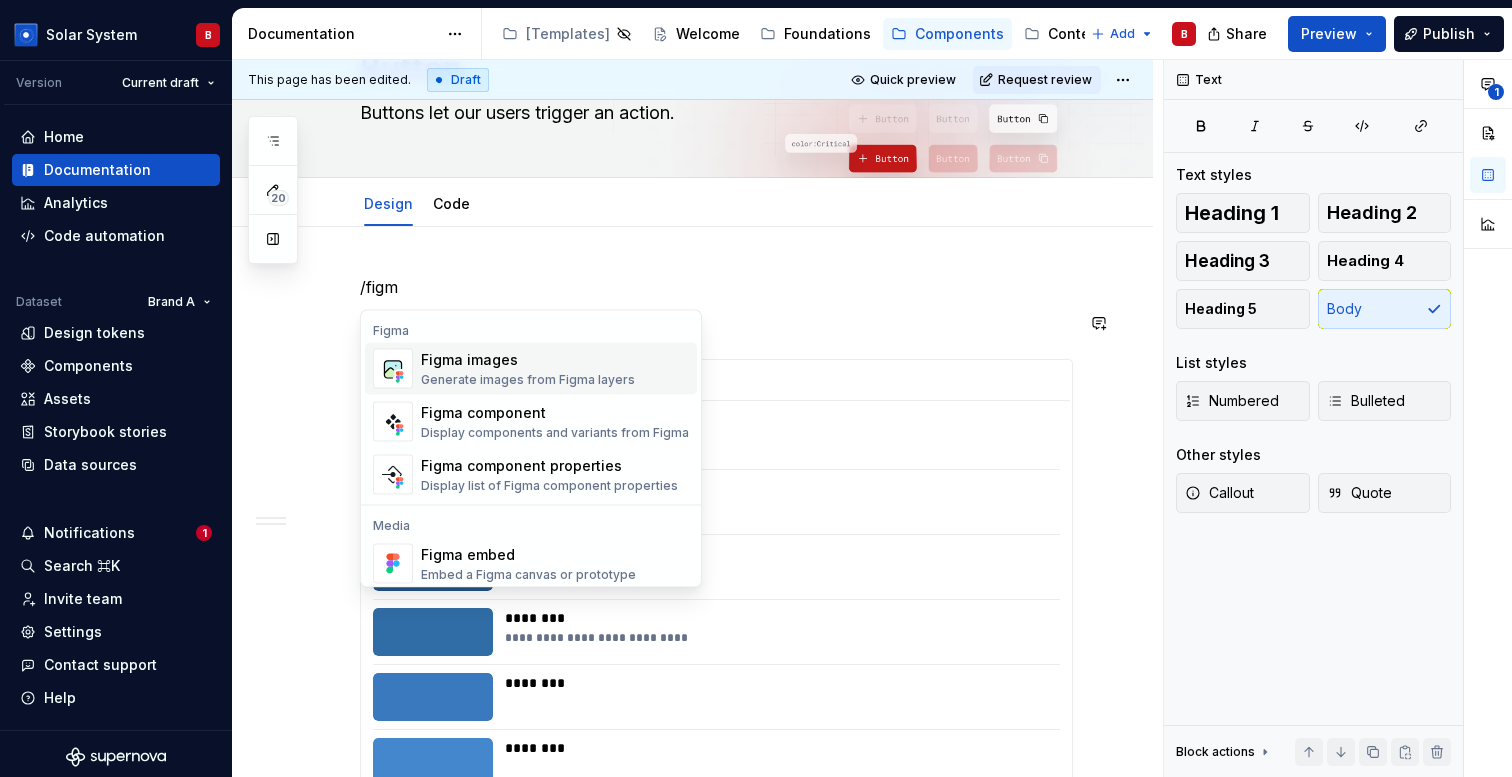 scroll, scrollTop: 123, scrollLeft: 0, axis: vertical 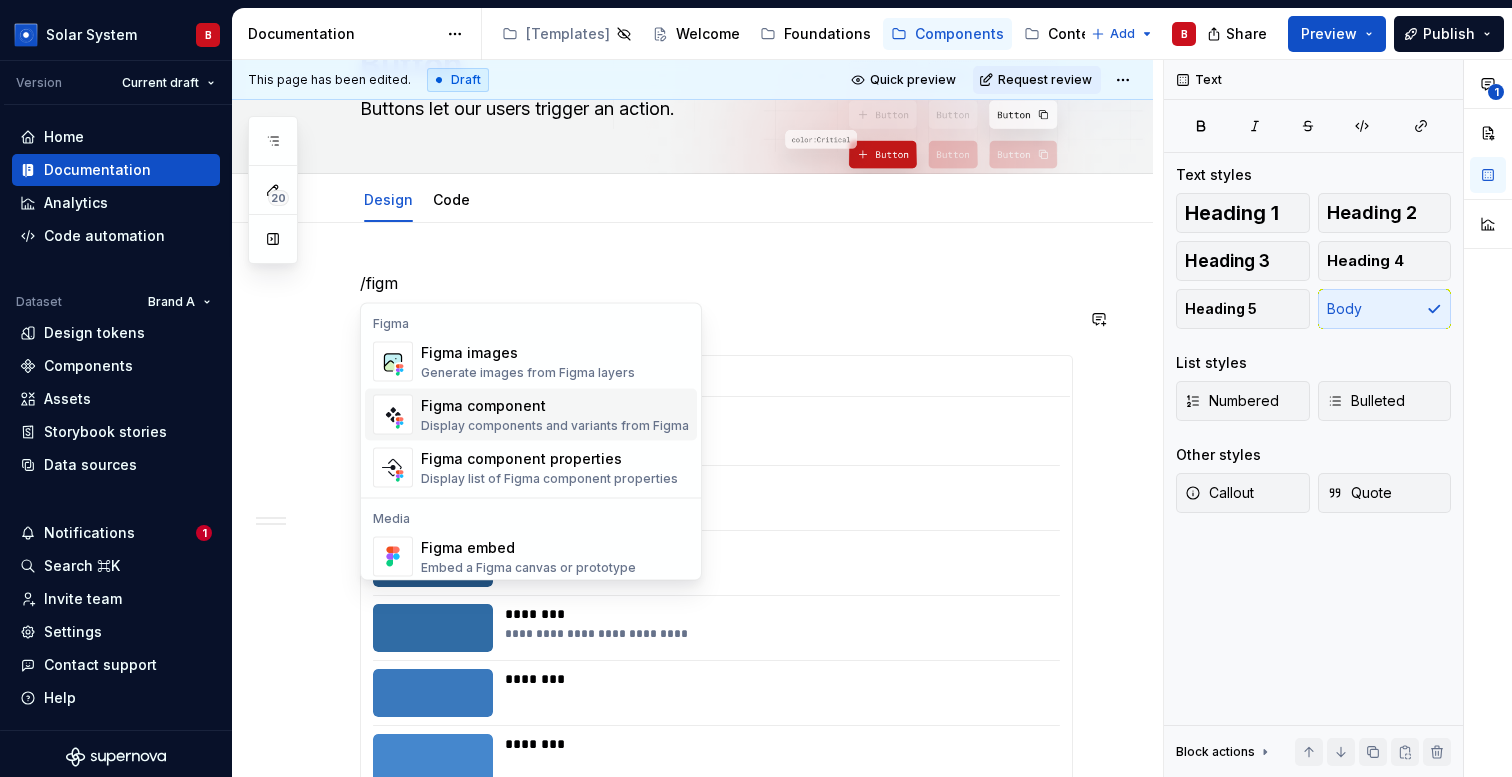 click on "Figma component" at bounding box center (555, 406) 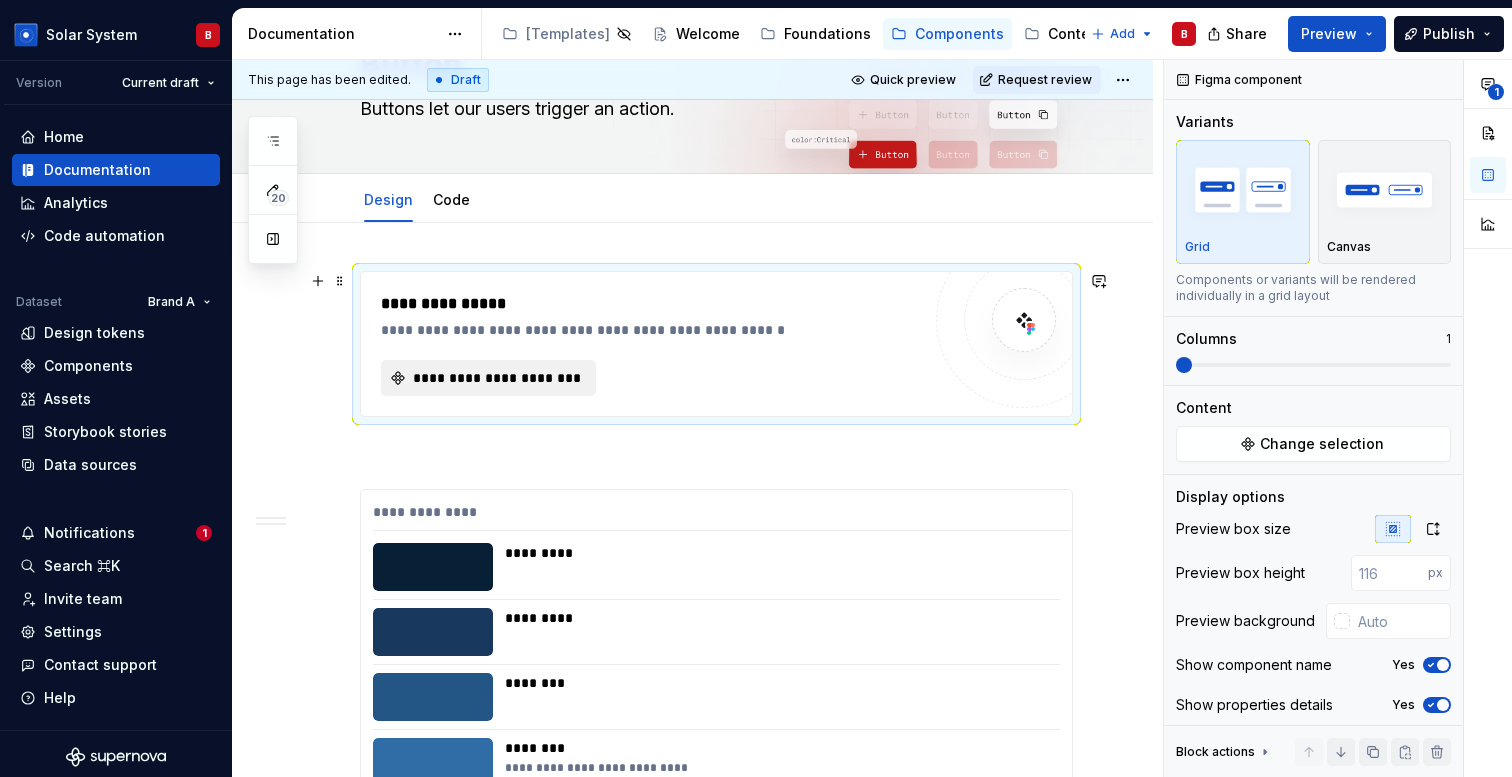 click on "**********" at bounding box center [496, 378] 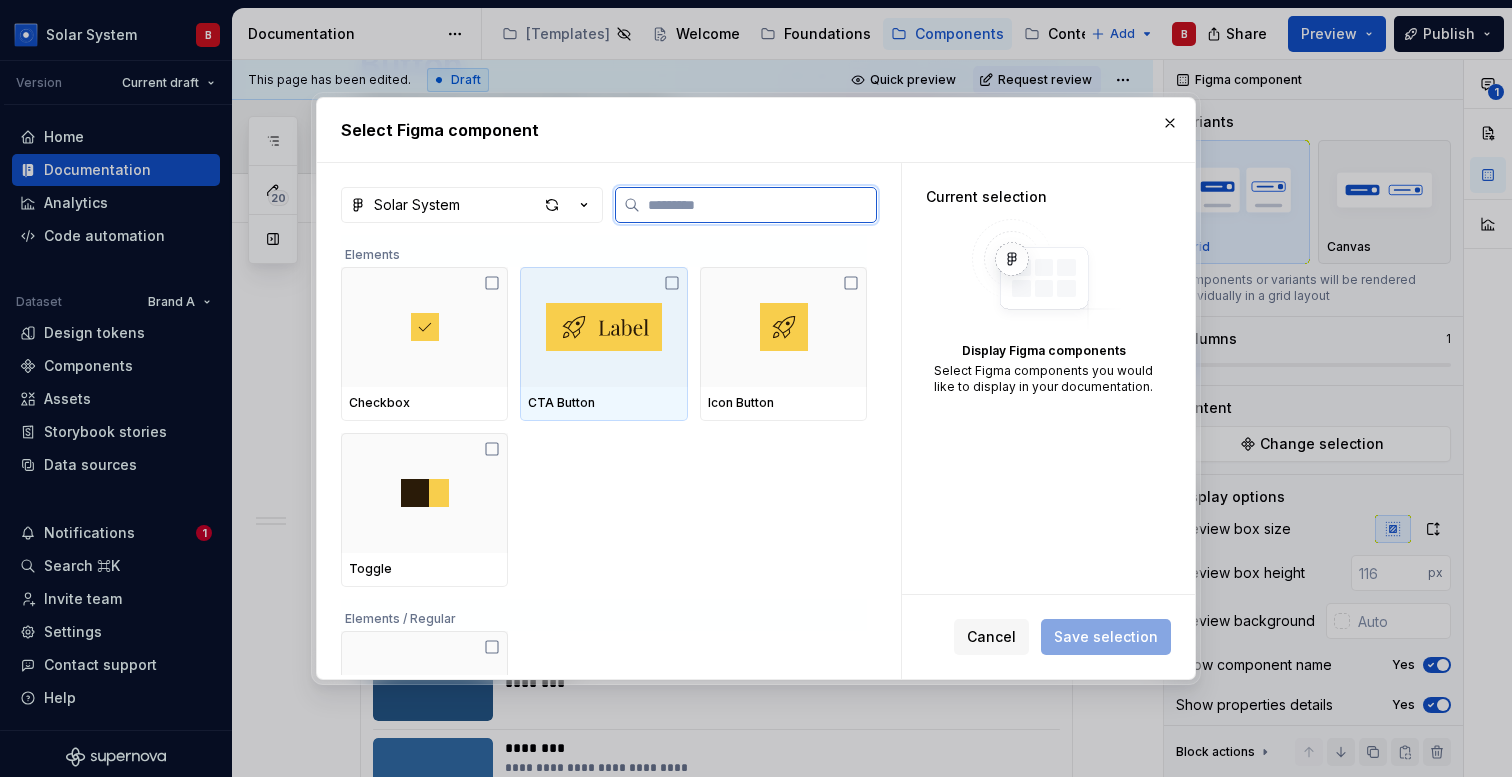 click at bounding box center [604, 327] 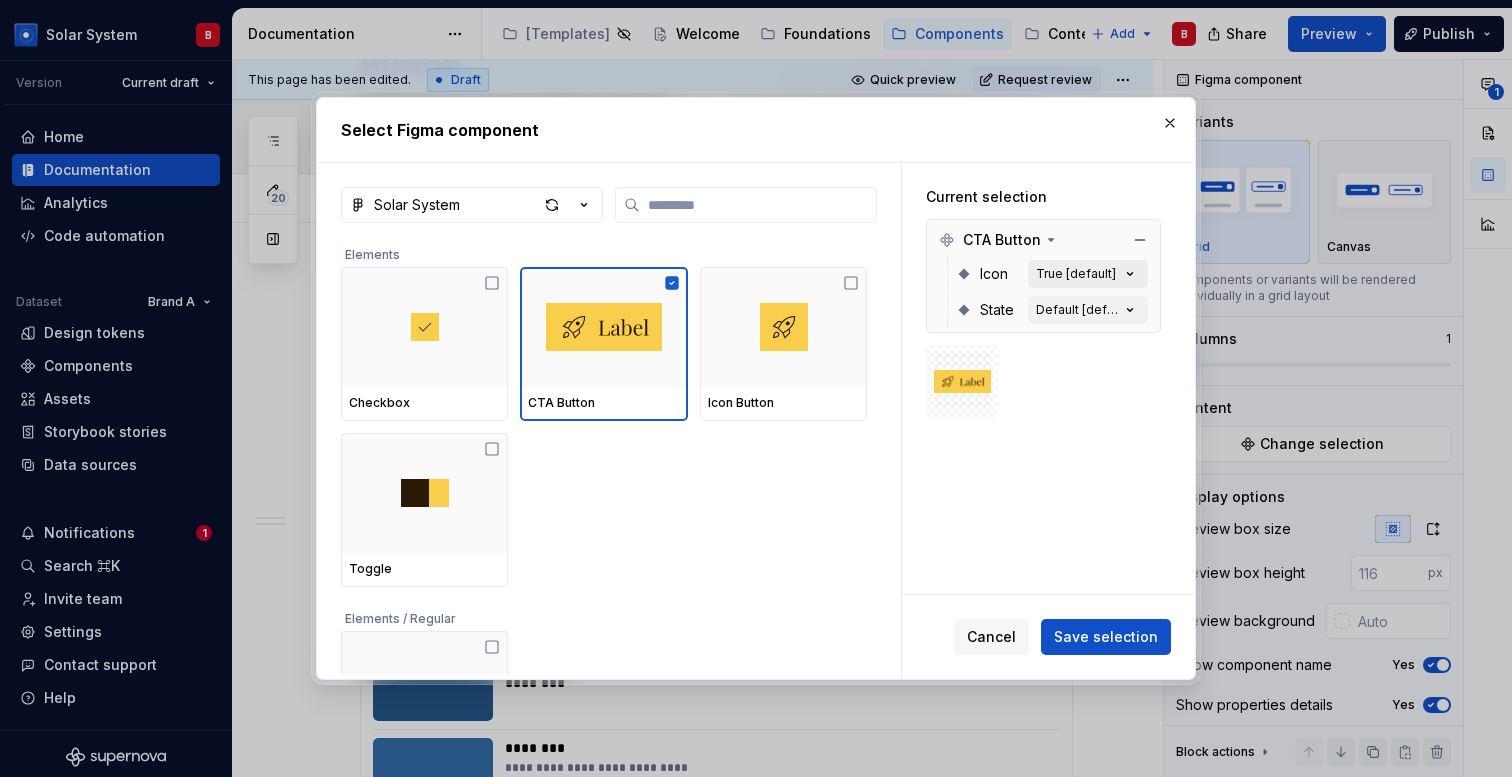 click on "True [default]" at bounding box center (1076, 274) 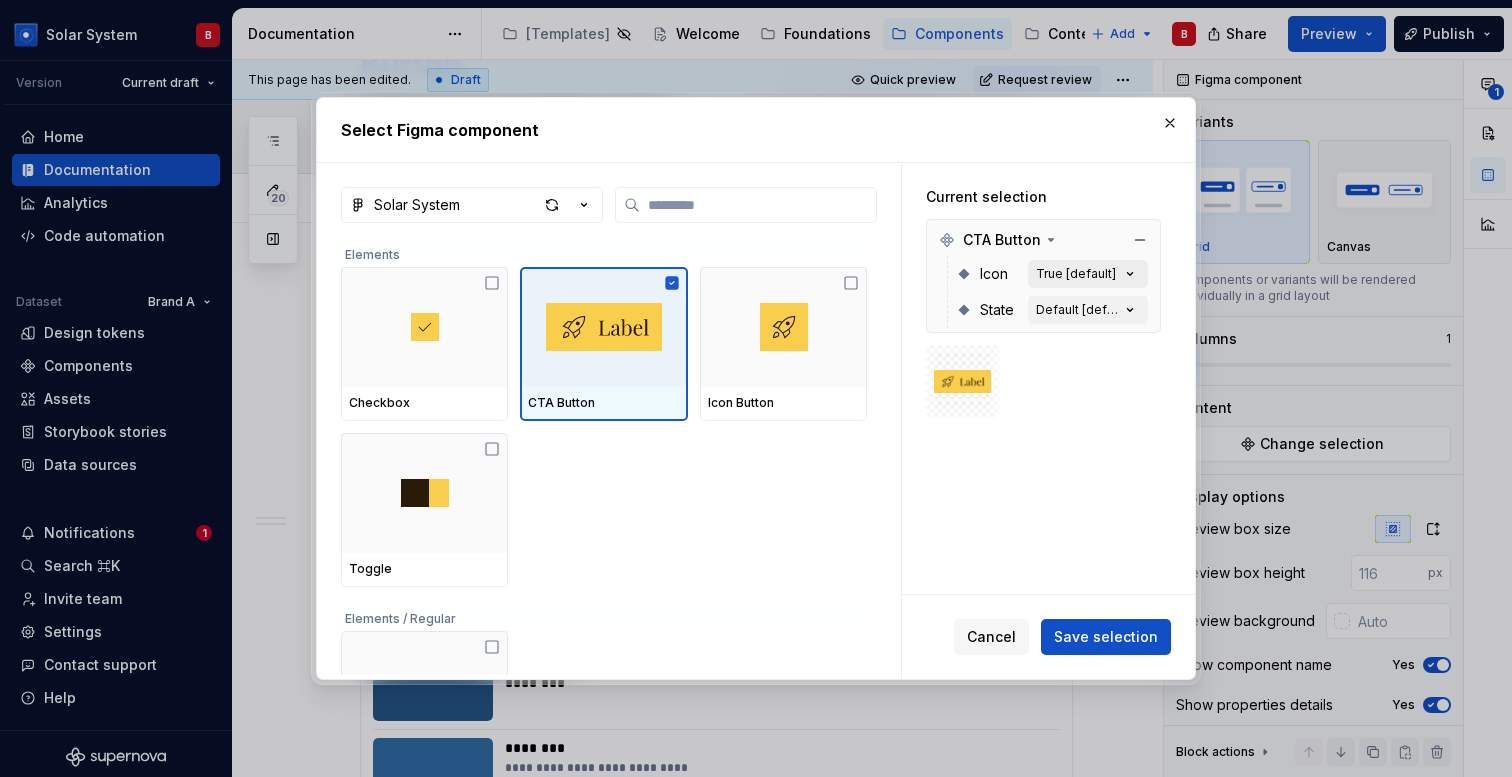 click on "True [default]" at bounding box center (1088, 274) 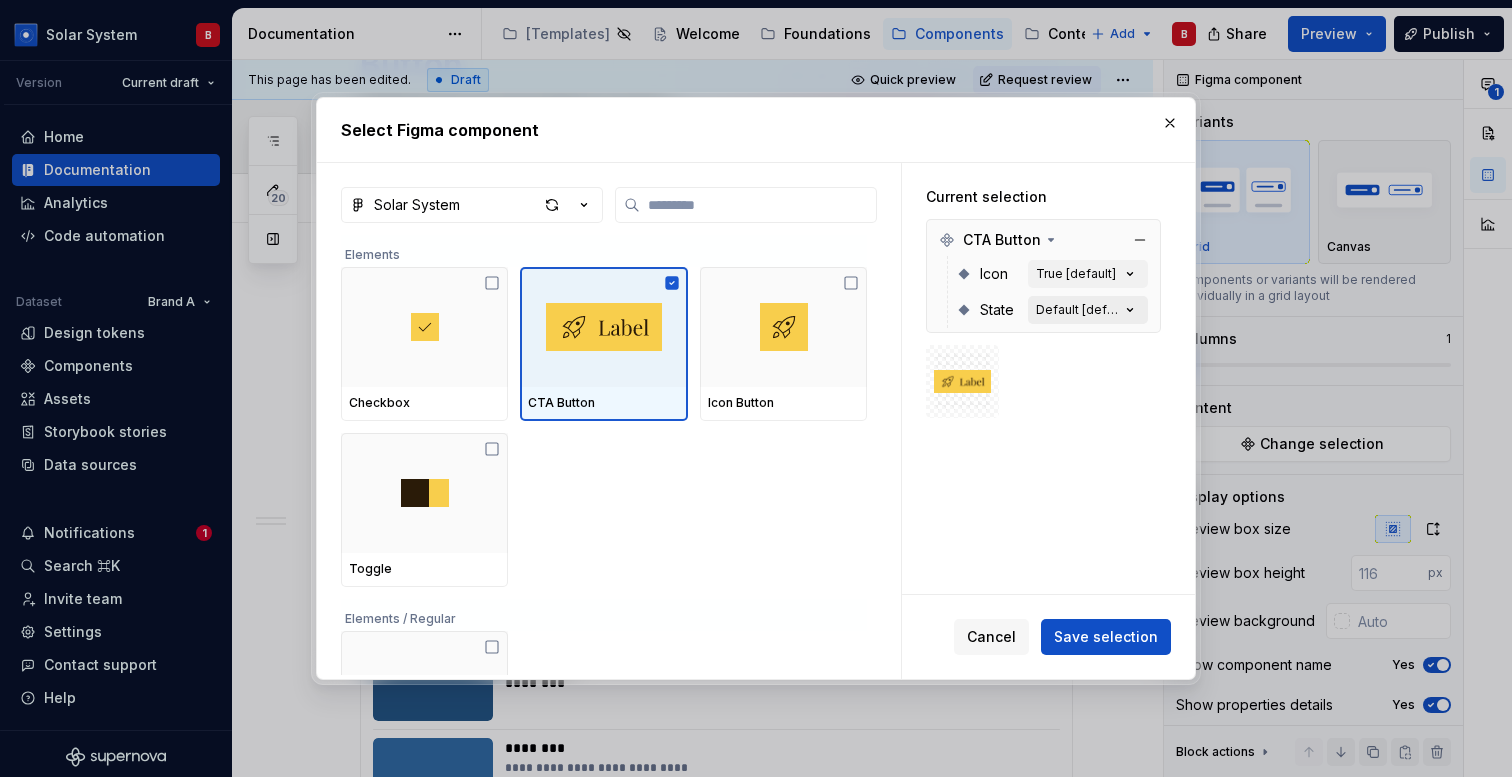 click 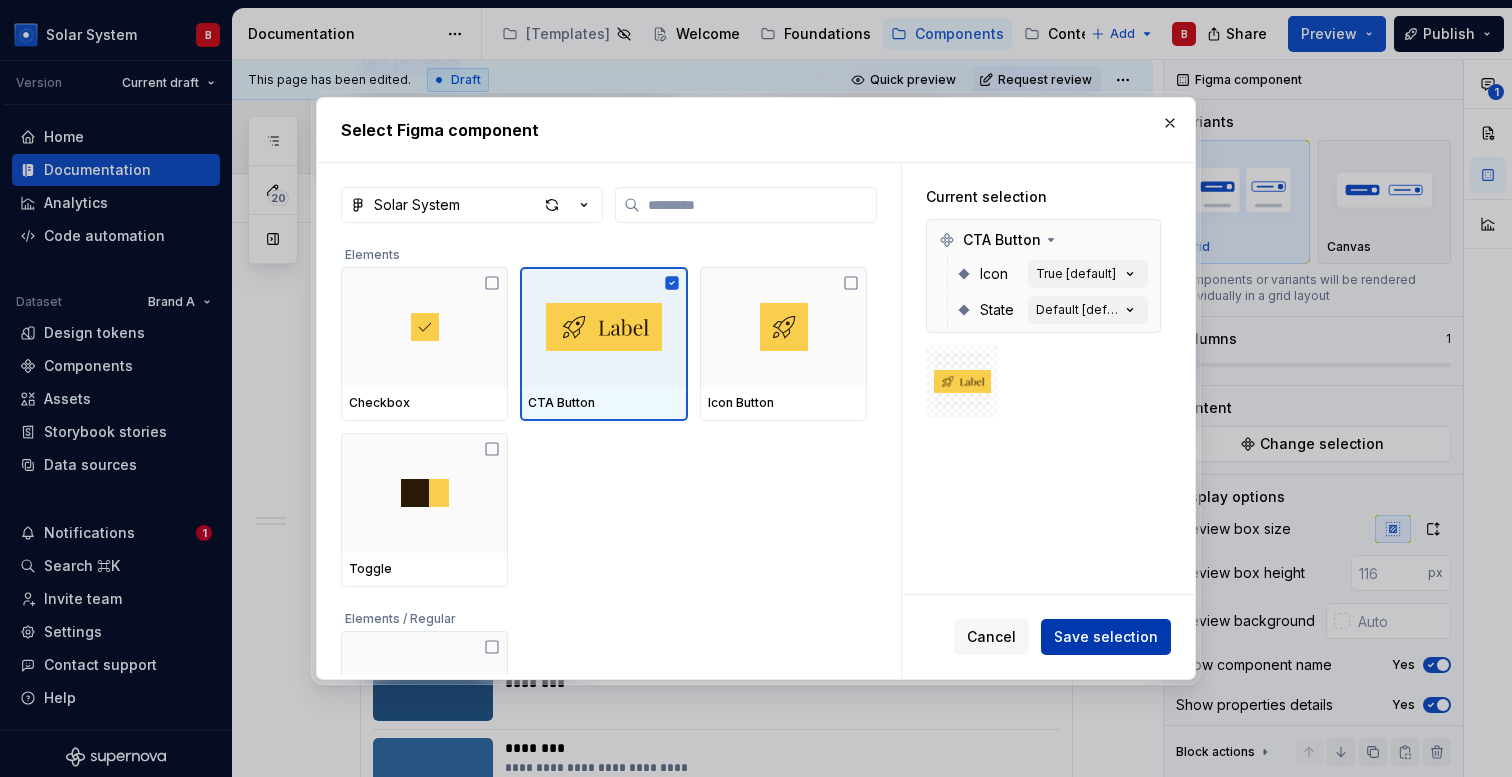 click on "Save selection" at bounding box center (1106, 637) 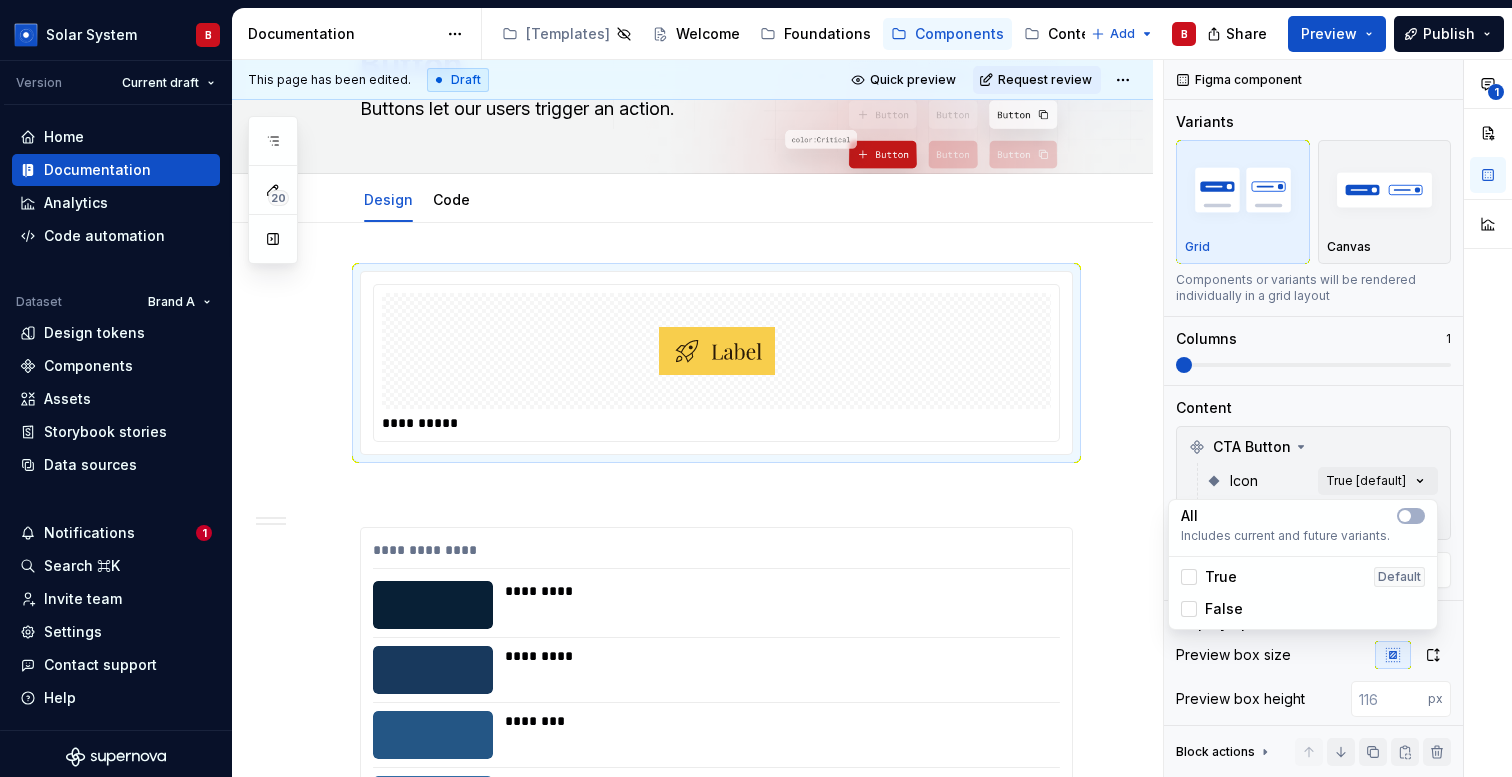 click on "True" at bounding box center (1221, 577) 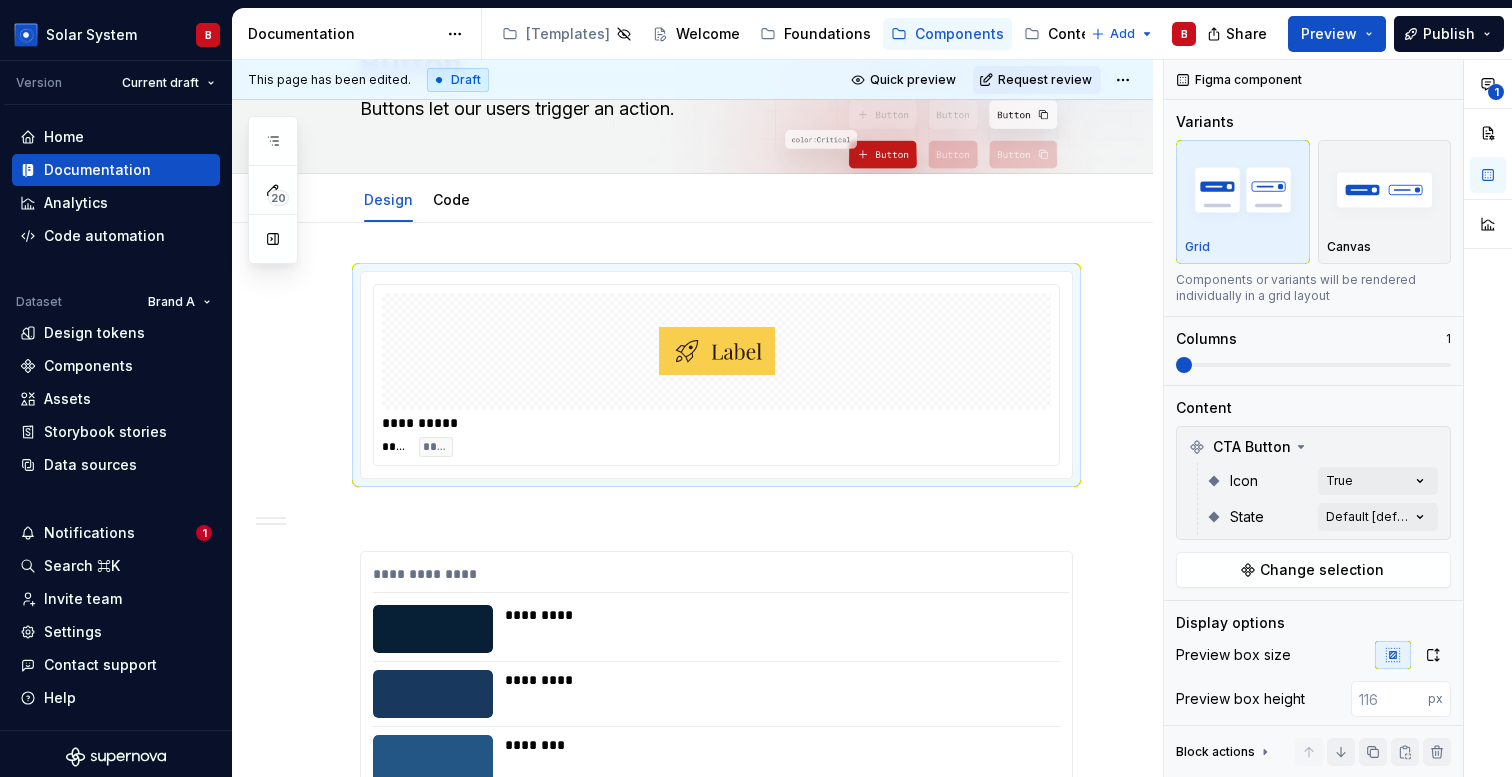 click on "**********" at bounding box center (1338, 418) 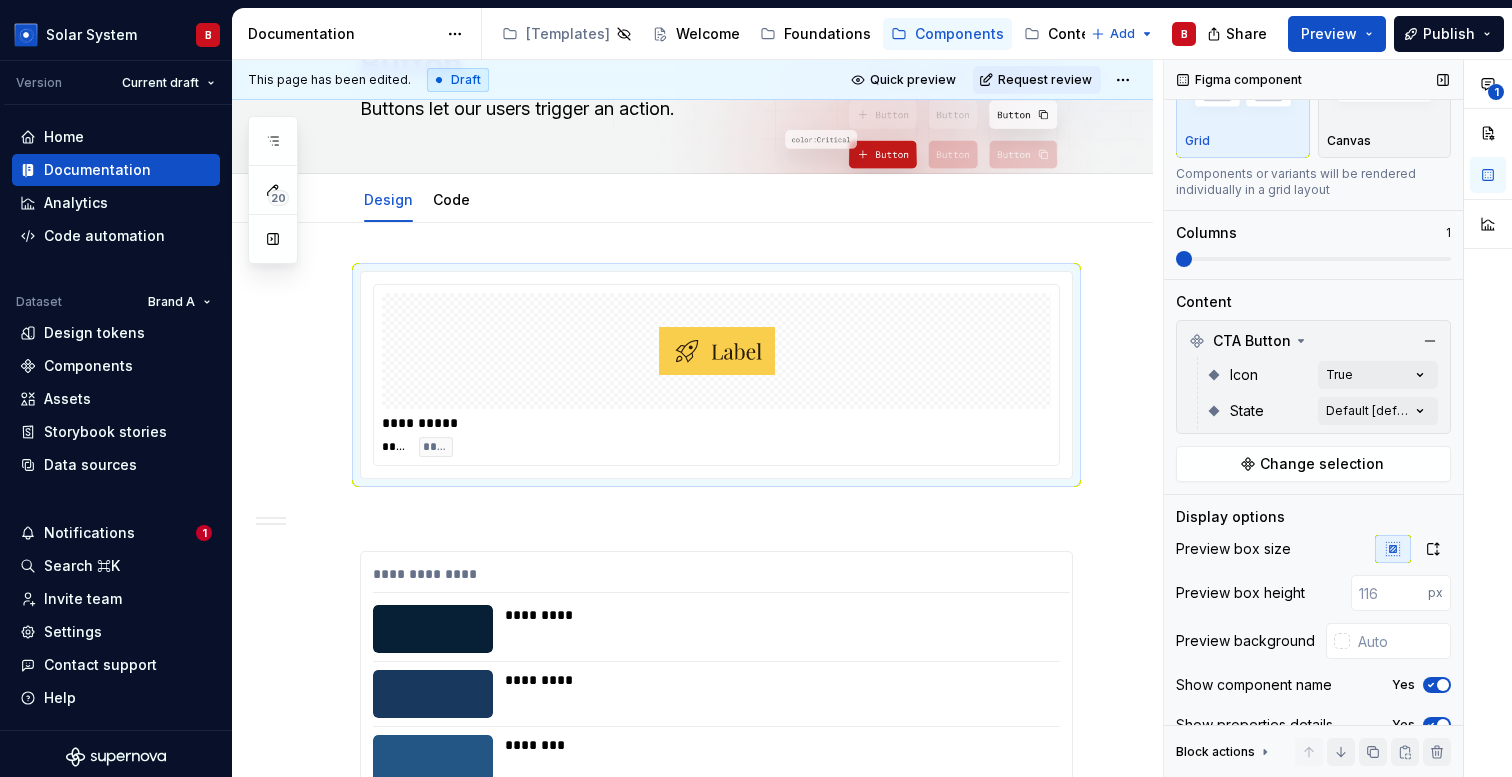 scroll, scrollTop: 111, scrollLeft: 0, axis: vertical 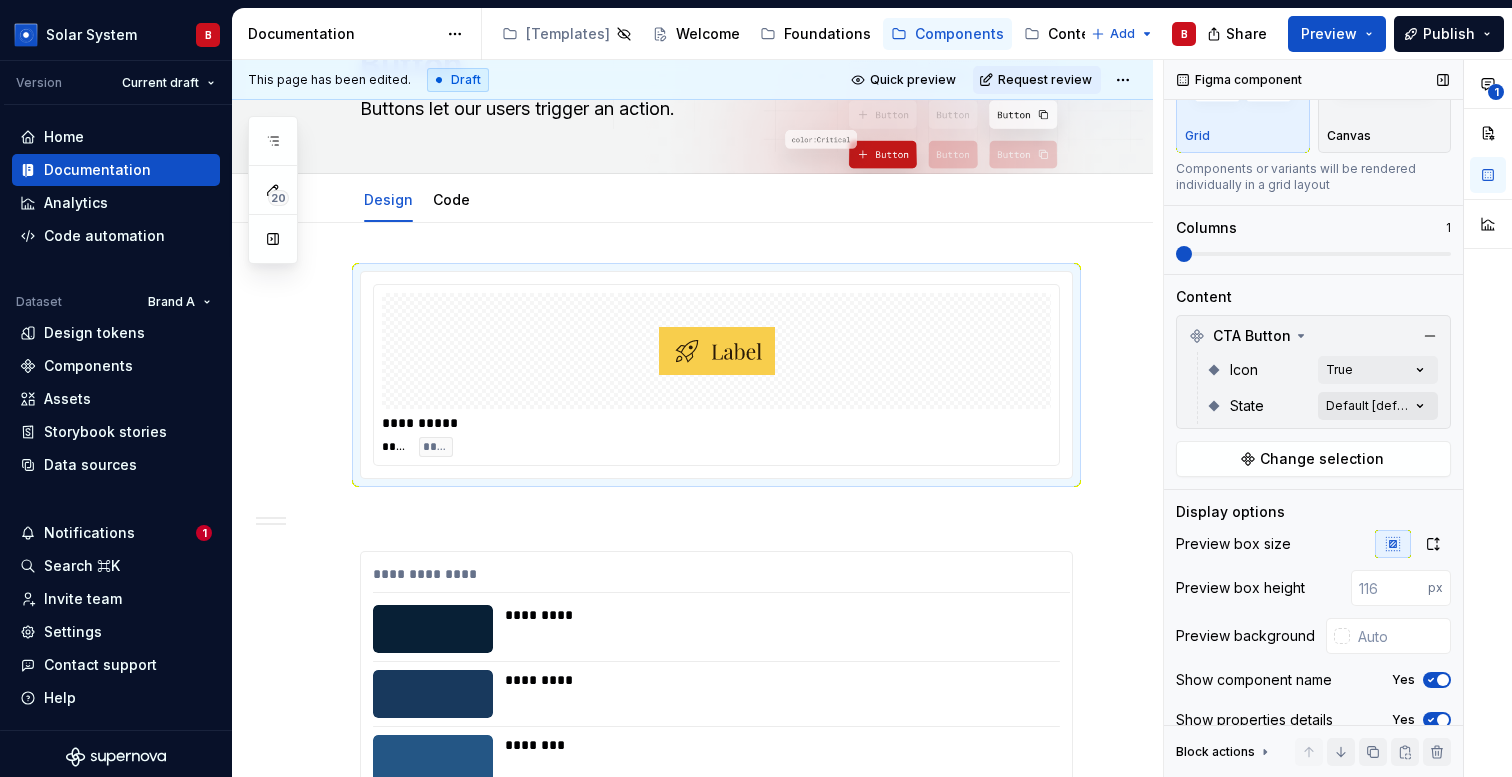 click on "**********" at bounding box center [1338, 418] 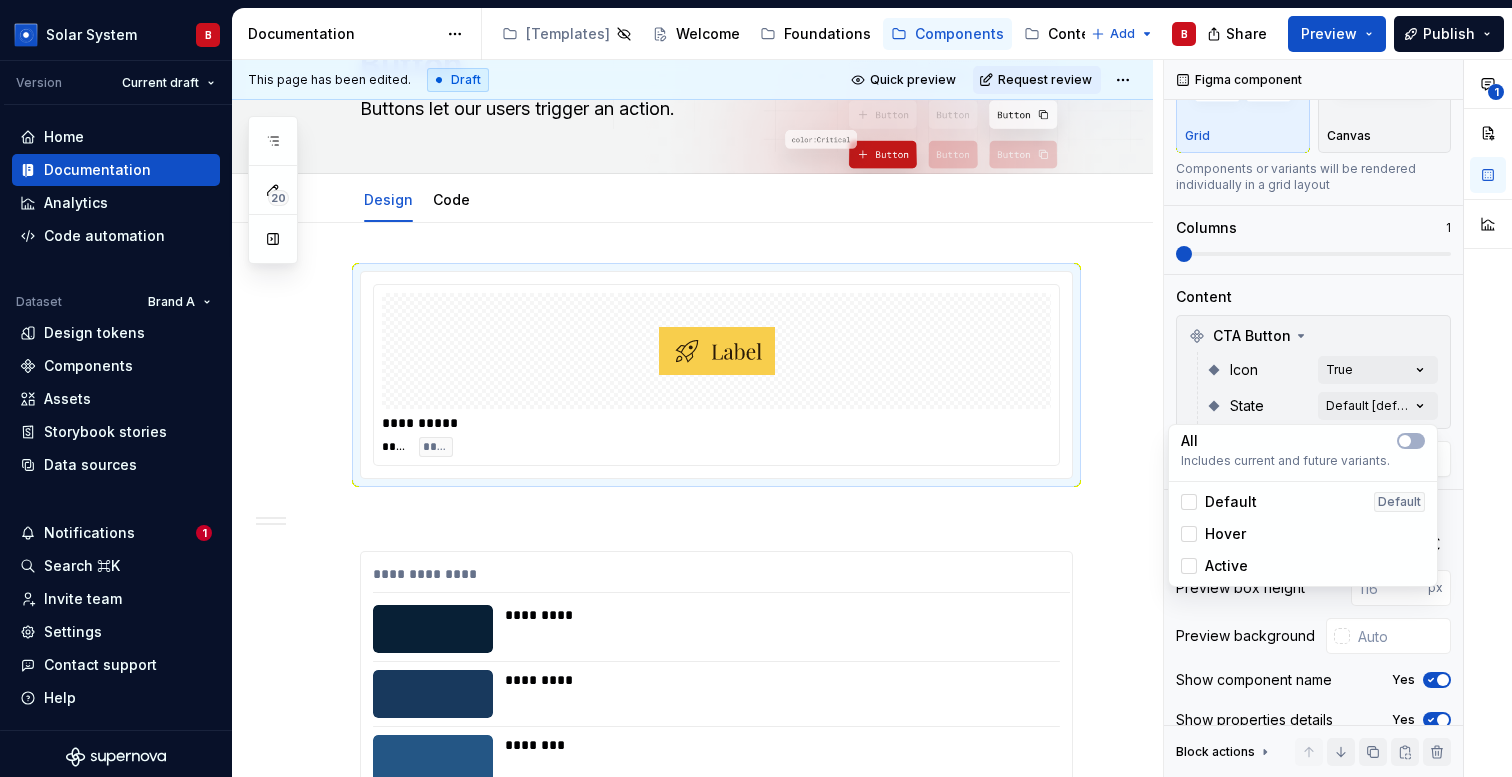 click on "Default" at bounding box center (1231, 502) 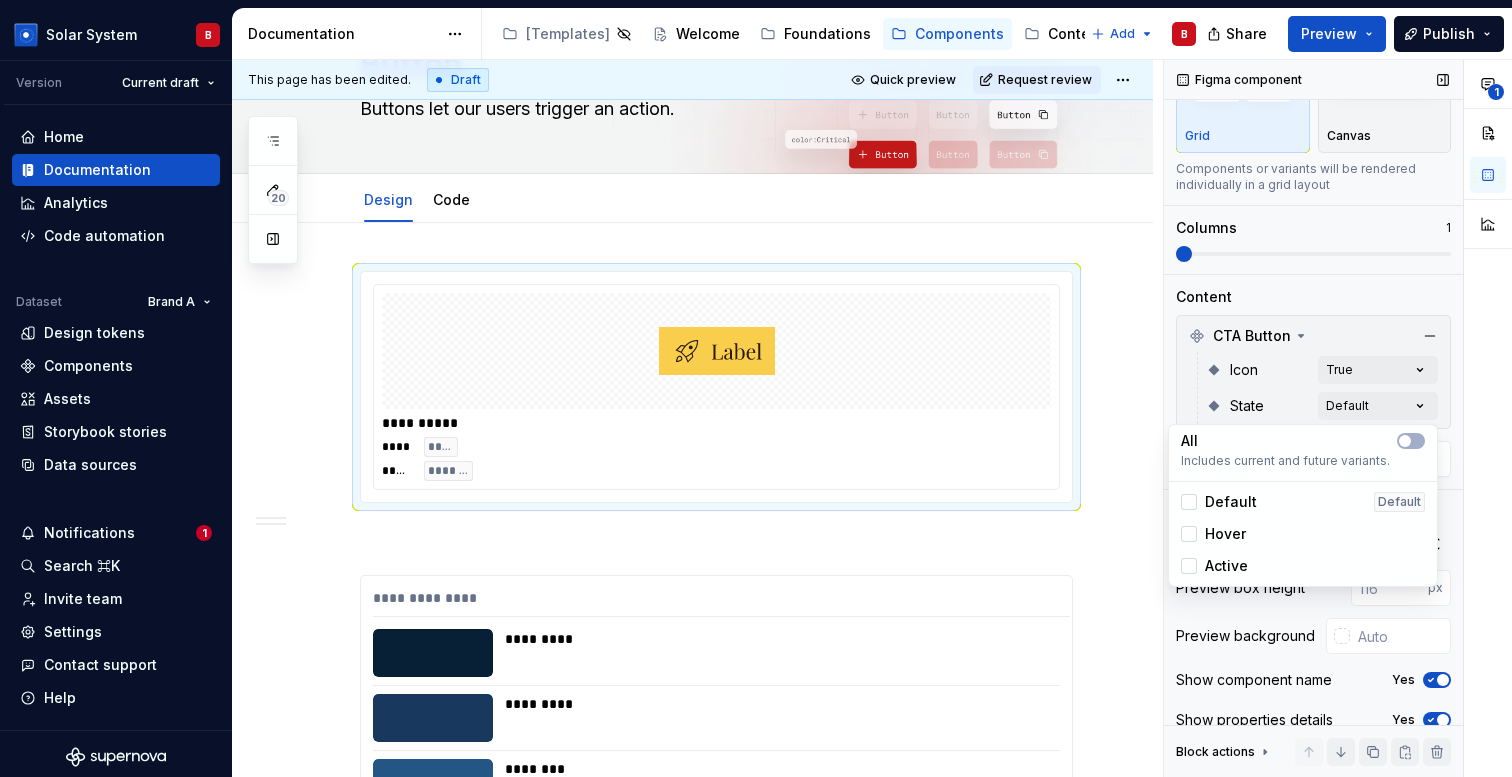 click on "**********" at bounding box center (1338, 418) 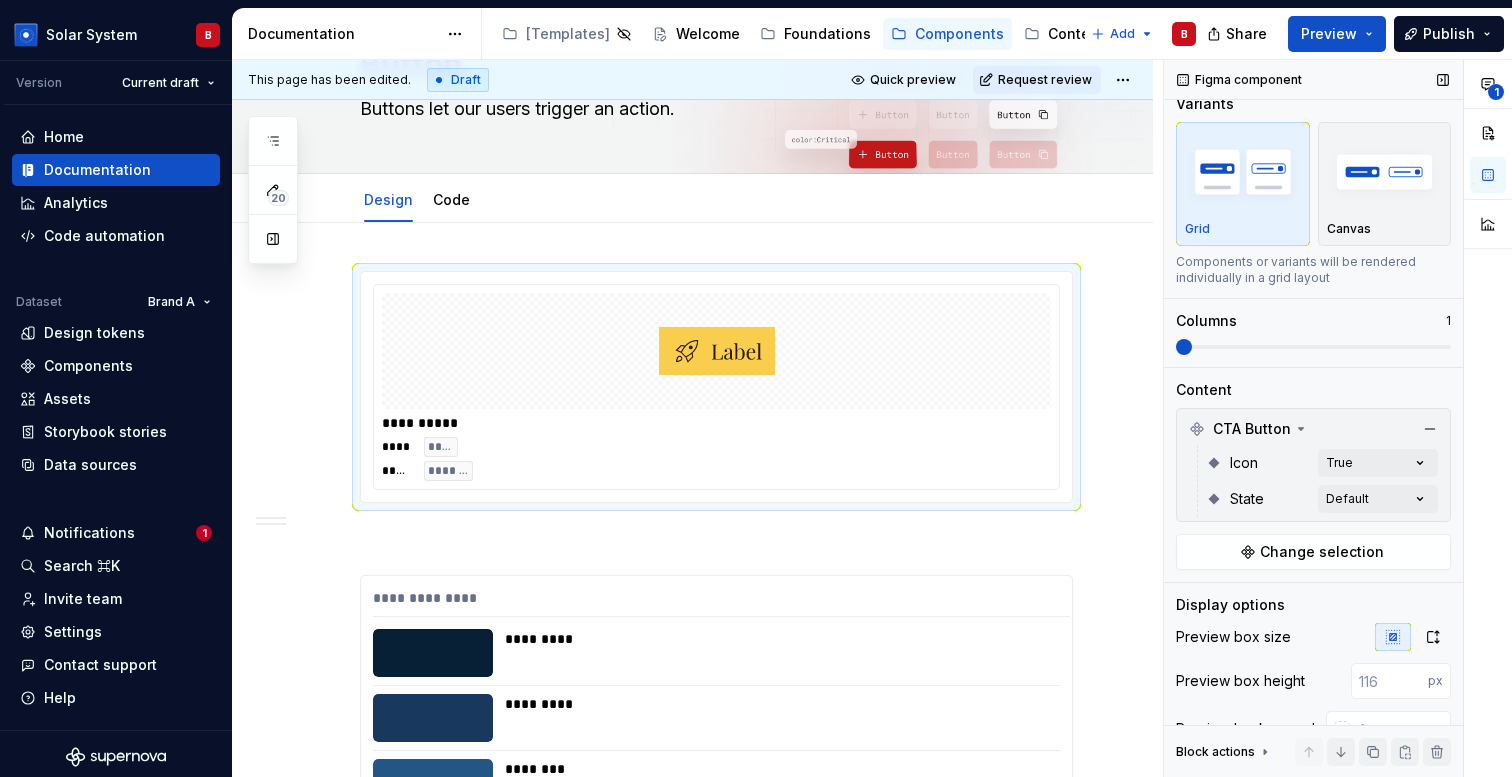 scroll, scrollTop: 172, scrollLeft: 0, axis: vertical 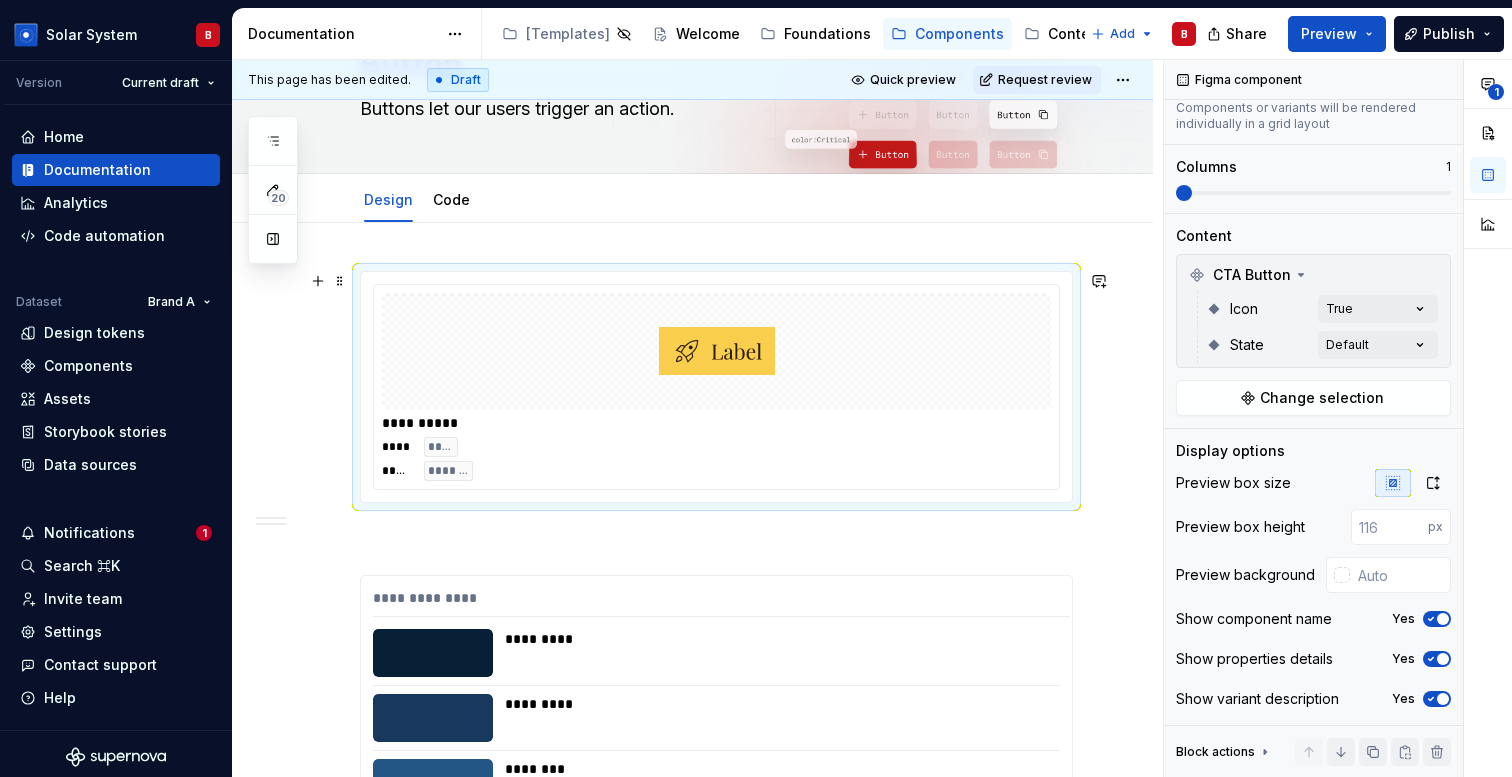 click on "**** **** ***** *******" at bounding box center [716, 459] 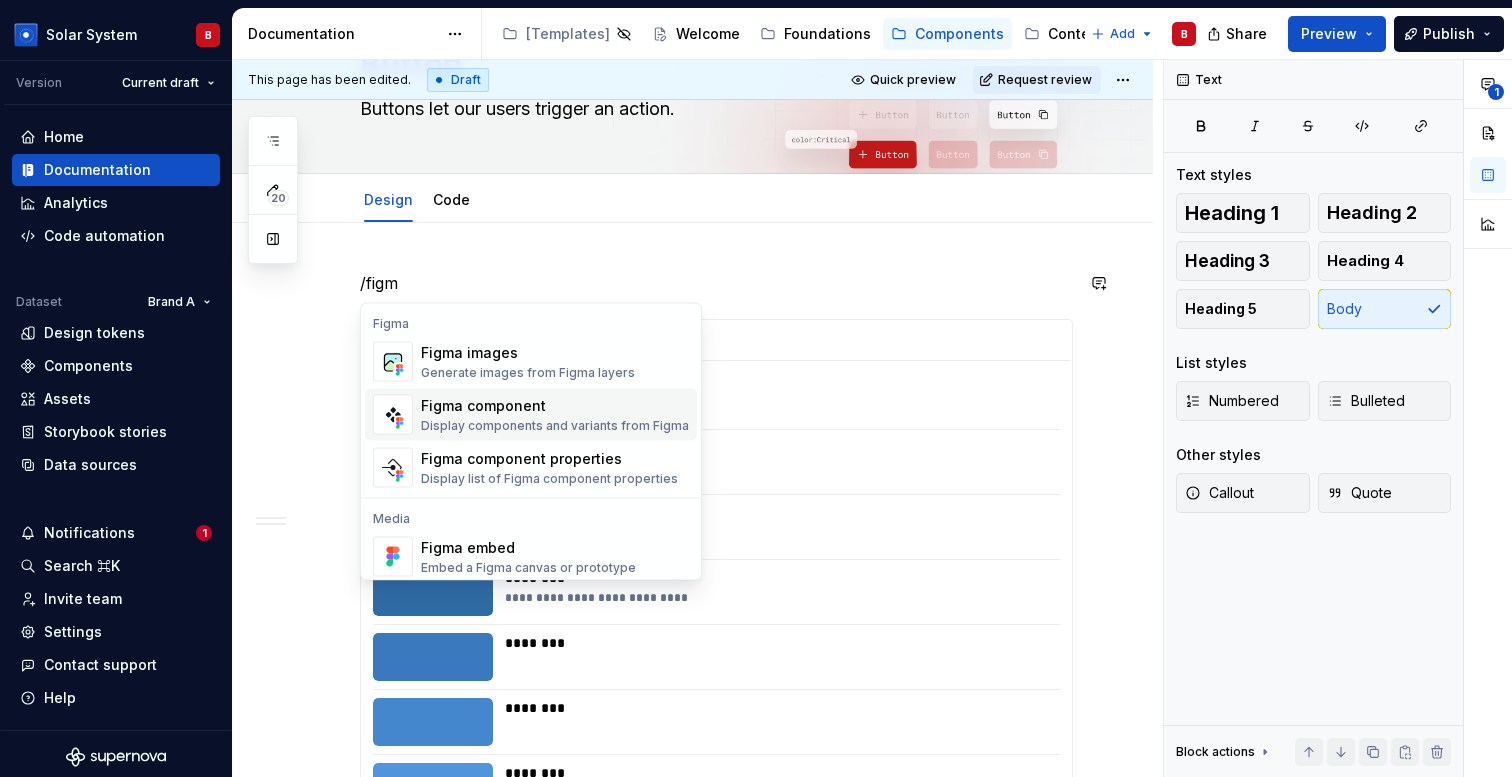 click on "Figma component" at bounding box center (555, 406) 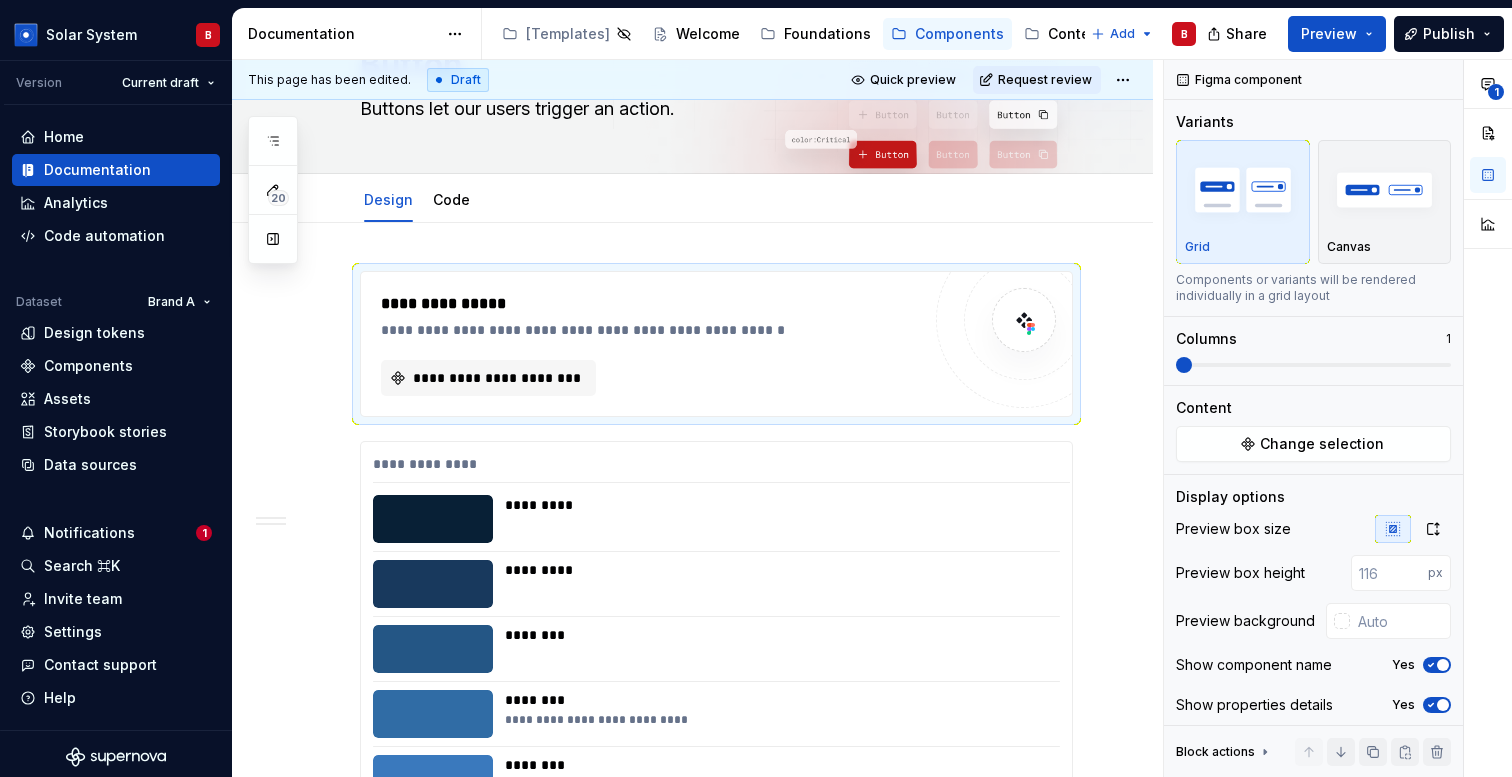 type on "*" 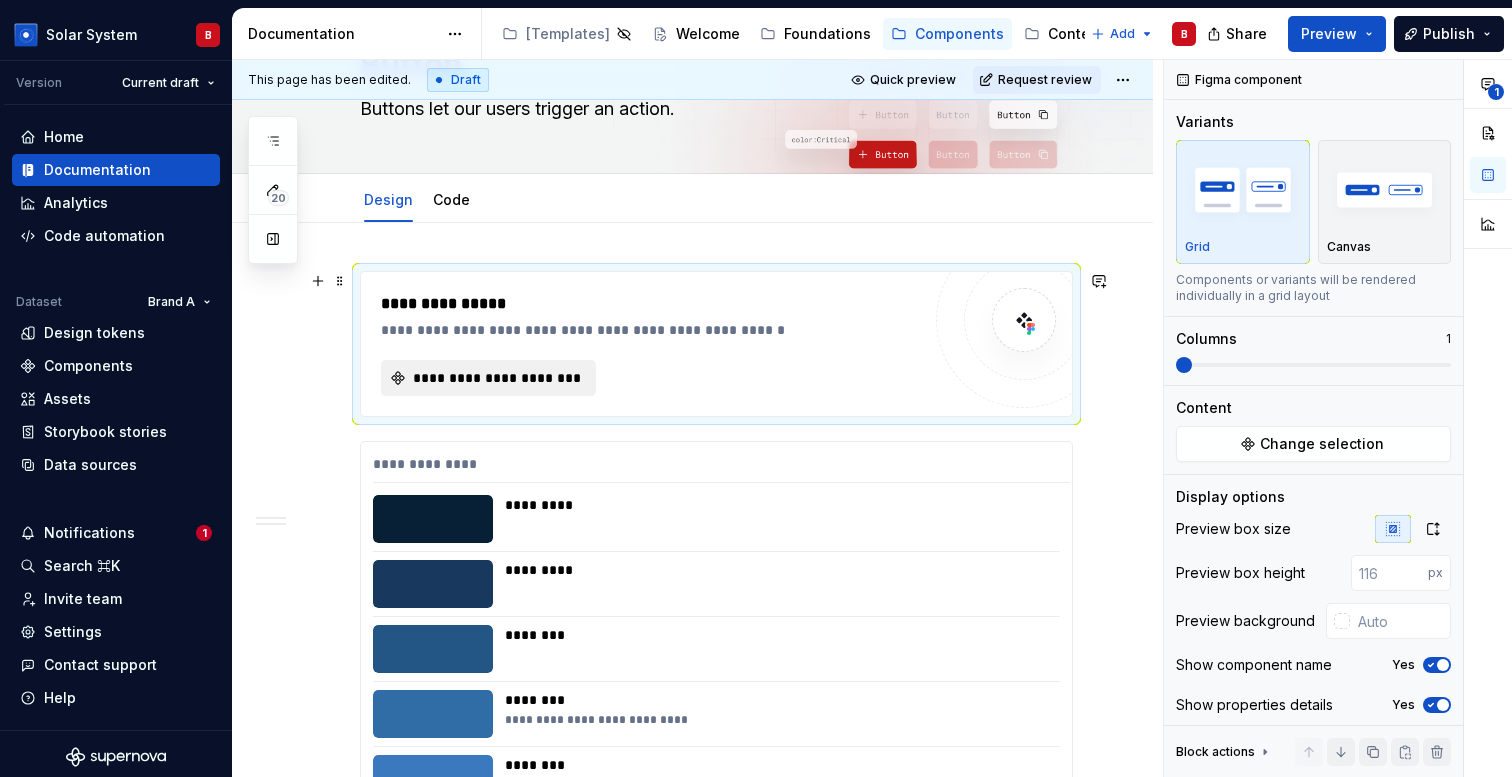 click on "**********" at bounding box center [496, 378] 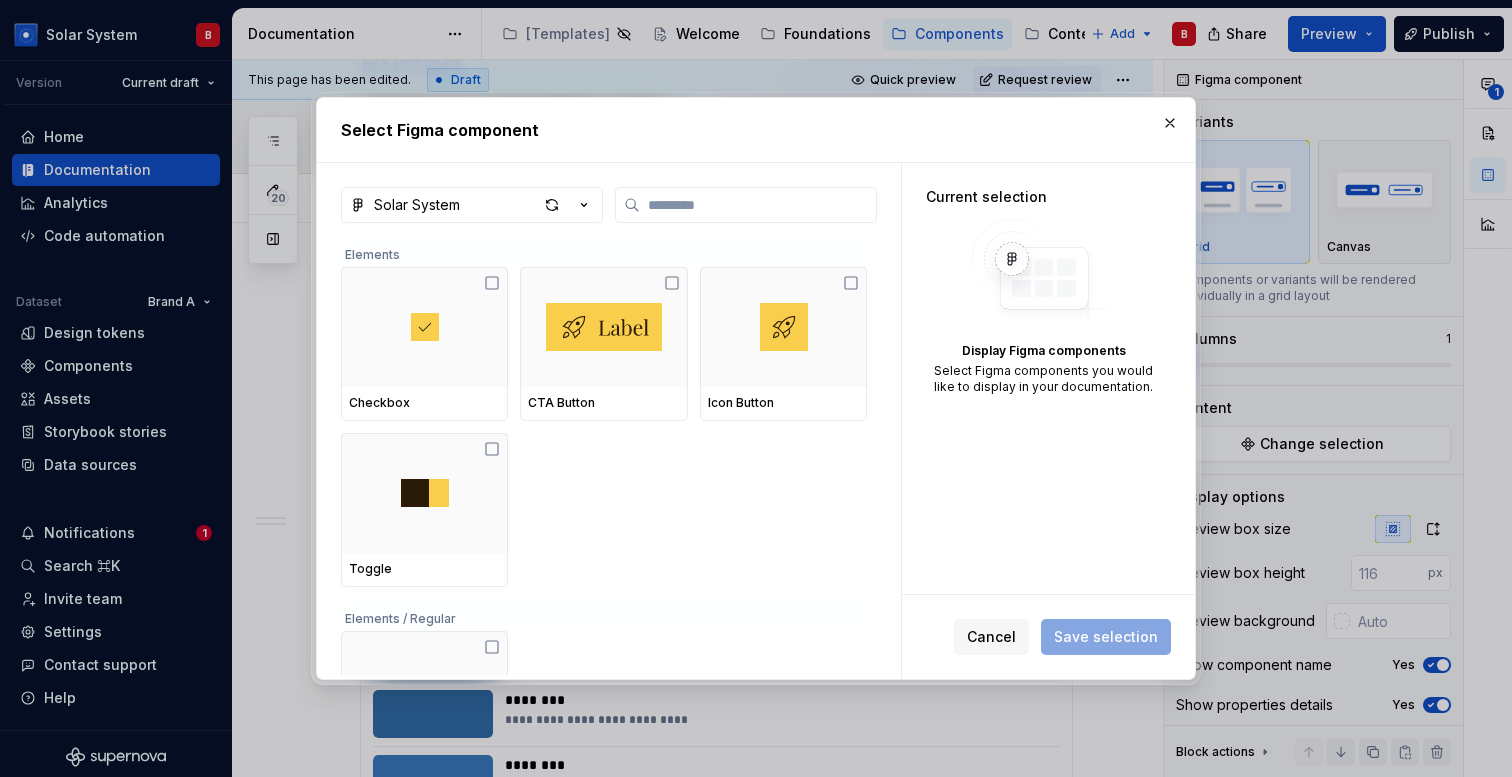 click on "Solar System Elements Checkbox CTA Button Icon Button Toggle Elements / Regular Color Elements / Icons / Regular Add User Build Burger Callout Comment Delete Edit Export Import" at bounding box center (609, 421) 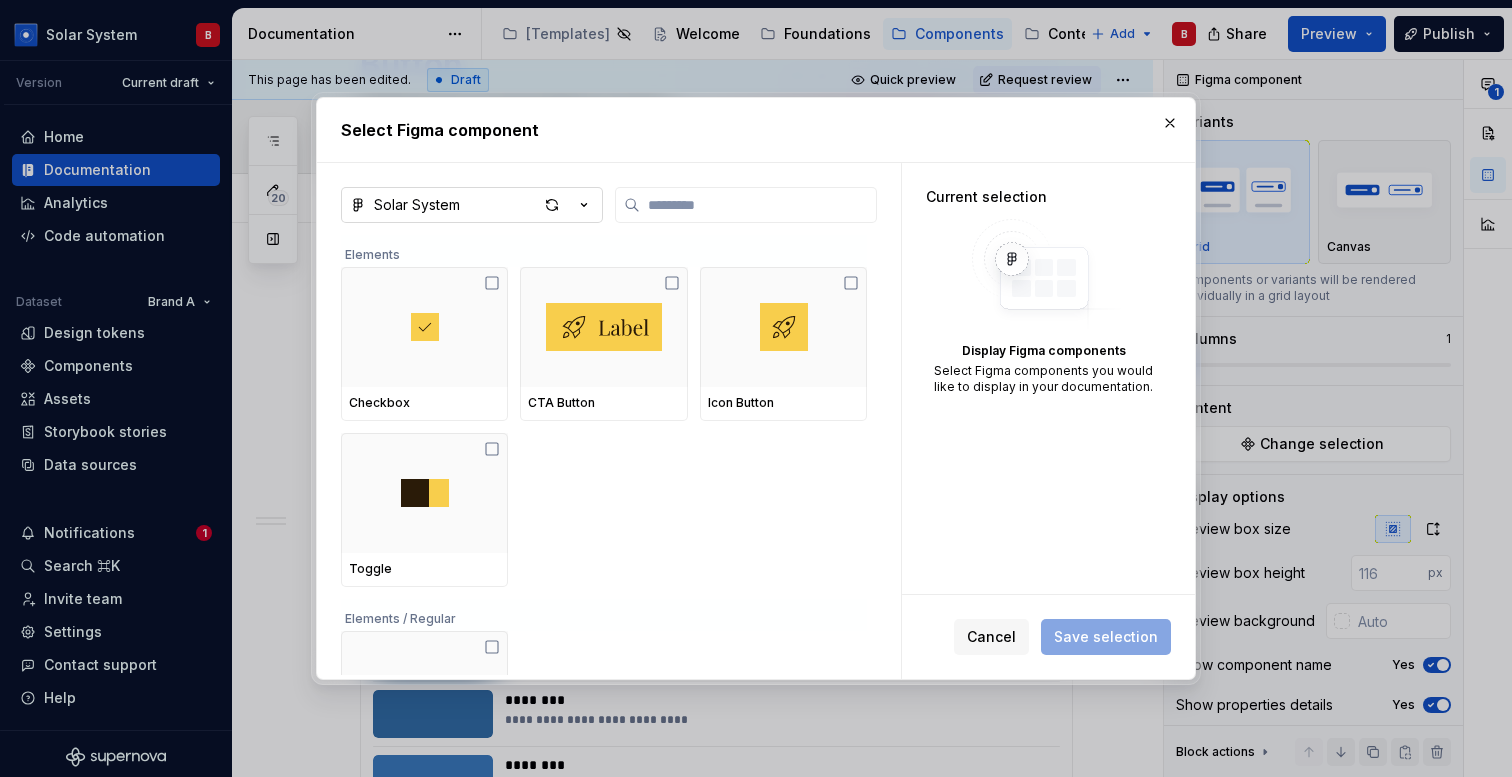click on "Solar System" at bounding box center (472, 205) 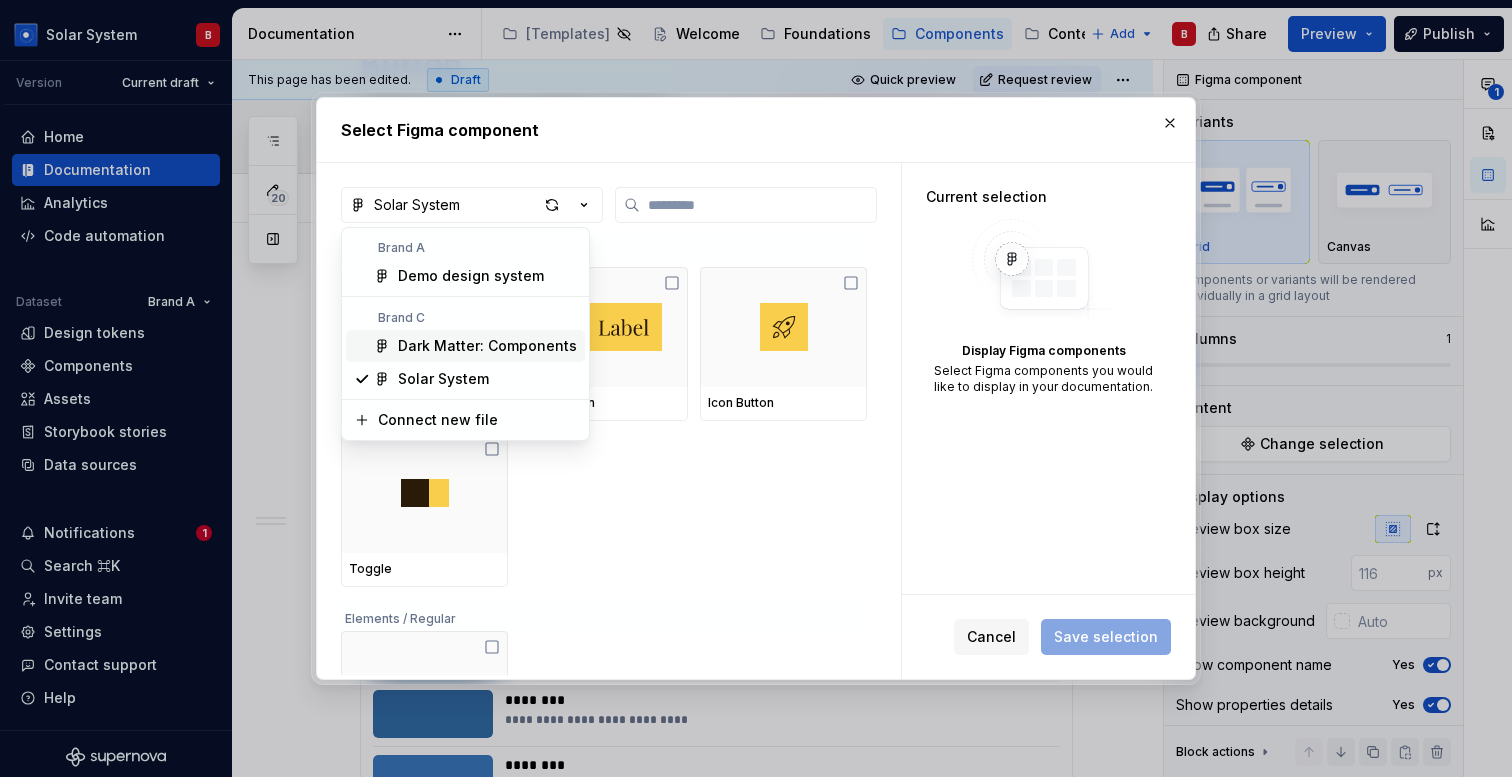 click on "Dark Matter: Components" at bounding box center [487, 346] 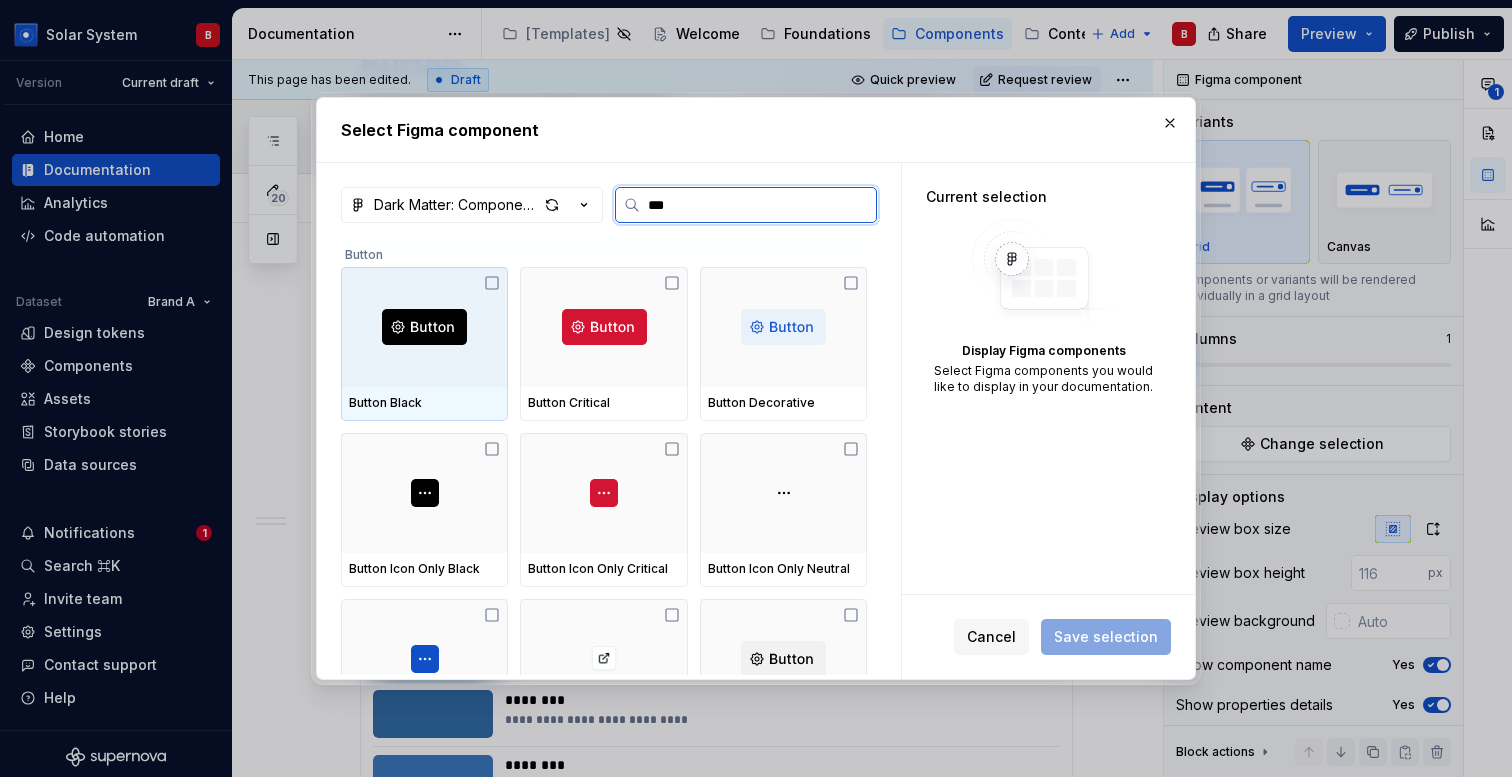 type on "****" 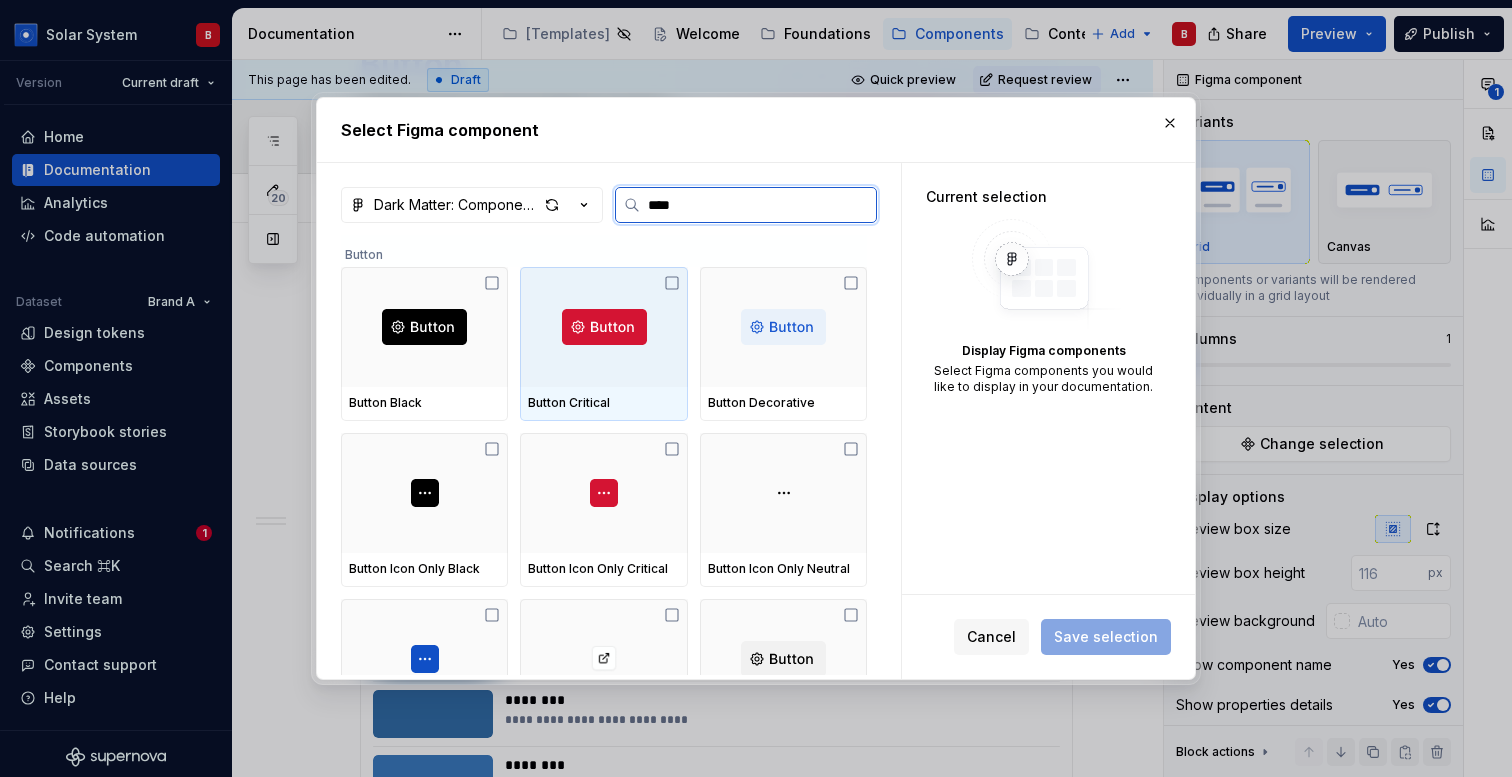 click at bounding box center (603, 327) 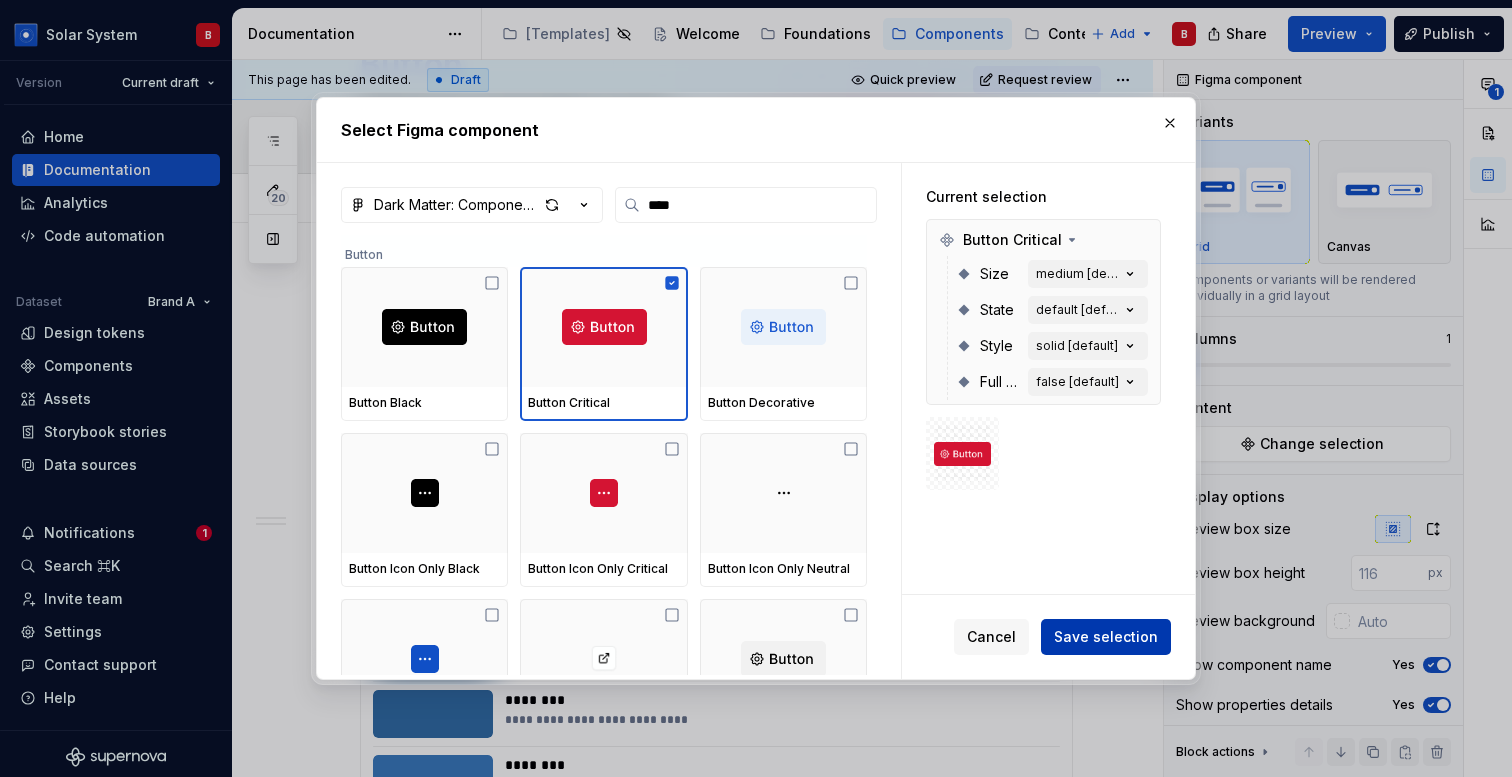 click on "Save selection" at bounding box center (1106, 637) 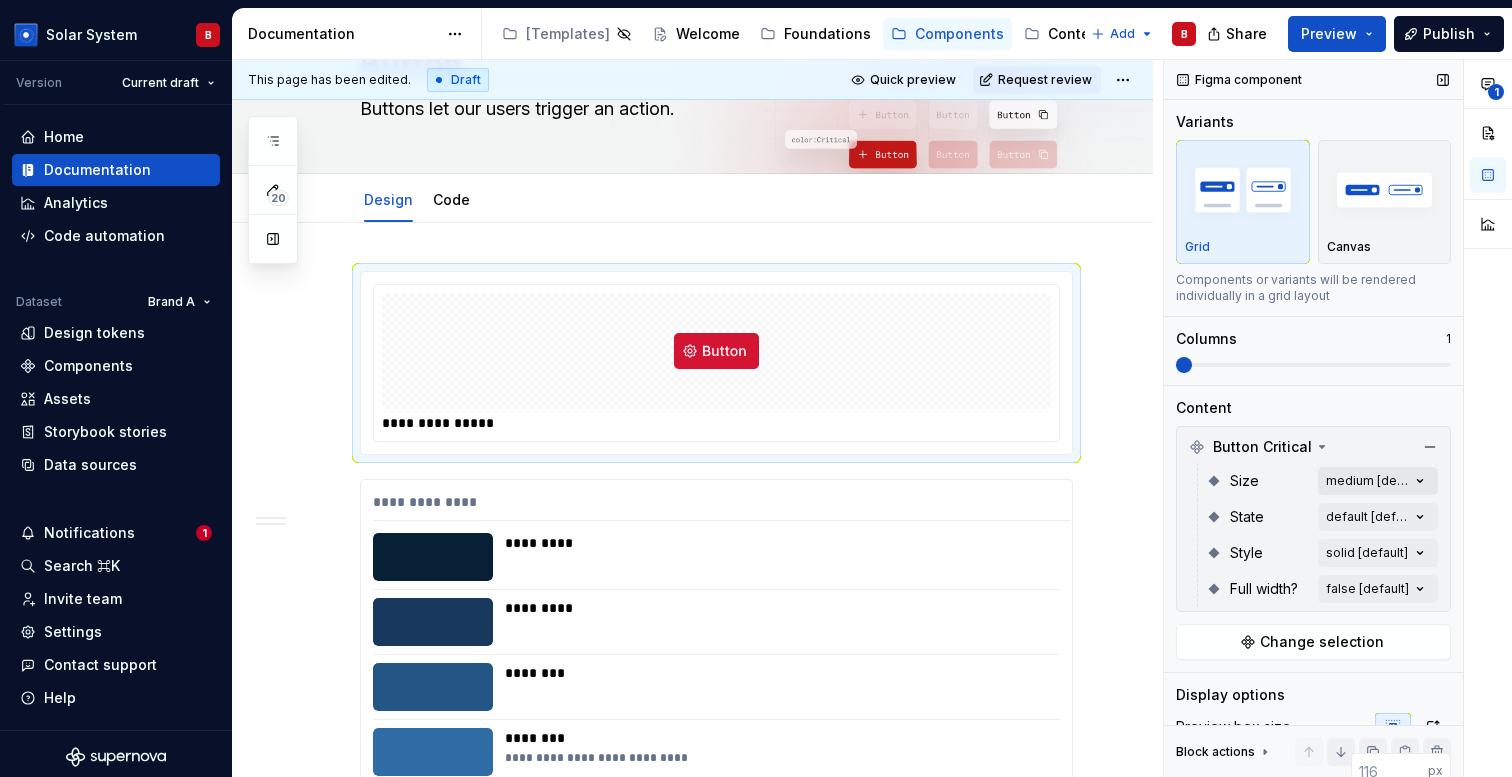 click on "**********" at bounding box center [1338, 418] 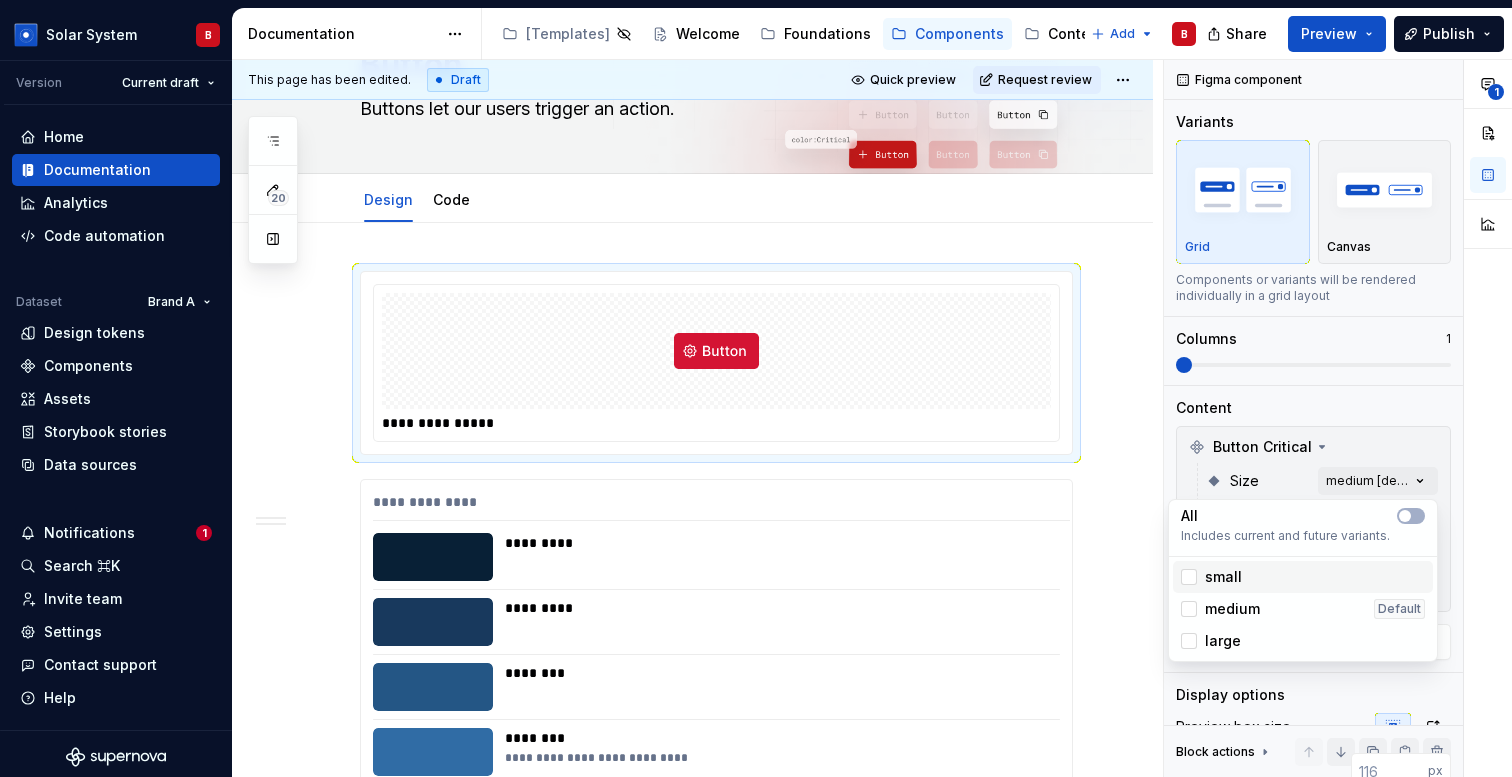 click on "small" at bounding box center [1303, 577] 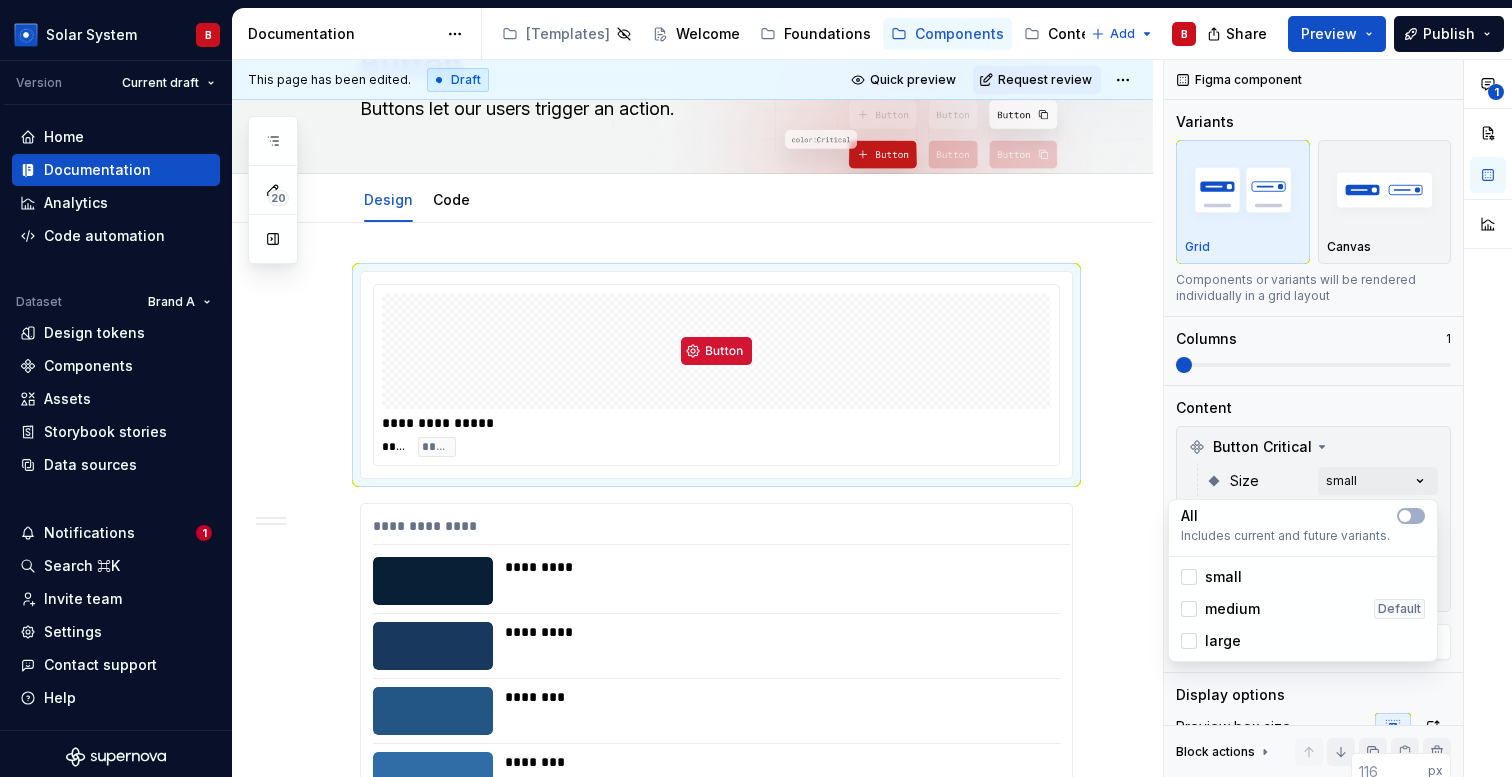 click on "medium" at bounding box center [1232, 609] 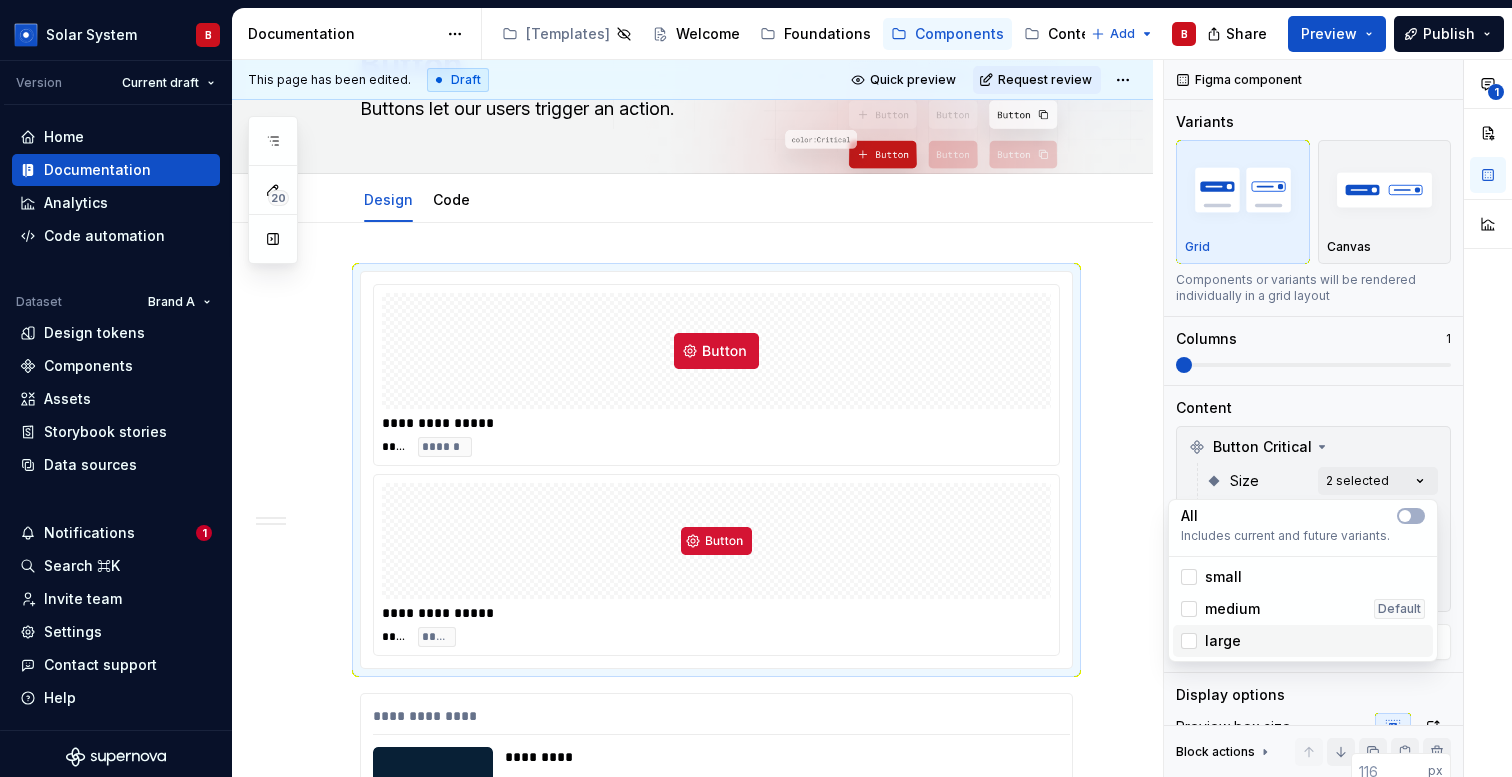 click on "large" at bounding box center [1303, 641] 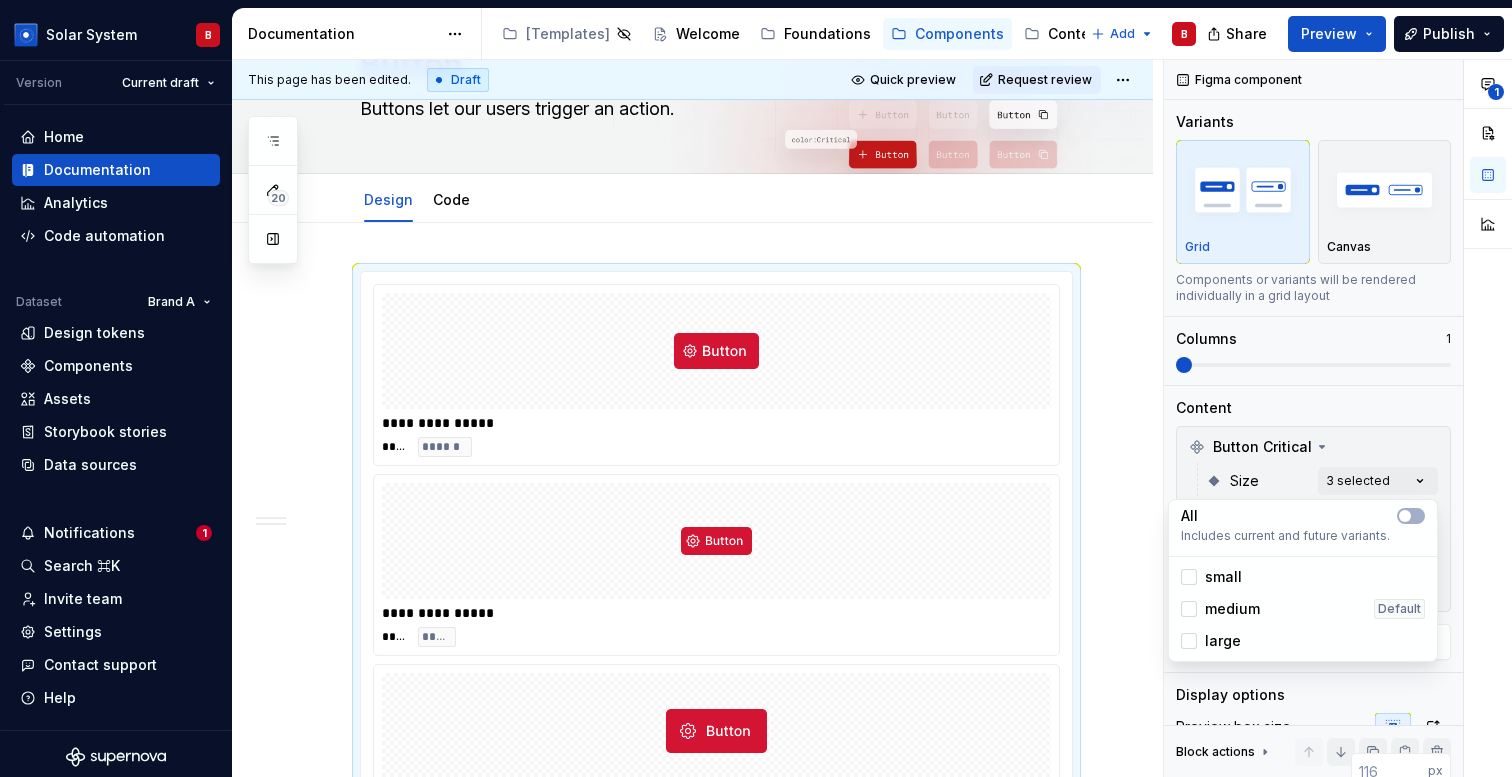 click on "**********" at bounding box center [1338, 418] 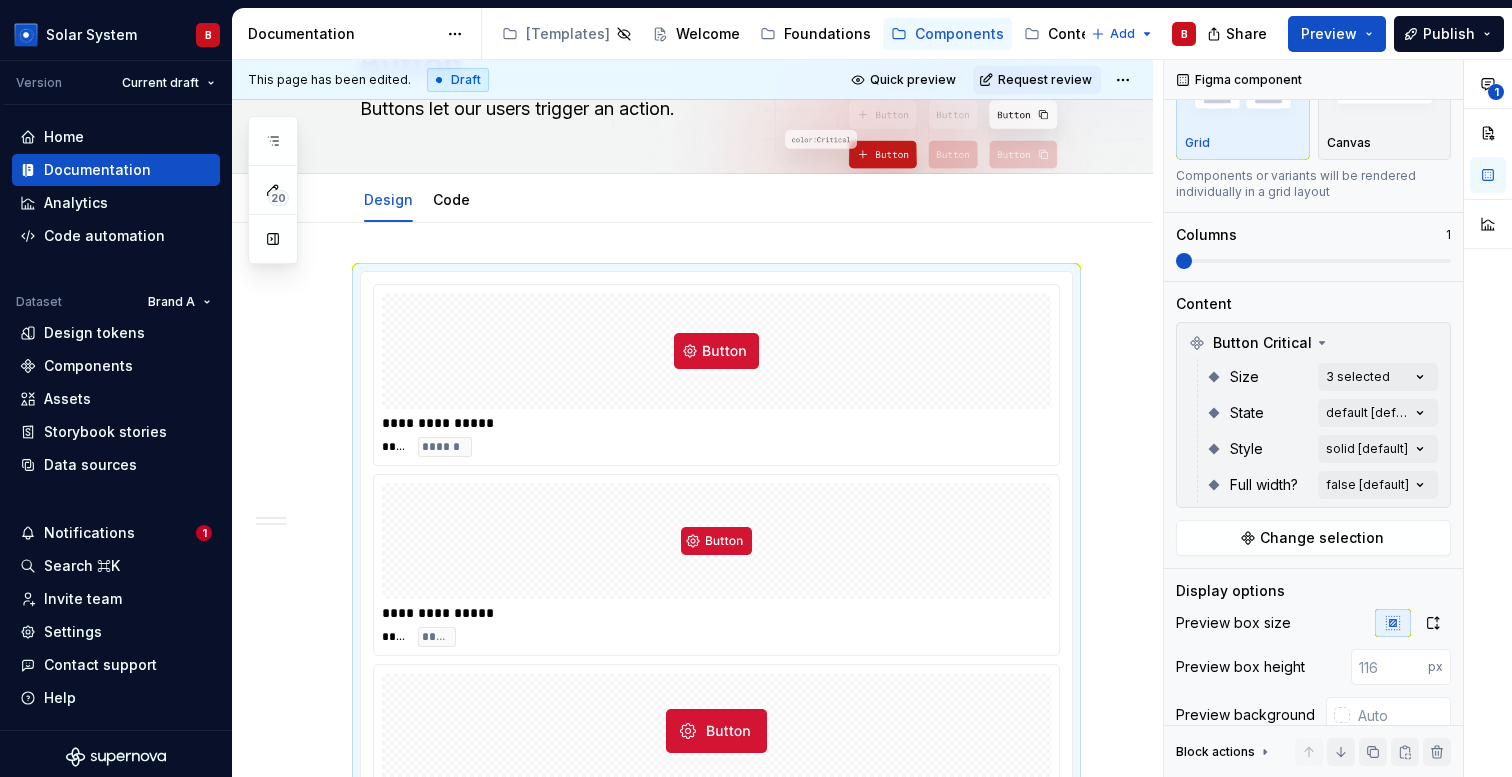 scroll, scrollTop: 107, scrollLeft: 0, axis: vertical 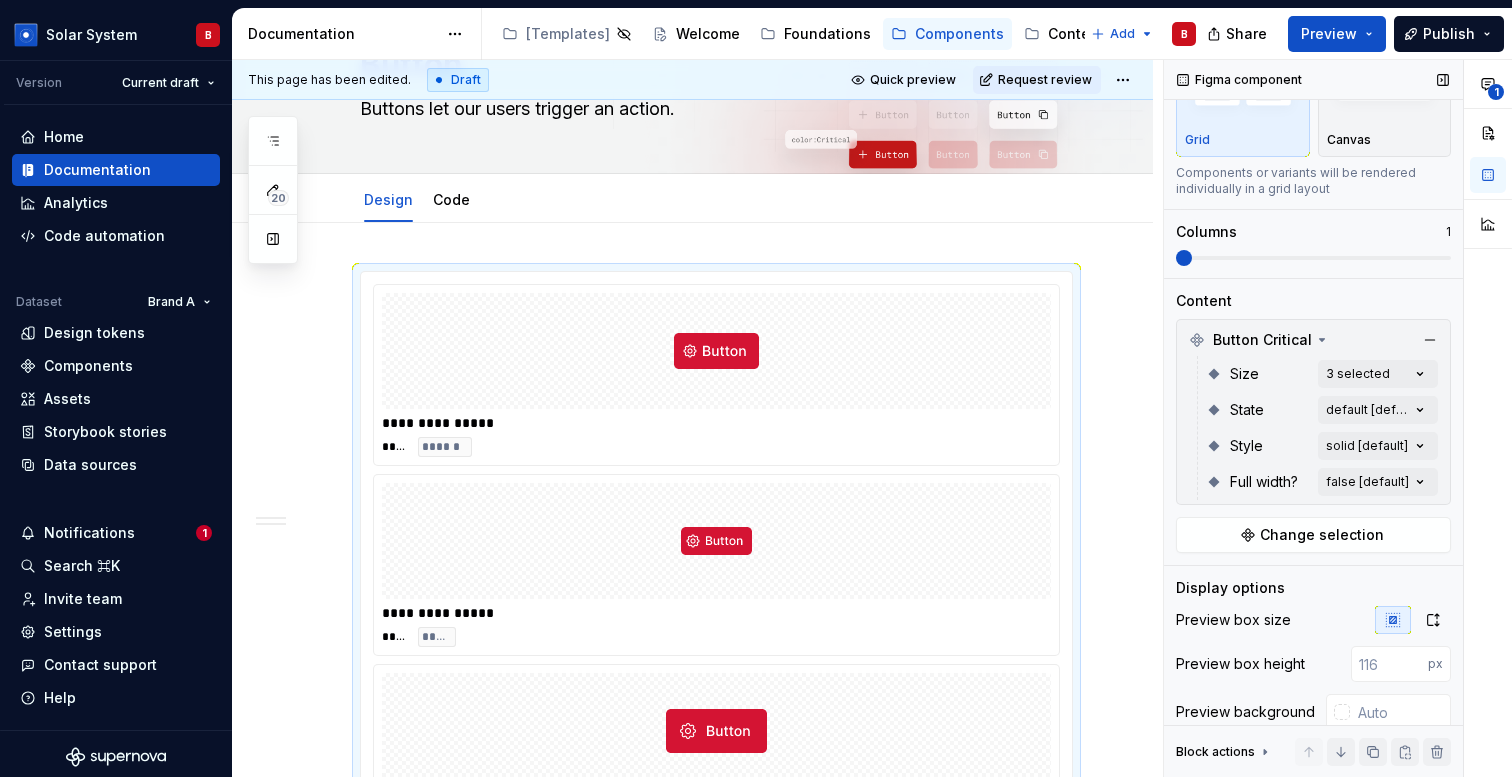 click at bounding box center [1313, 258] 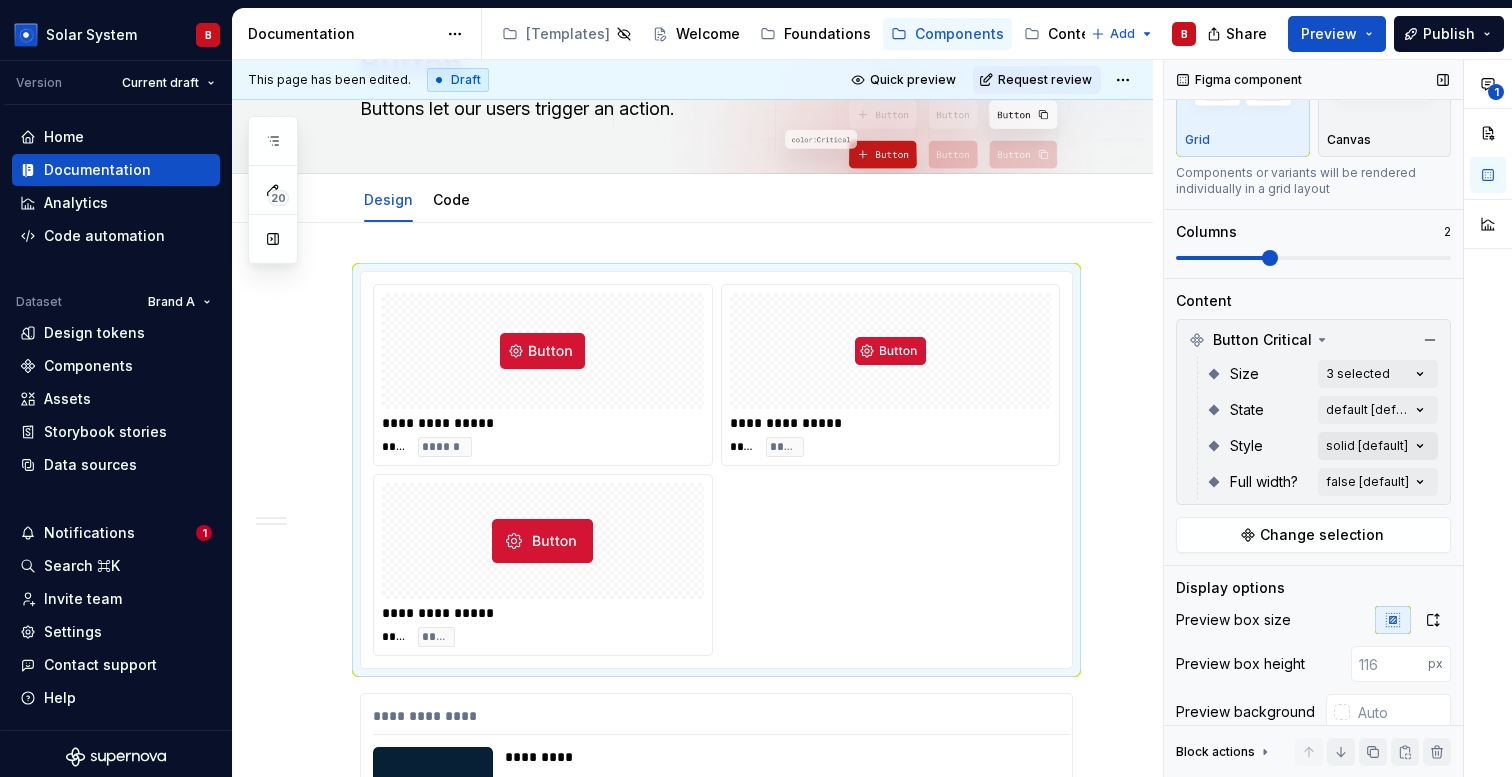 click on "**********" at bounding box center (1338, 418) 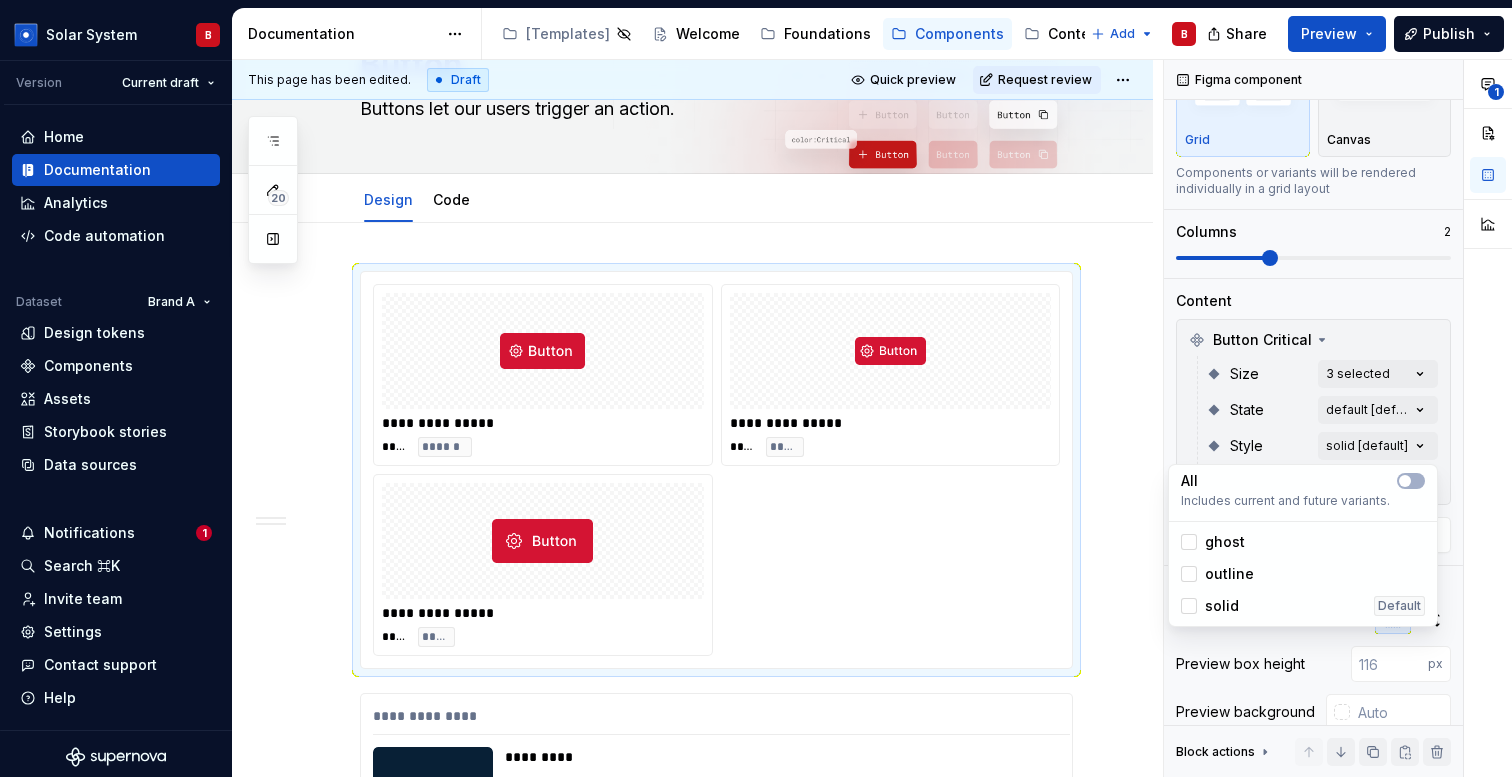 click on "**********" at bounding box center [1338, 418] 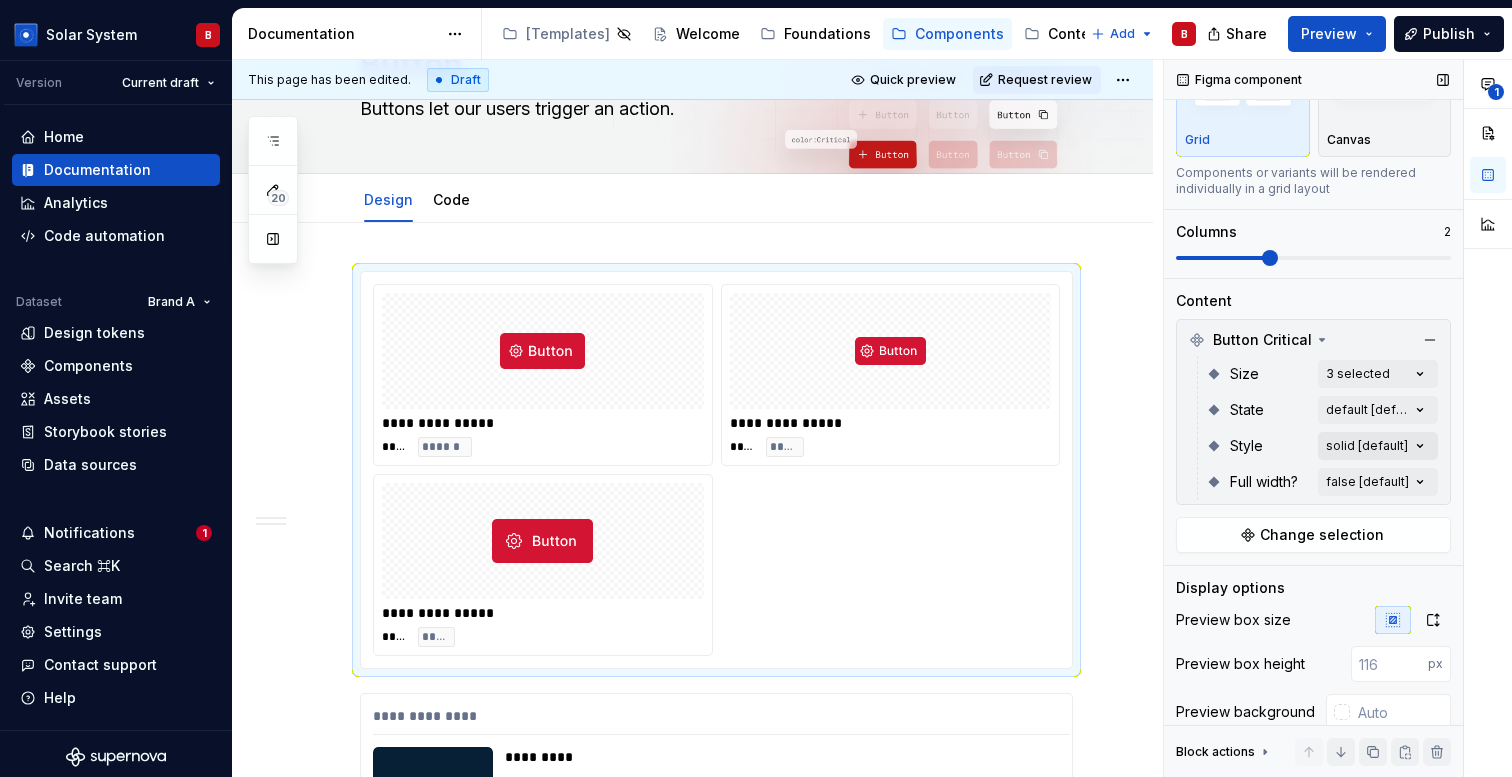 click on "**********" at bounding box center (1338, 418) 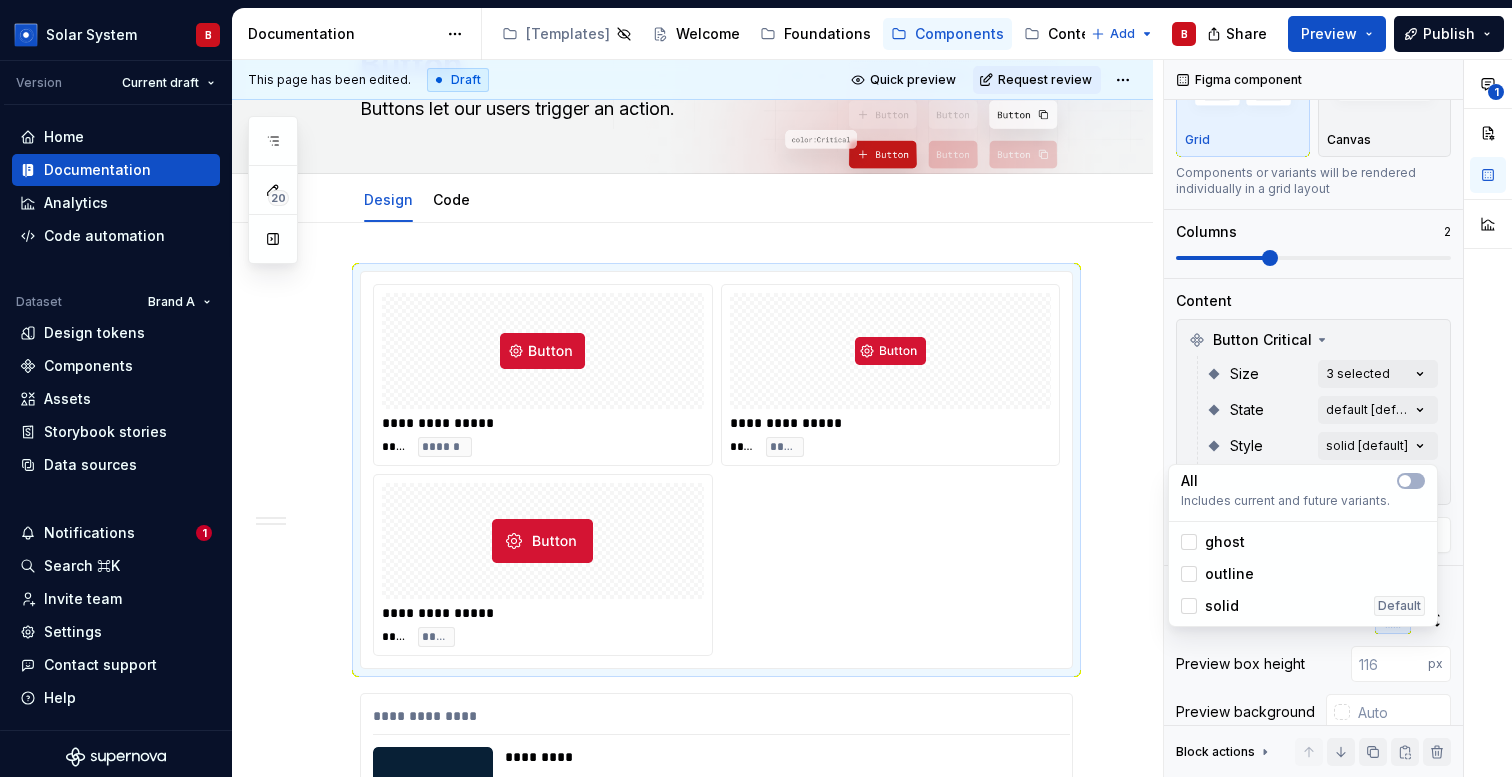 click on "ghost" at bounding box center [1225, 542] 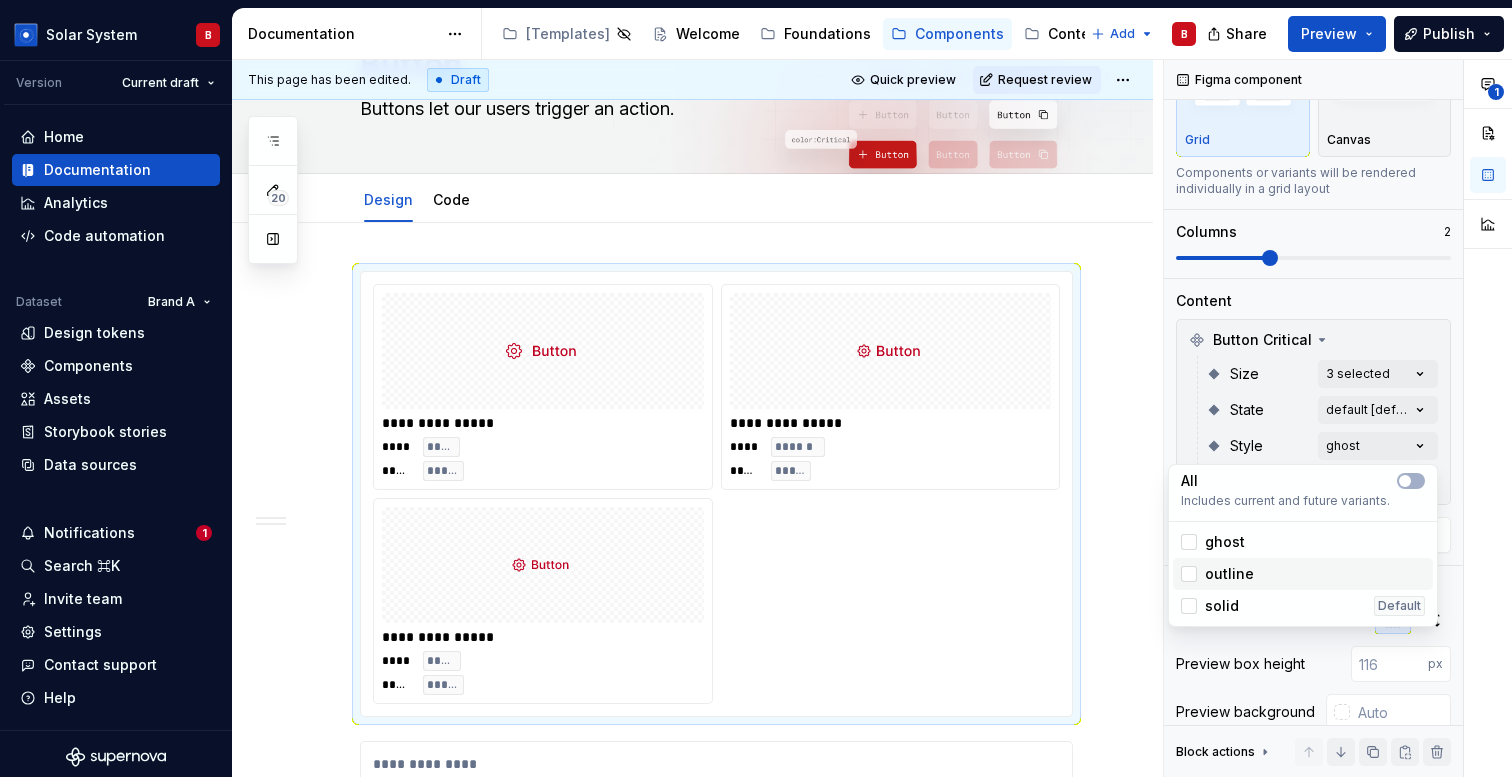 click on "outline" at bounding box center [1229, 574] 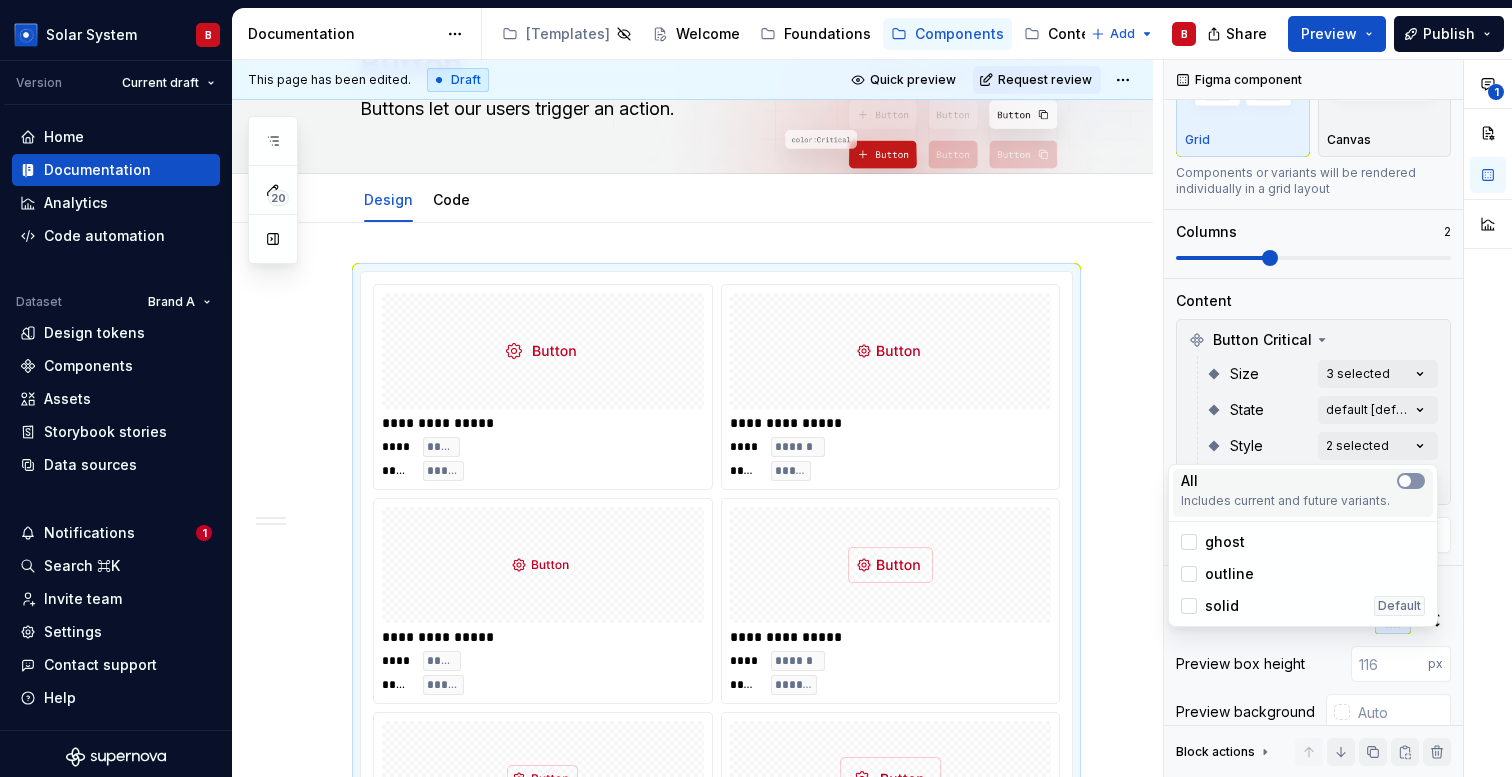 click at bounding box center [1405, 481] 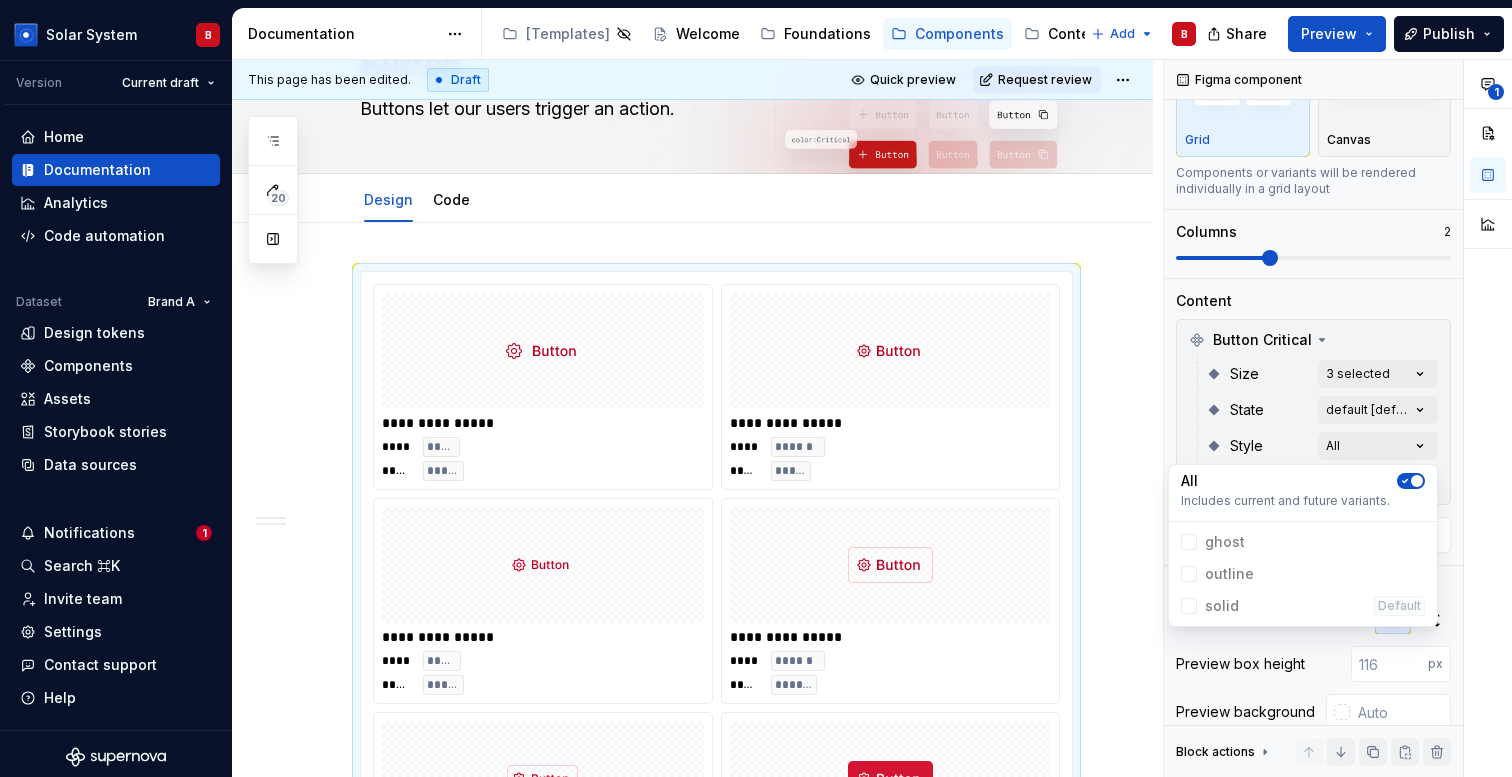 click on "**********" at bounding box center [1338, 418] 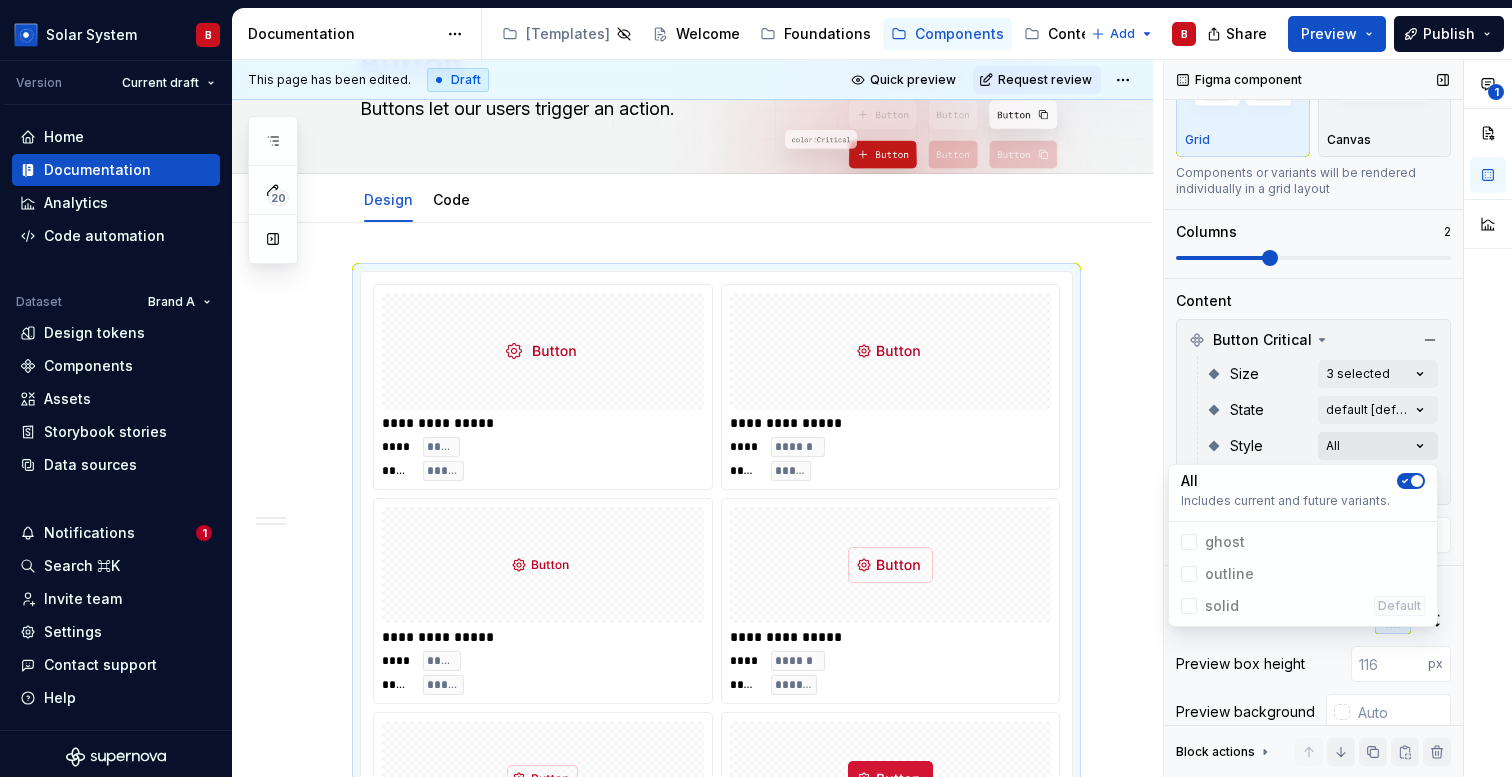 click on "**********" at bounding box center (1338, 418) 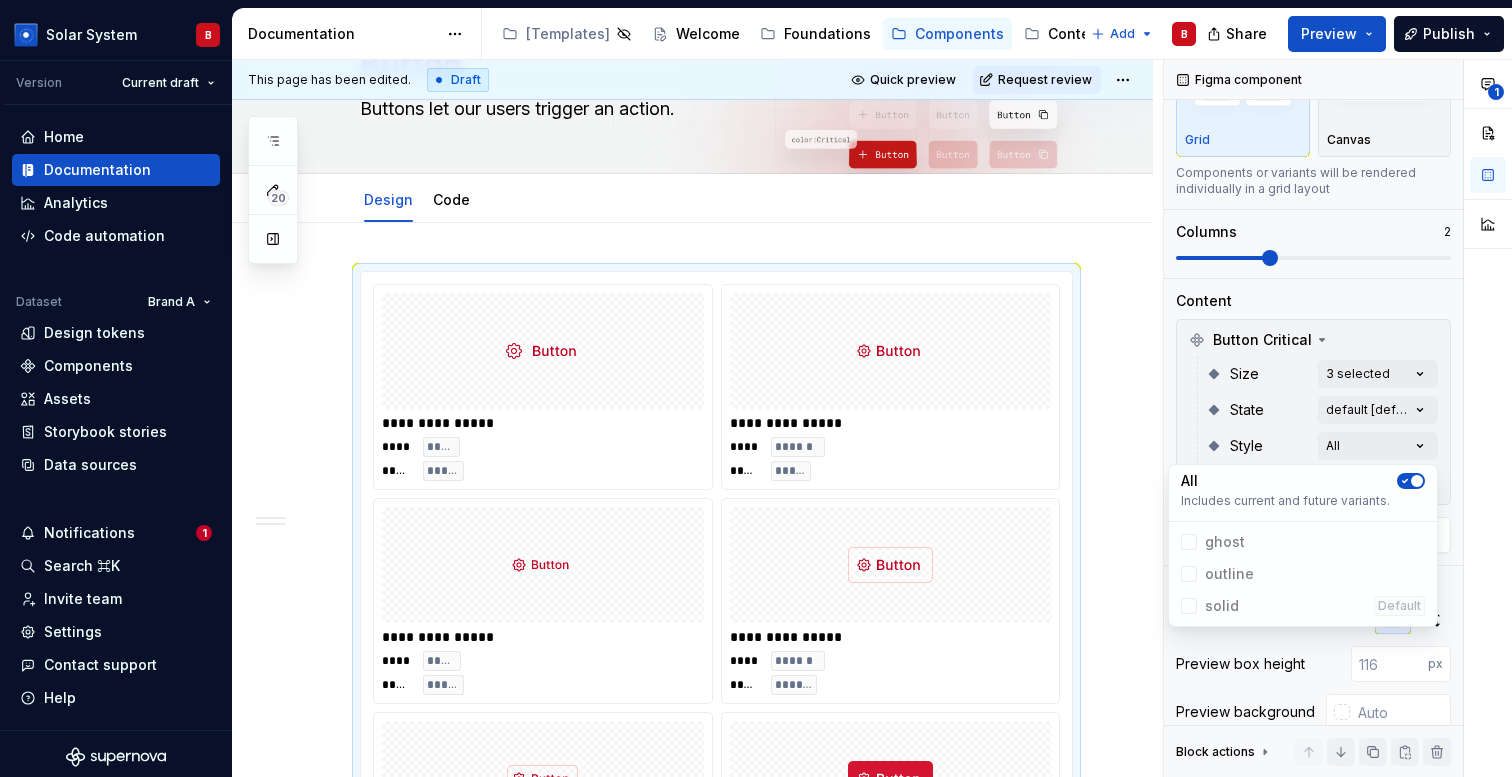 click on "Solar System B Version Current draft Home Documentation Analytics Code automation Dataset Brand A Design tokens Components Assets Storybook stories Data sources Notifications 1 Search ⌘K Invite team Settings Contact support Help Documentation
Accessibility guide for tree Page tree.
Navigate the tree with the arrow keys. Common tree hotkeys apply. Further keybindings are available:
enter to execute primary action on focused item
f2 to start renaming the focused item
escape to abort renaming an item
control+d to start dragging selected items
[Templates] Welcome Foundations Components Content Assets Add B Share Preview Publish 20 Pages Add
Accessibility guide for tree Page tree.
Navigate the tree with the arrow keys. Common tree hotkeys apply. Further keybindings are available:
enter to execute primary action on focused item
f2 to start renaming the focused item
Button" at bounding box center [756, 388] 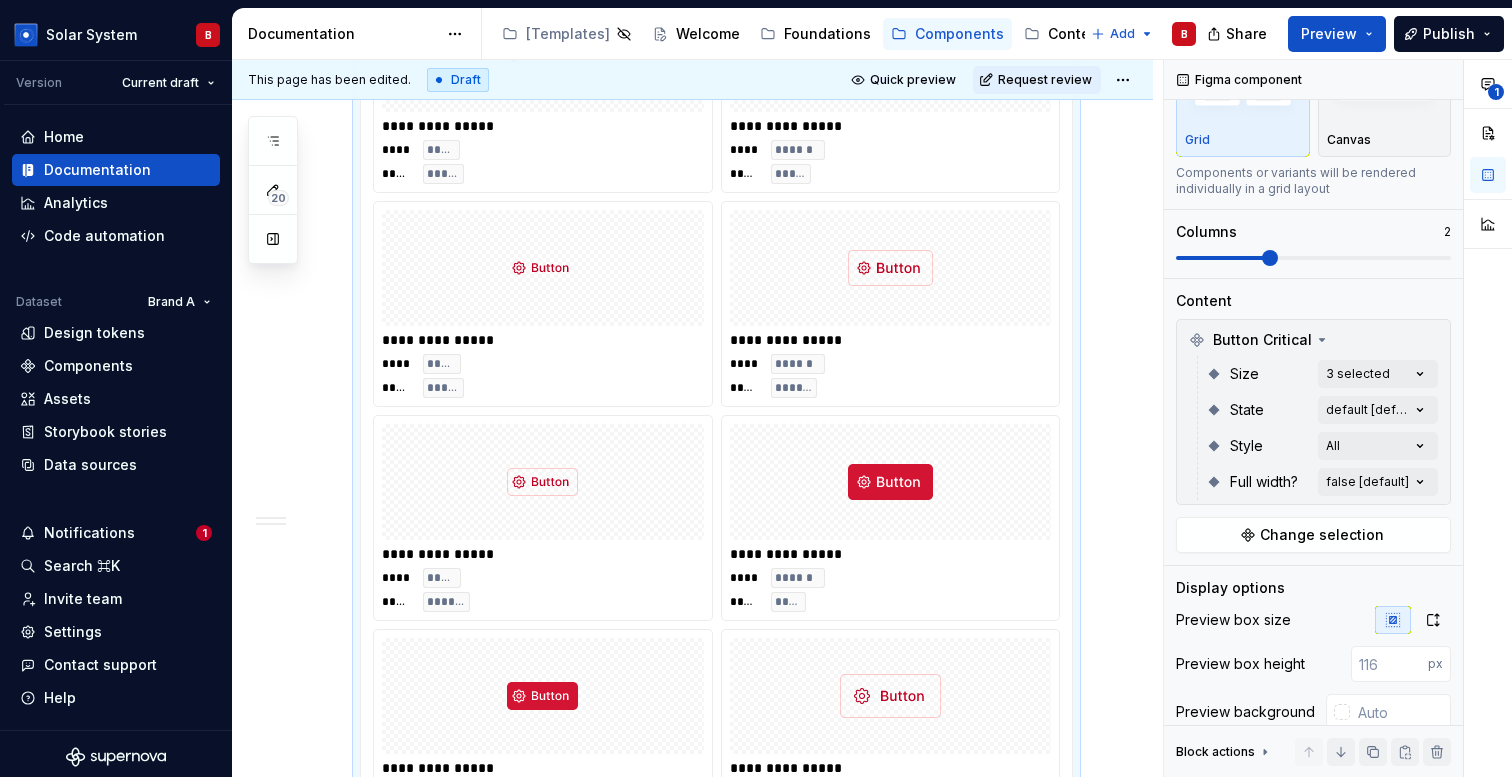 scroll, scrollTop: 424, scrollLeft: 0, axis: vertical 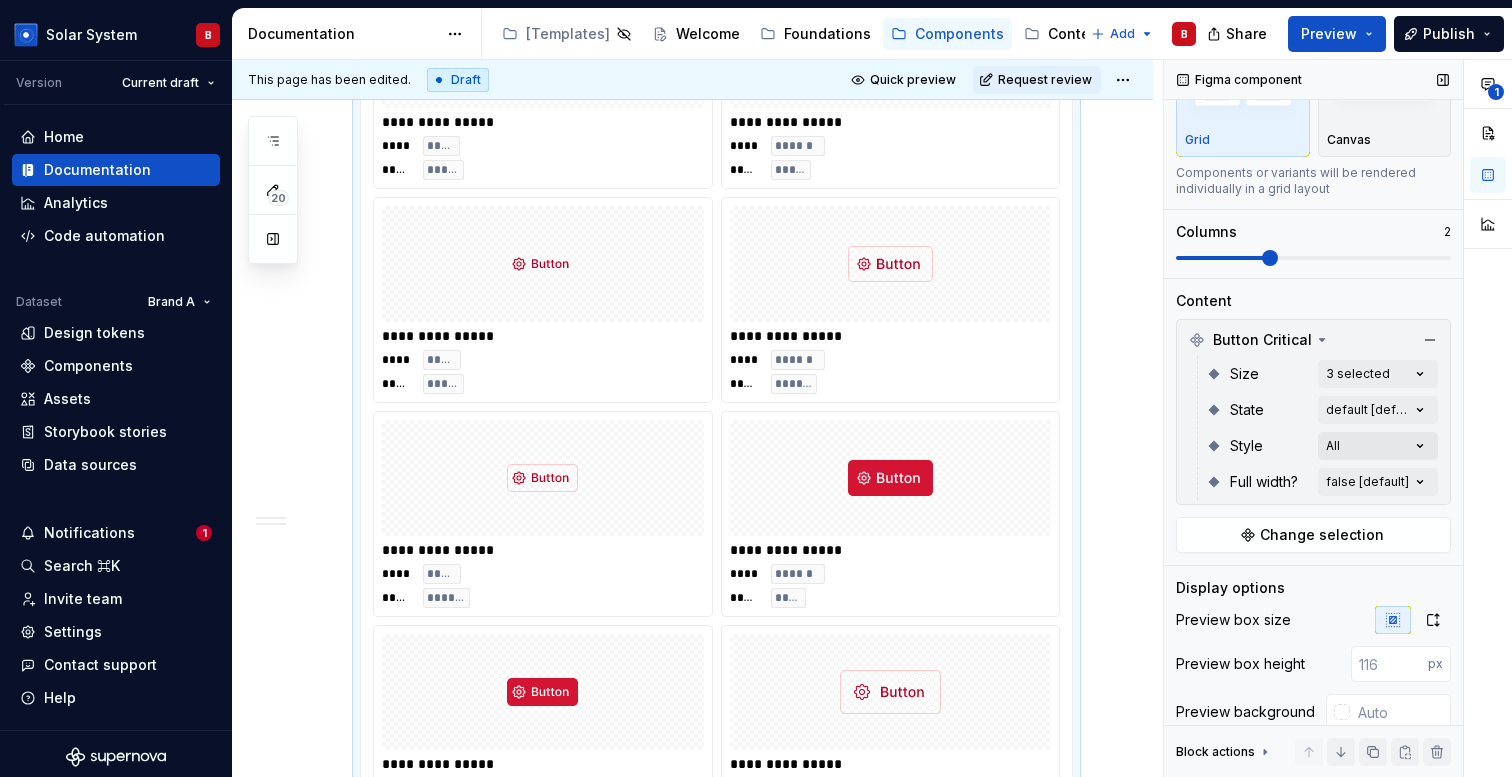 click on "**********" at bounding box center (1338, 418) 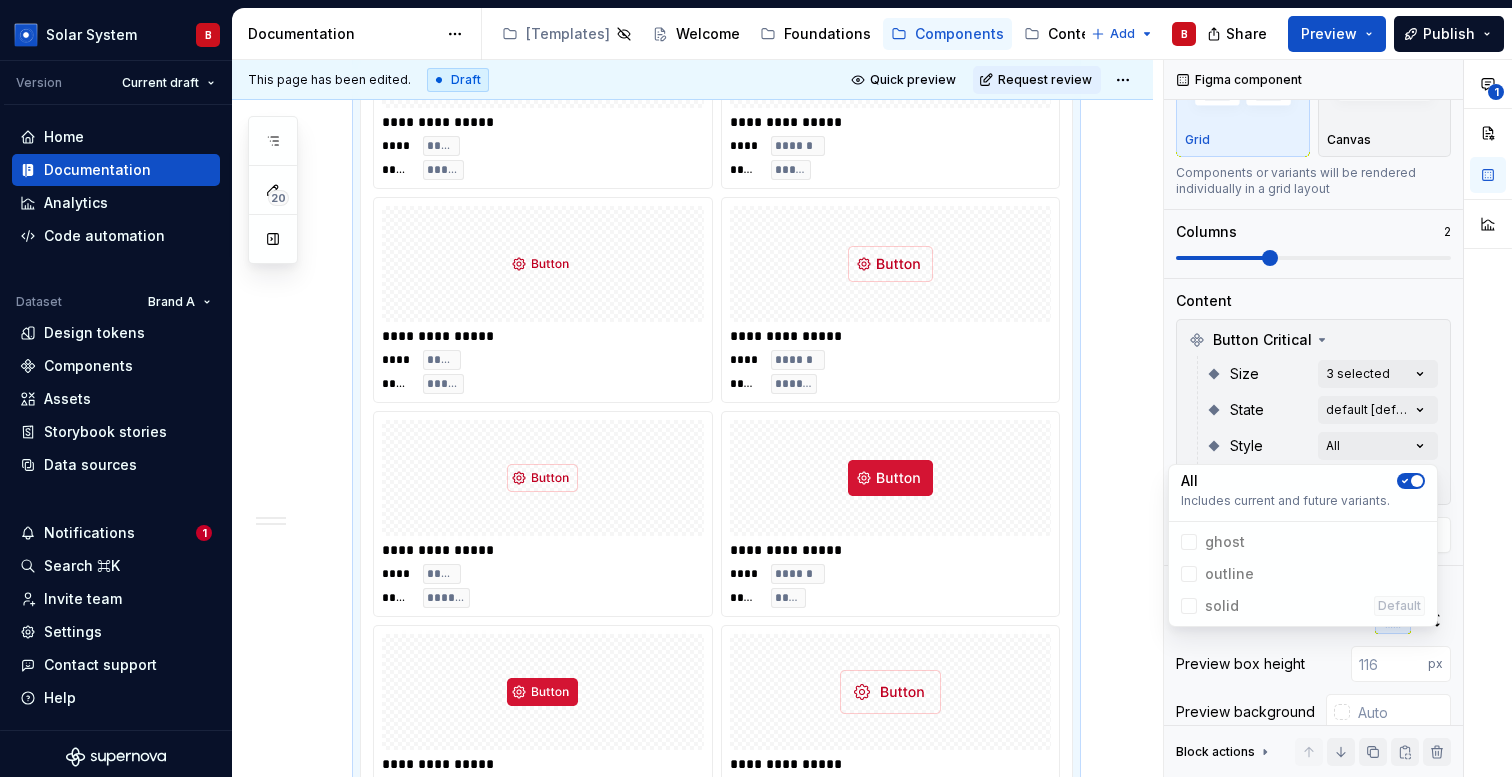 click at bounding box center (1411, 481) 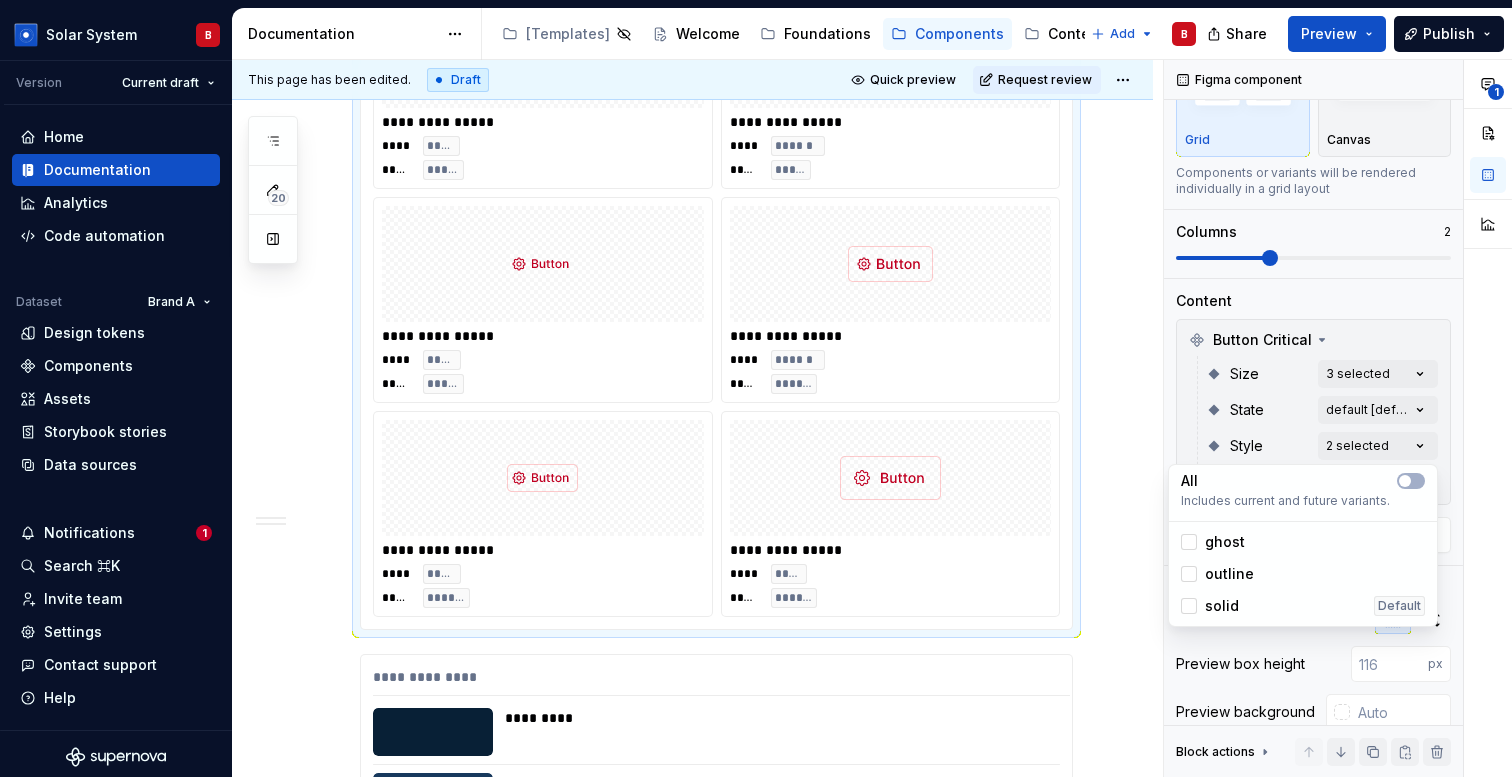 click on "**********" at bounding box center [1338, 418] 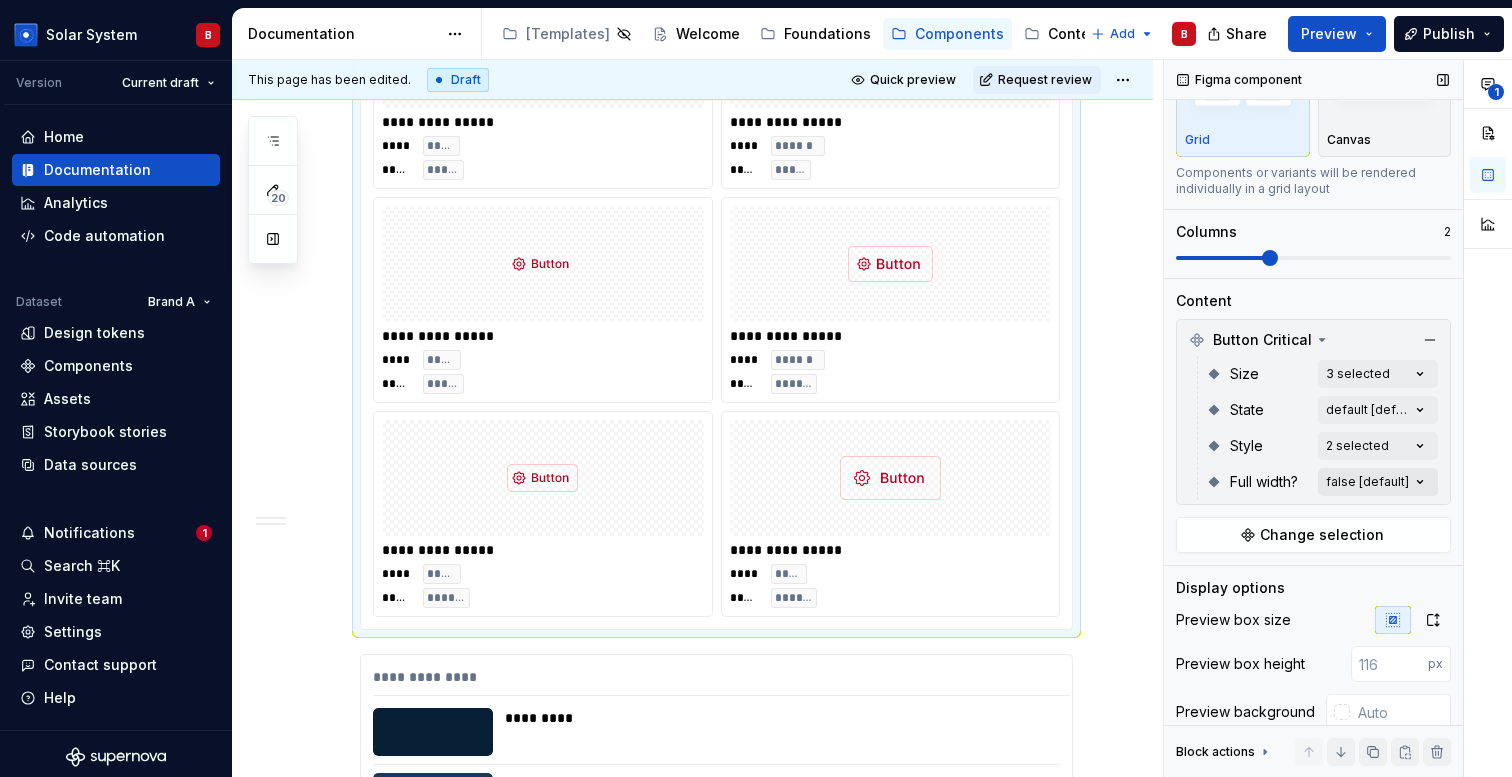 click on "**********" at bounding box center (1338, 418) 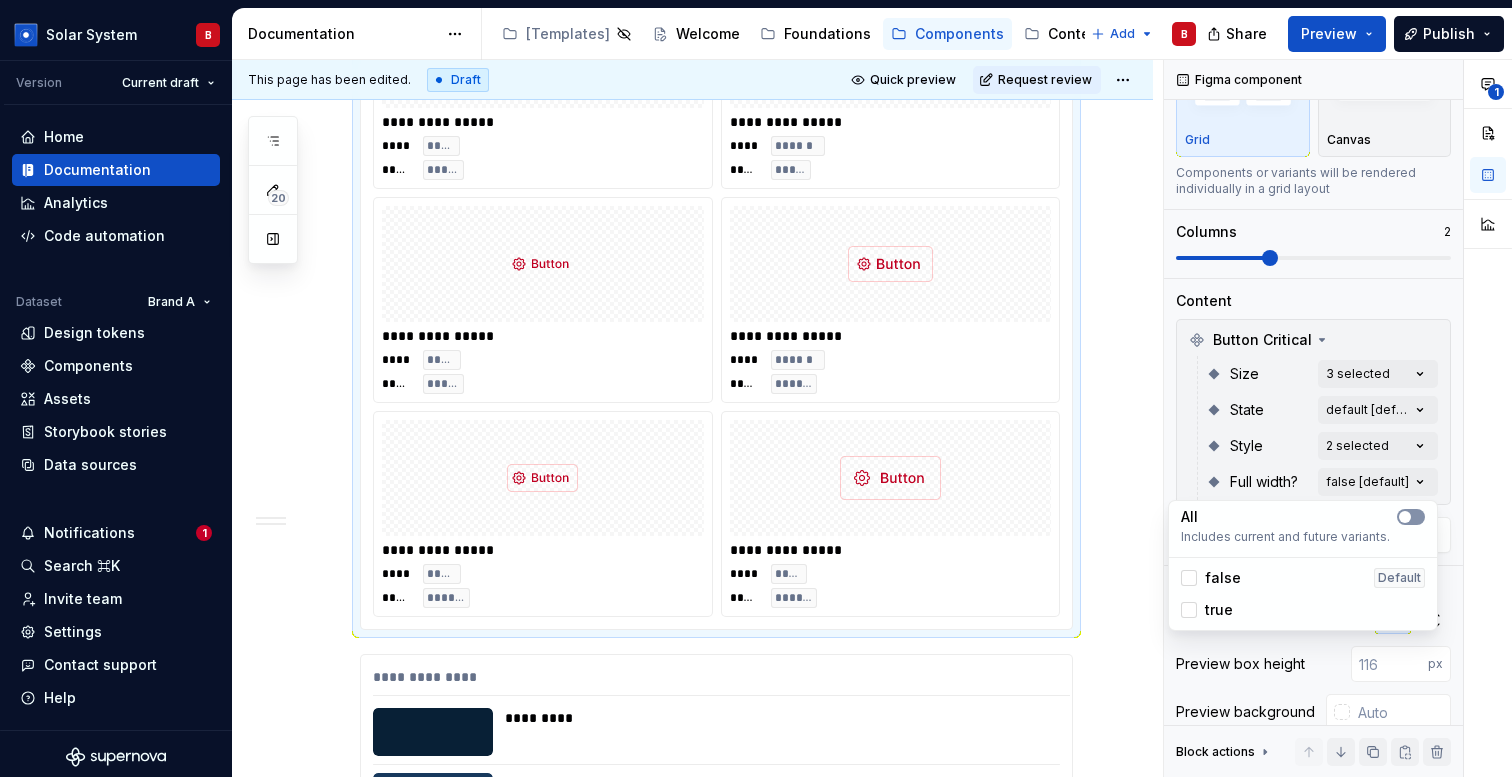 click at bounding box center [1411, 517] 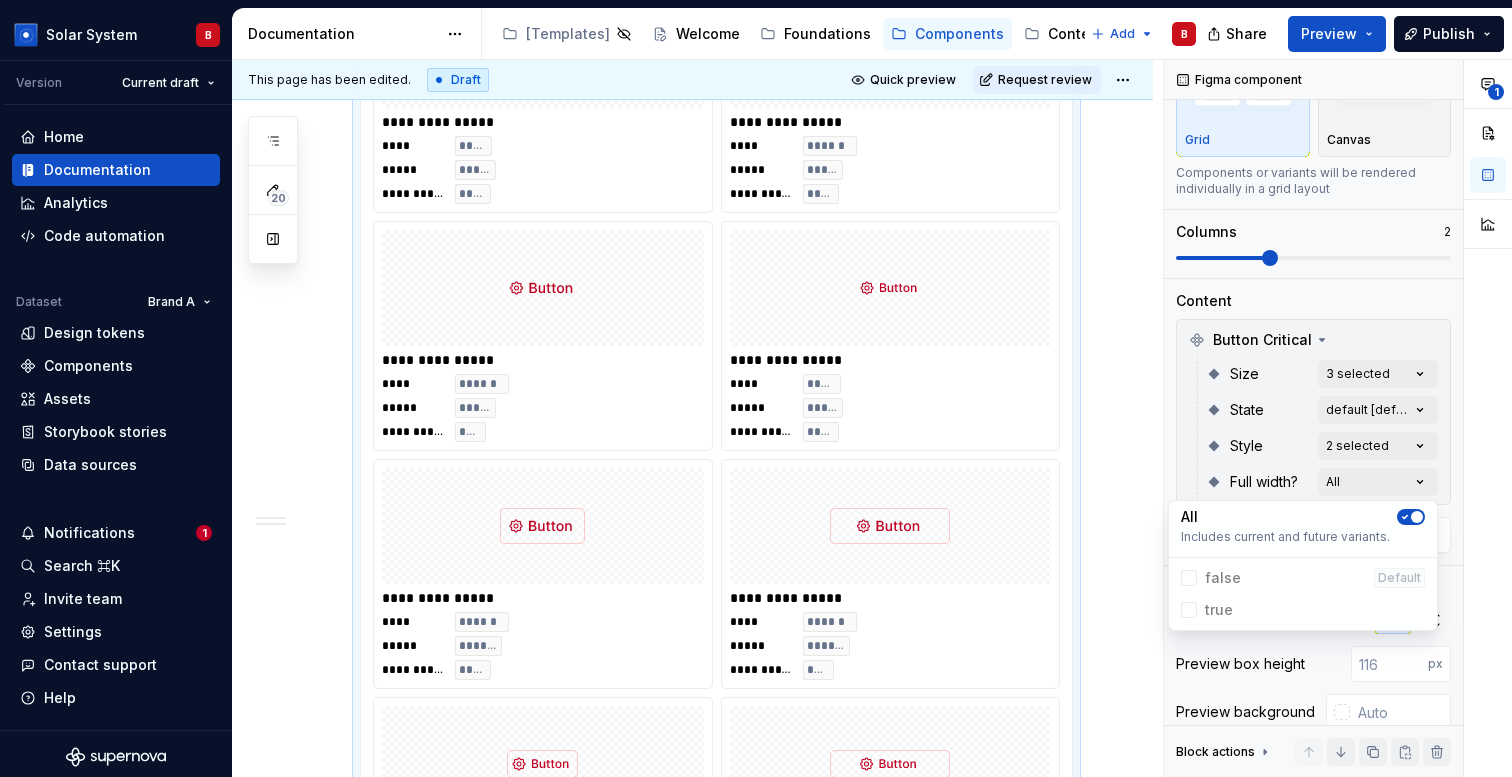 click at bounding box center [1417, 517] 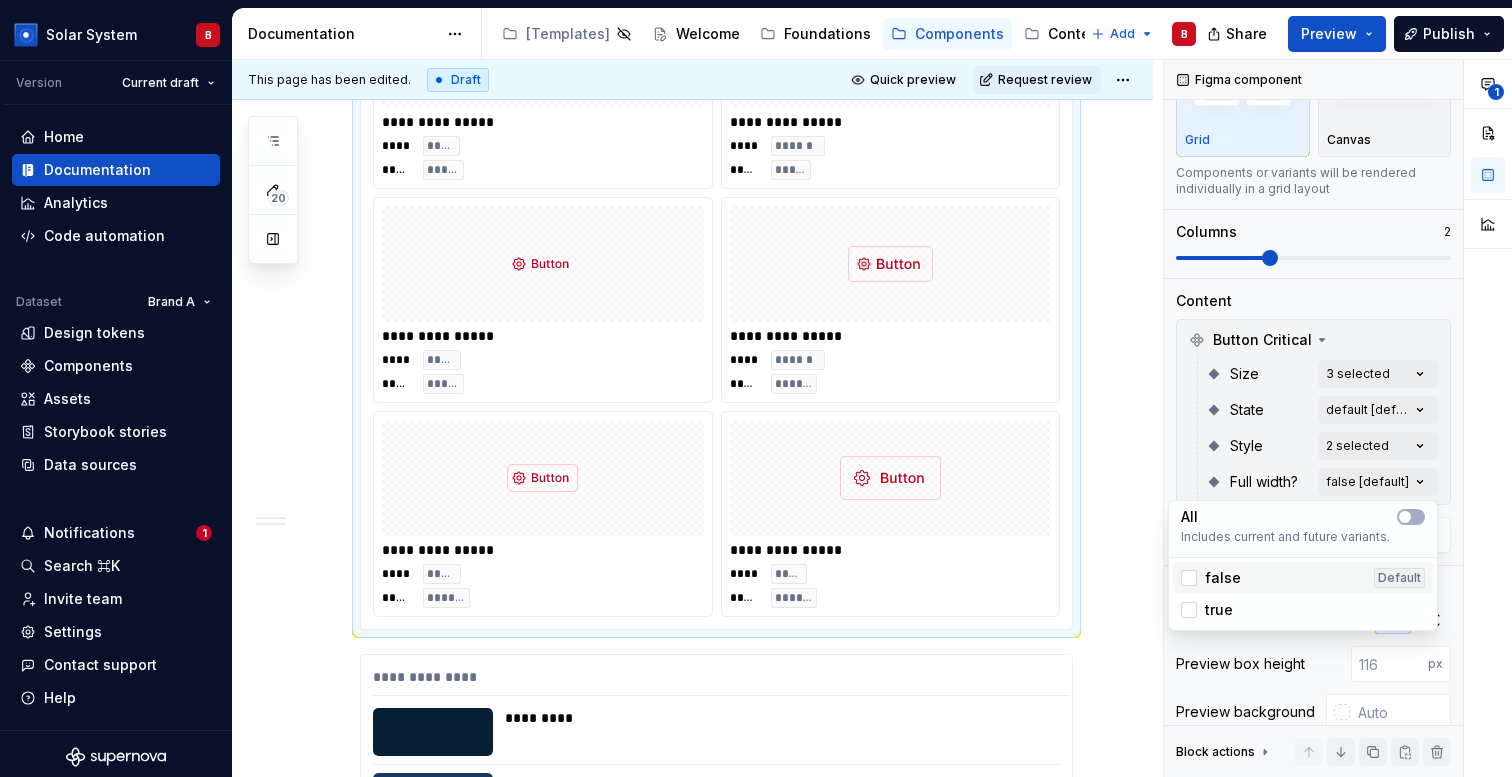 click on "false" at bounding box center (1223, 578) 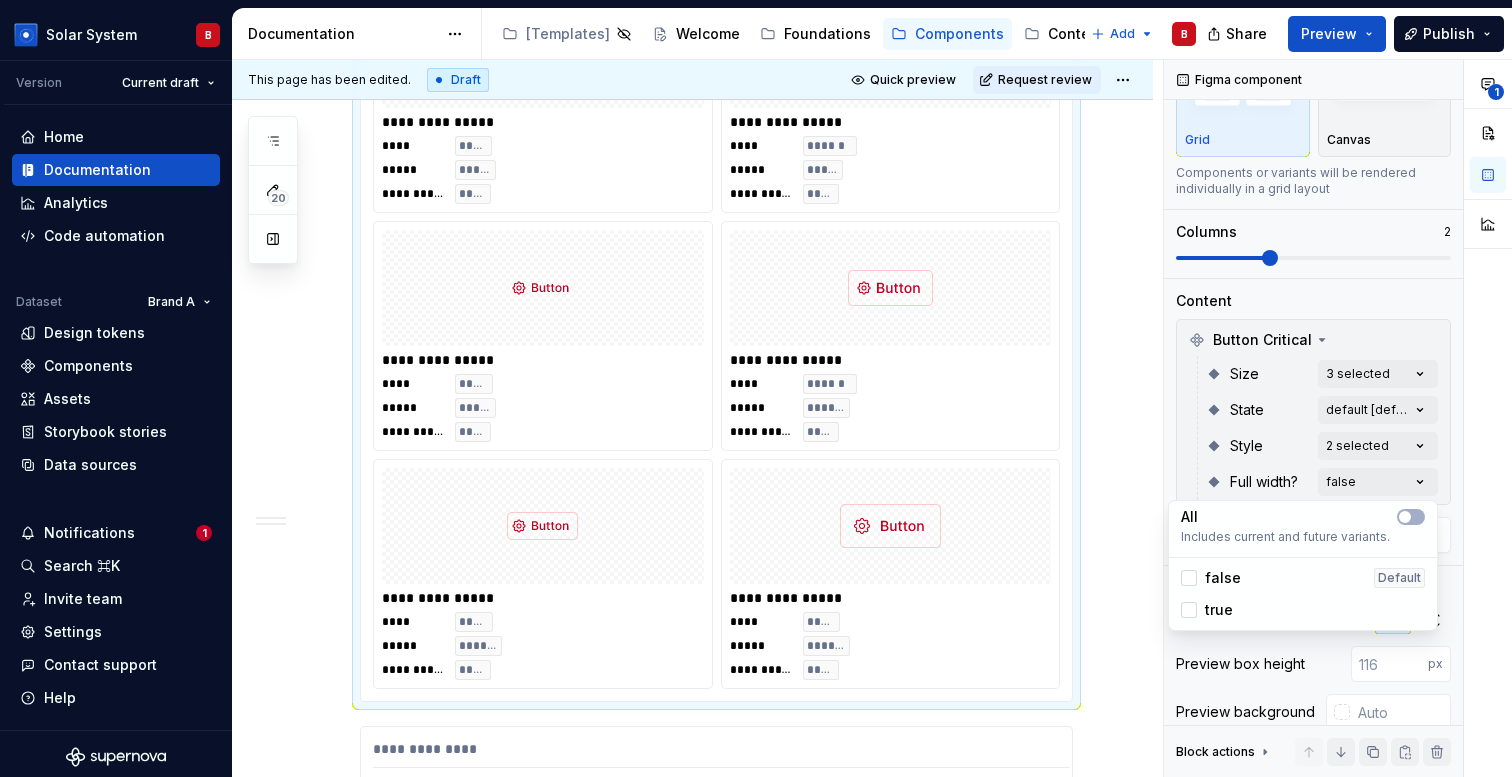 click on "true" at bounding box center (1219, 610) 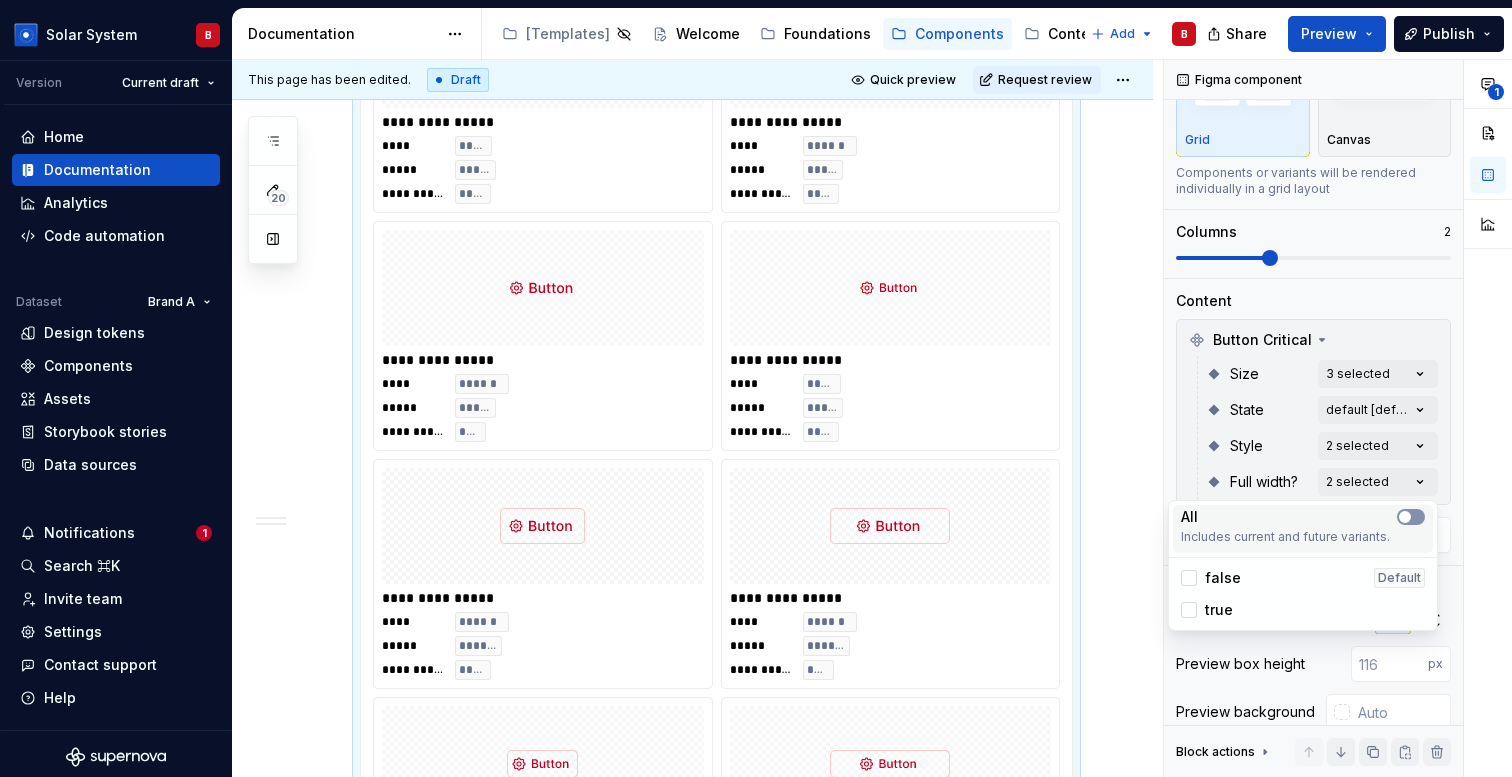 click at bounding box center [1405, 517] 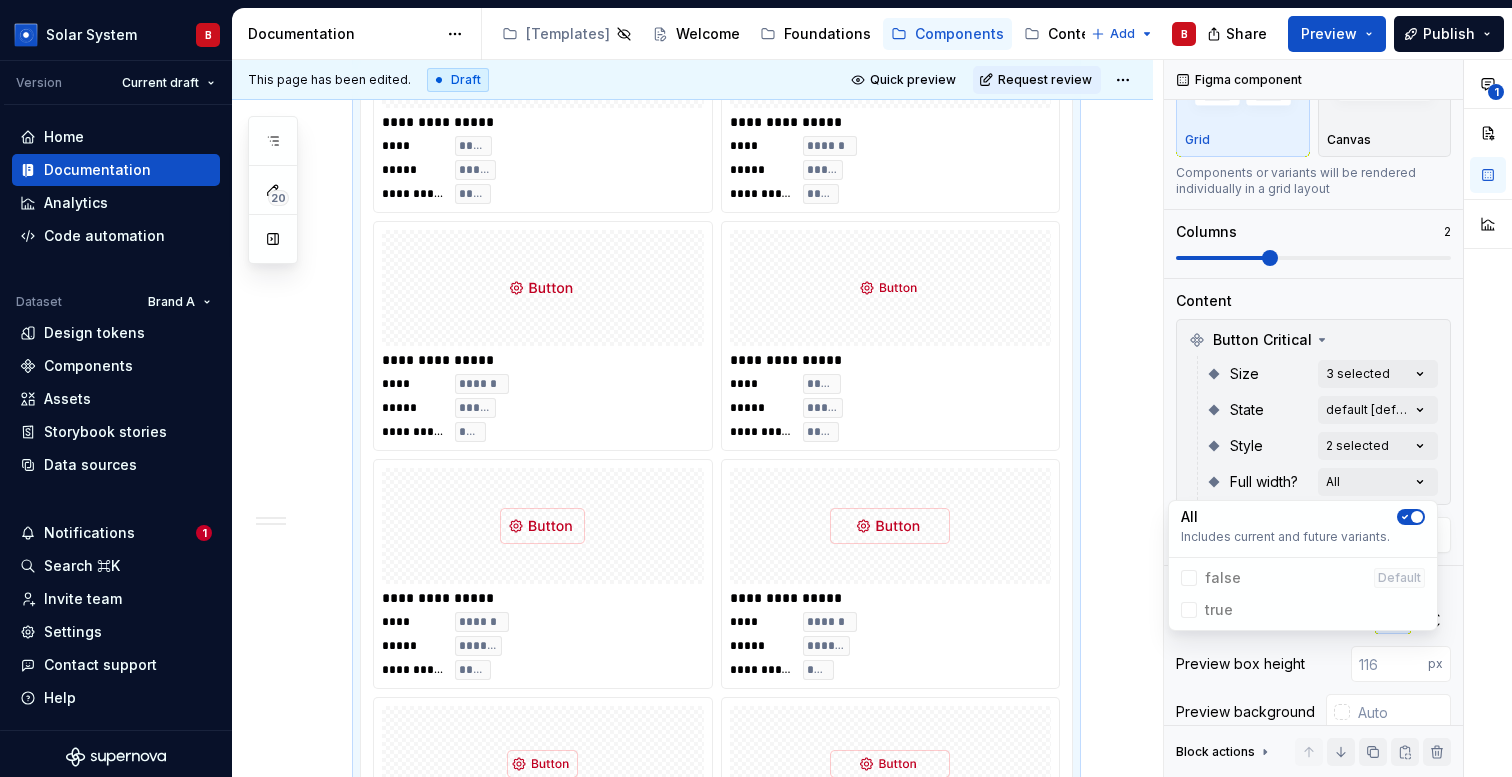 click on "Solar System B Version Current draft Home Documentation Analytics Code automation Dataset Brand A Design tokens Components Assets Storybook stories Data sources Notifications 1 Search ⌘K Invite team Settings Contact support Help Documentation
Accessibility guide for tree Page tree.
Navigate the tree with the arrow keys. Common tree hotkeys apply. Further keybindings are available:
enter to execute primary action on focused item
f2 to start renaming the focused item
escape to abort renaming an item
control+d to start dragging selected items
[Templates] Welcome Foundations Components Content Assets Add B Share Preview Publish 20 Pages Add
Accessibility guide for tree Page tree.
Navigate the tree with the arrow keys. Common tree hotkeys apply. Further keybindings are available:
enter to execute primary action on focused item
f2 to start renaming the focused item
Button" at bounding box center (756, 388) 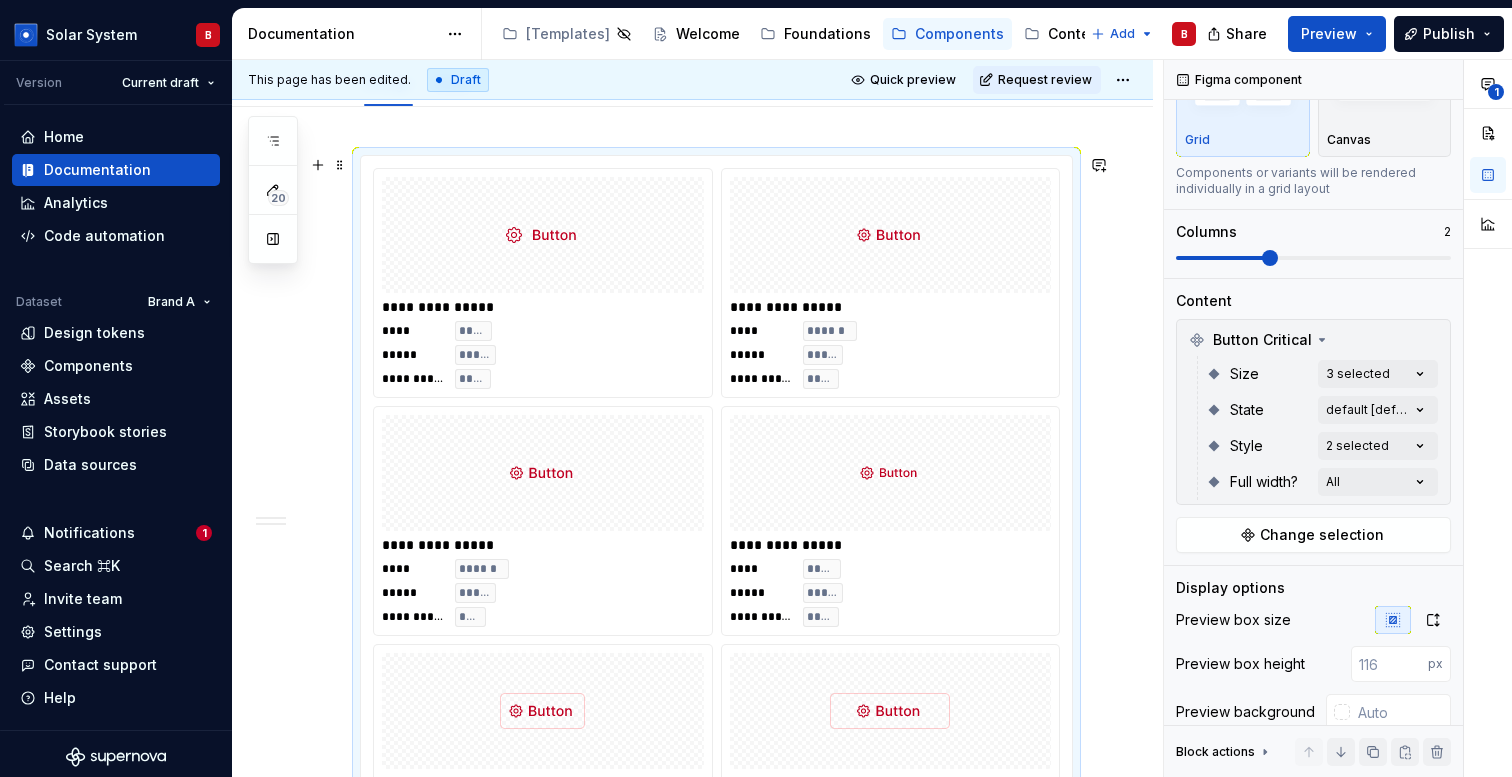 scroll, scrollTop: 231, scrollLeft: 0, axis: vertical 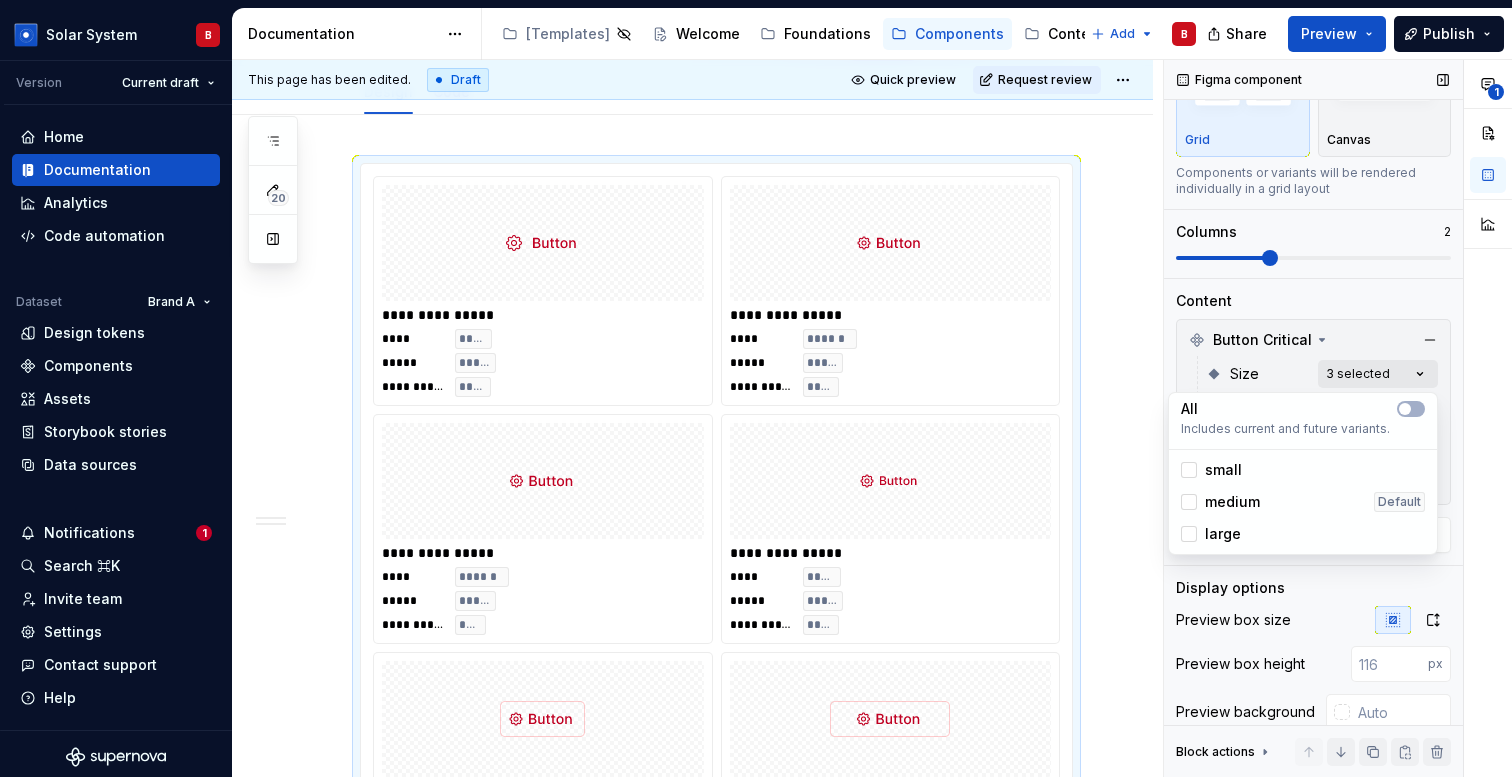 click on "**********" at bounding box center (1338, 418) 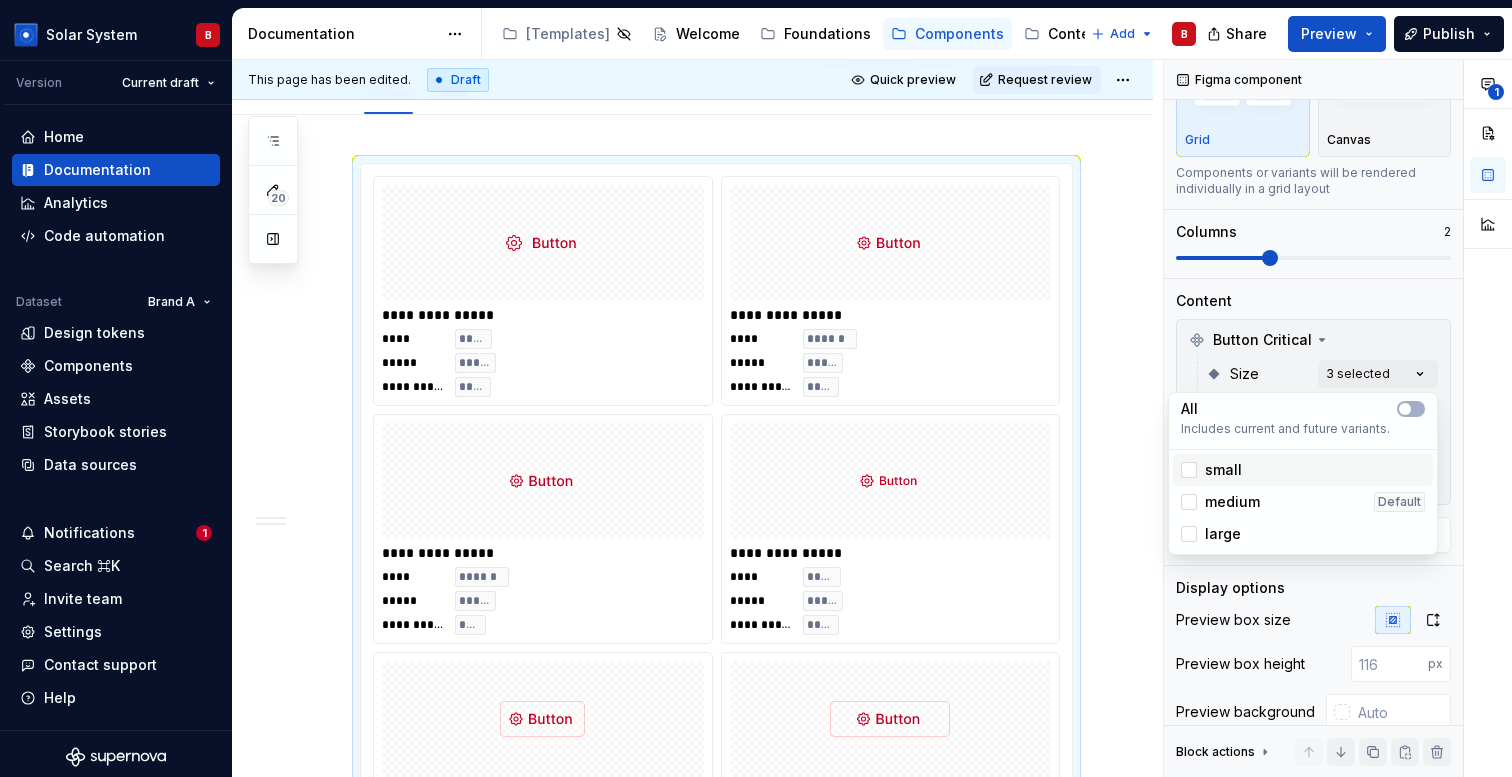 click on "small" at bounding box center [1303, 470] 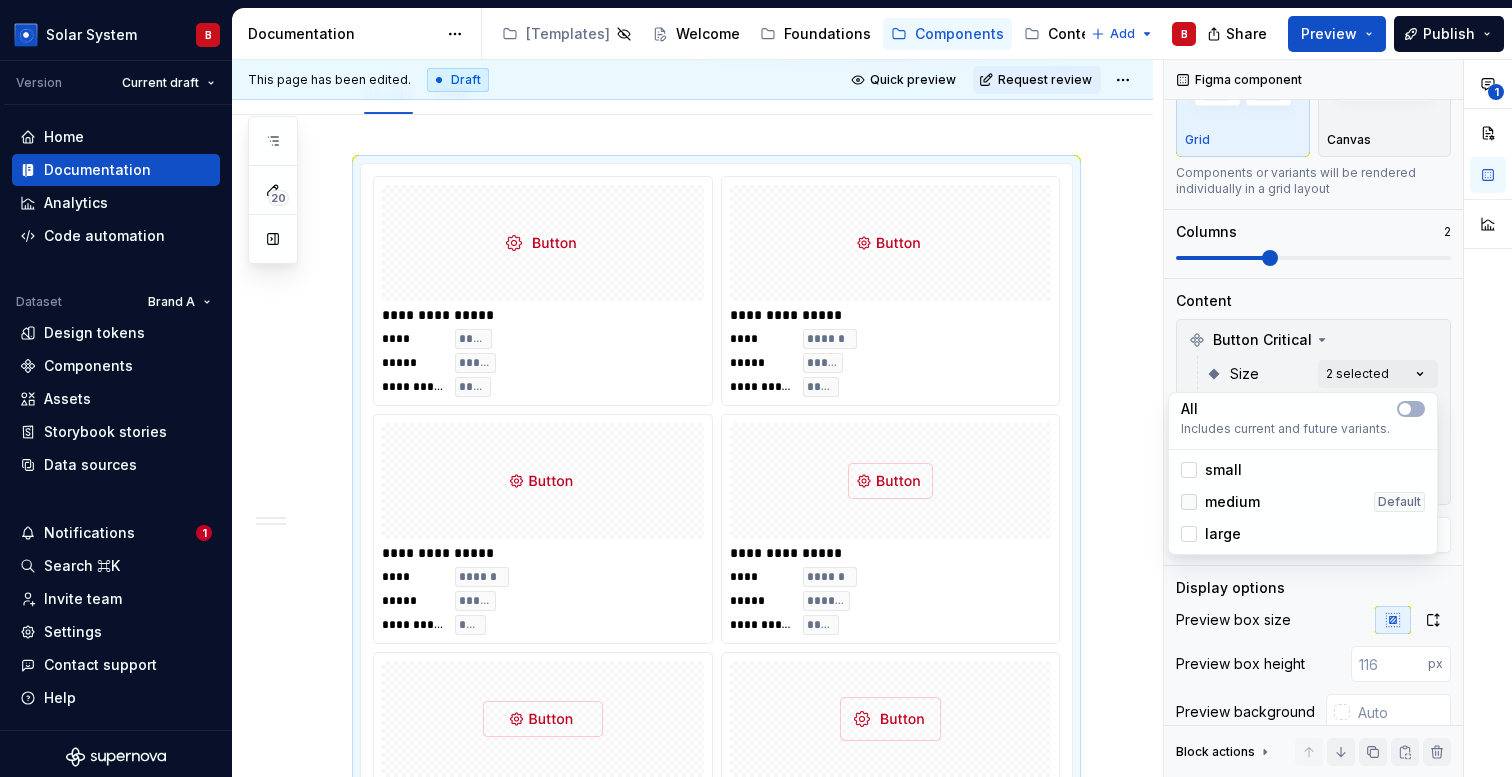 click at bounding box center (1189, 502) 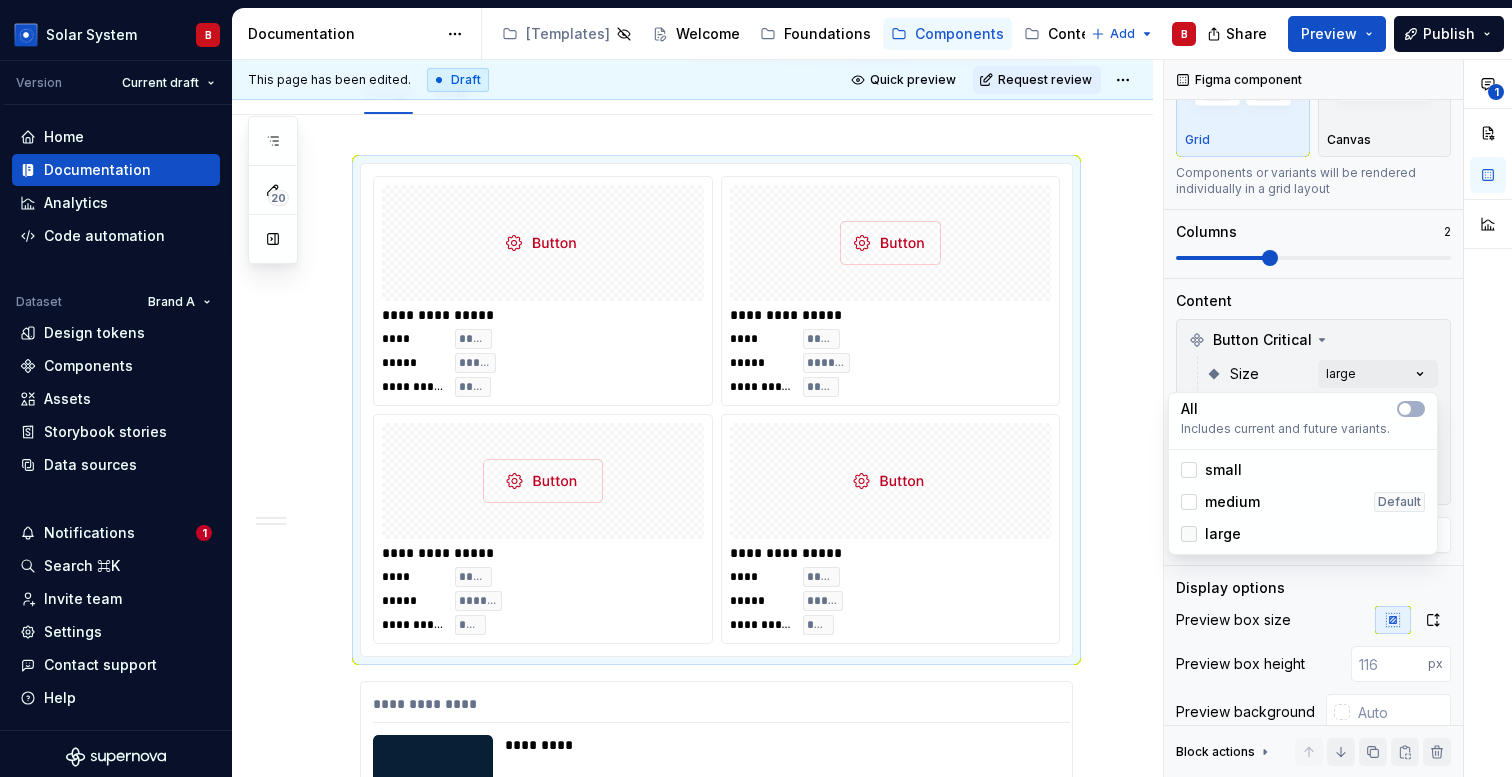 click 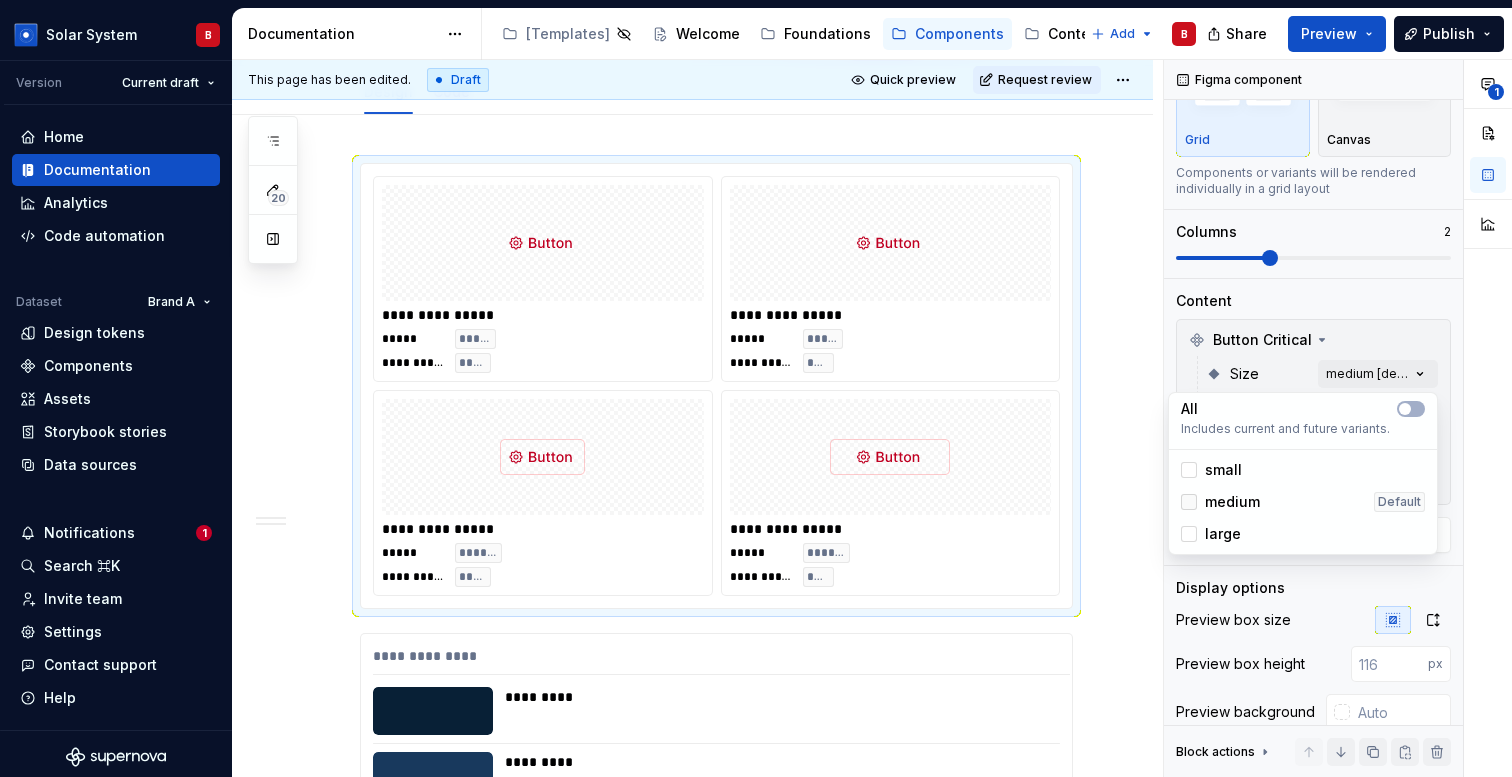 click at bounding box center [1189, 502] 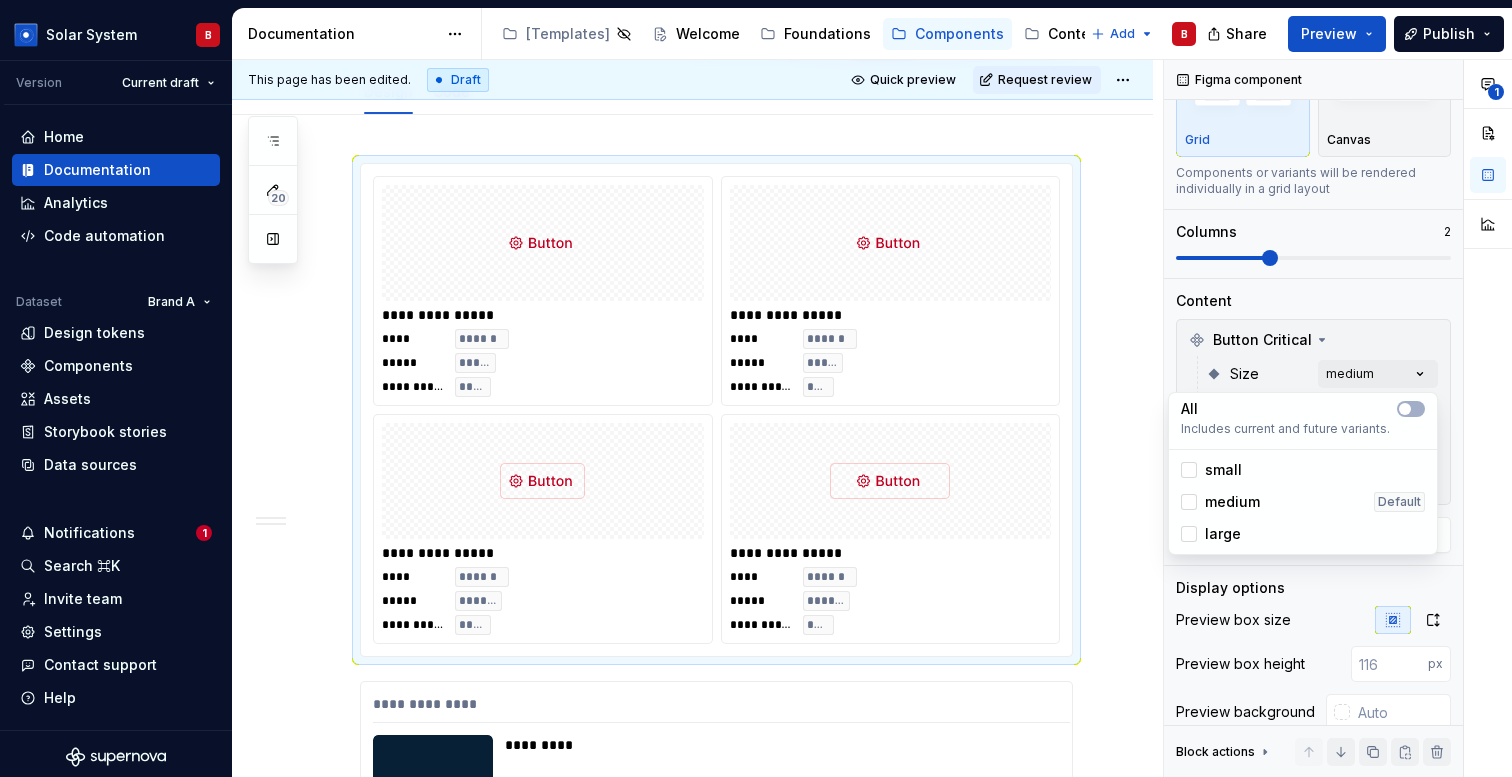 click on "**********" at bounding box center (1338, 418) 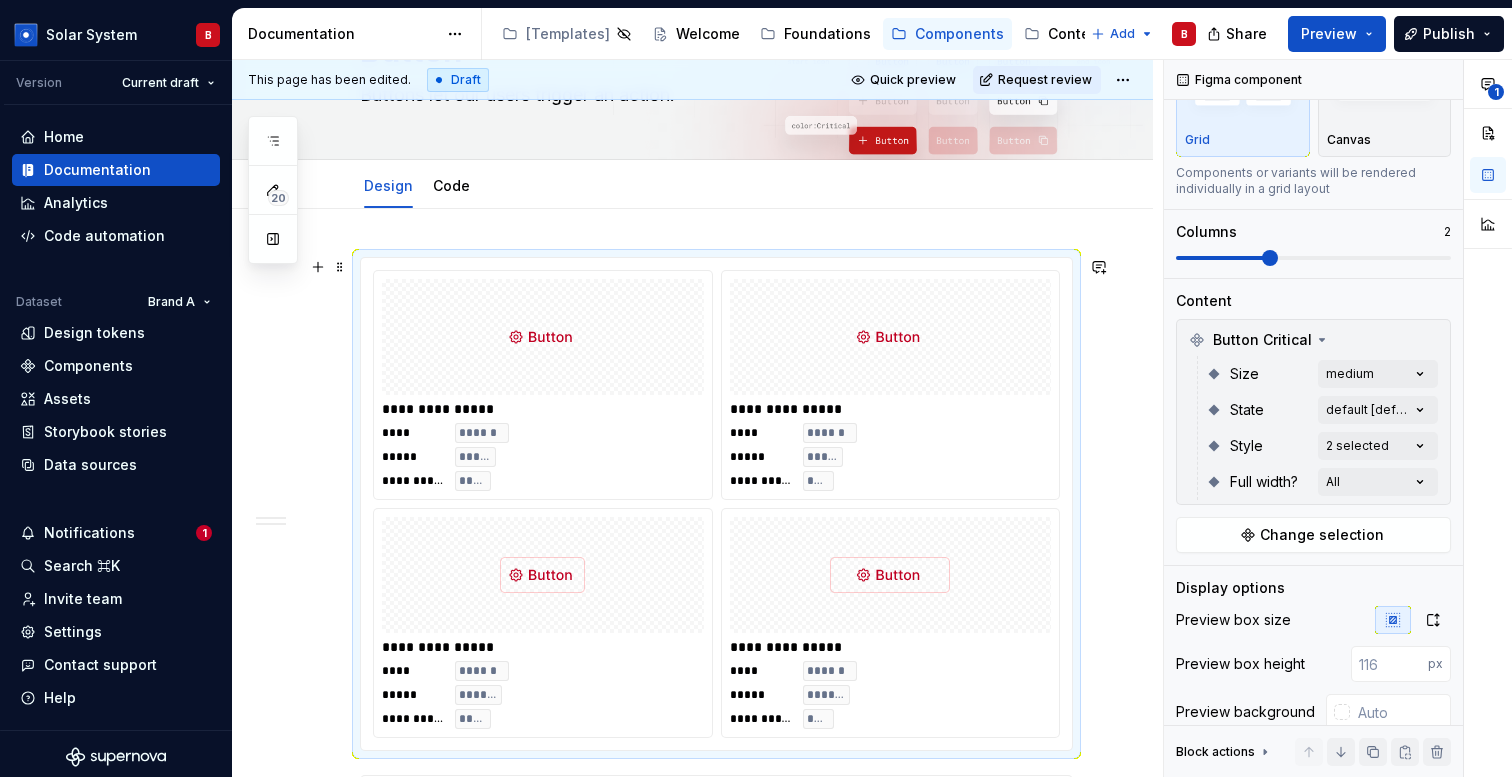 scroll, scrollTop: 134, scrollLeft: 0, axis: vertical 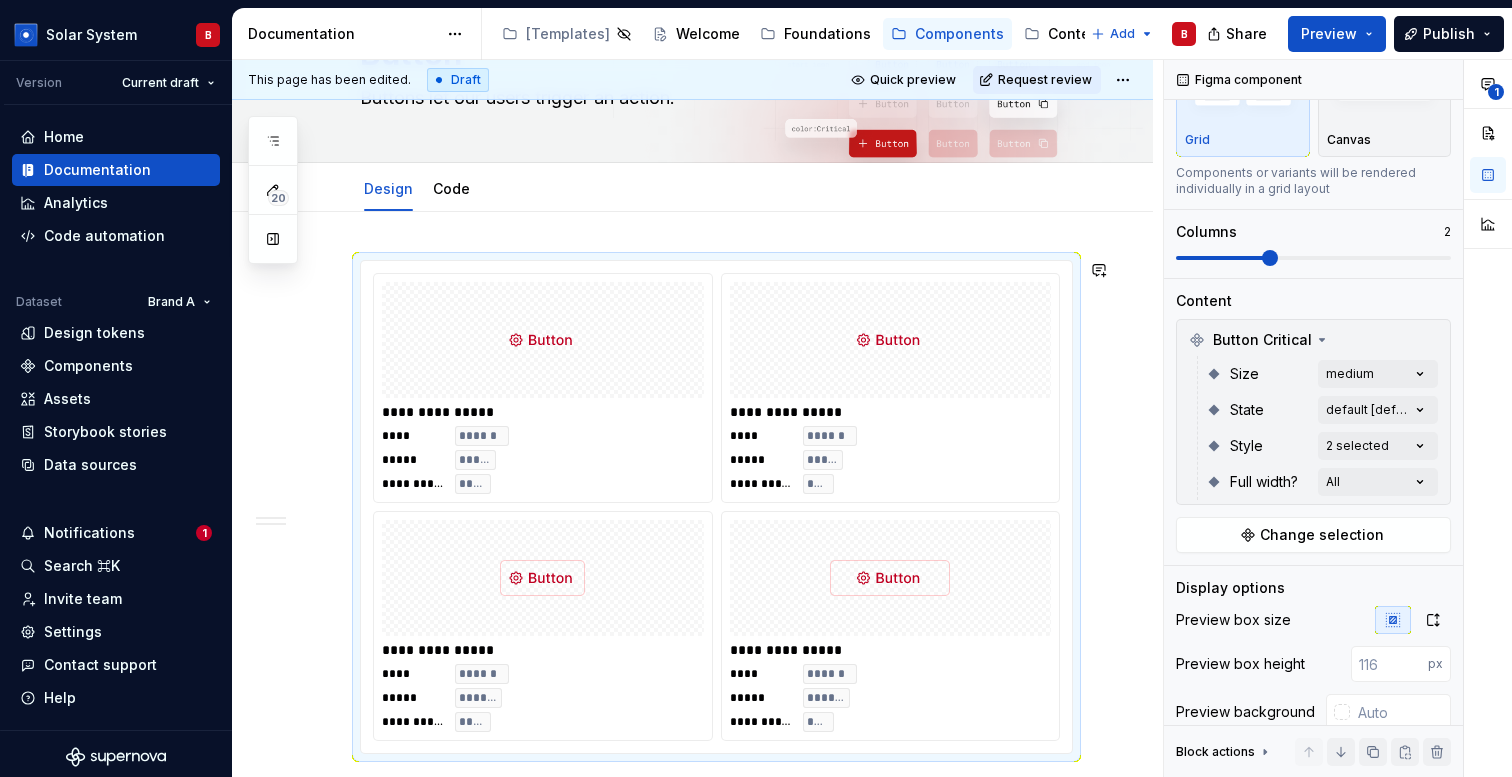 click on "**********" at bounding box center [692, 1790] 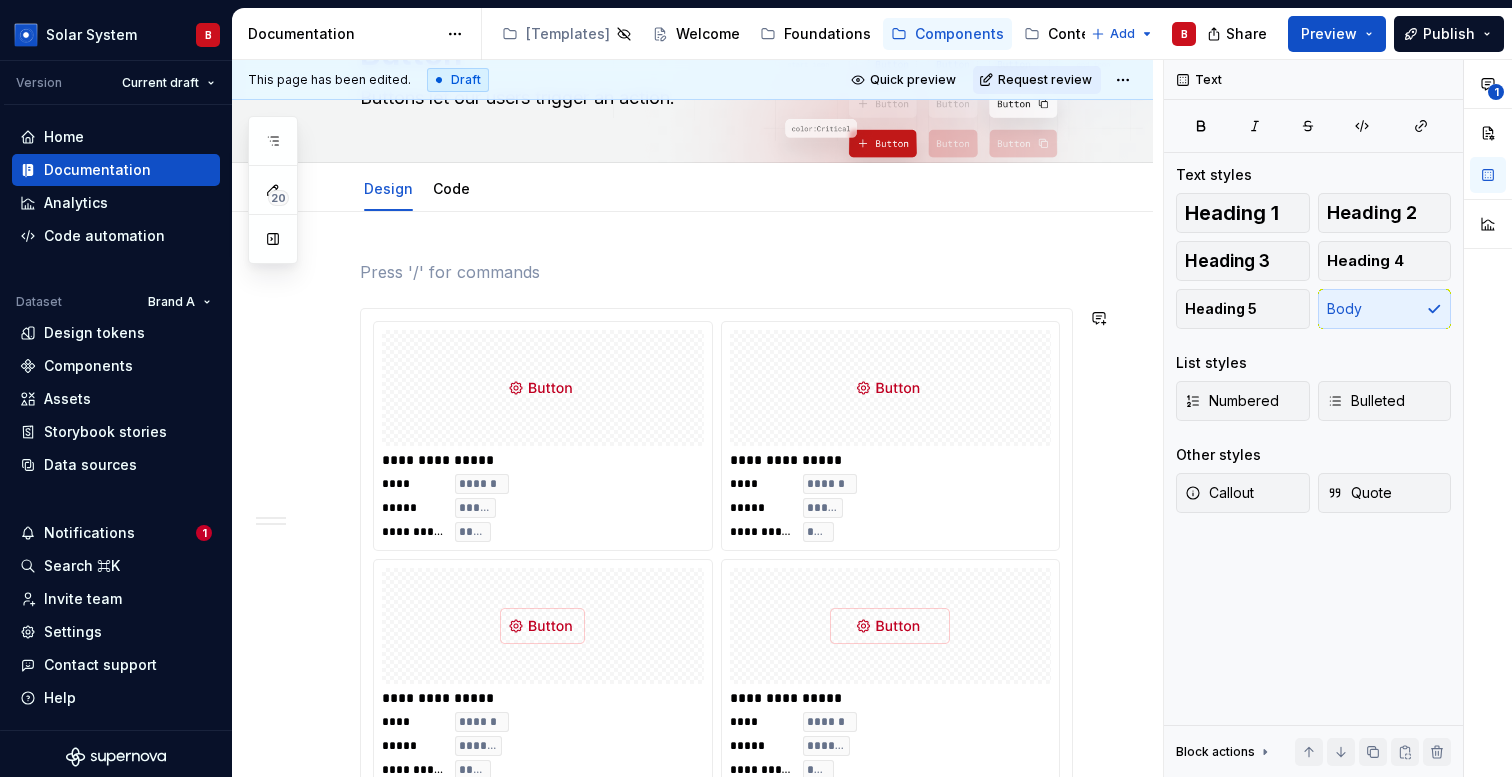 scroll, scrollTop: 0, scrollLeft: 0, axis: both 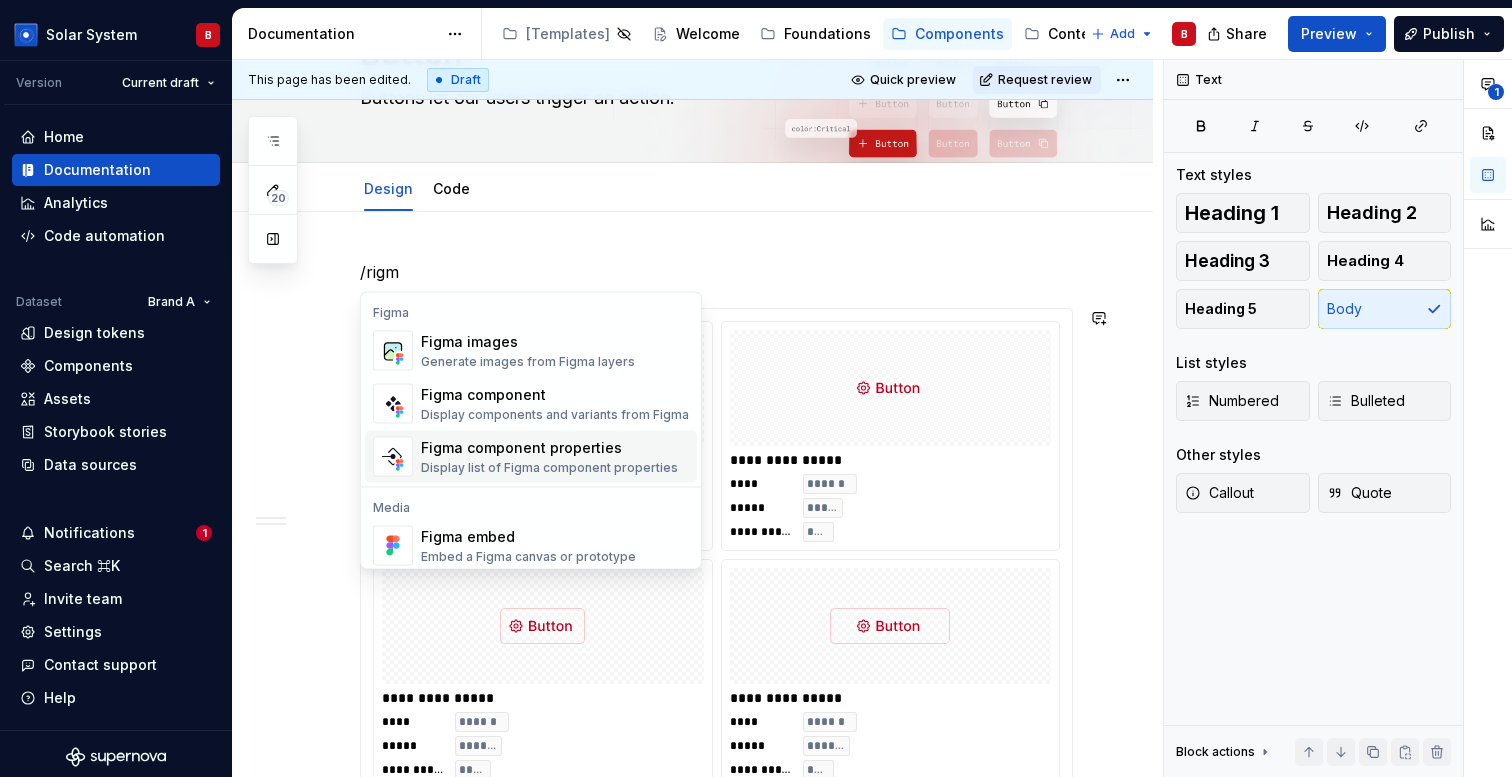 click on "Figma component properties" at bounding box center [549, 448] 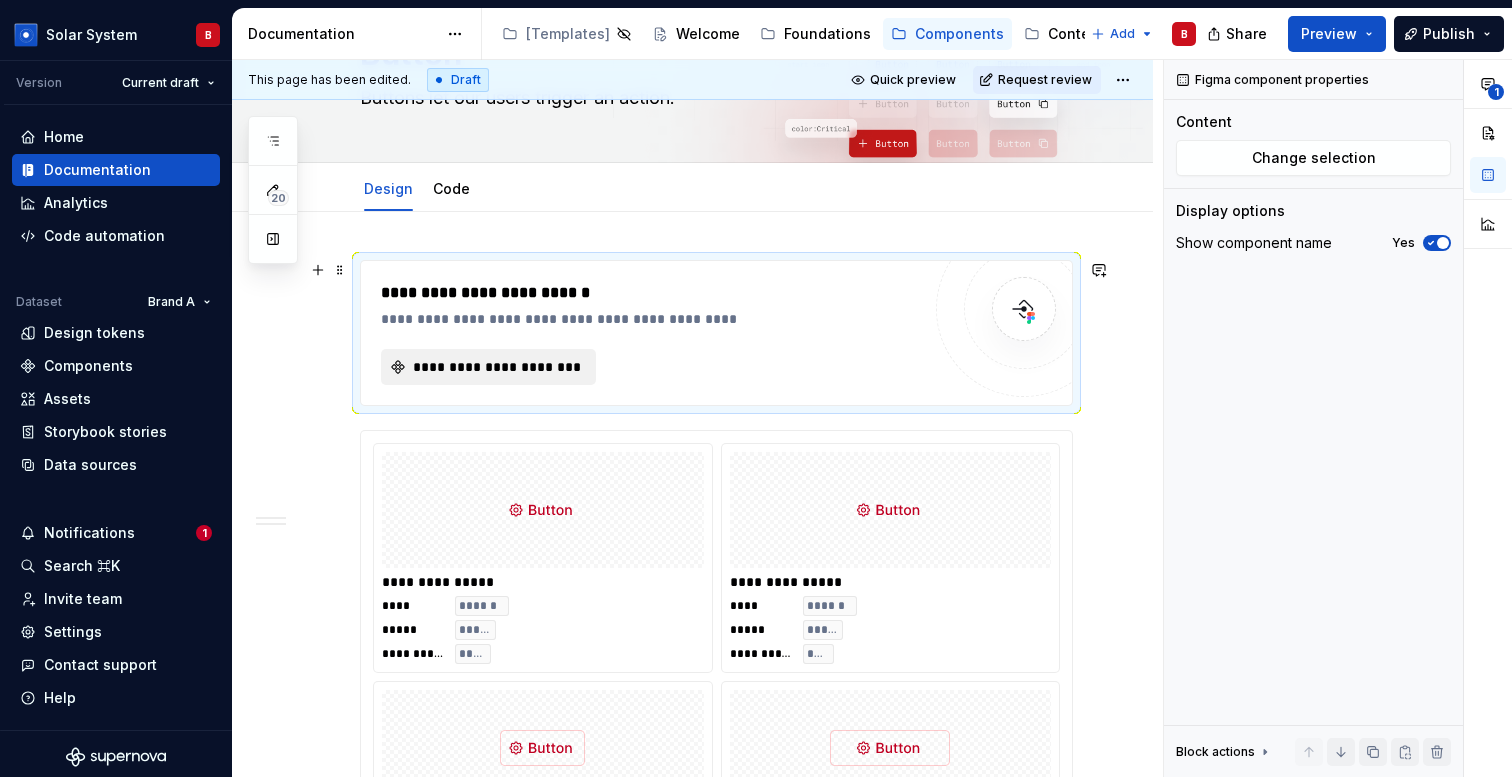 click on "**********" at bounding box center [496, 367] 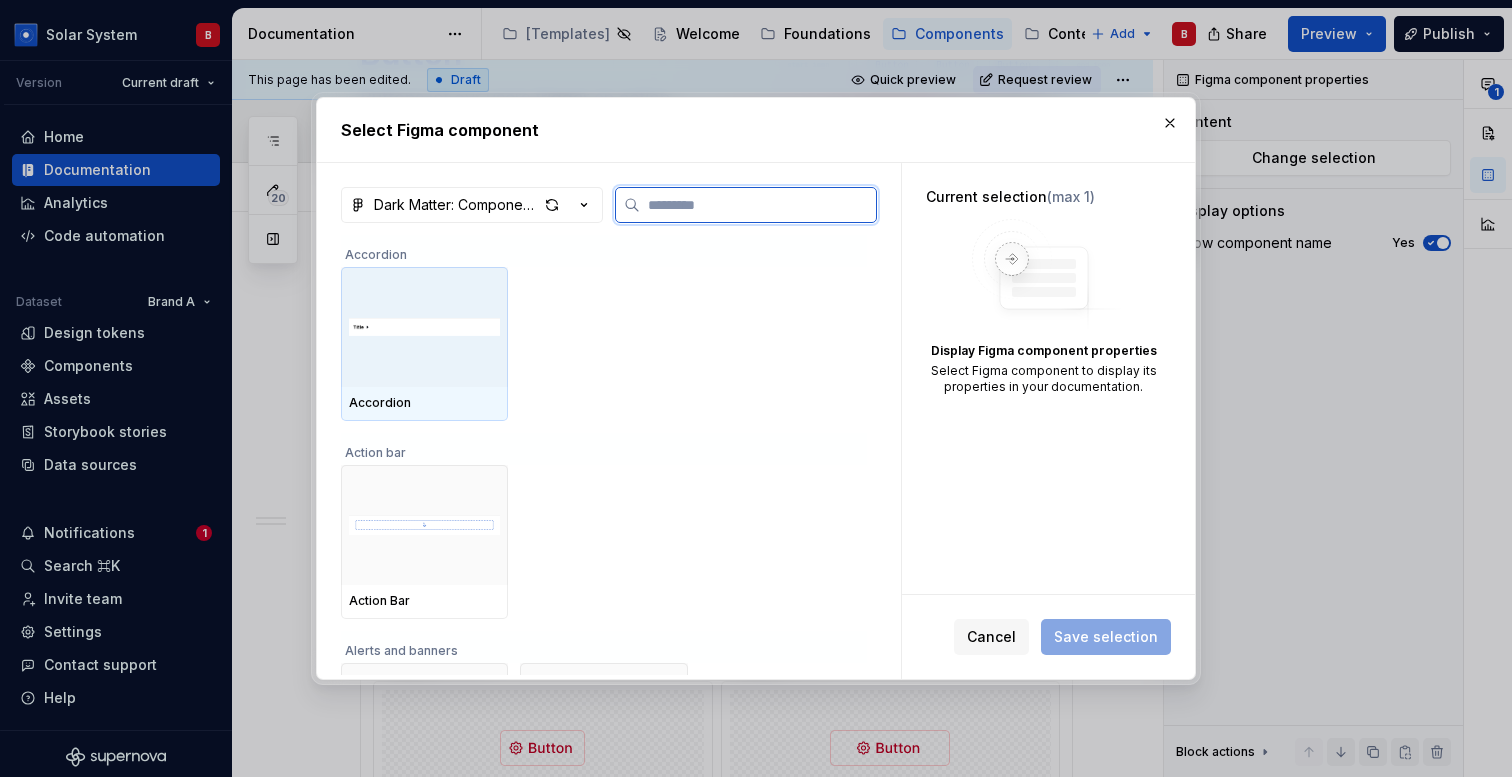 click at bounding box center [424, 327] 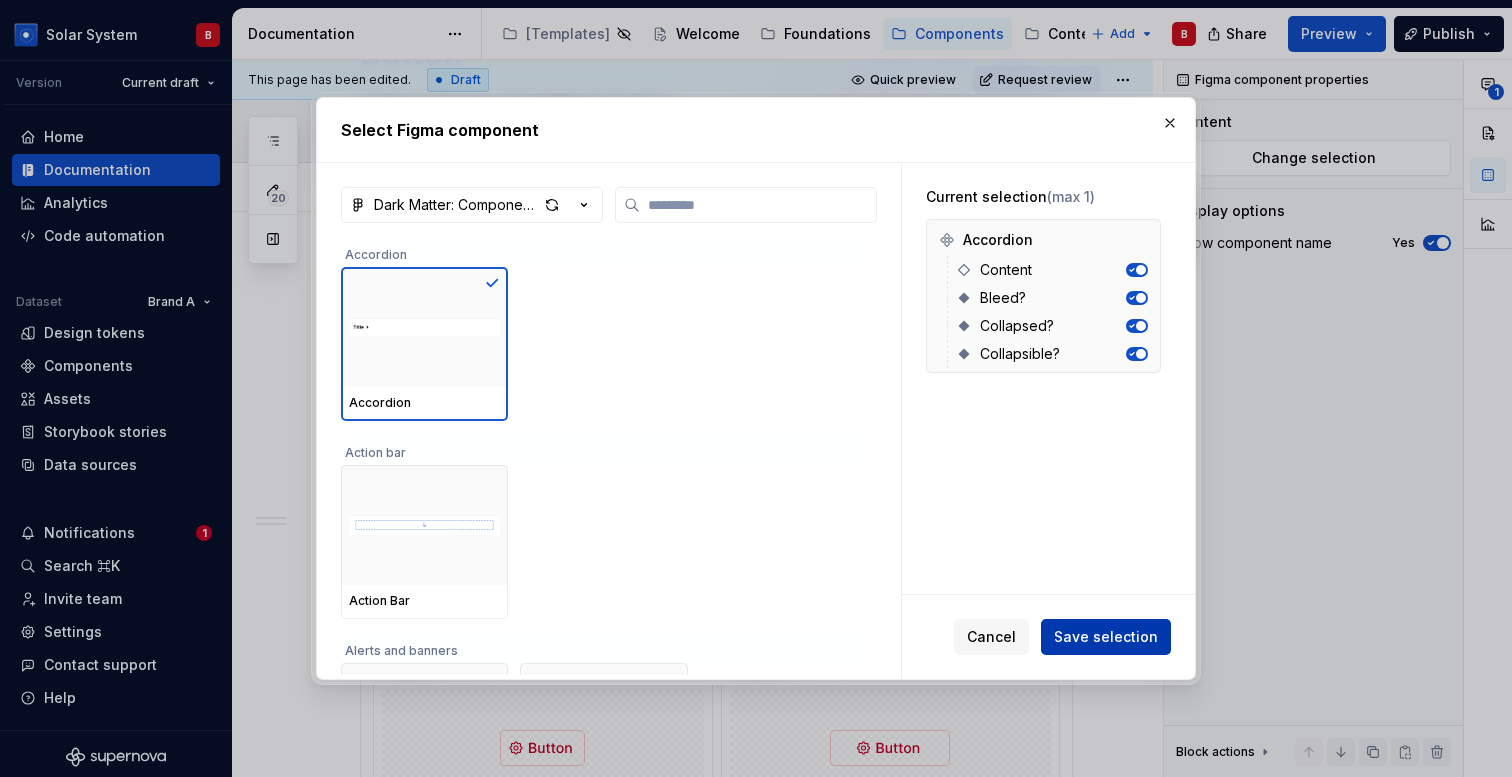 click on "Save selection" at bounding box center (1106, 637) 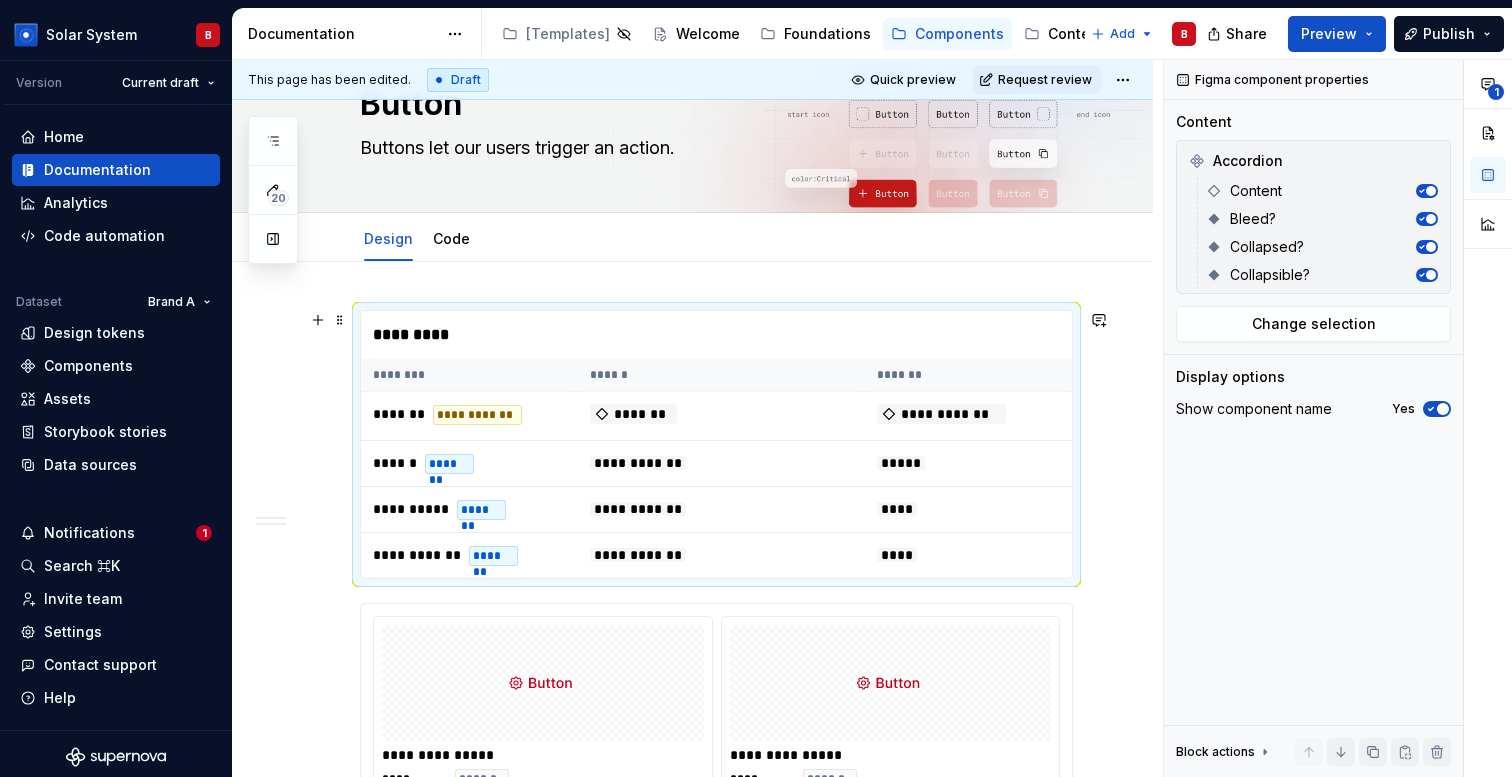 scroll, scrollTop: 0, scrollLeft: 0, axis: both 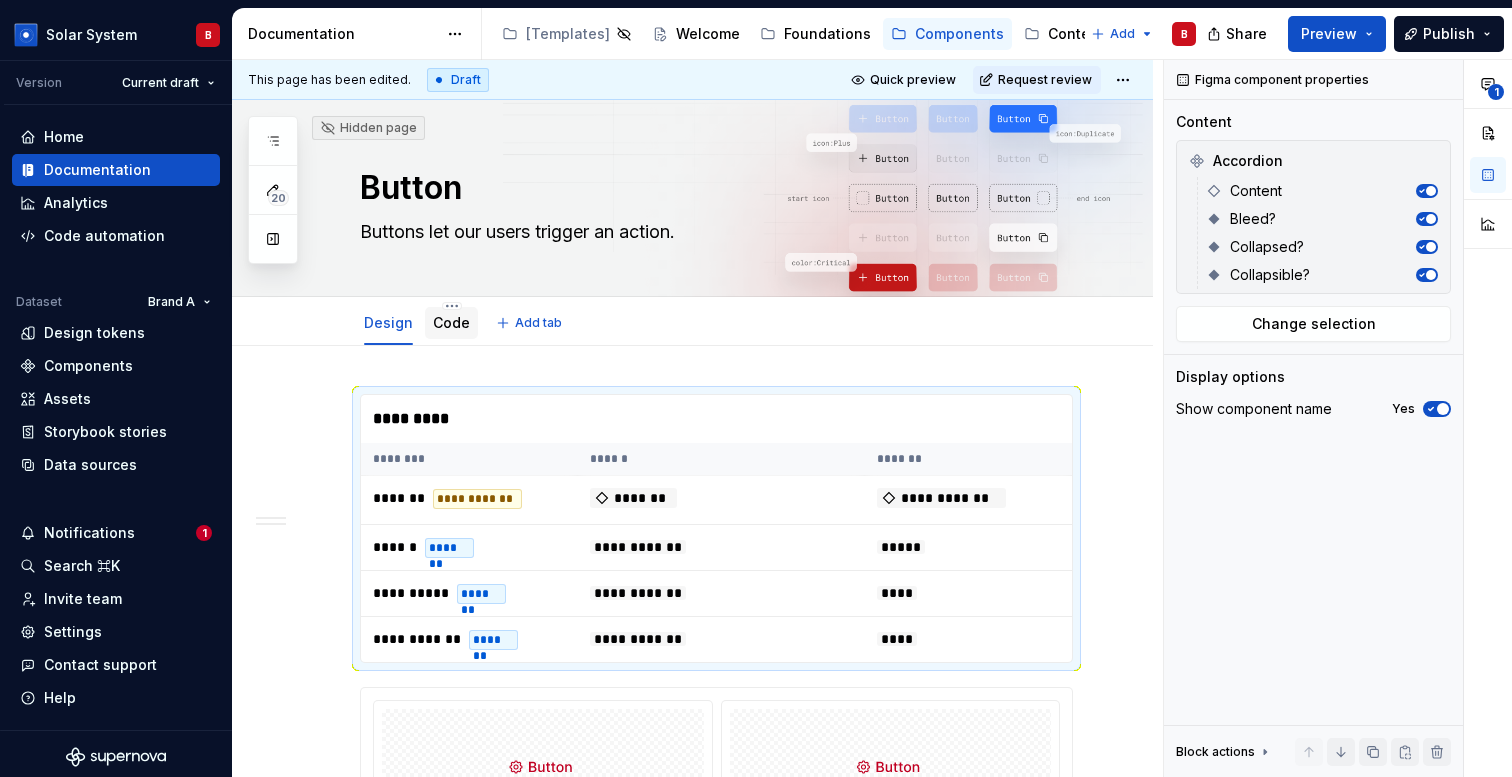 click on "Code" at bounding box center (451, 323) 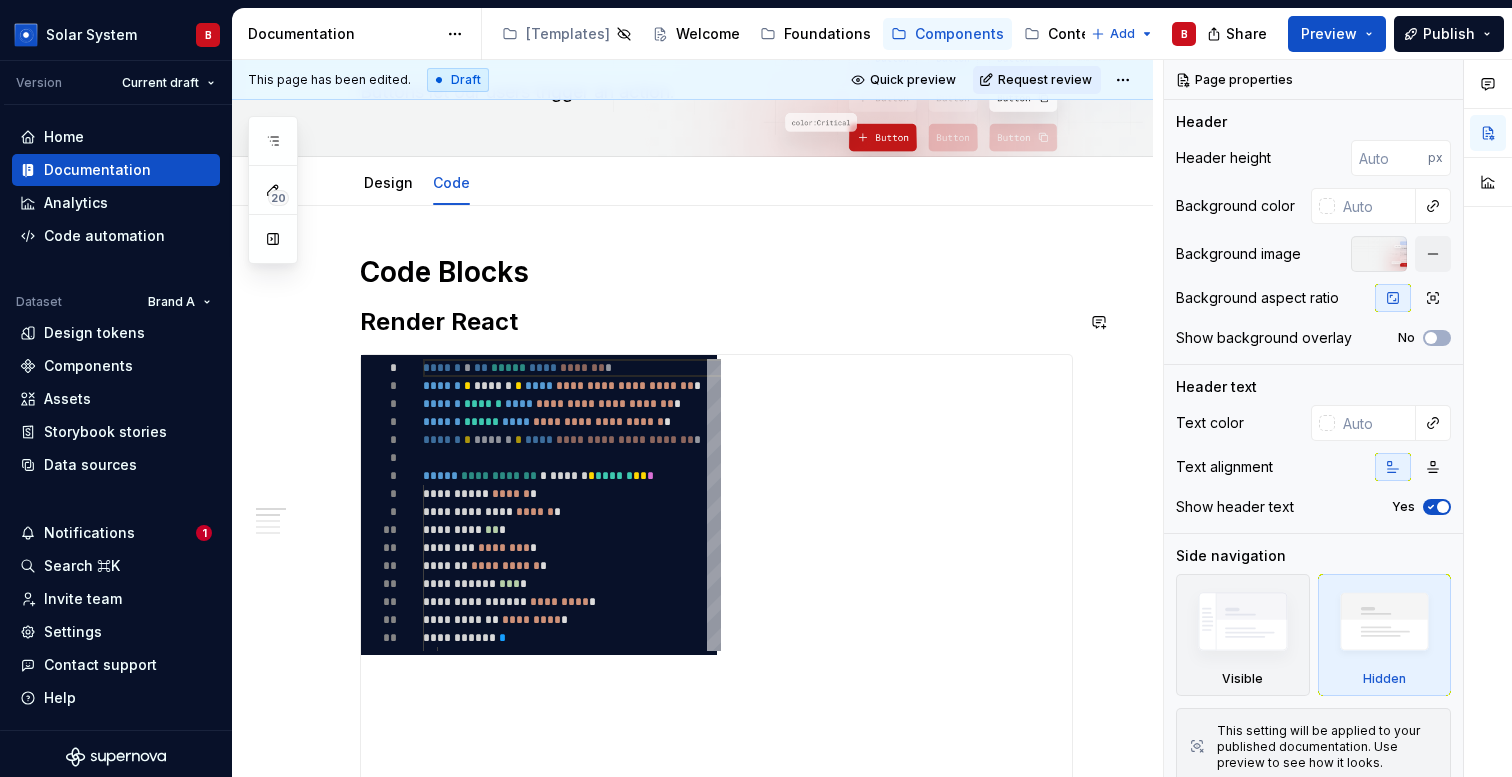 scroll, scrollTop: 153, scrollLeft: 0, axis: vertical 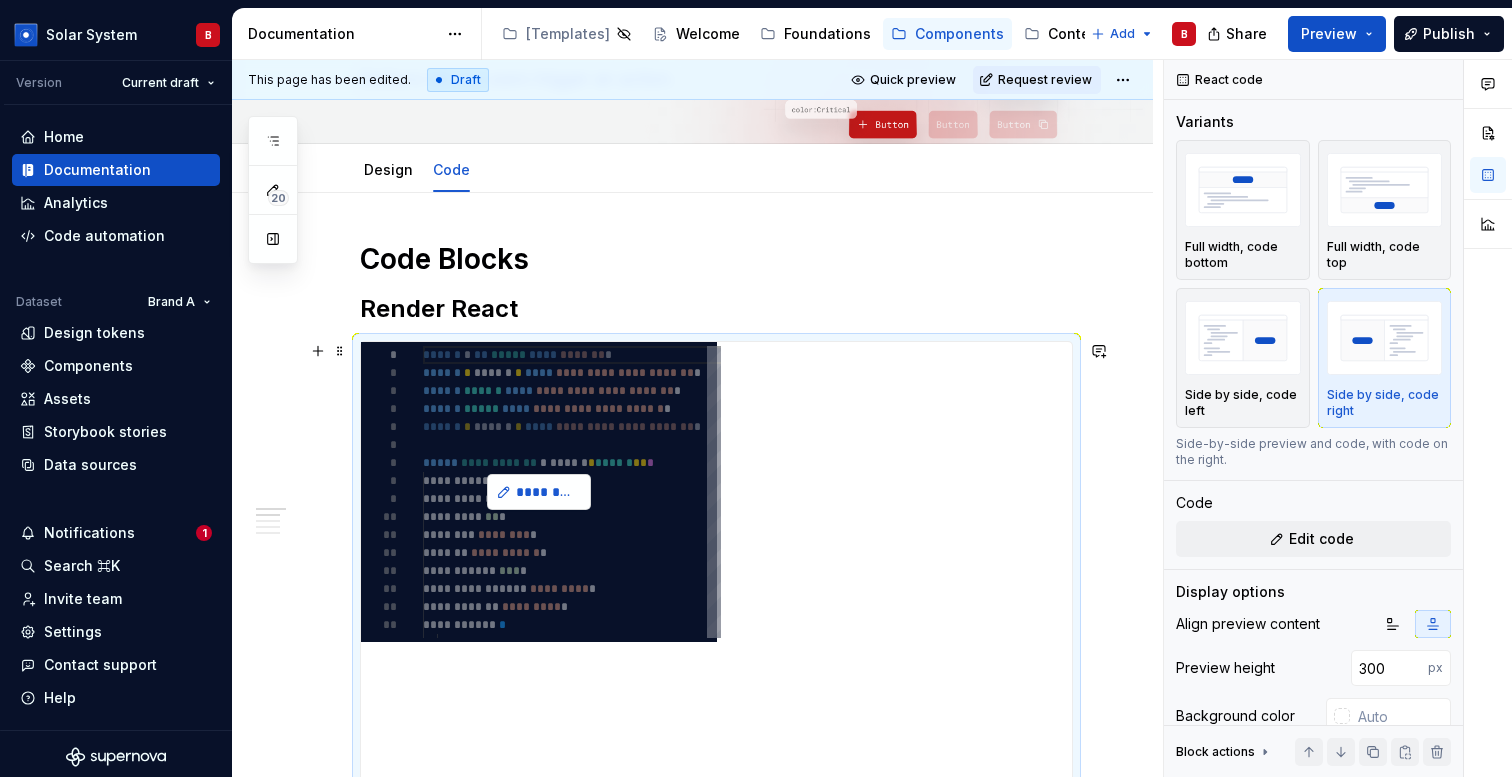 click on "*********" at bounding box center (547, 492) 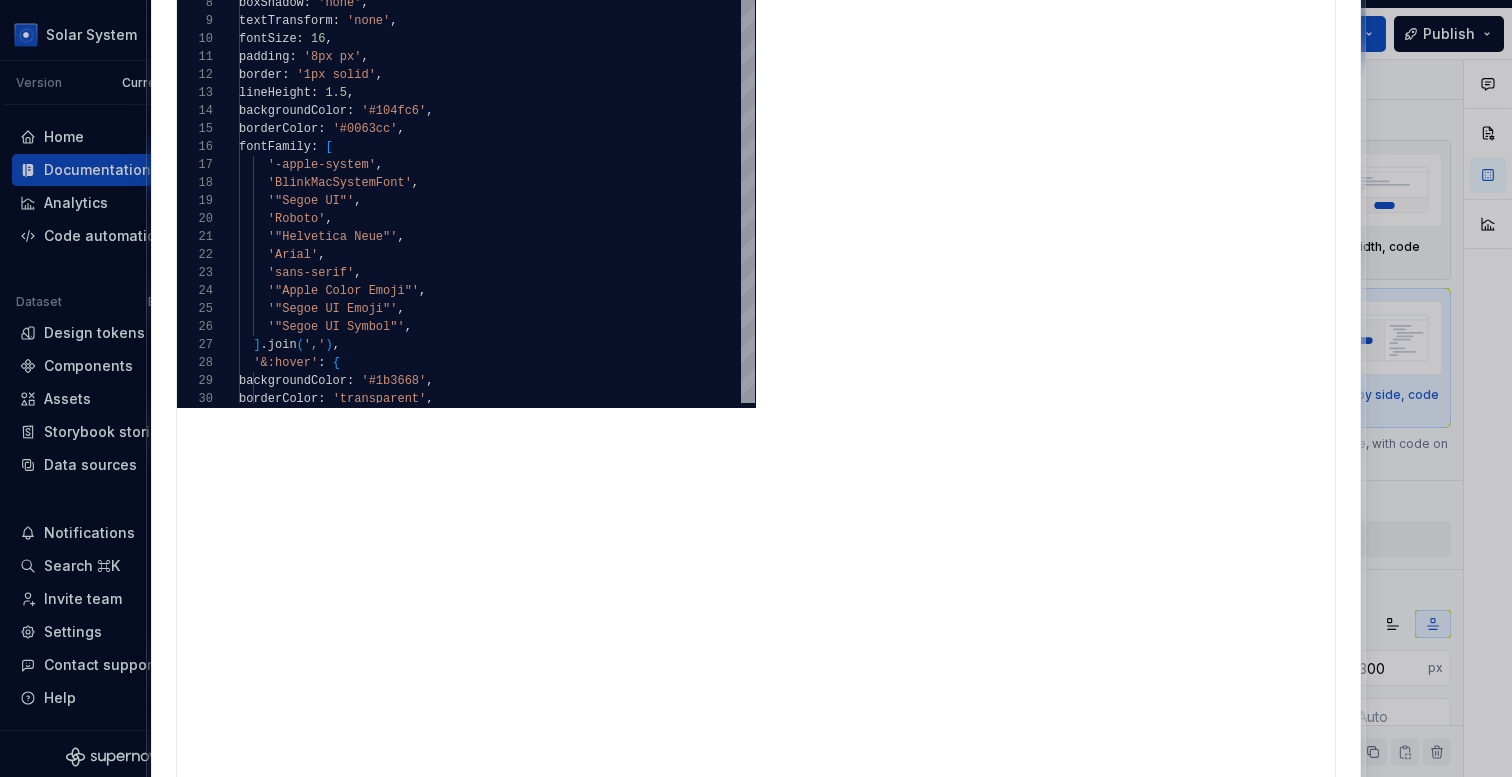 click at bounding box center [1335, -219] 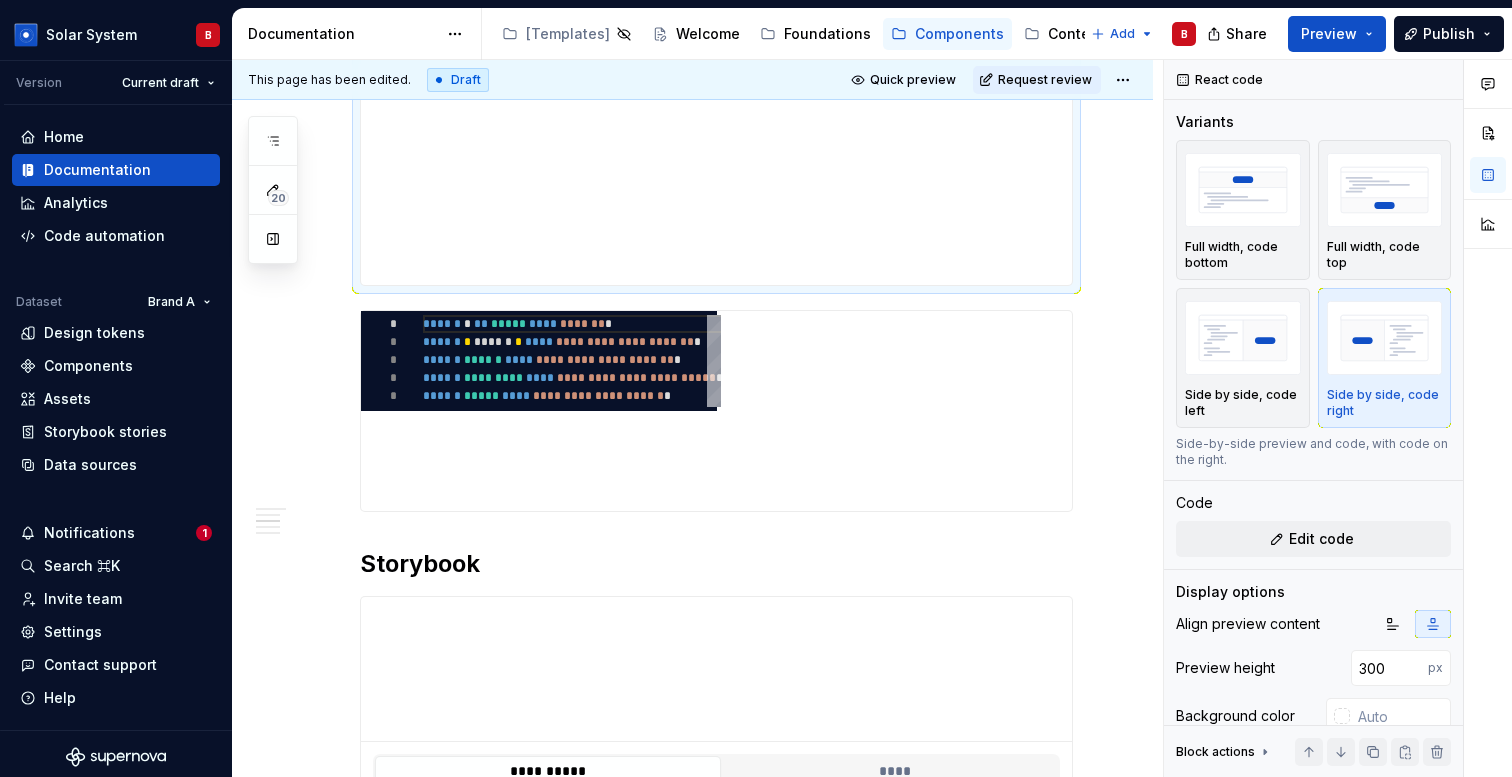 scroll, scrollTop: 814, scrollLeft: 0, axis: vertical 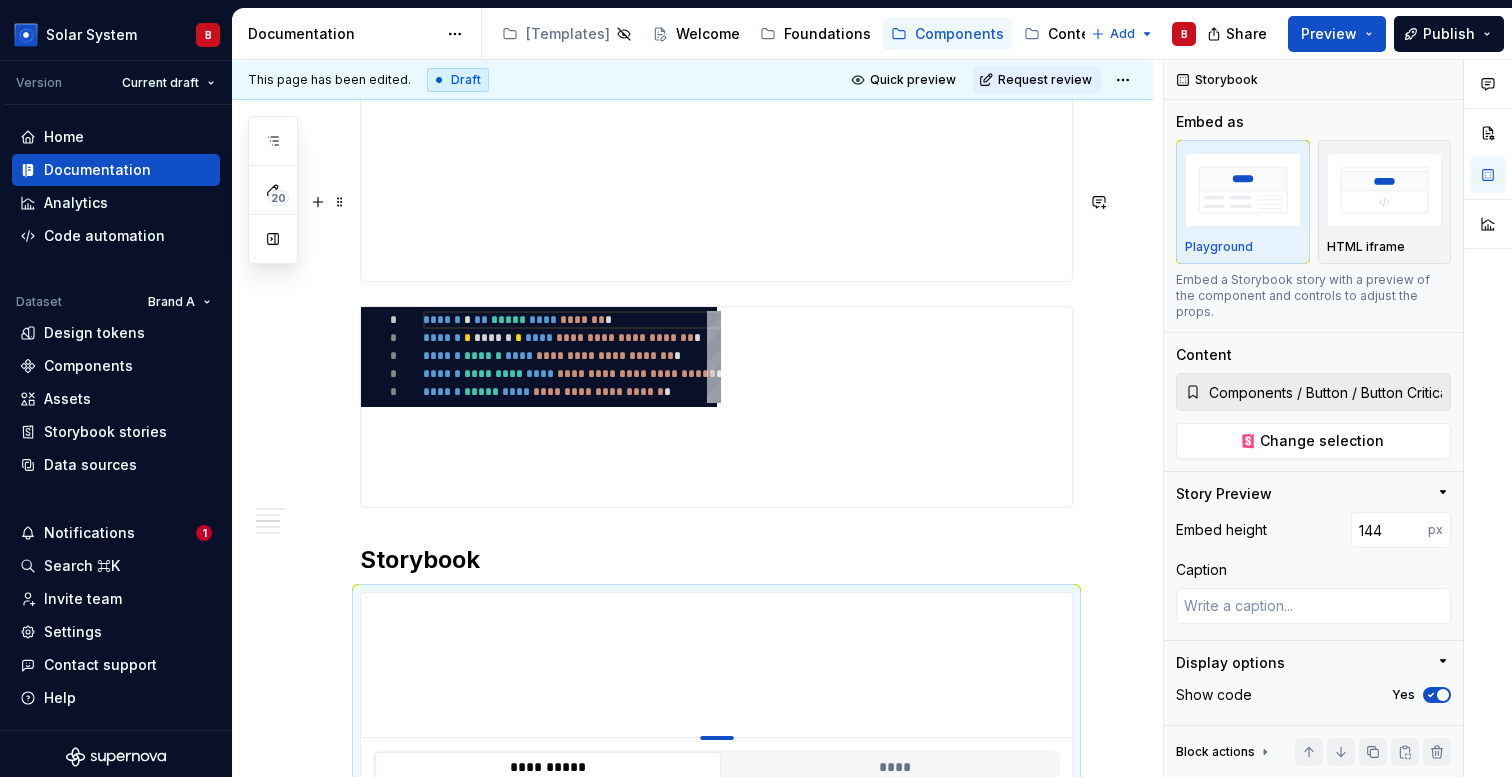 type on "*" 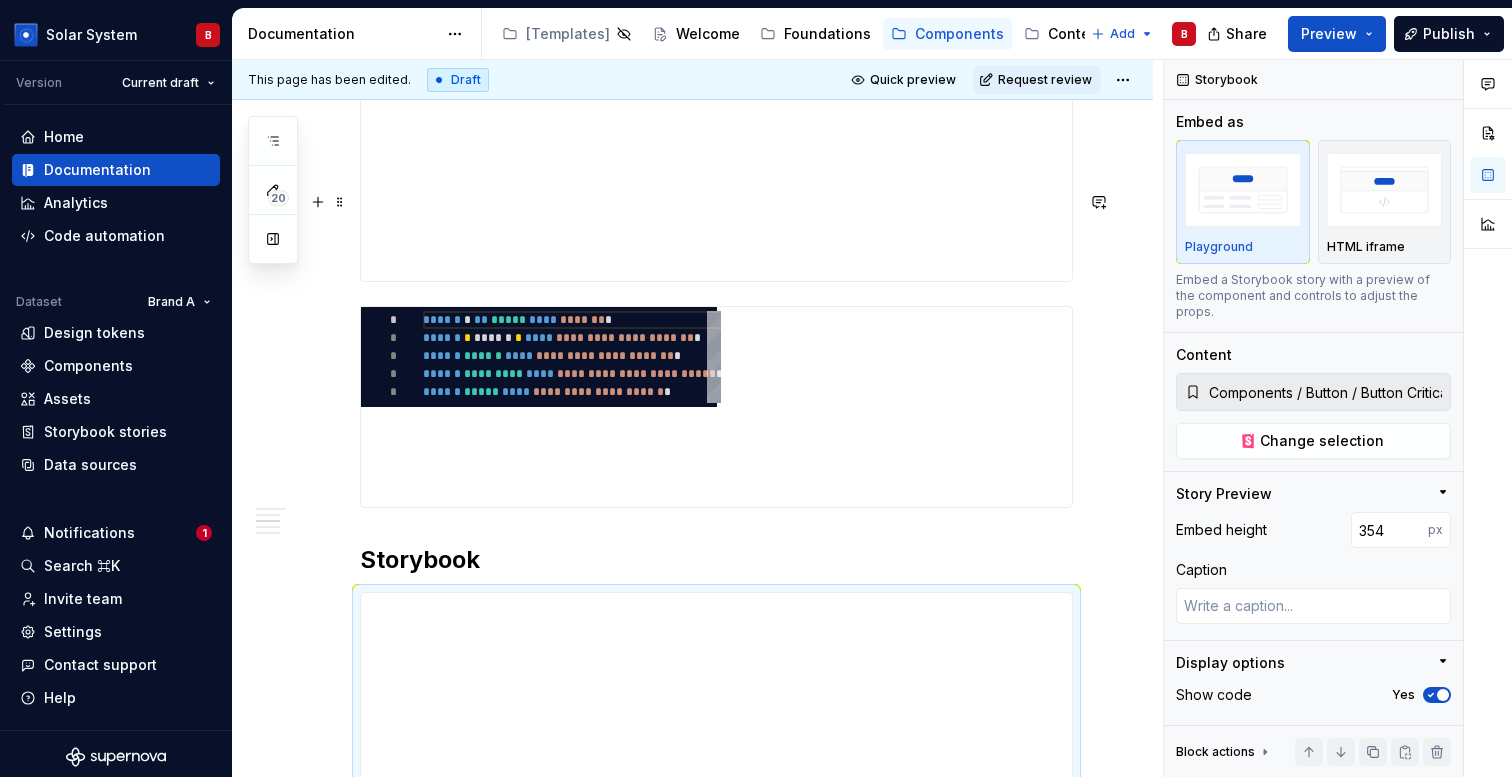 type on "*" 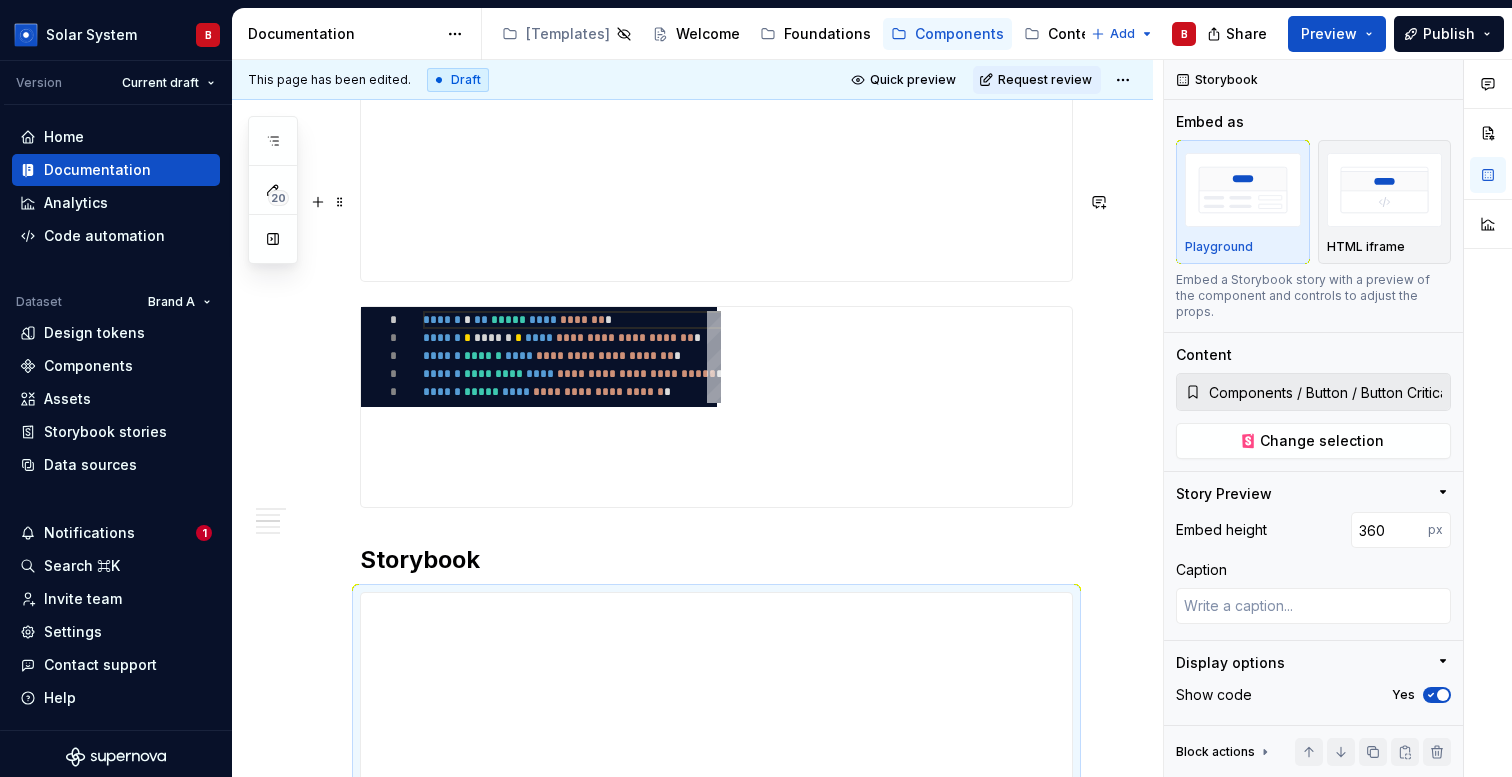 type on "*" 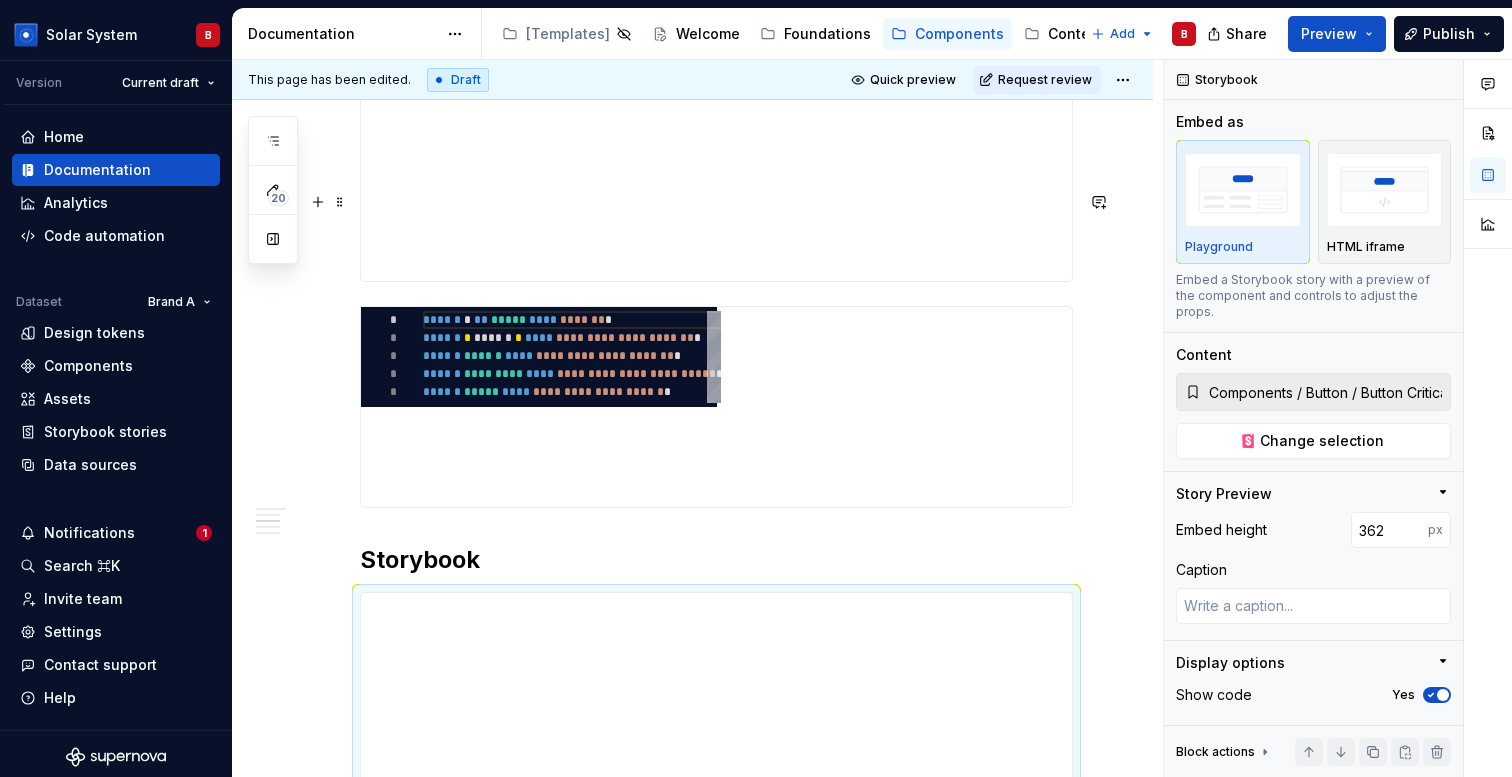 type on "*" 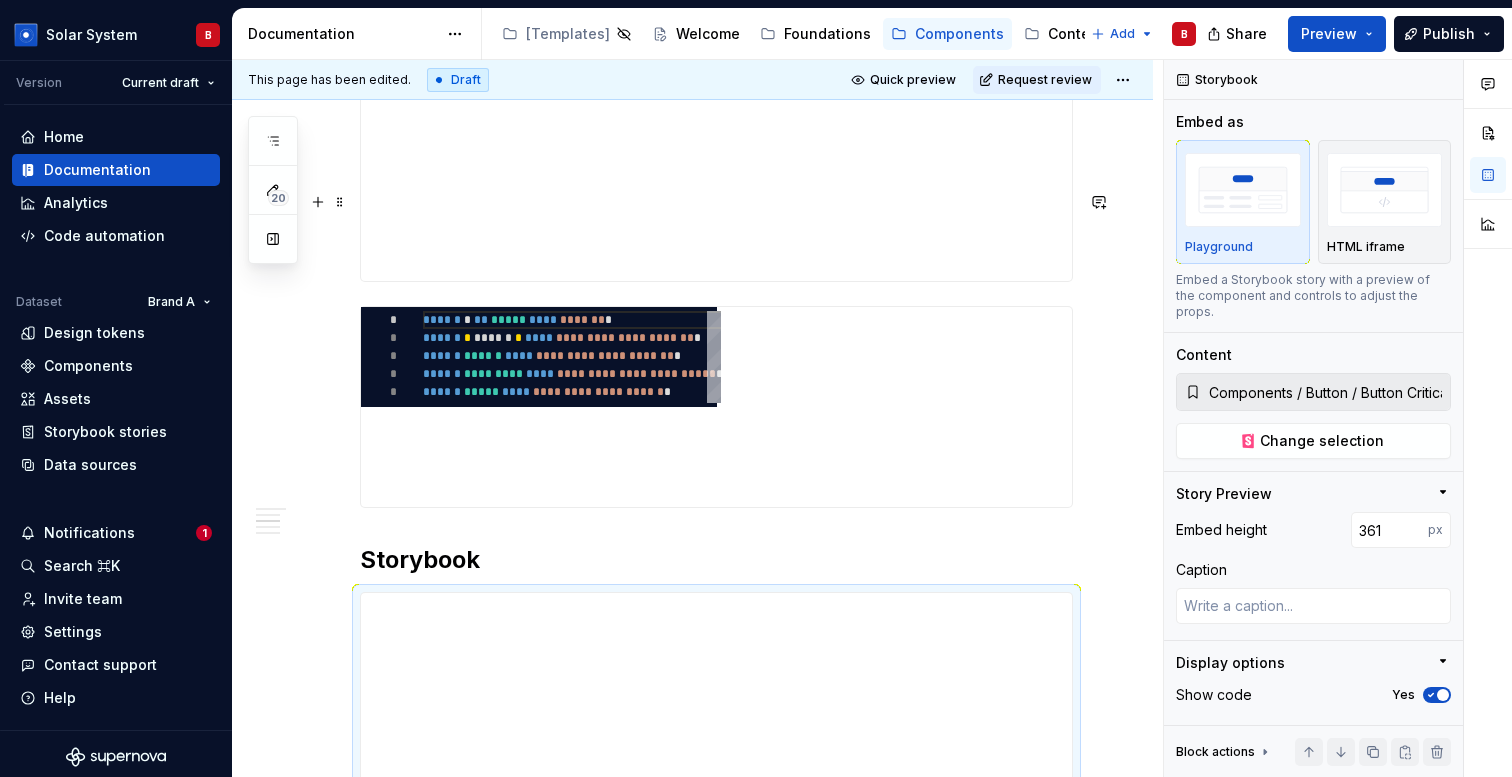 type on "*" 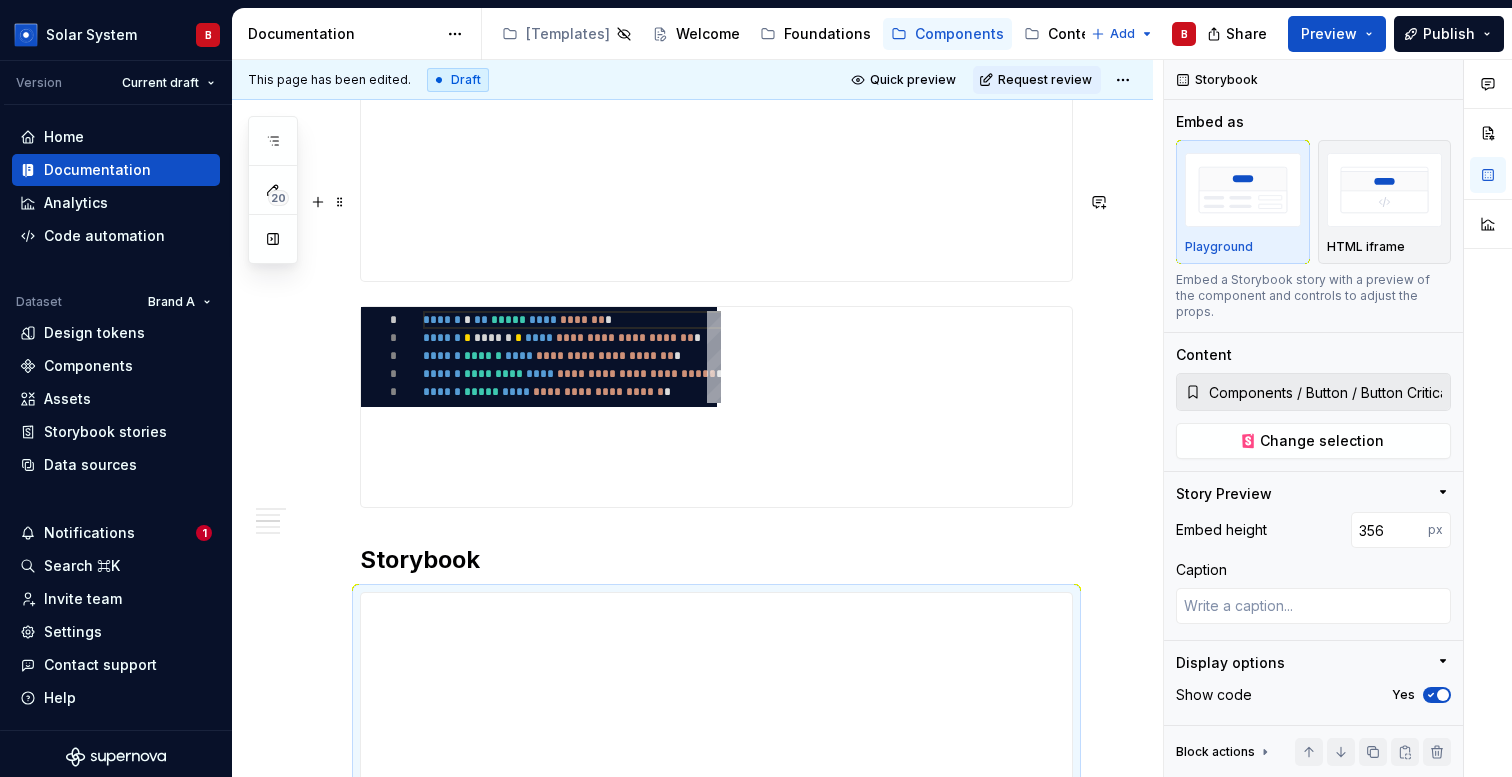 type on "*" 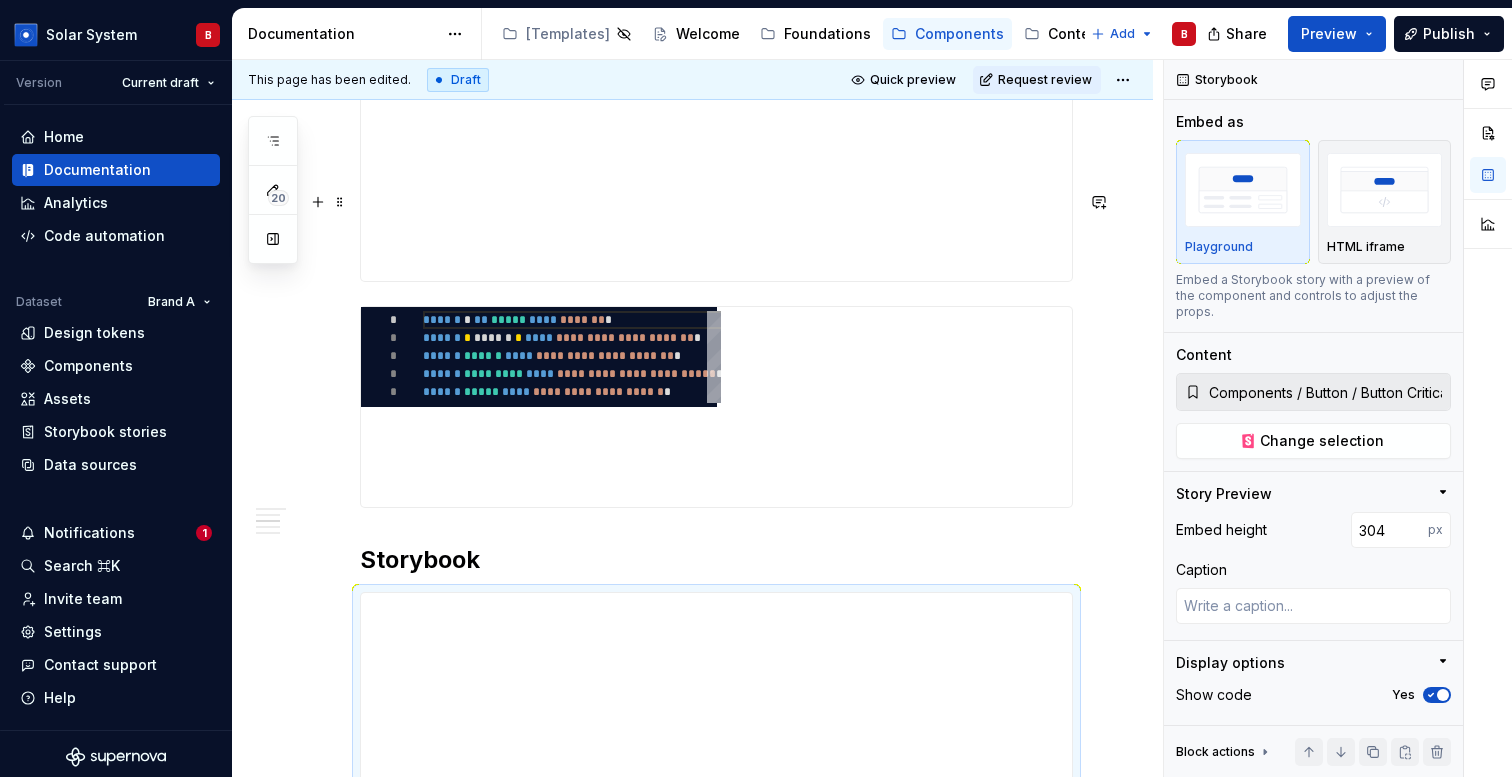 type on "*" 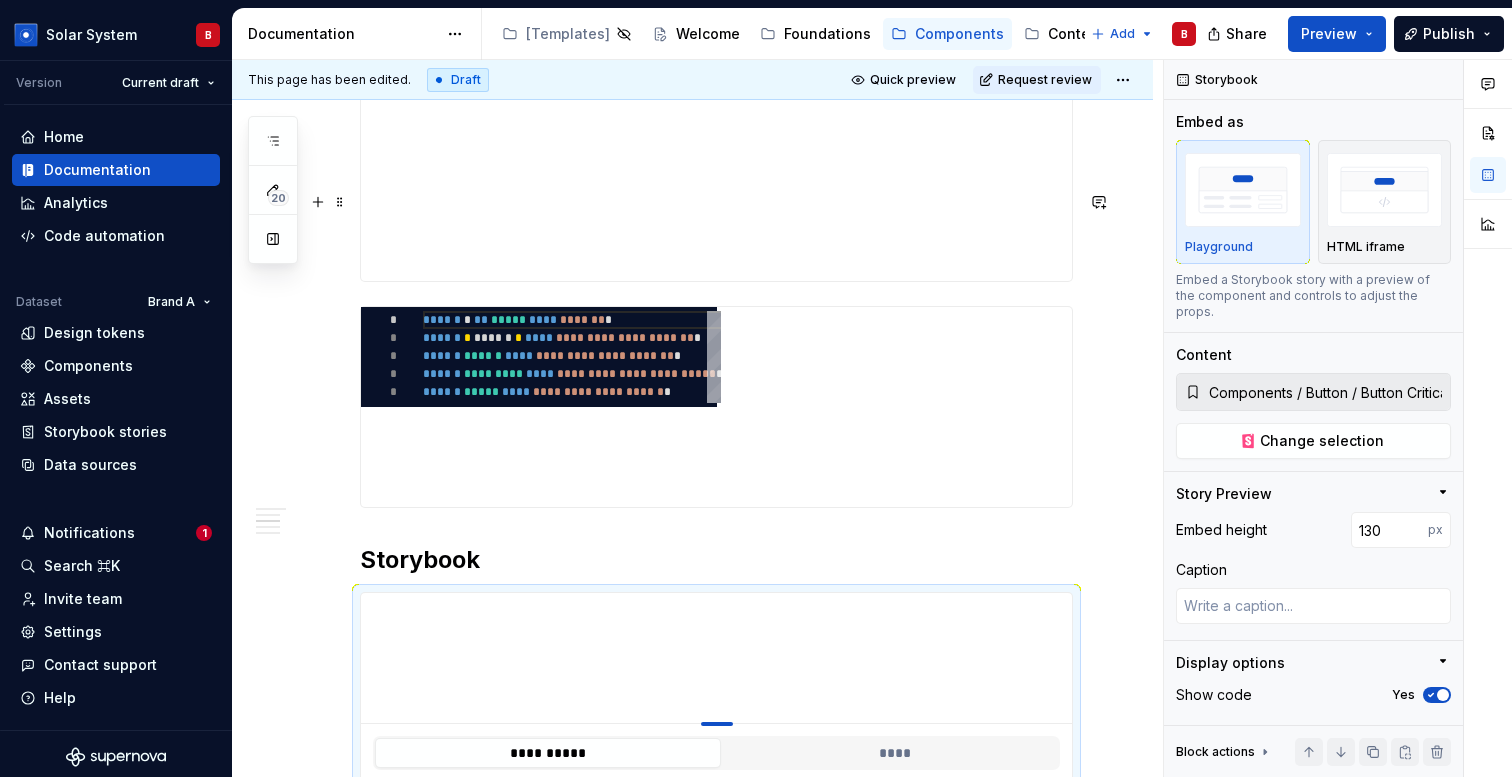 type on "*" 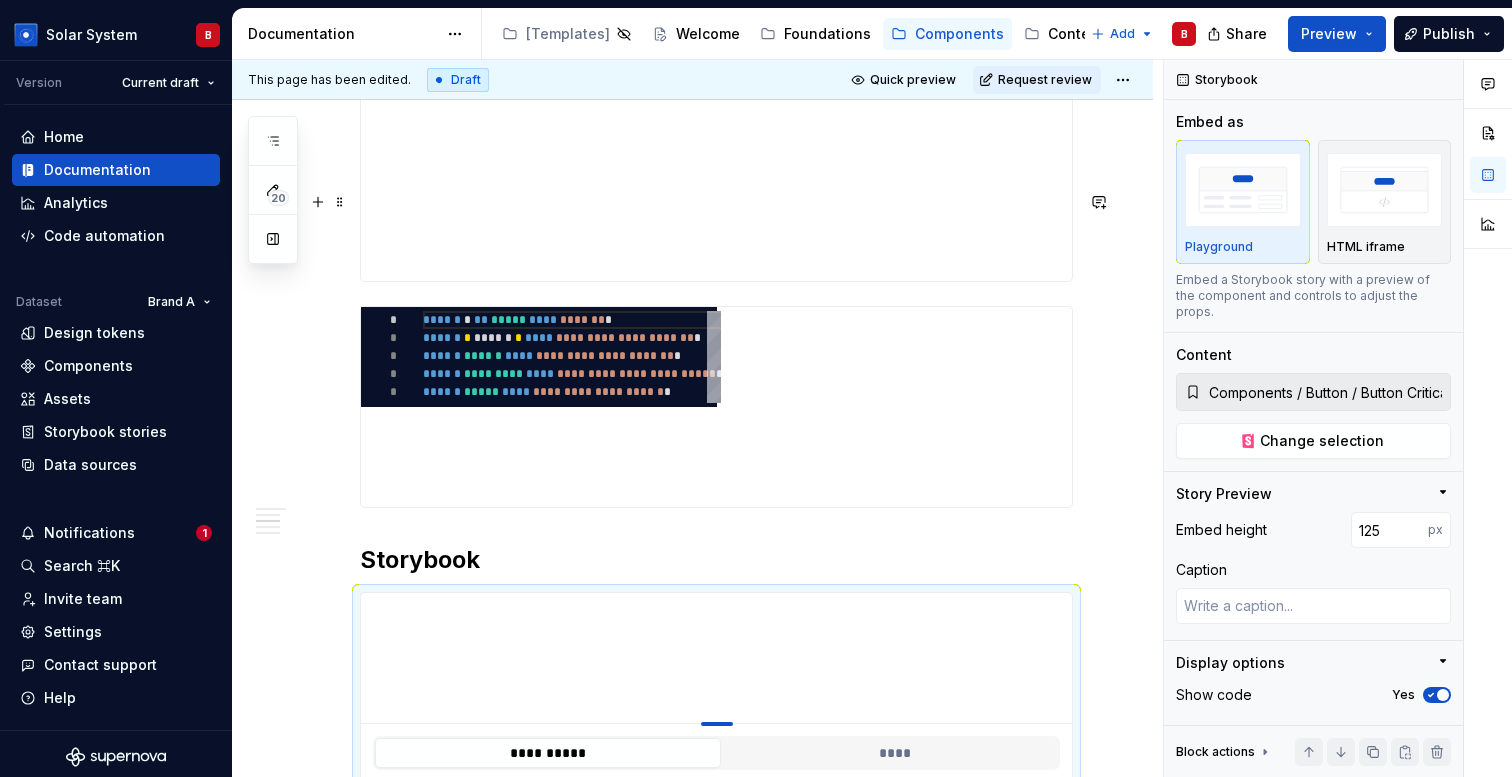 type on "*" 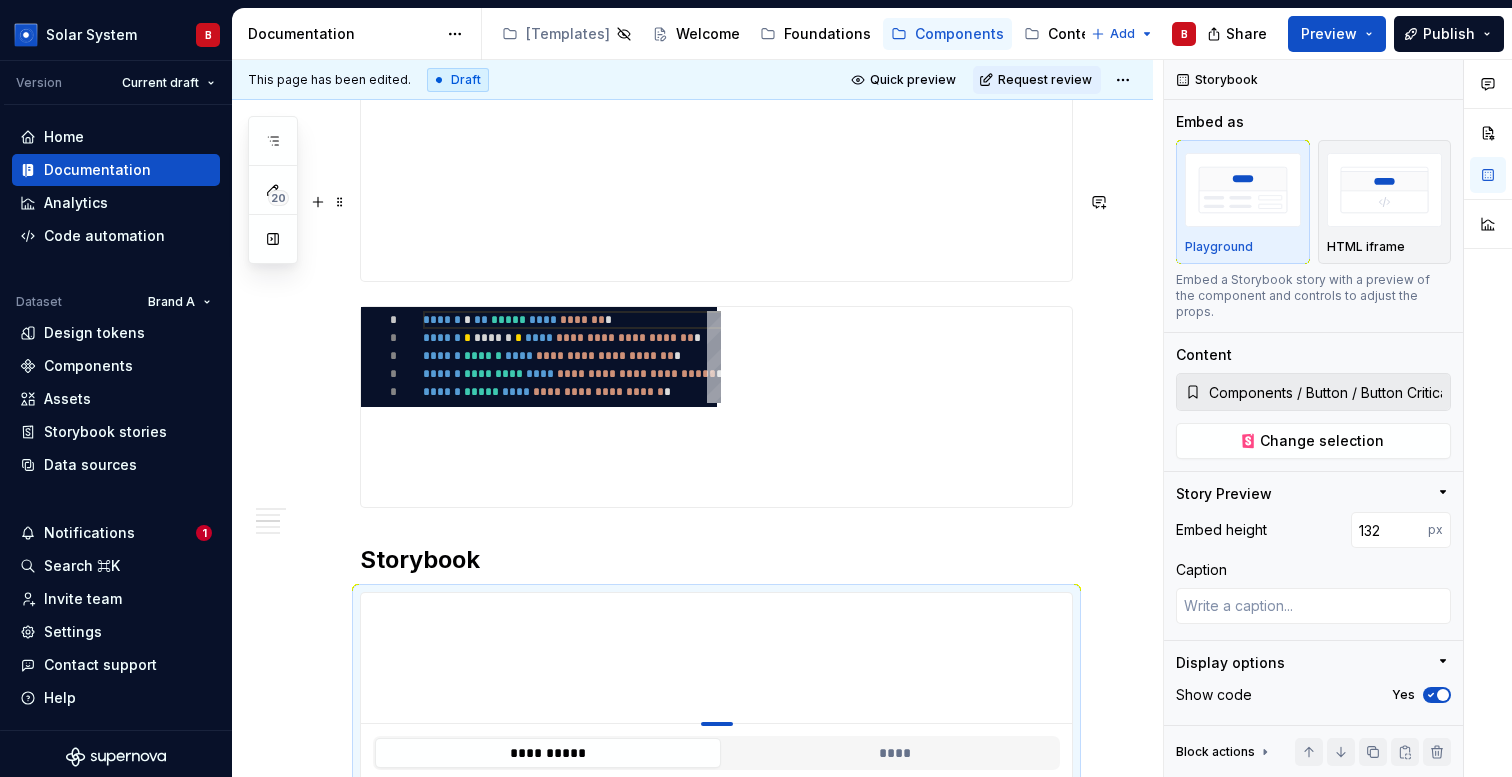 type on "*" 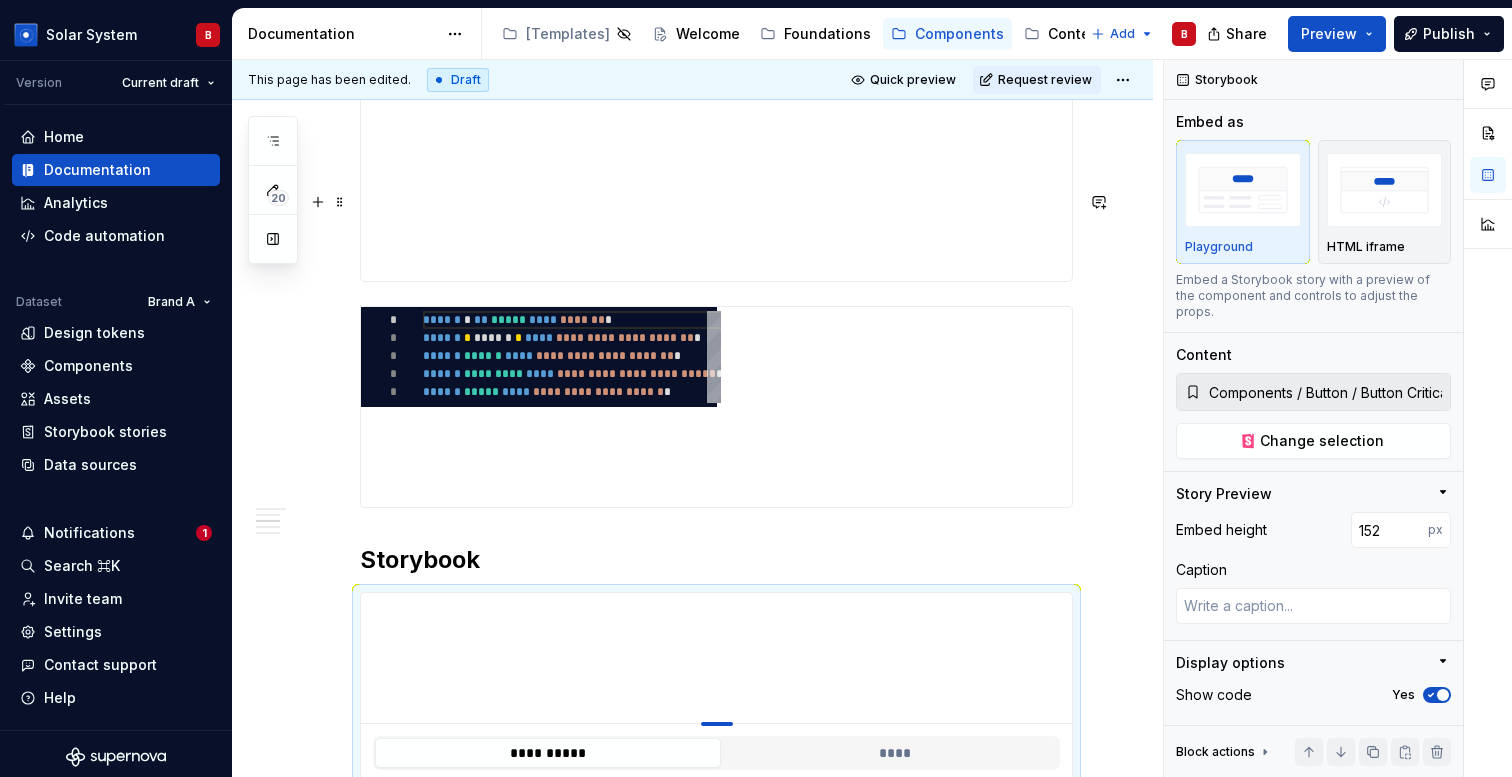 type on "*" 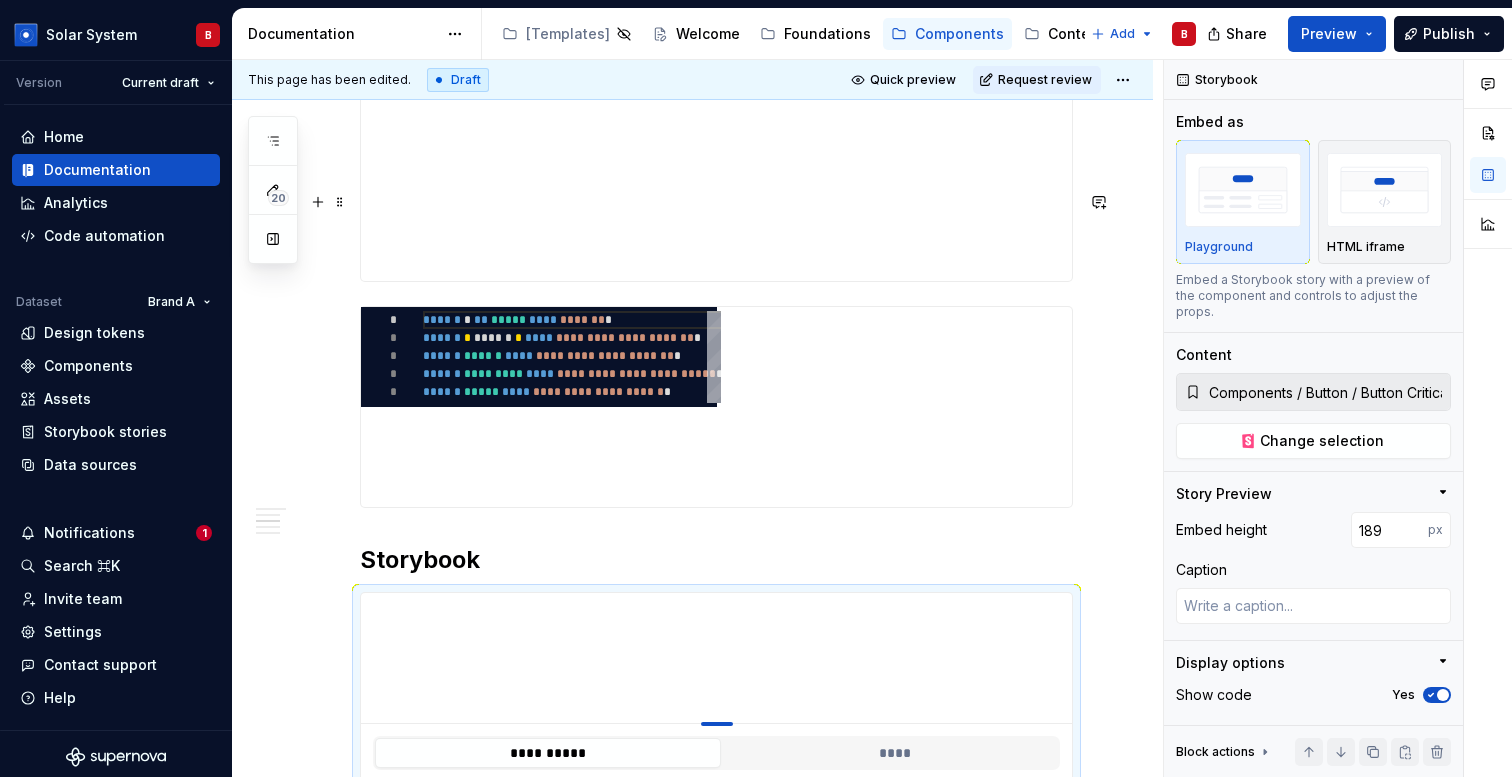 type on "*" 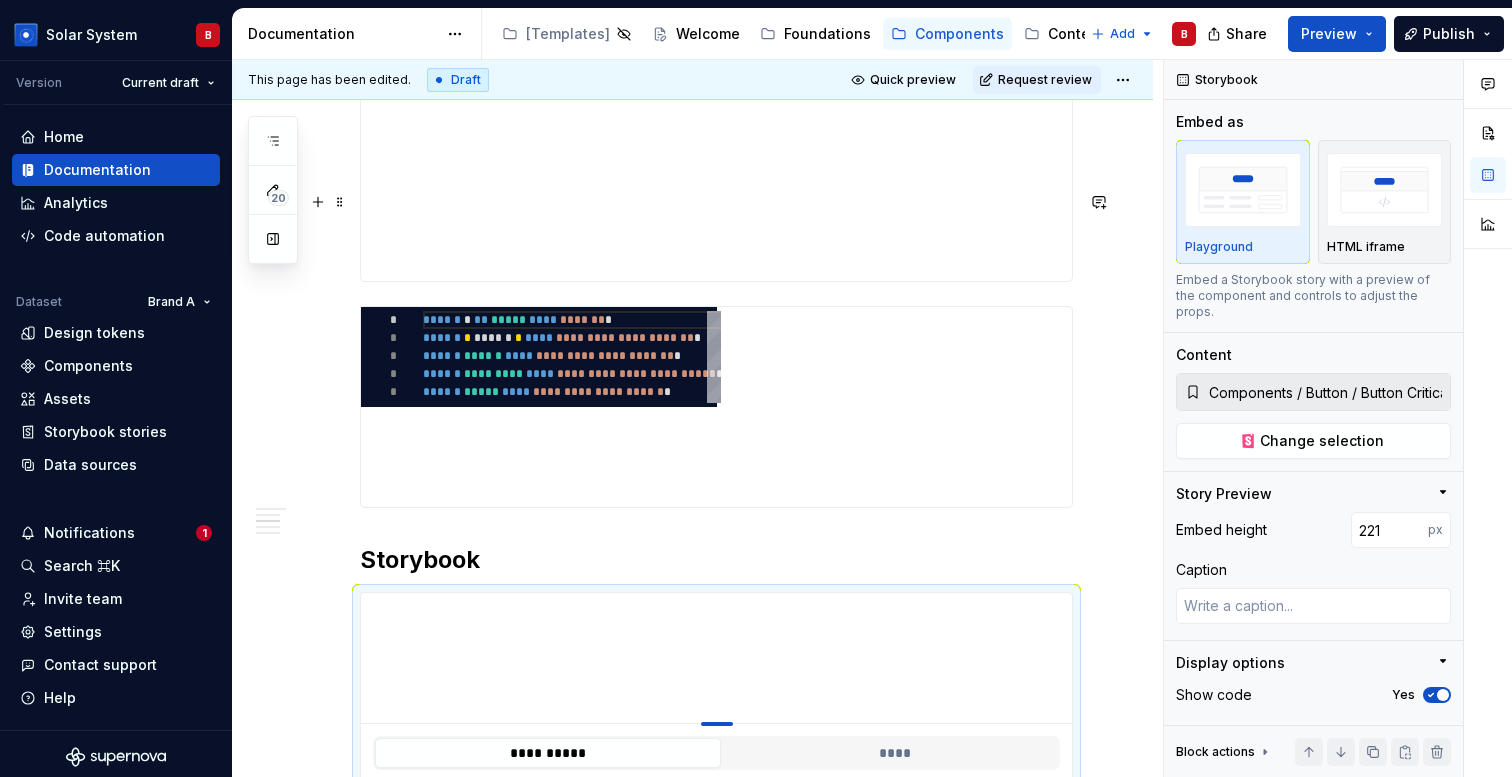 type on "*" 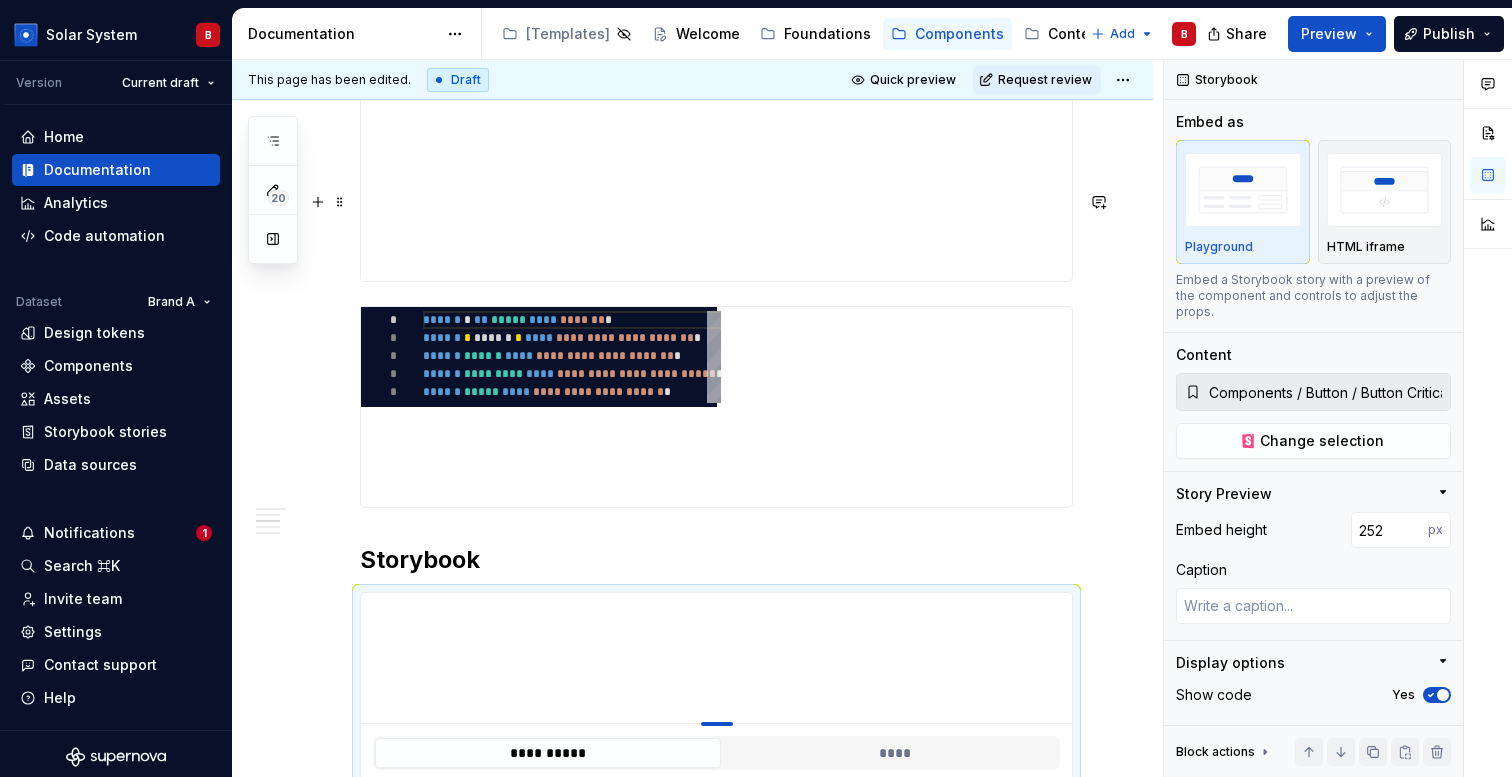 type on "*" 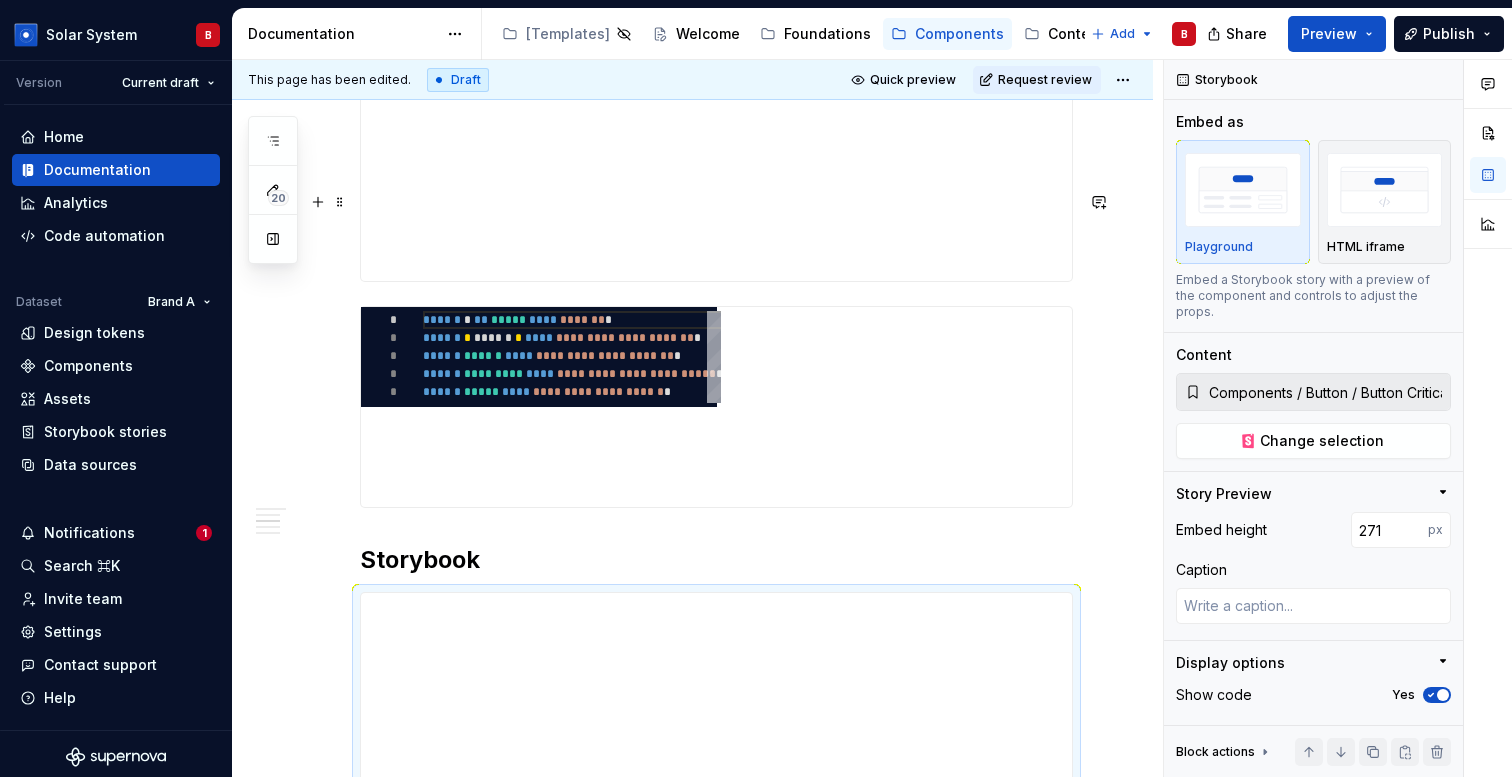 type on "*" 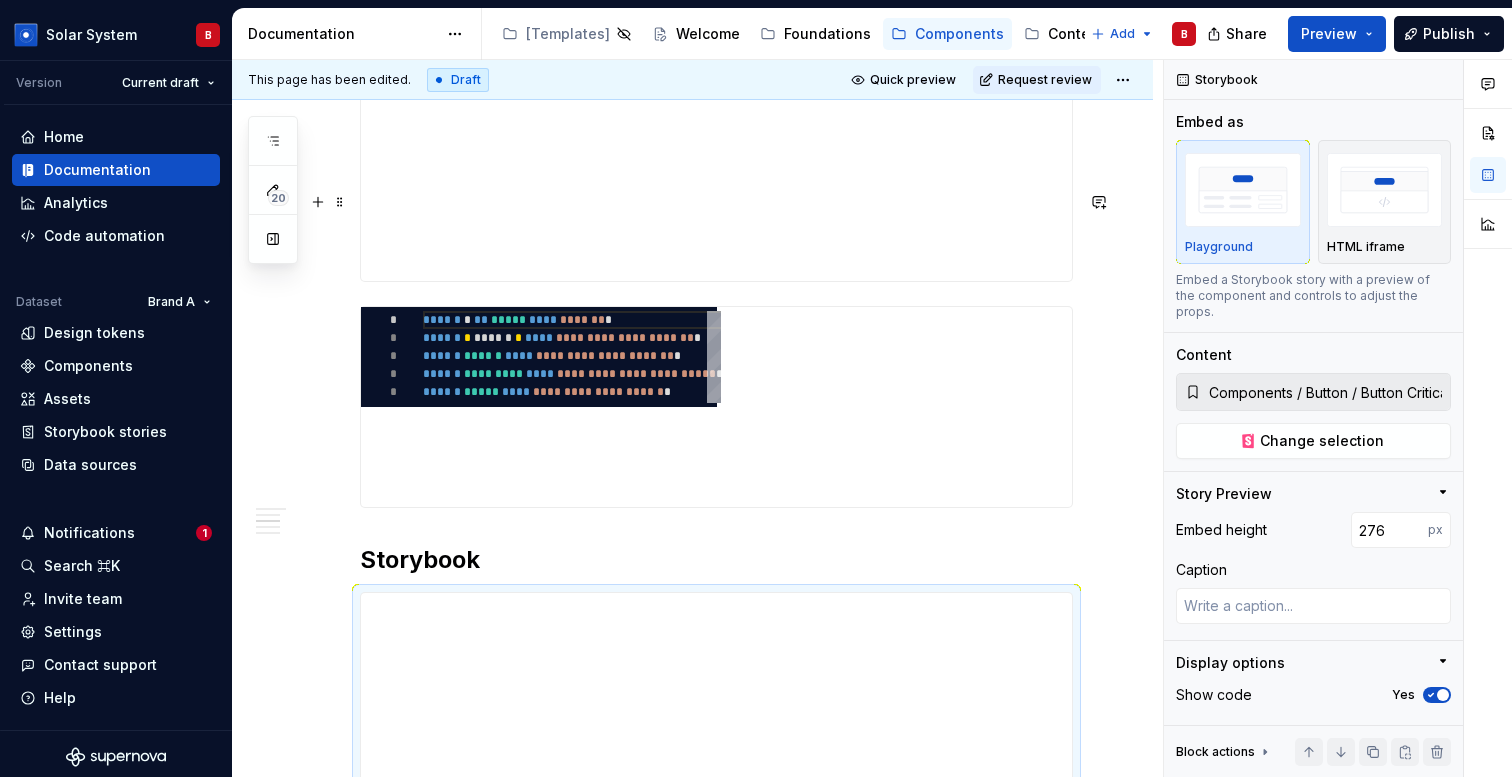 type on "*" 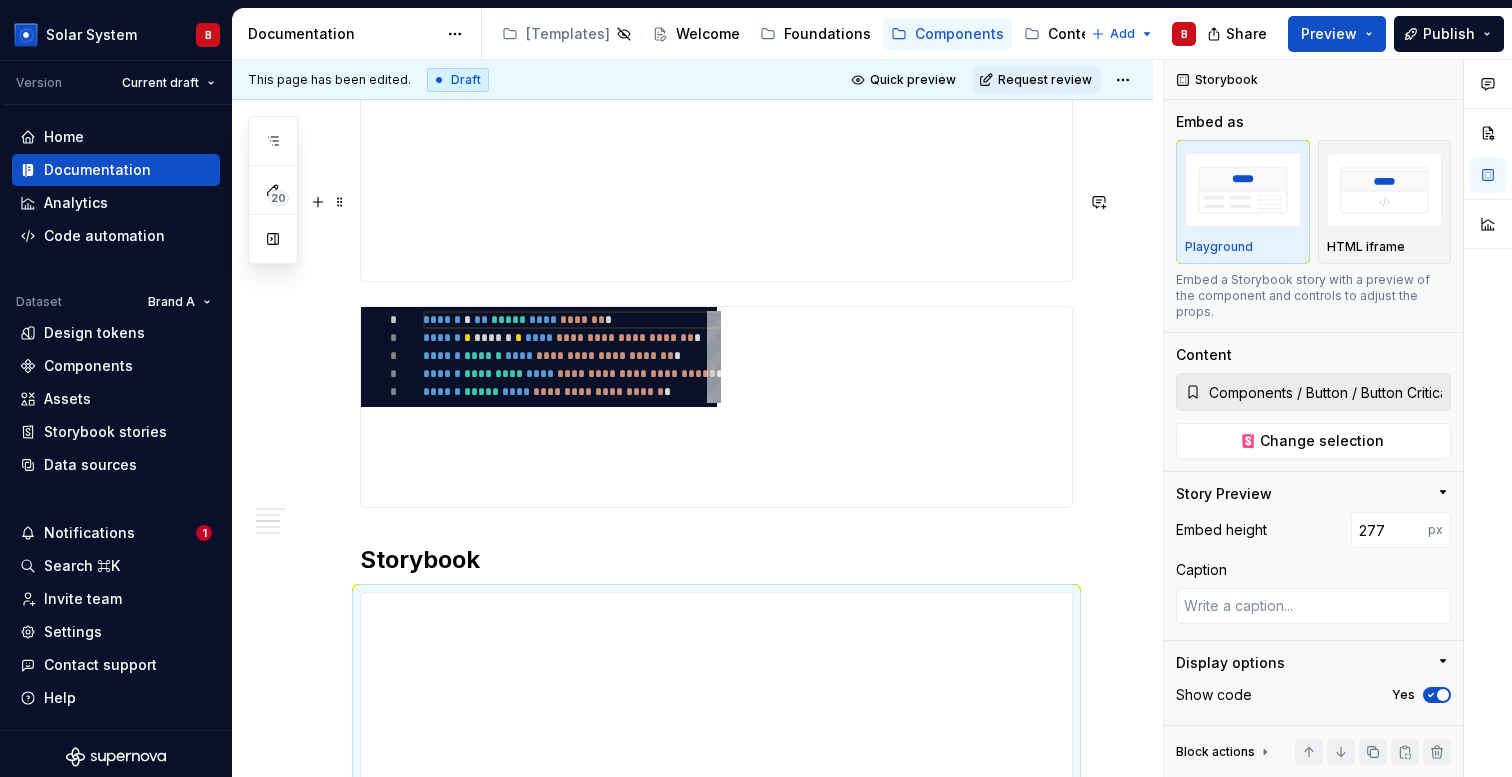 type on "*" 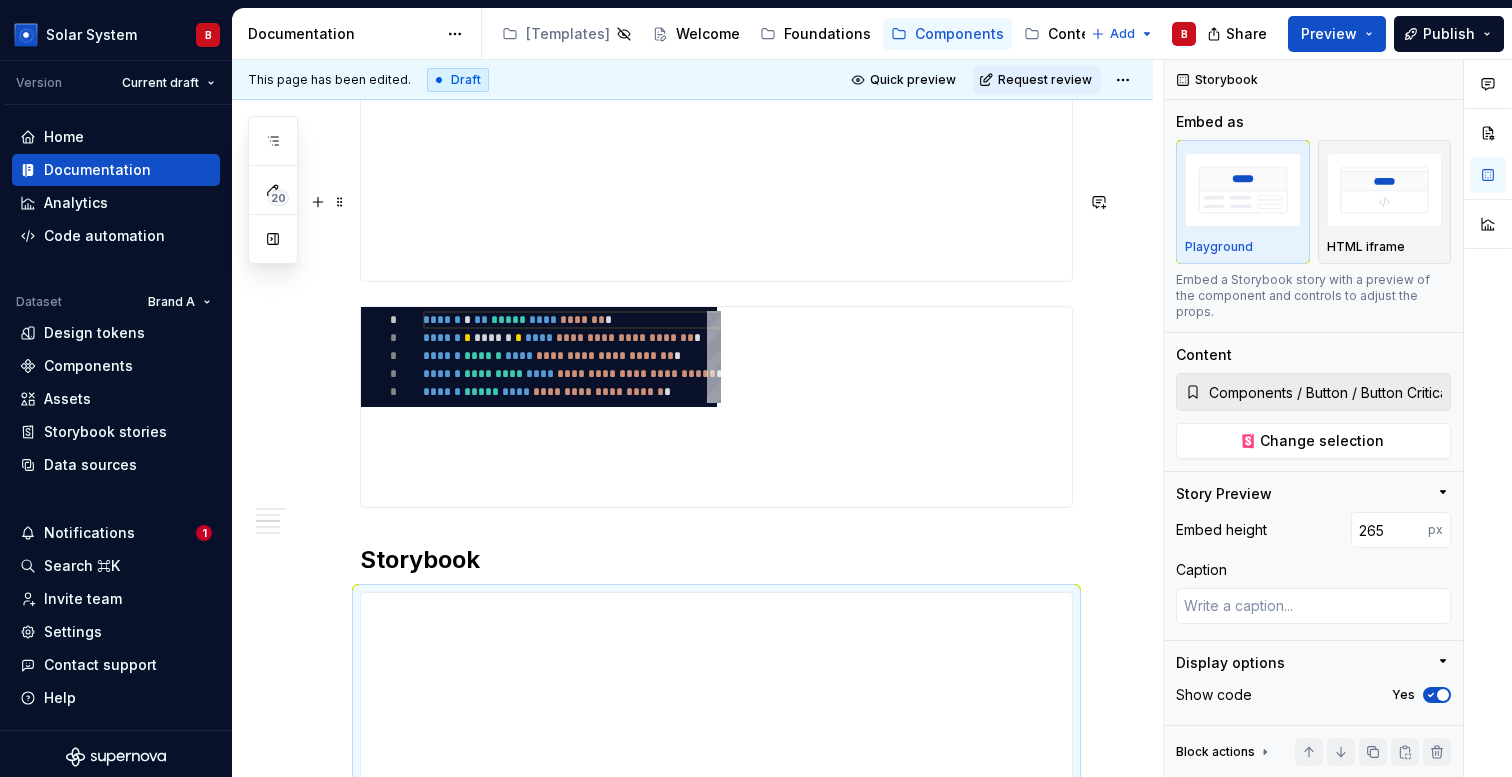 type on "*" 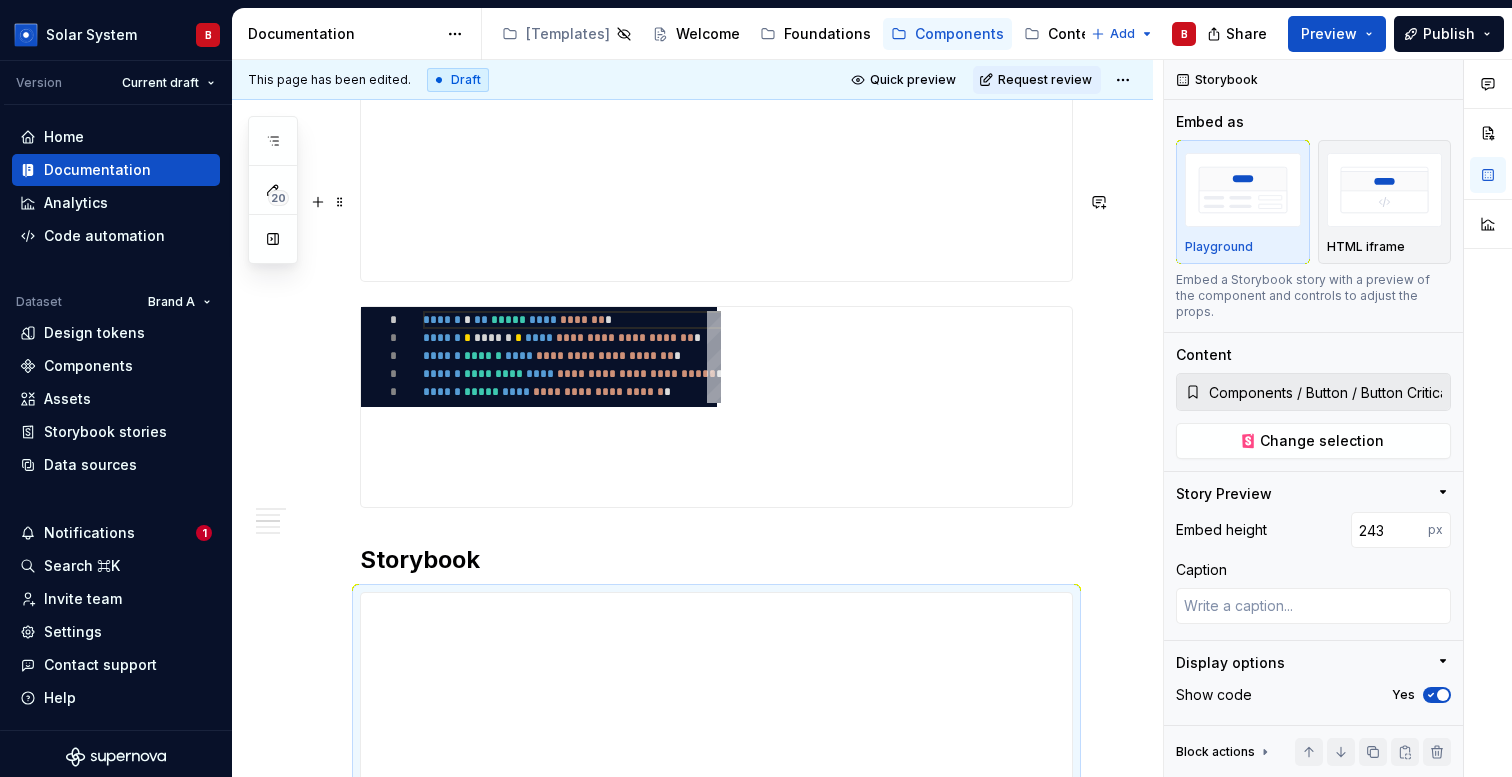 type on "*" 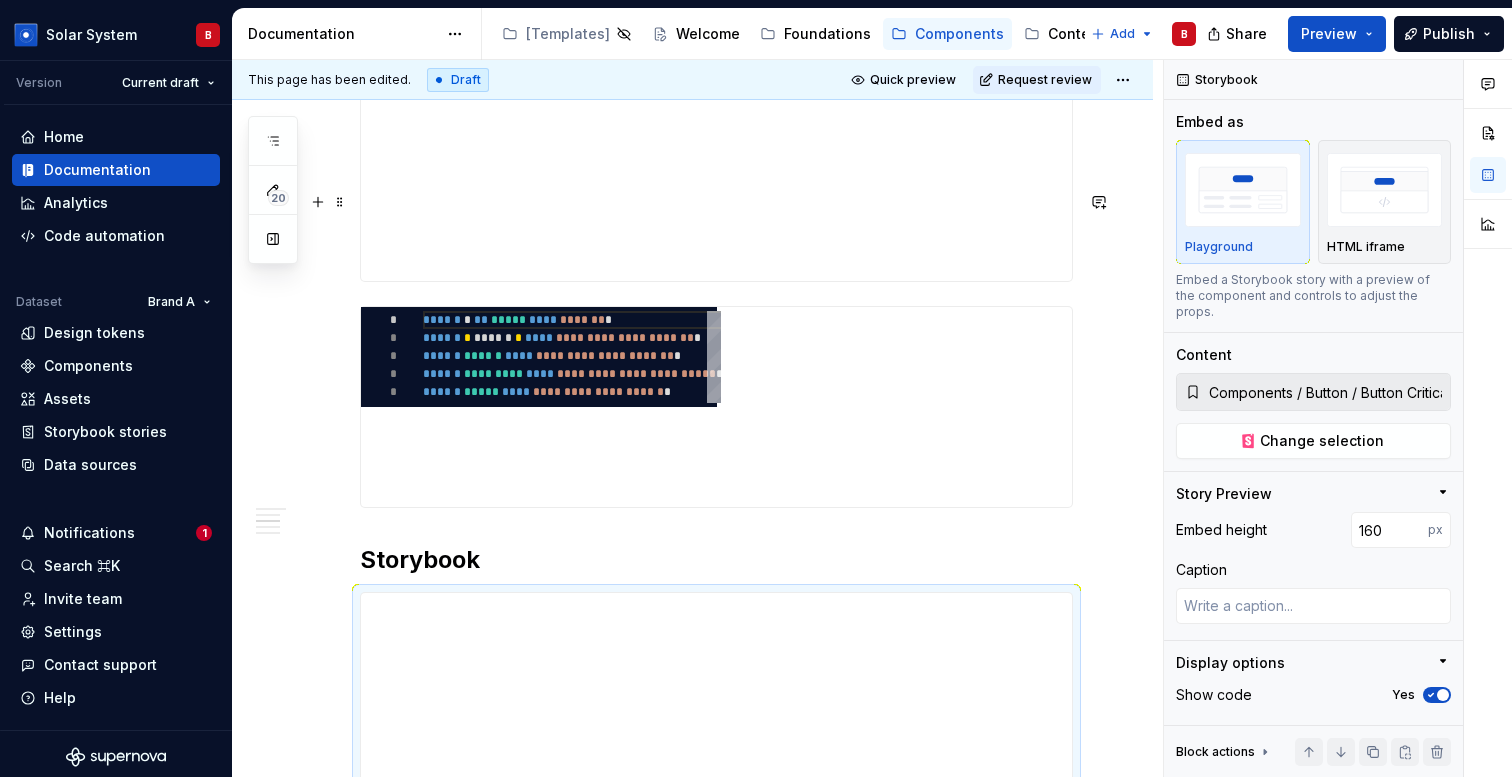 type on "*" 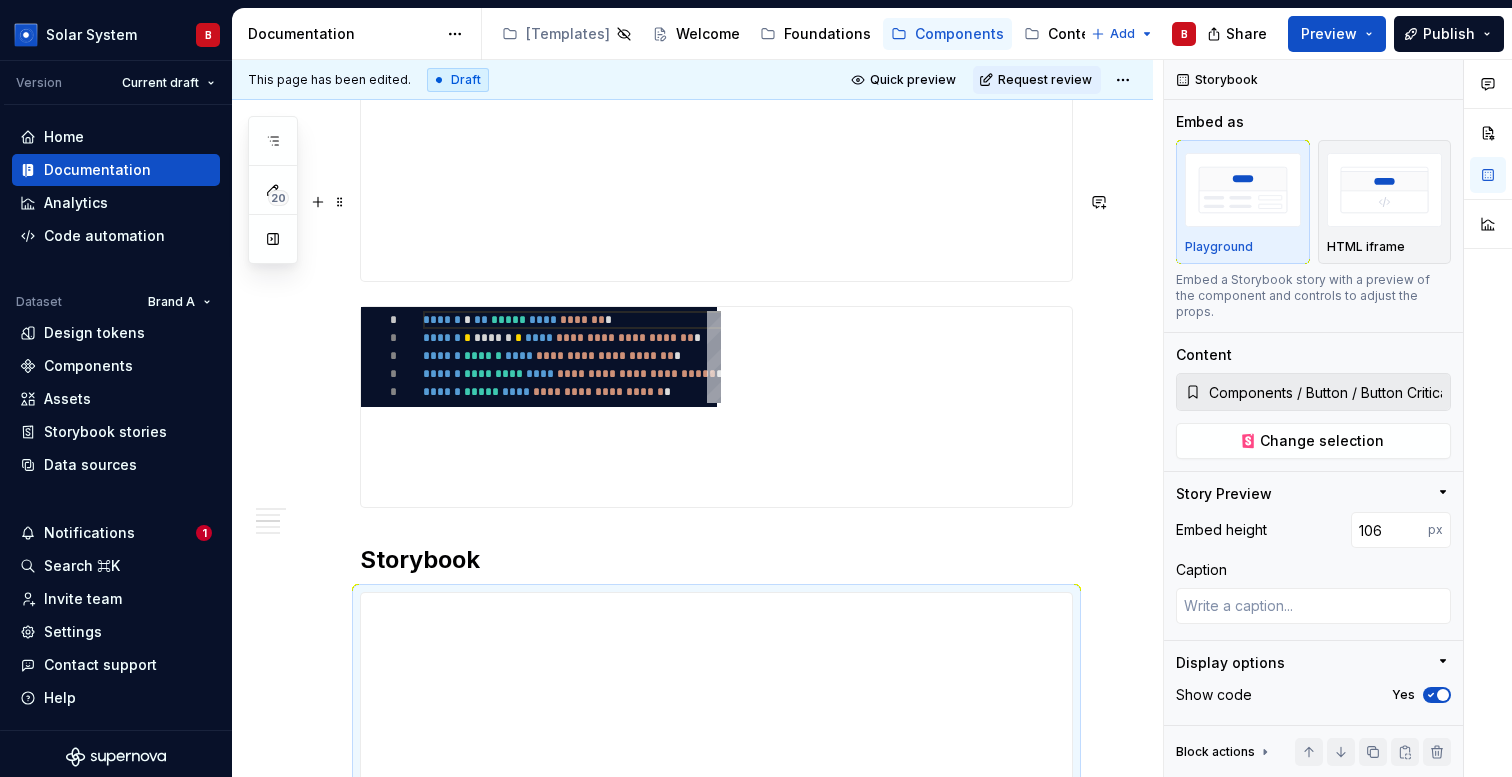type on "*" 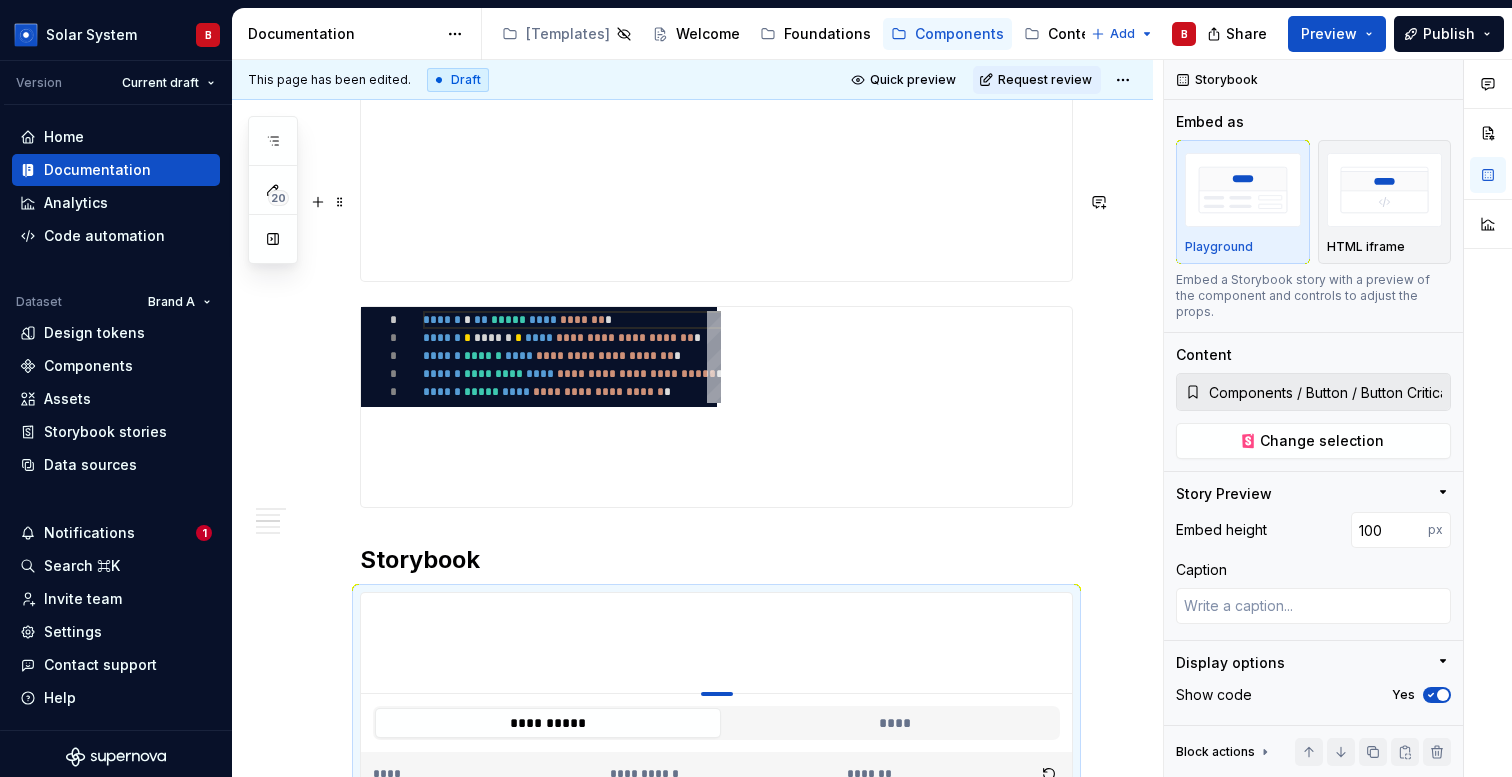 type on "*" 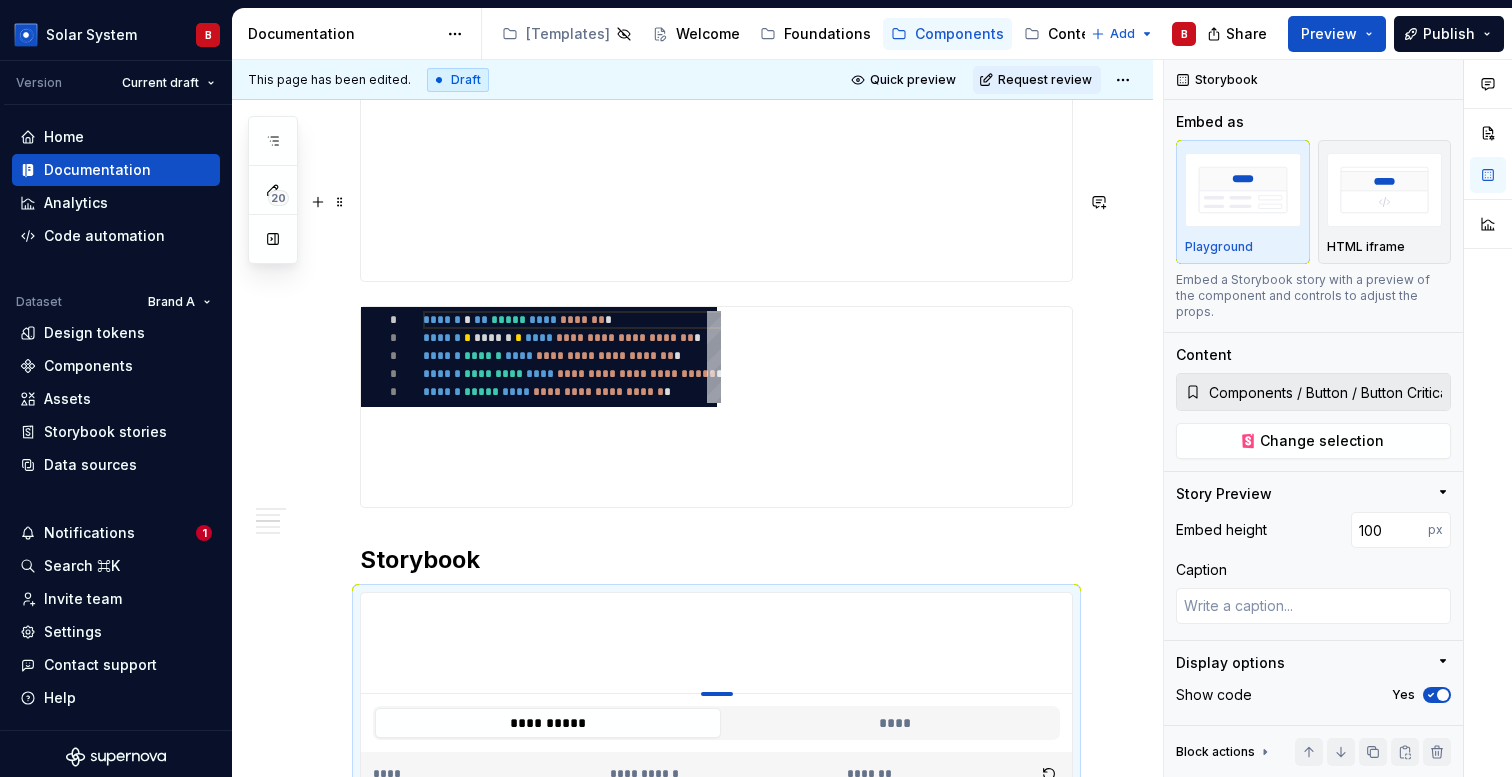 type on "110" 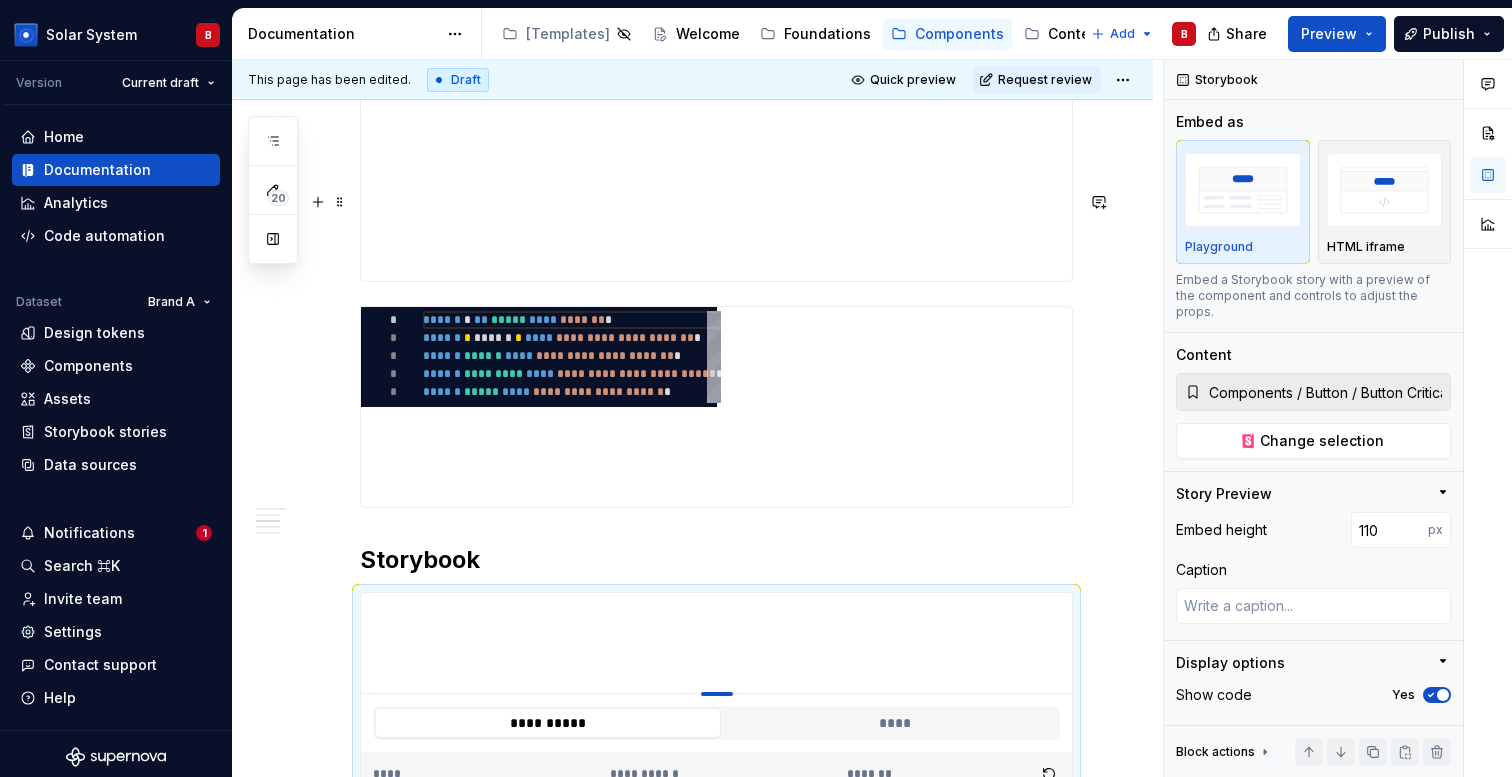type on "*" 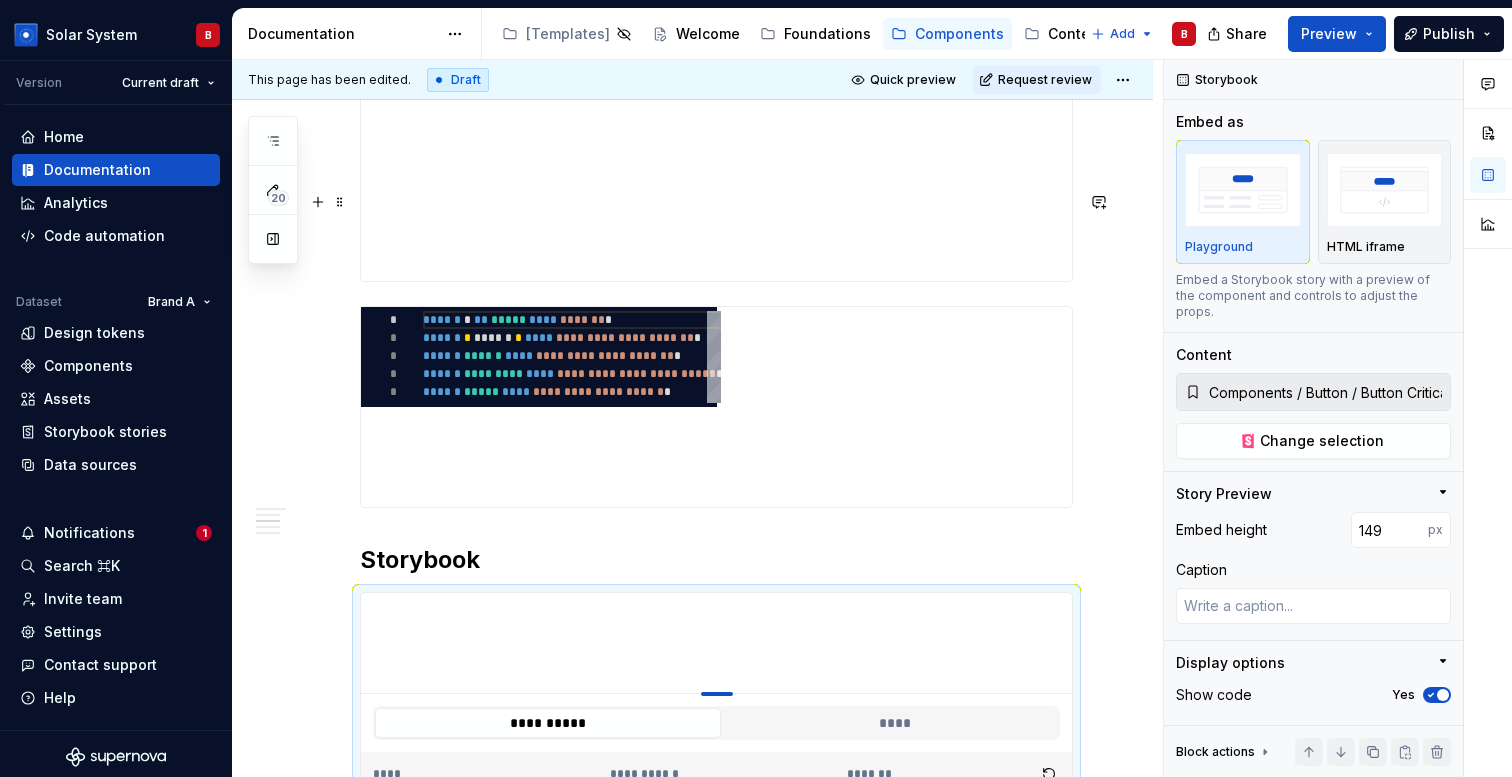 type on "*" 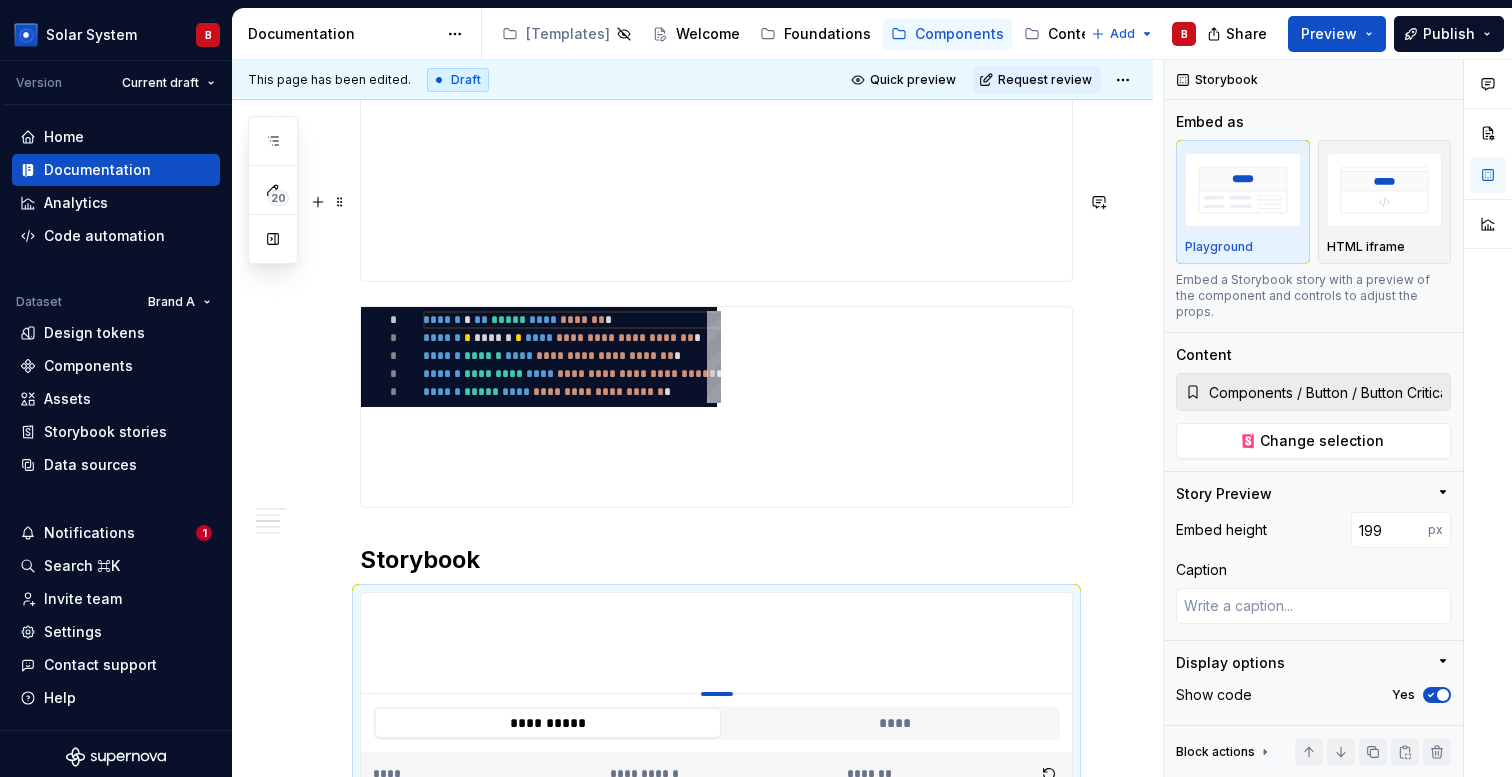 type on "*" 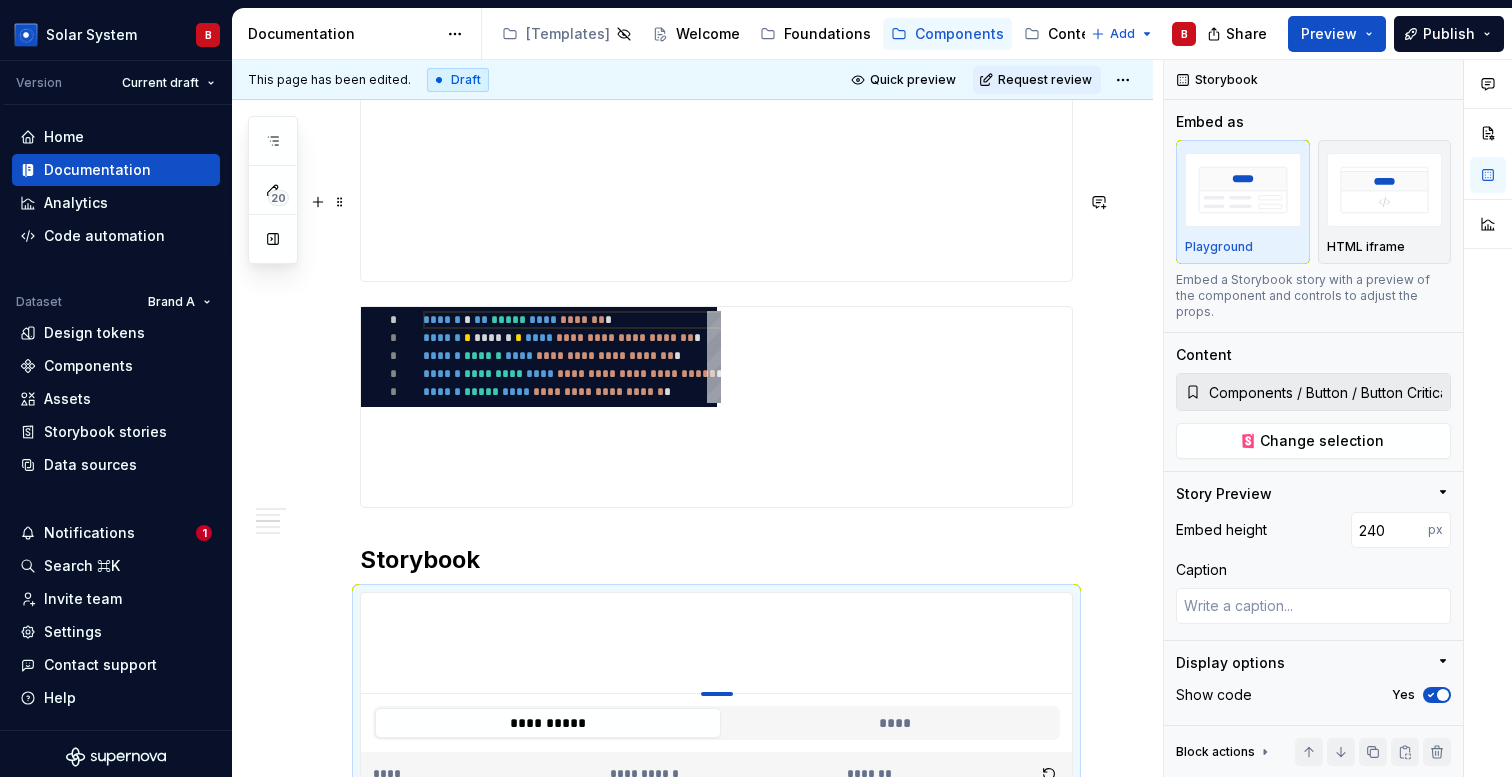 type on "*" 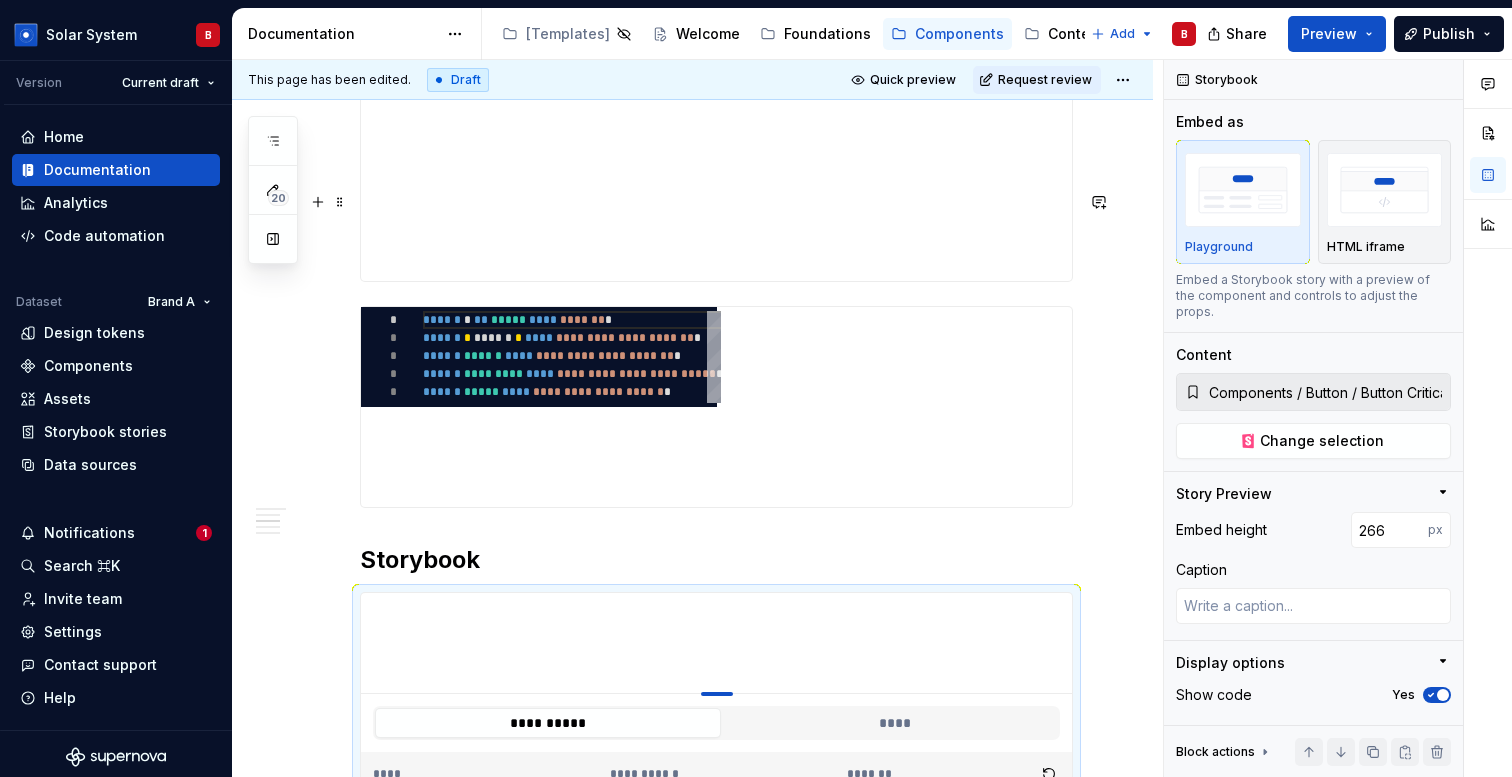 type on "*" 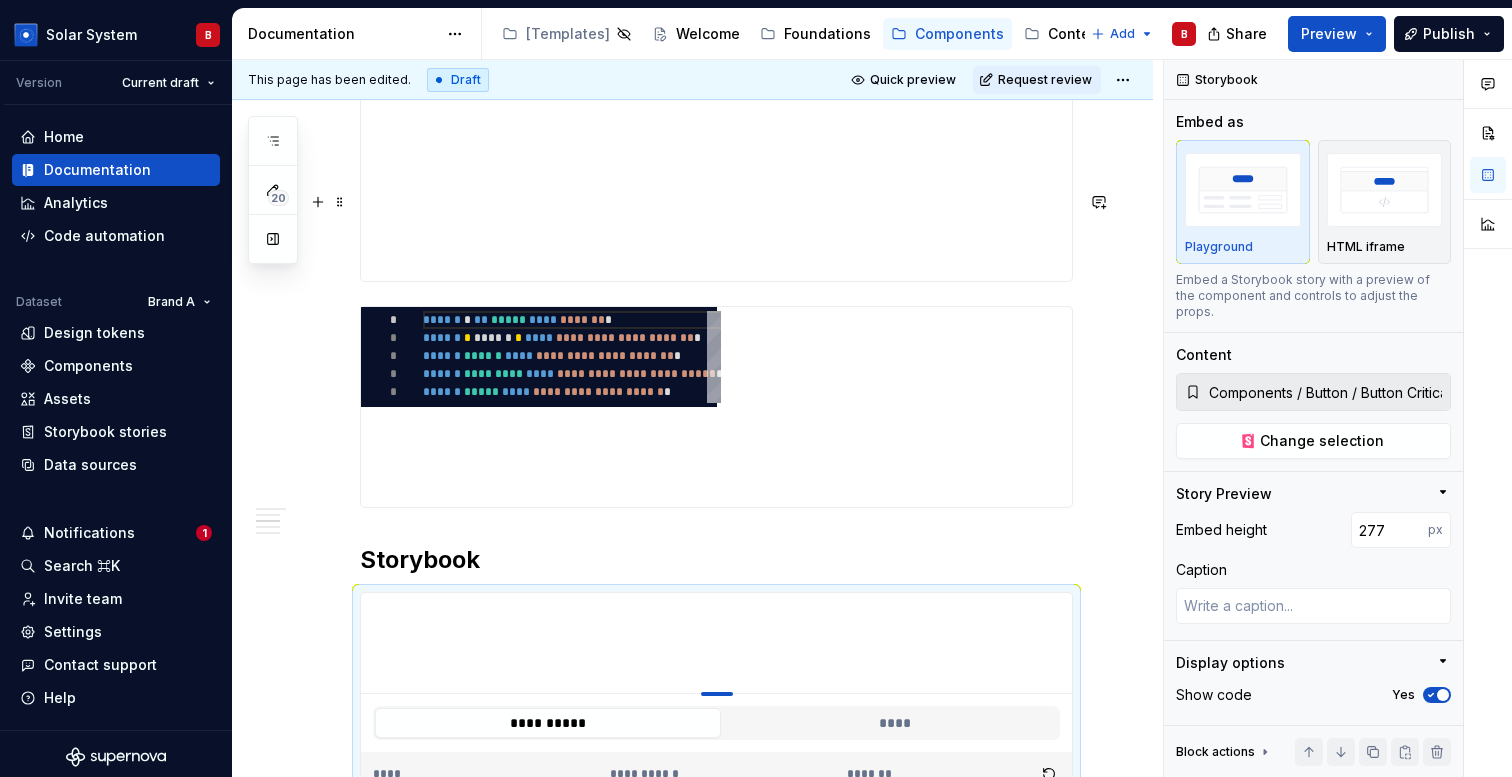 type on "*" 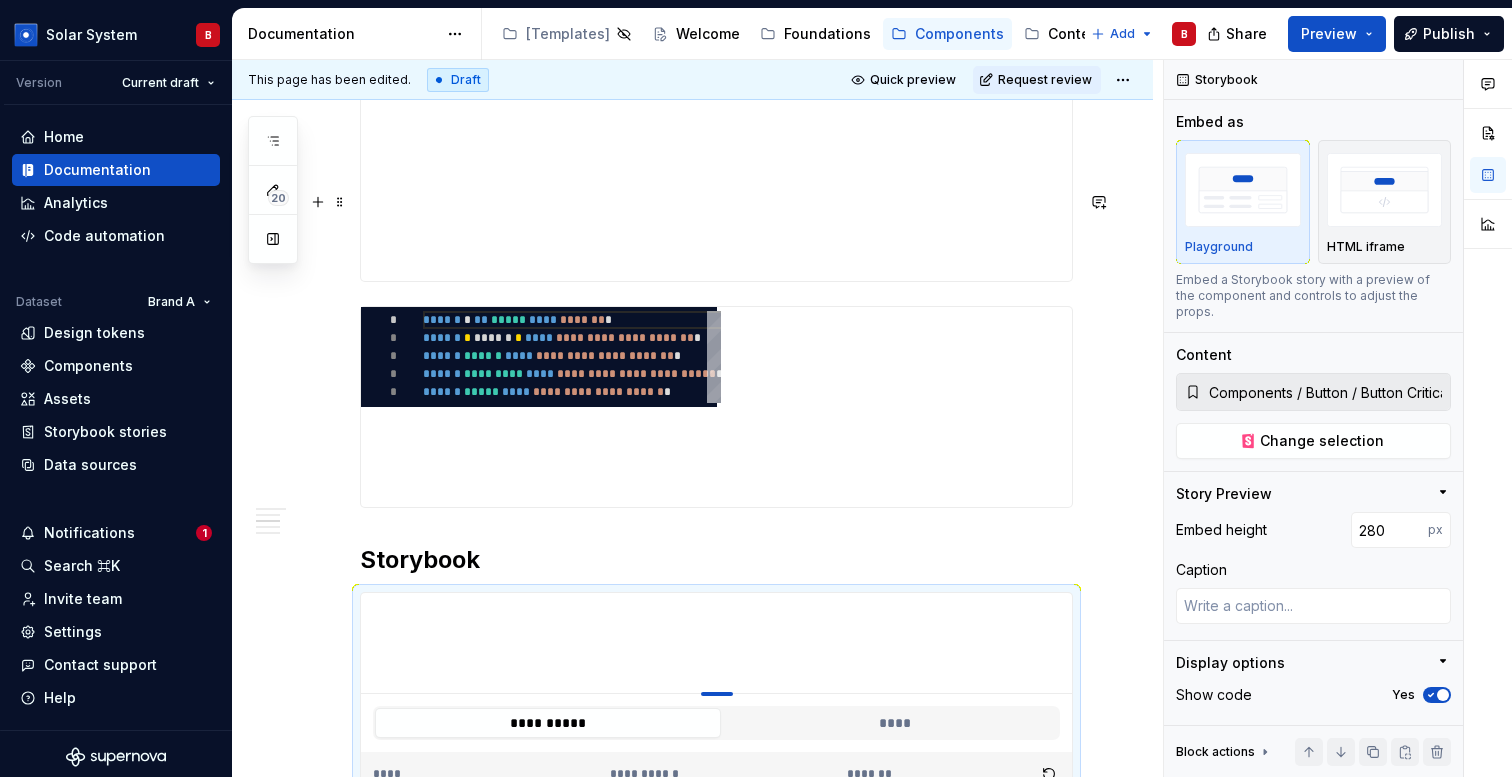 type on "*" 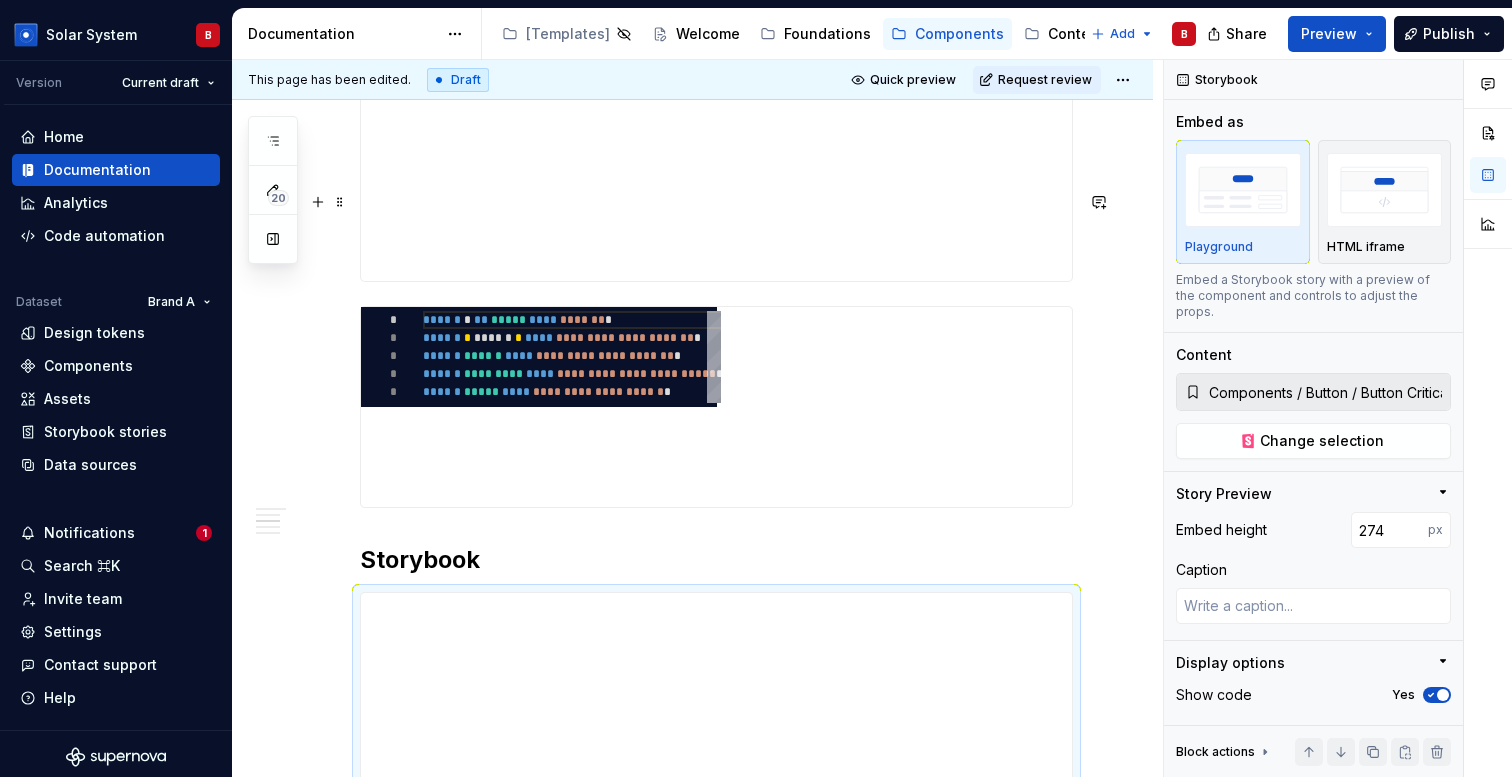 type on "*" 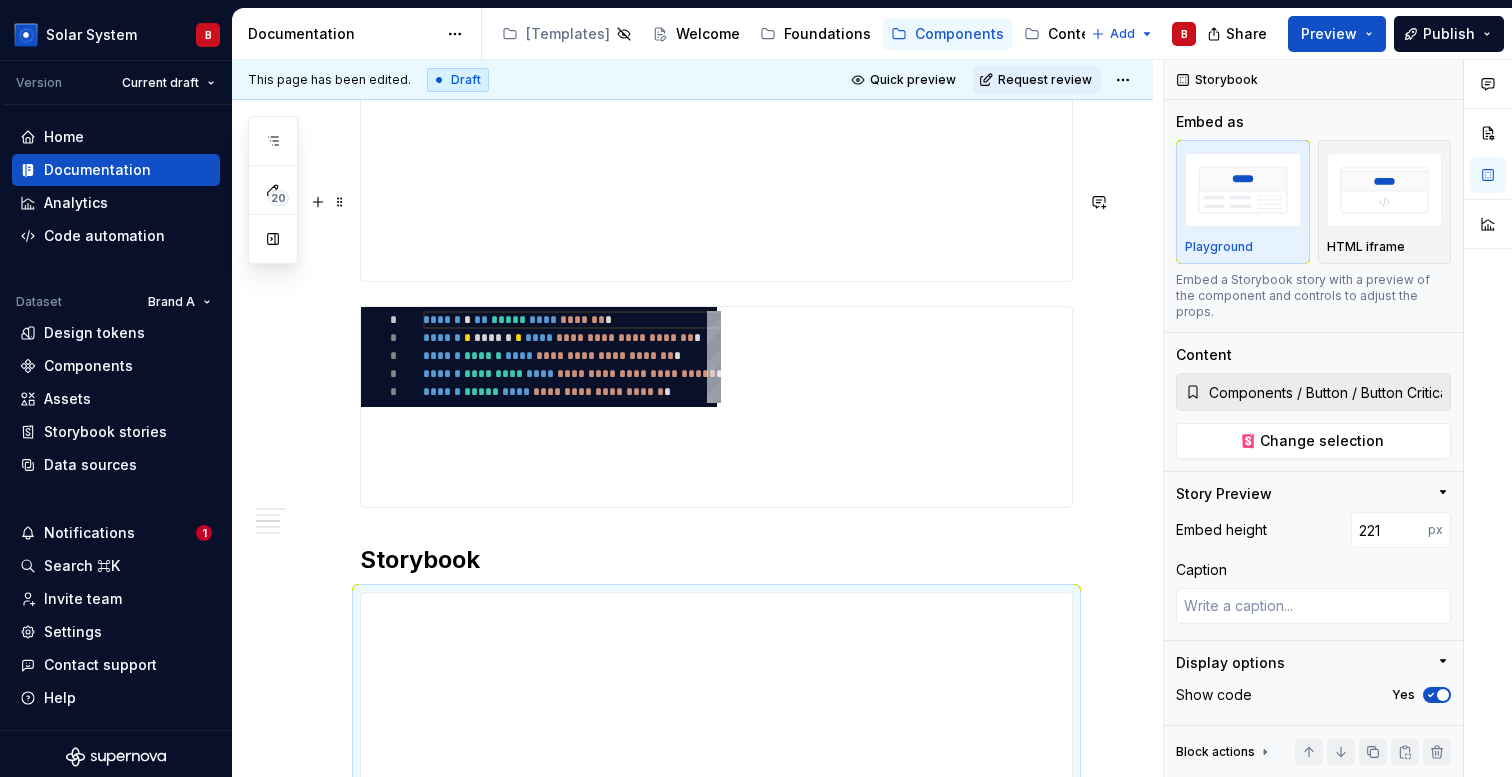 type on "*" 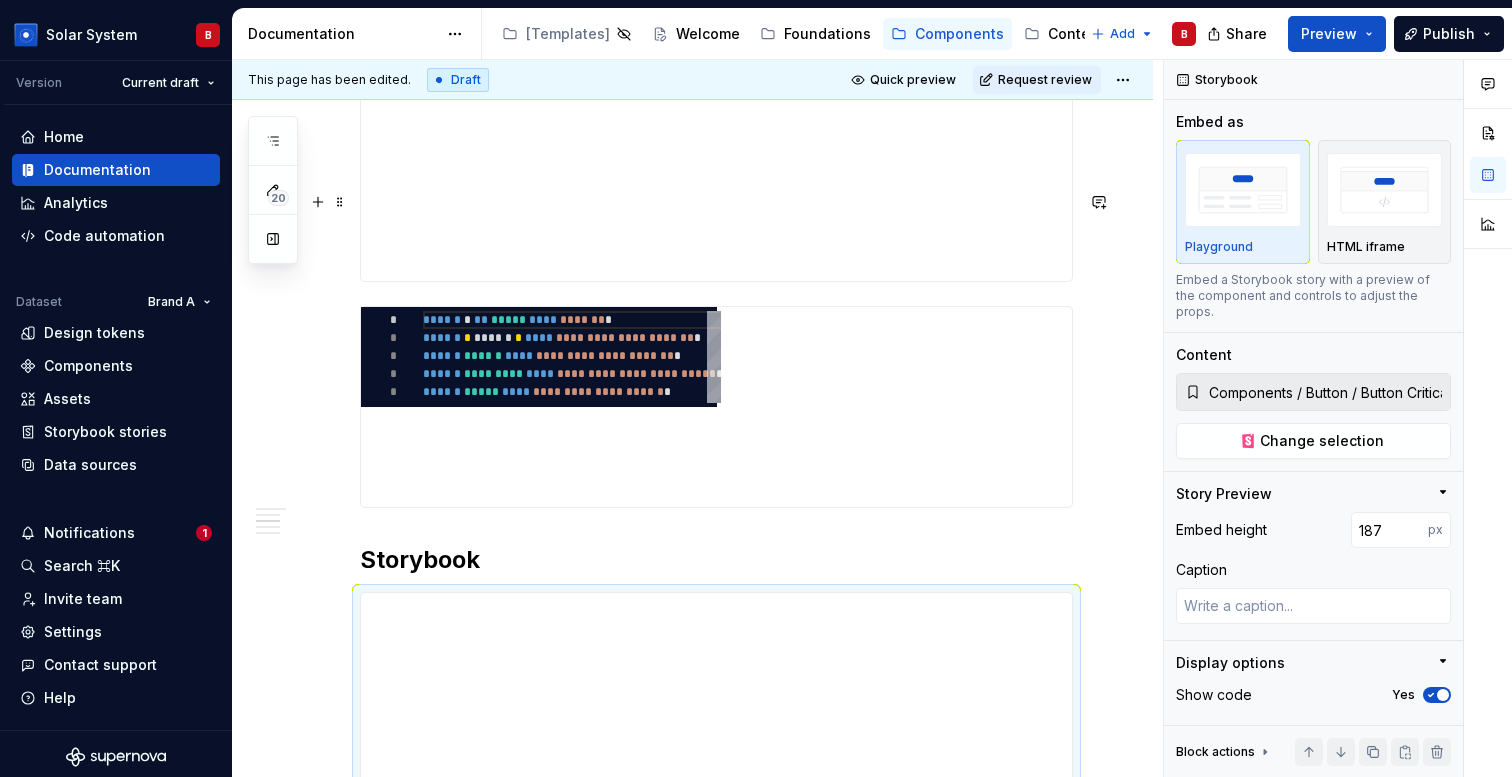 type on "*" 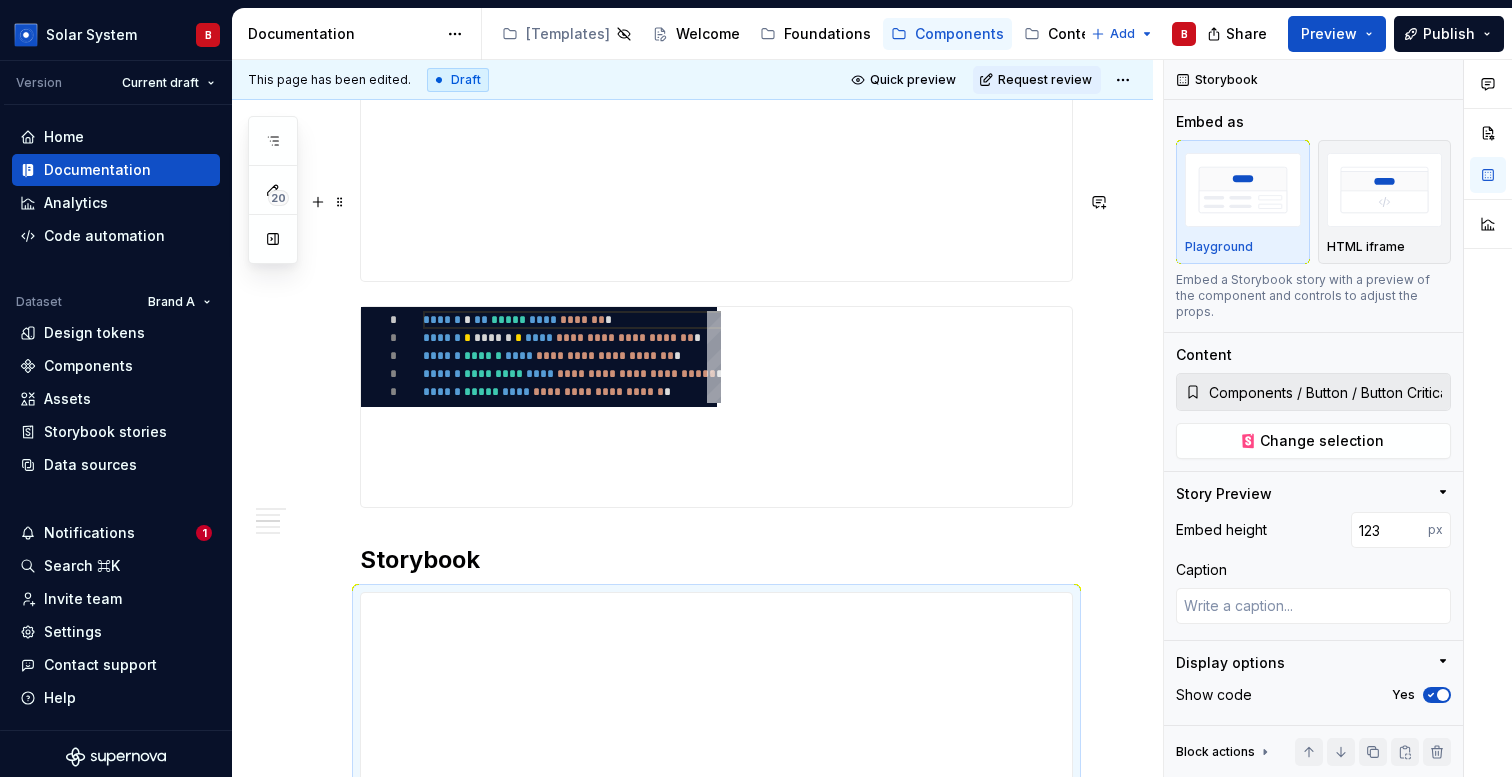 type on "*" 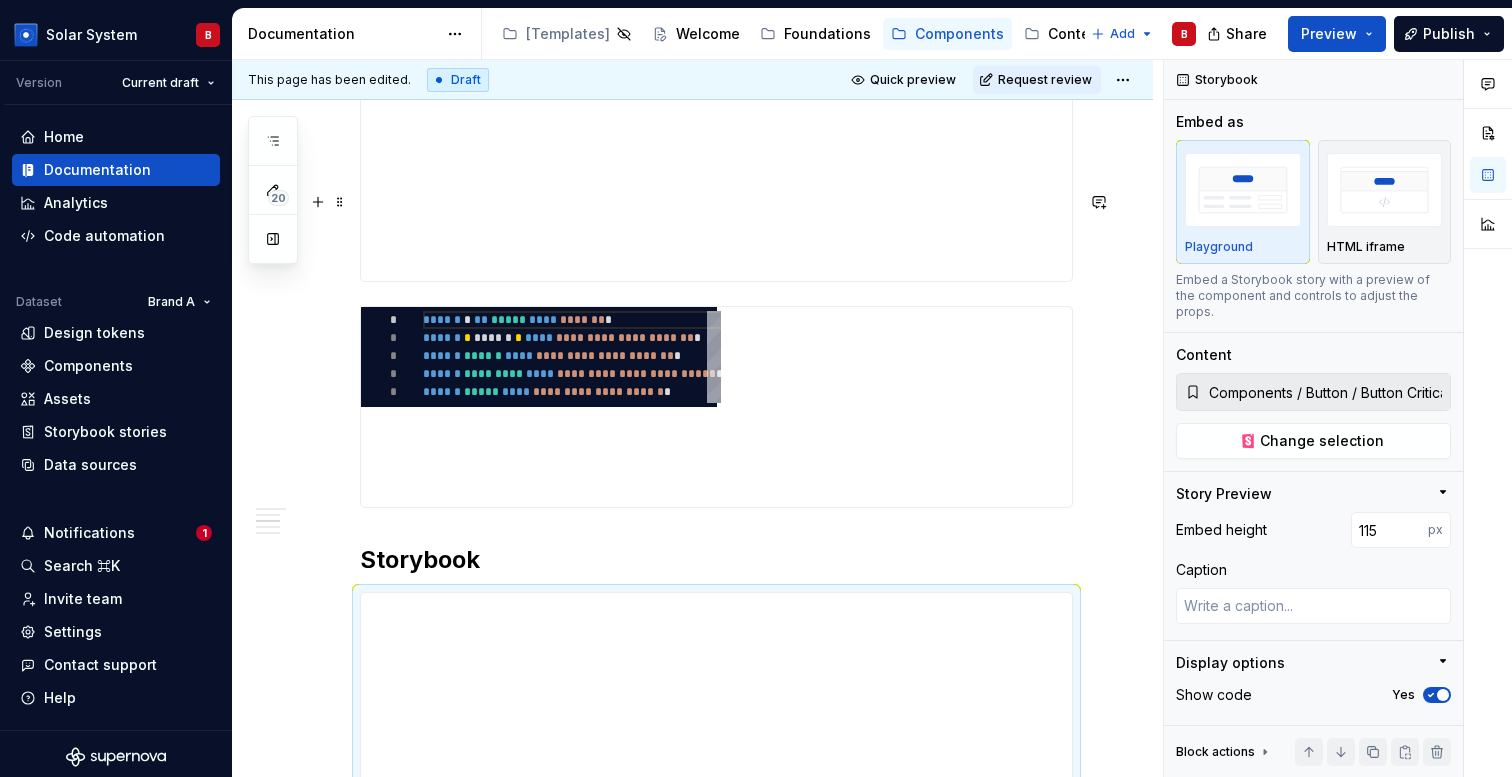 type on "*" 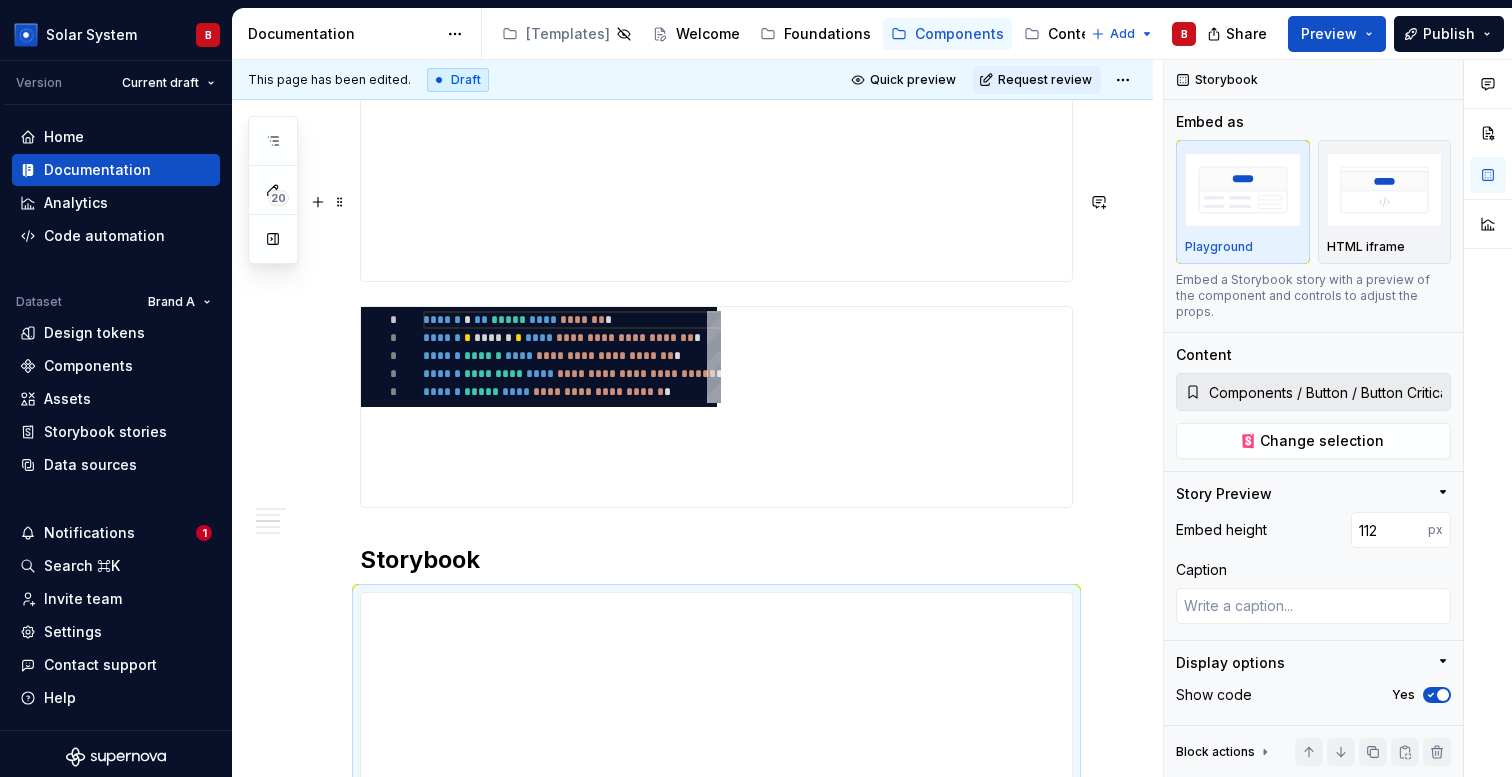 type on "*" 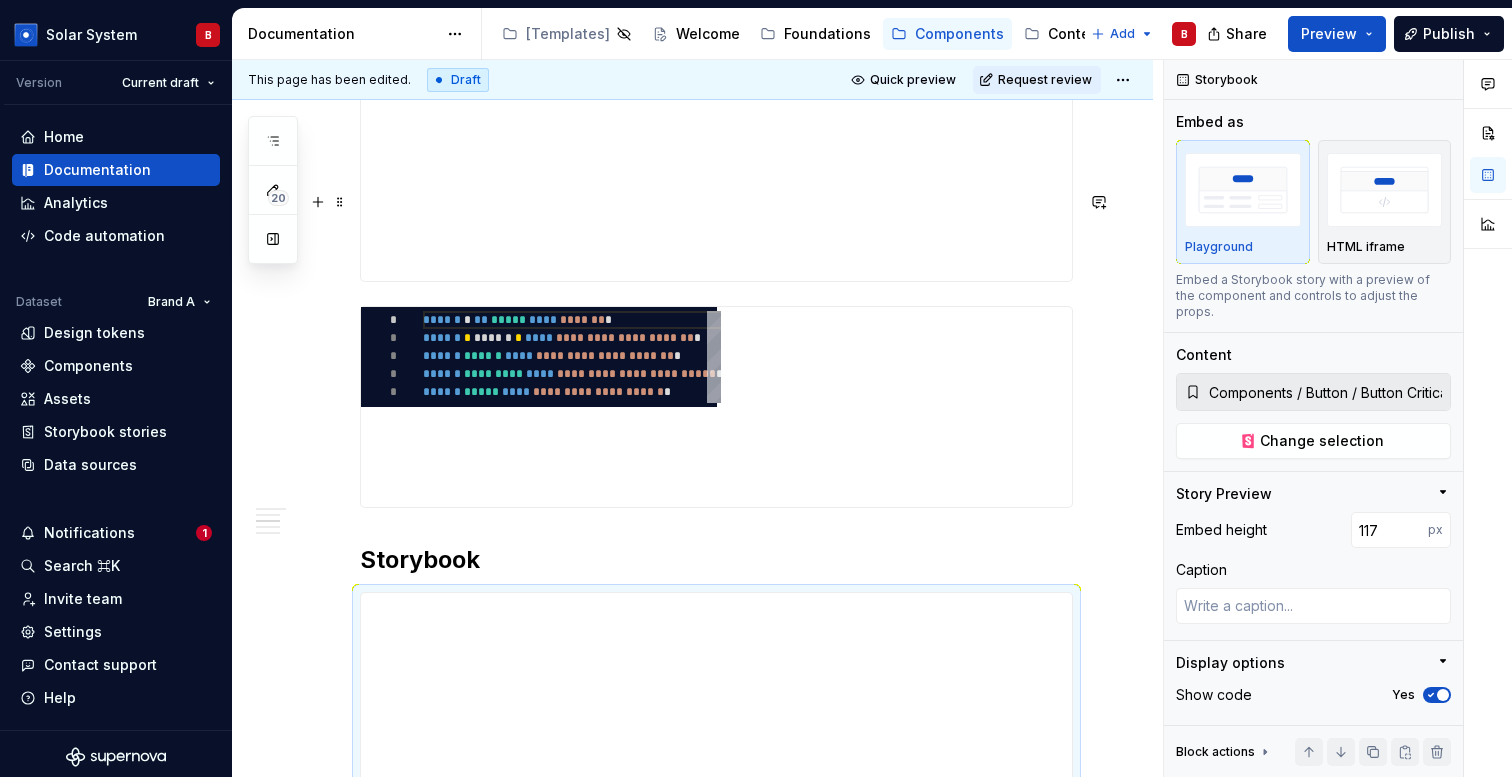 type on "*" 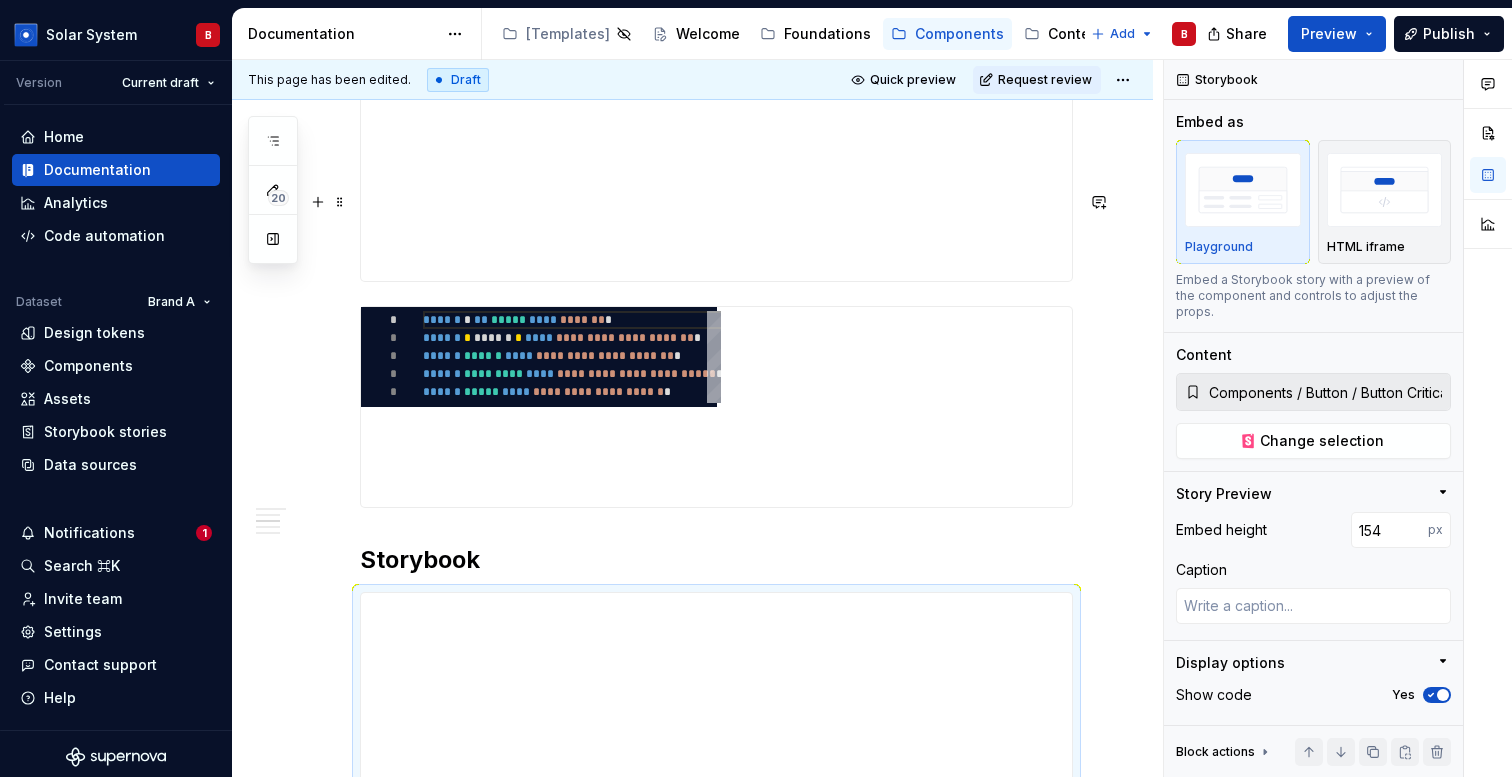 type on "*" 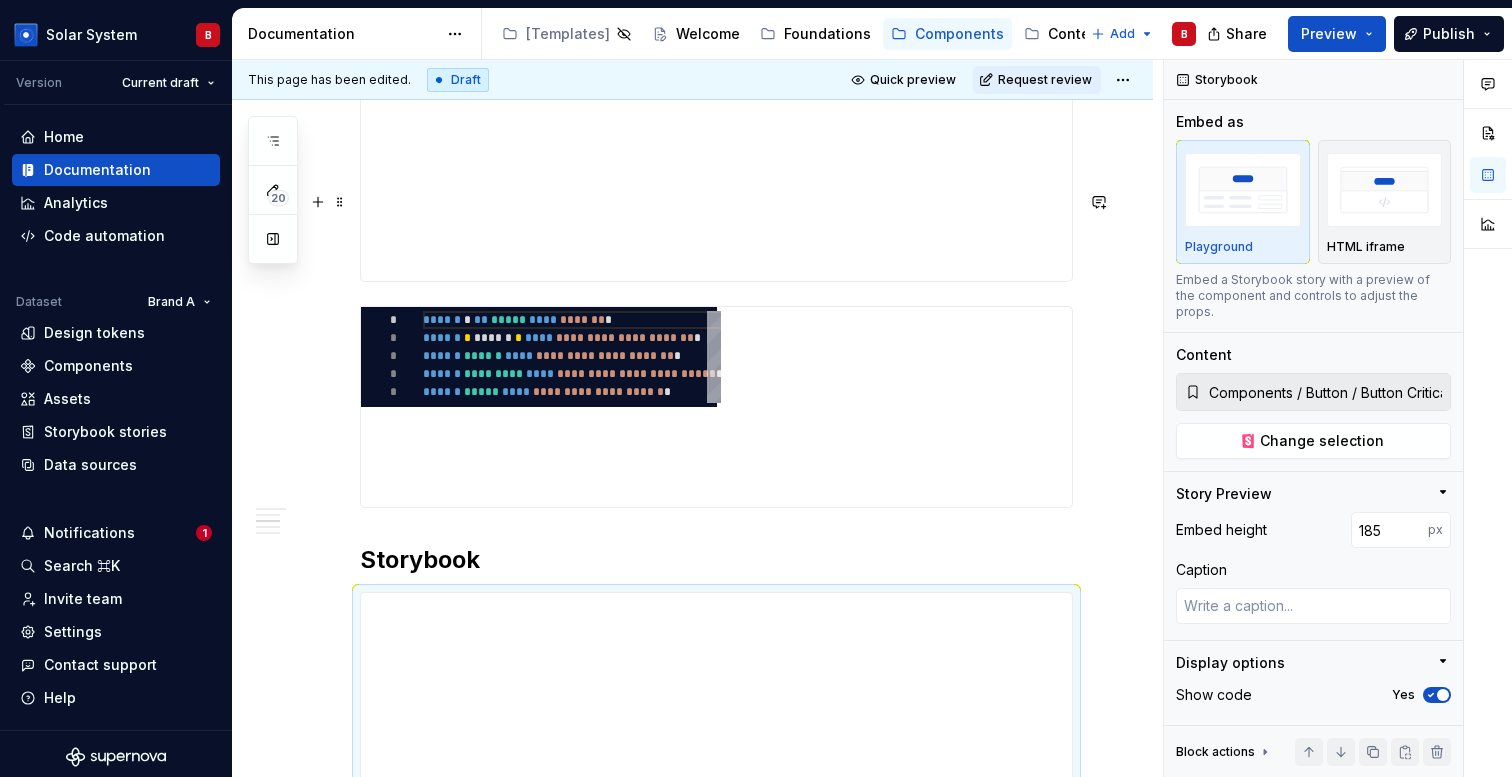 type on "*" 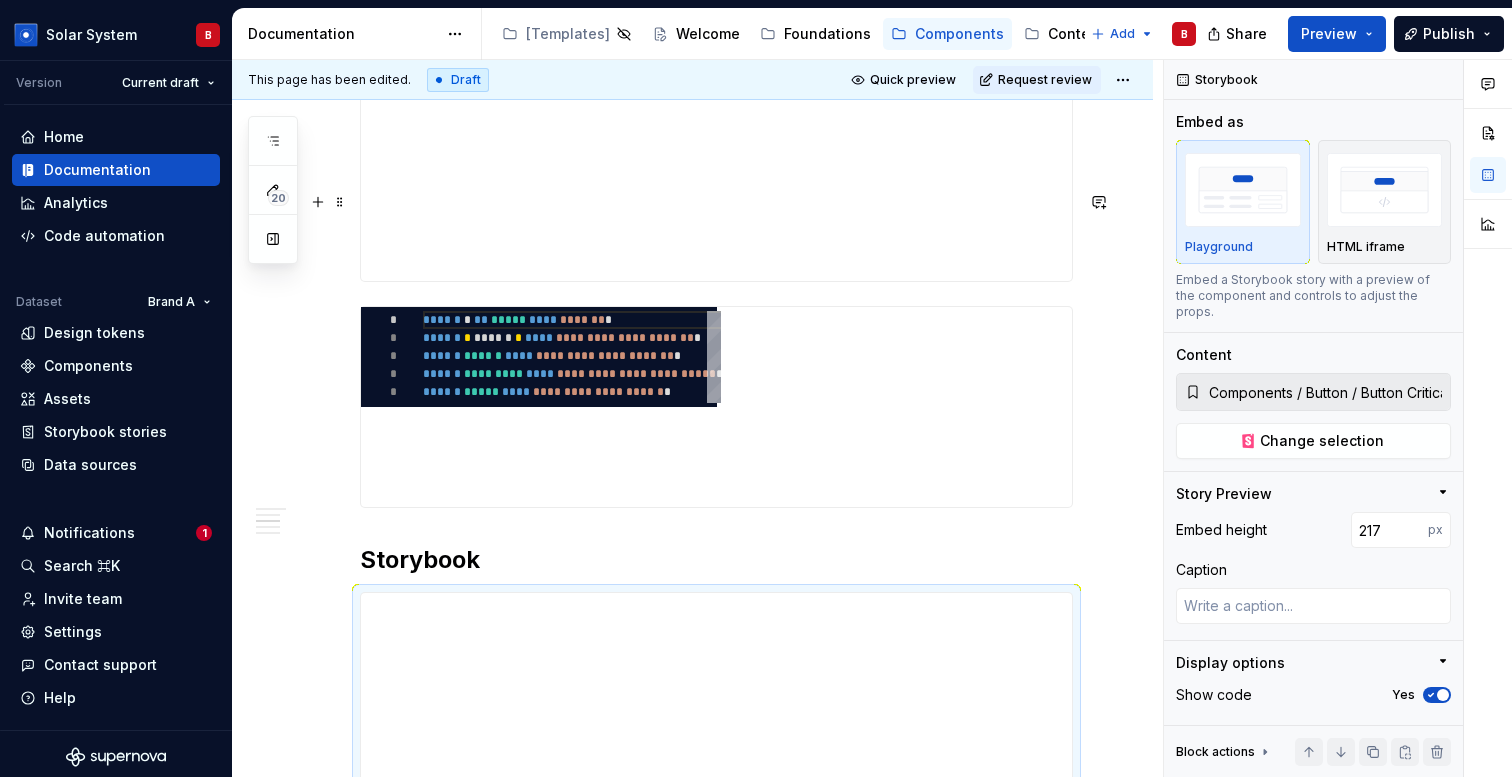 type on "*" 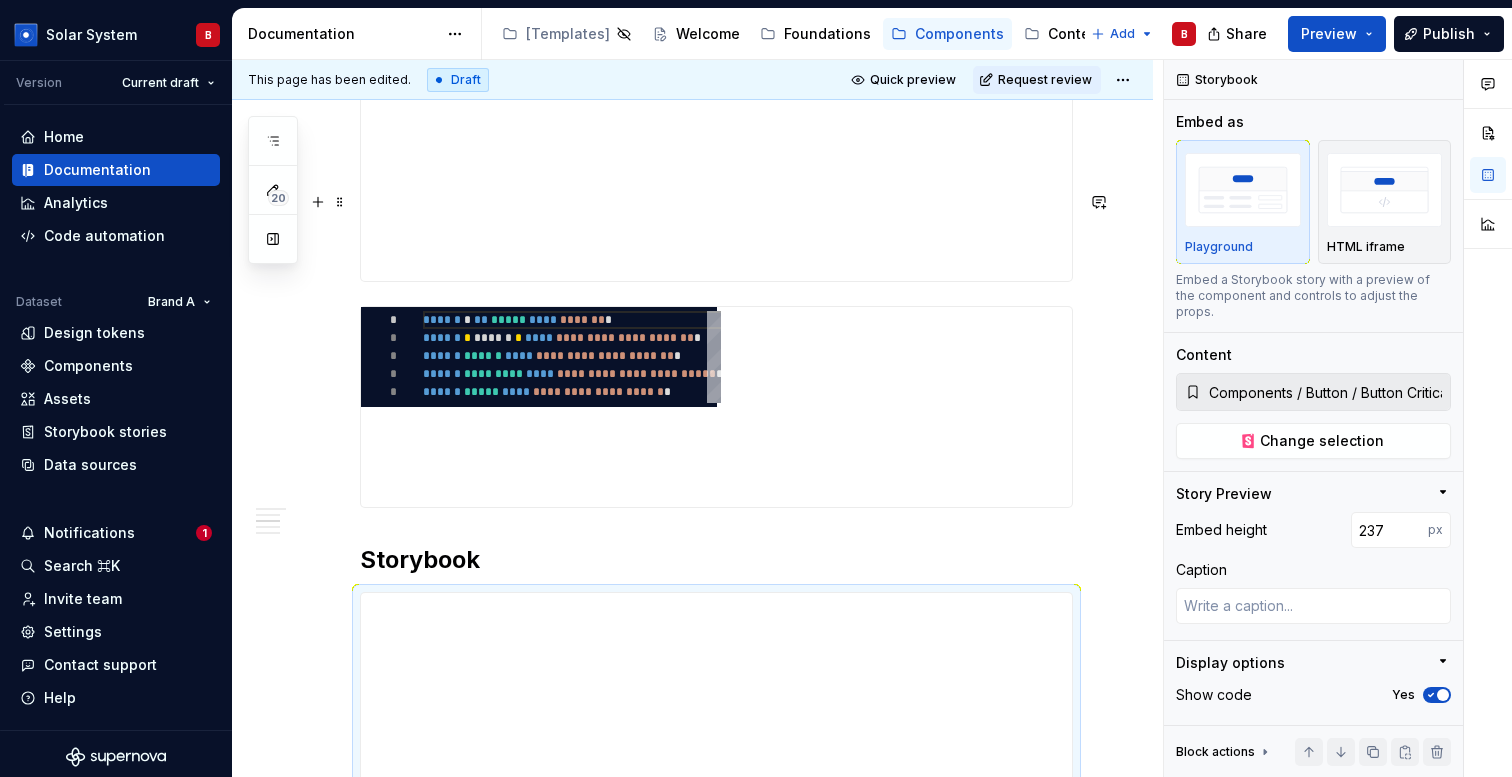 type on "*" 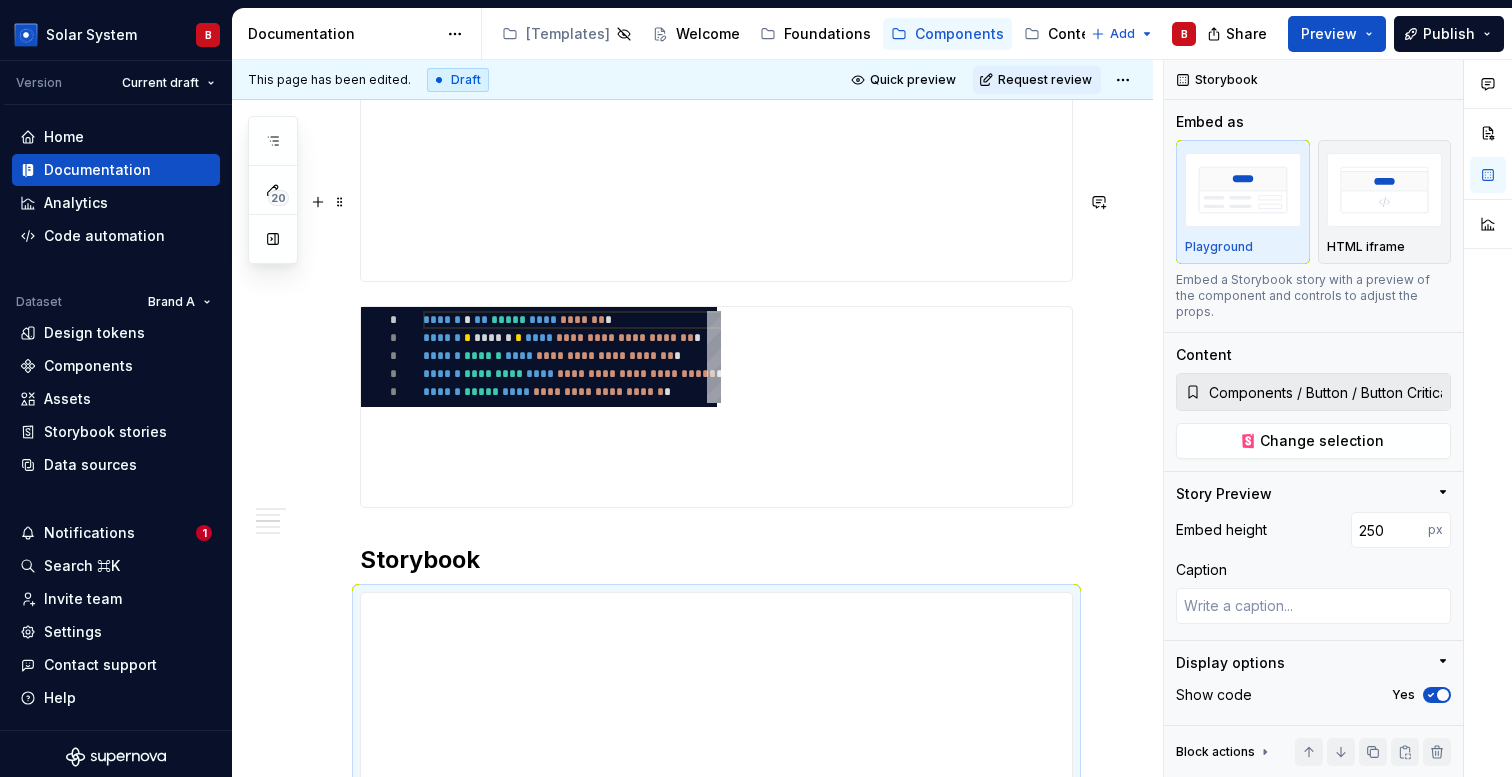 type on "*" 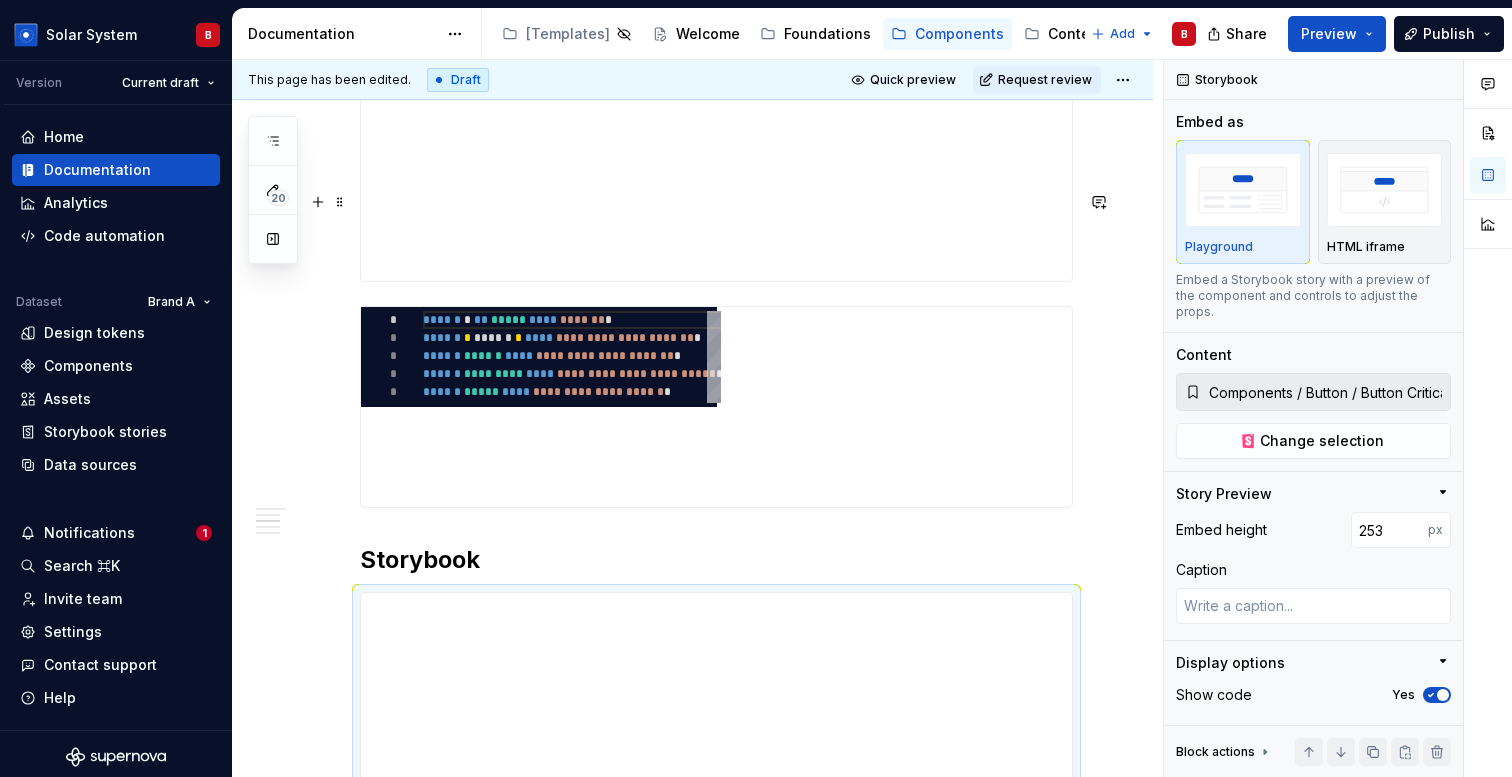 type on "*" 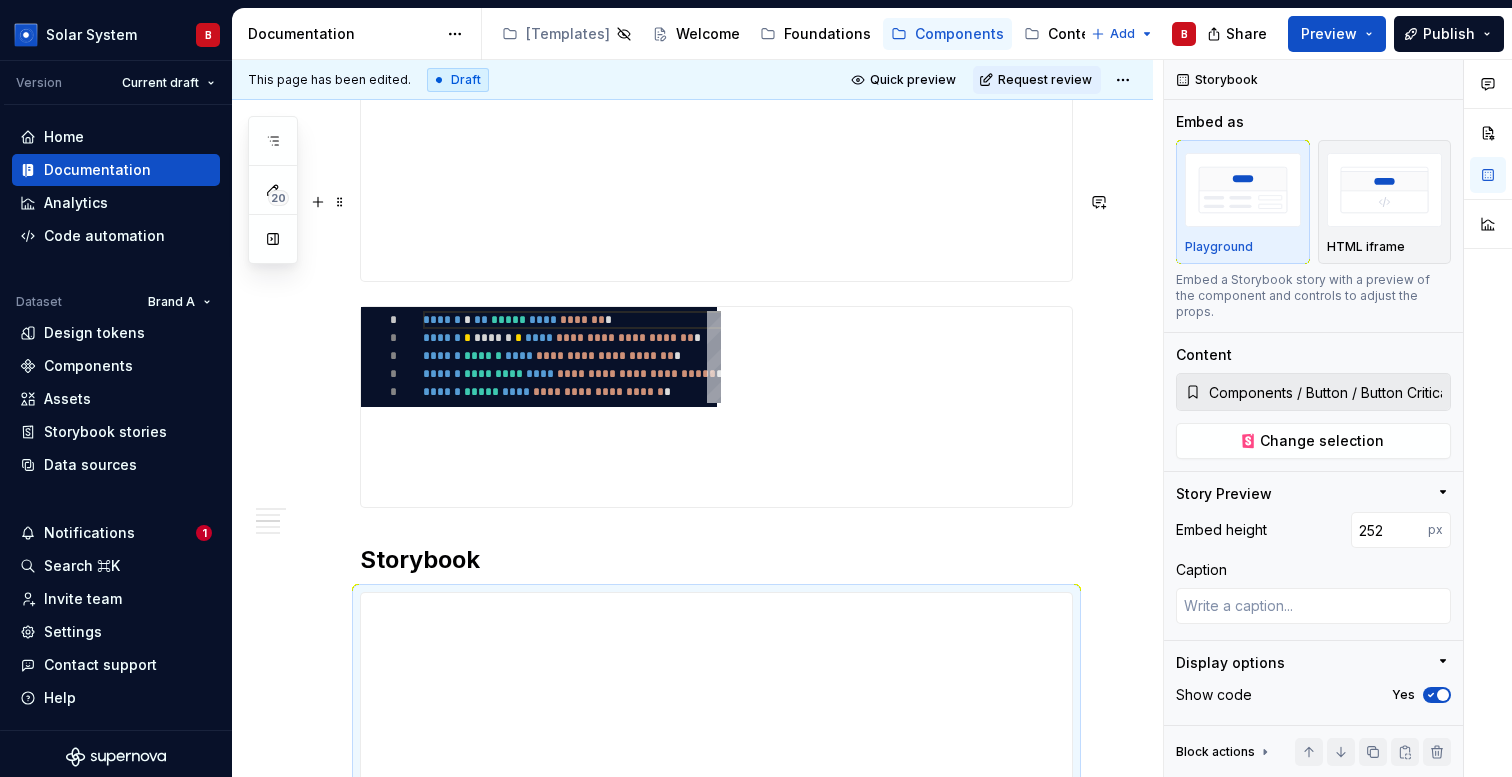 type on "*" 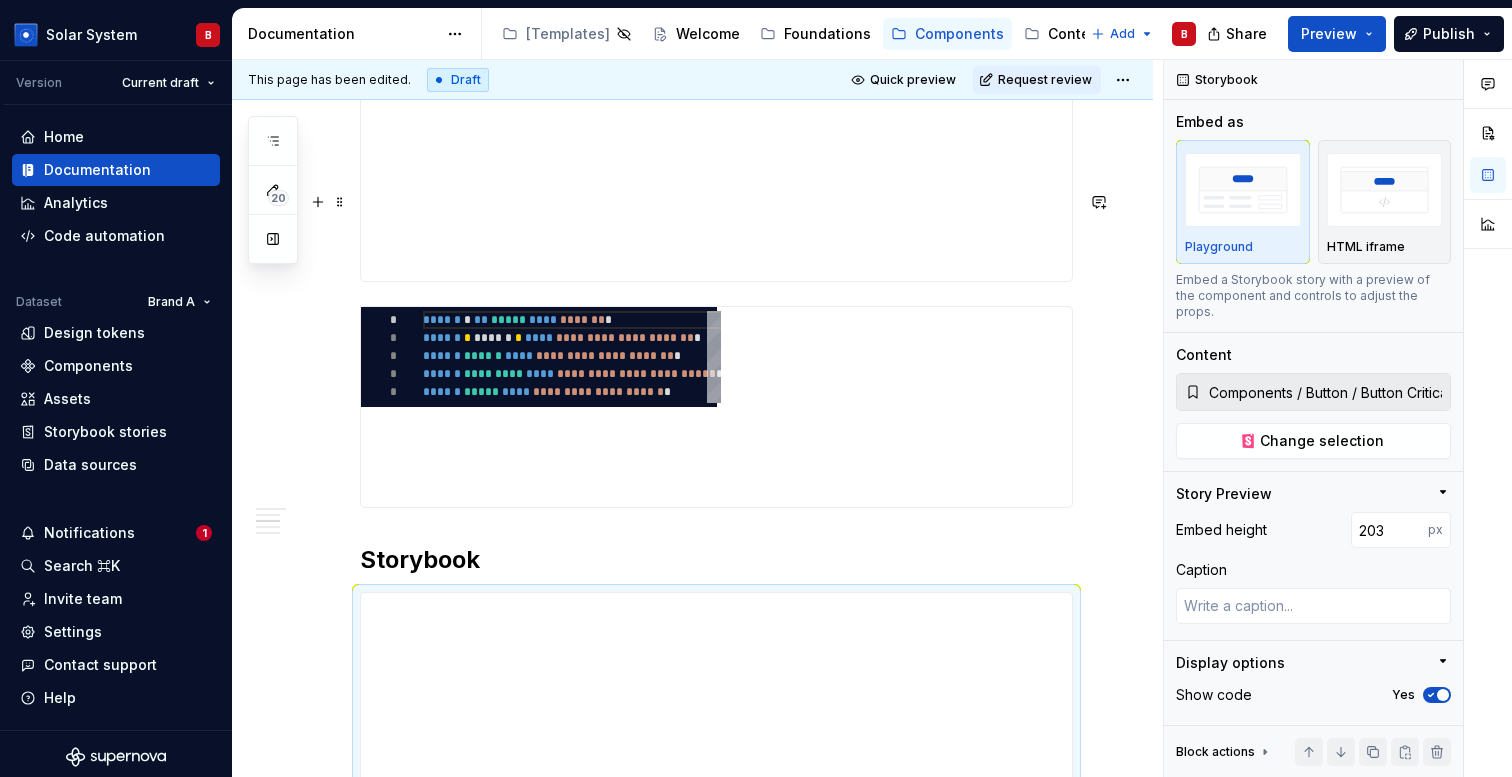type on "*" 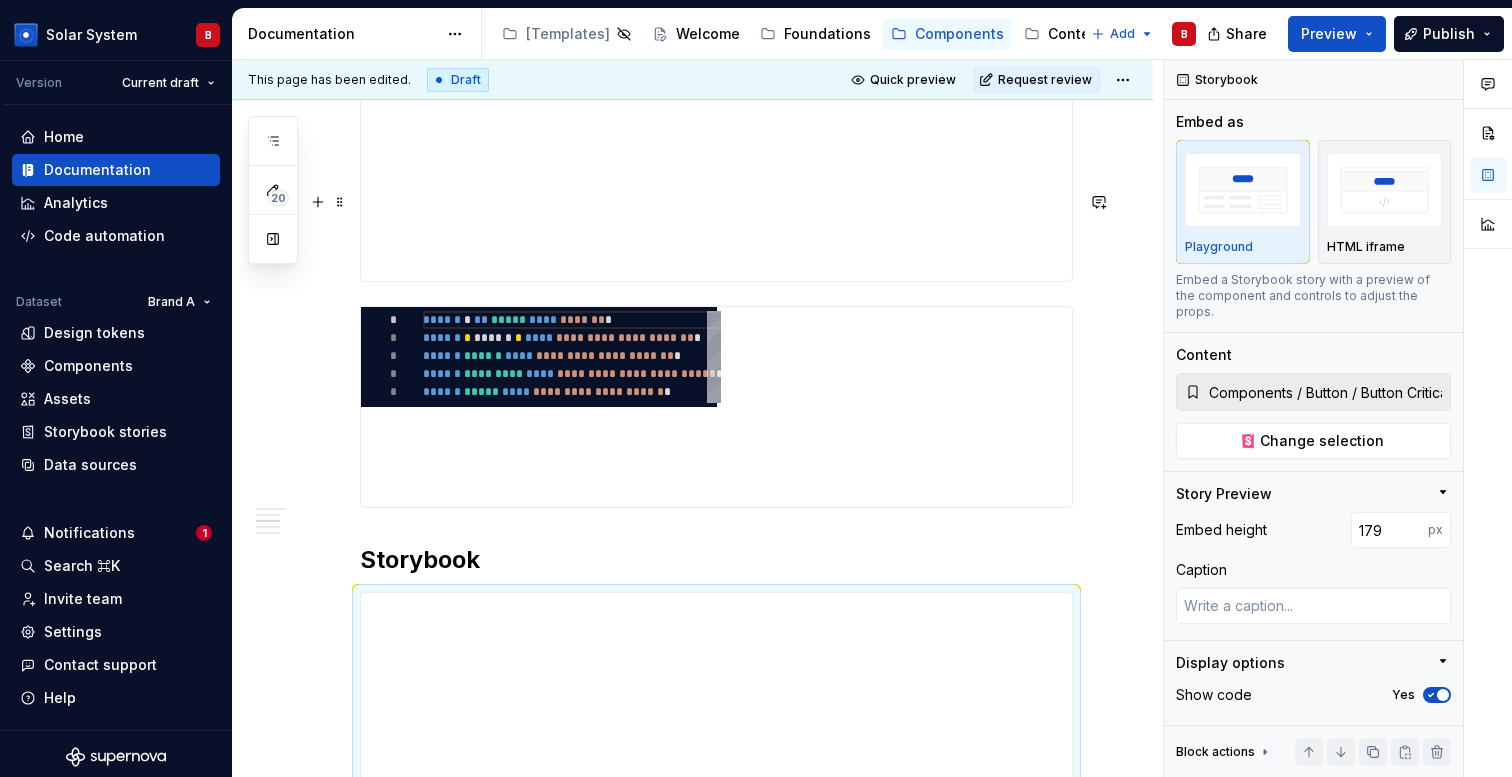 type on "*" 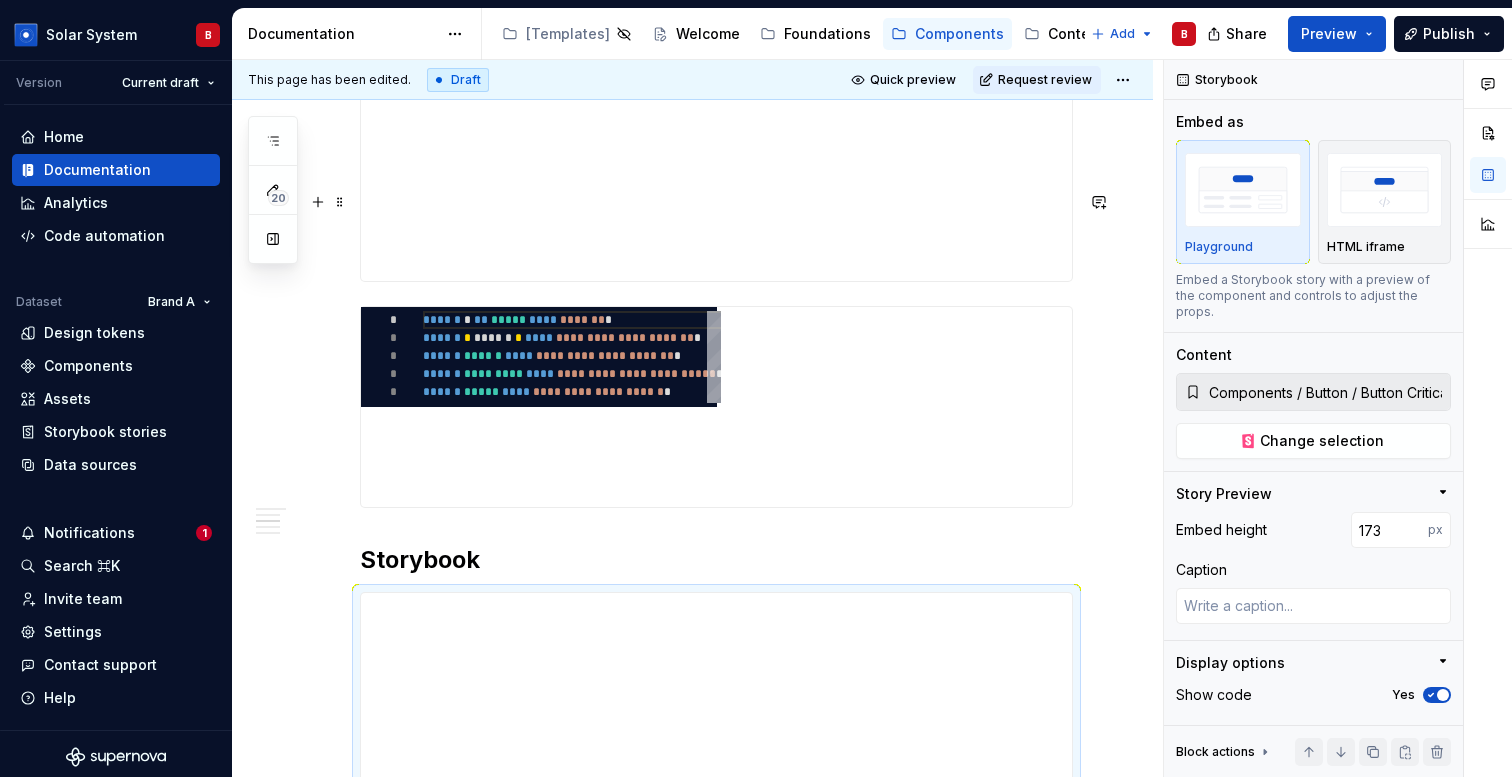 type on "*" 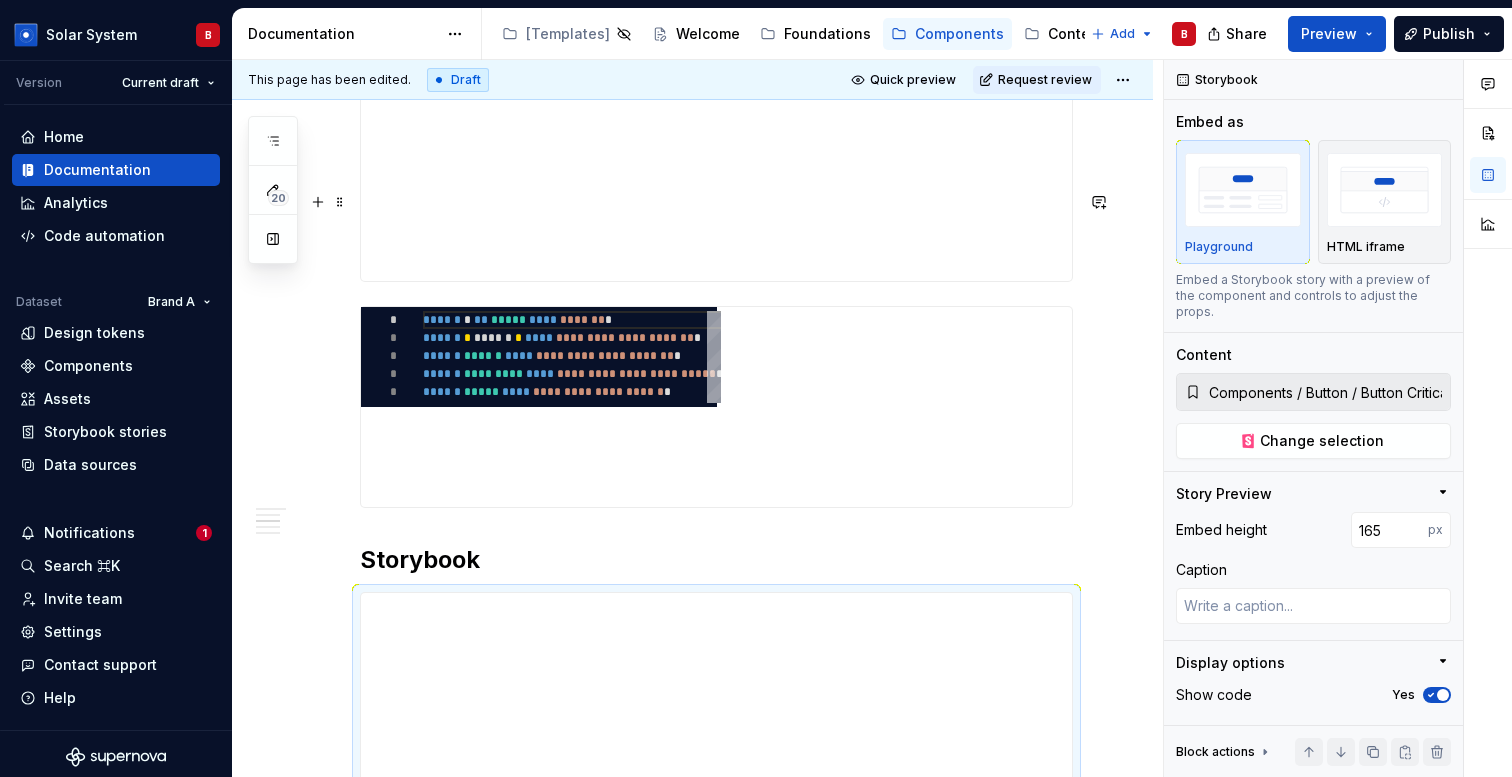 type on "*" 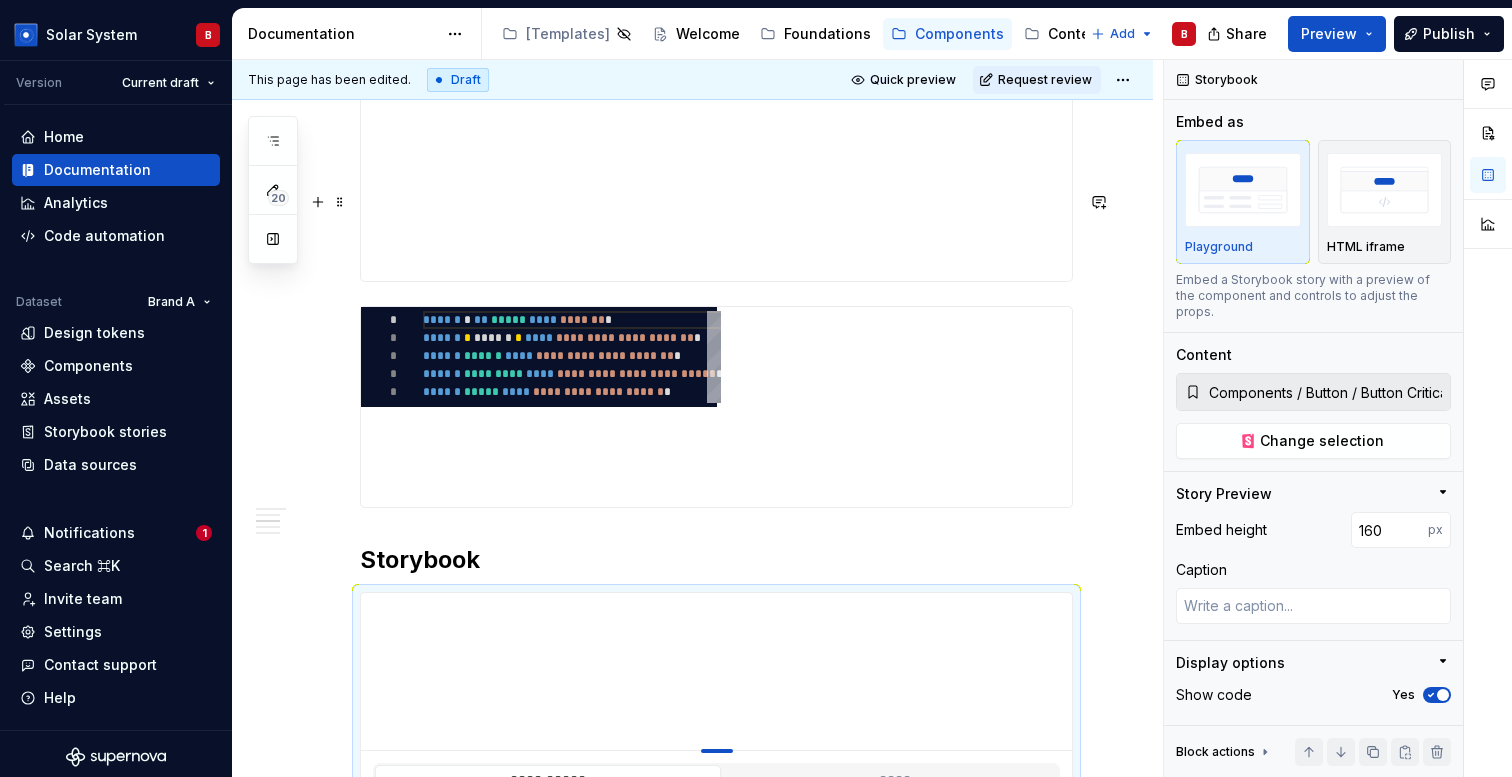 type on "*" 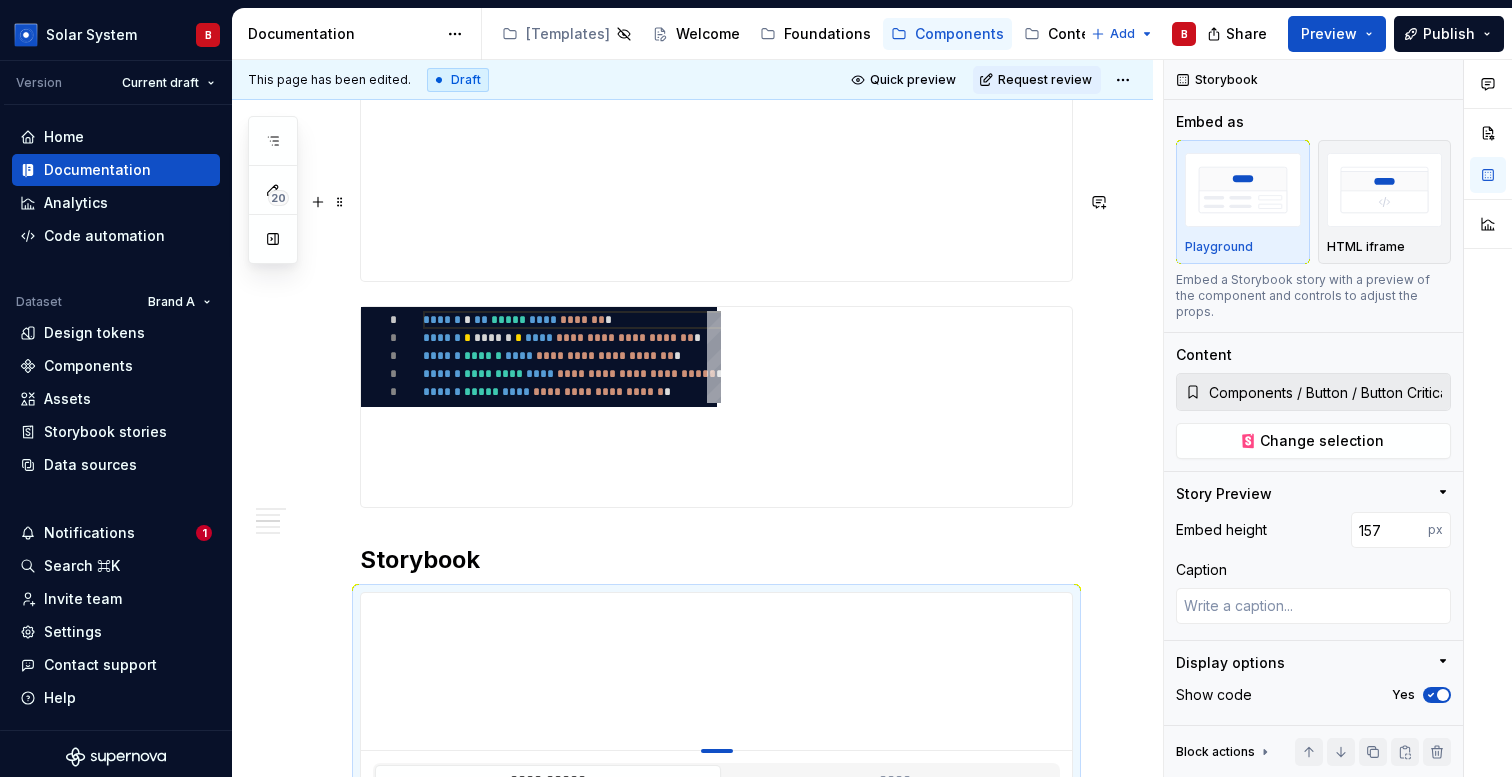 type on "*" 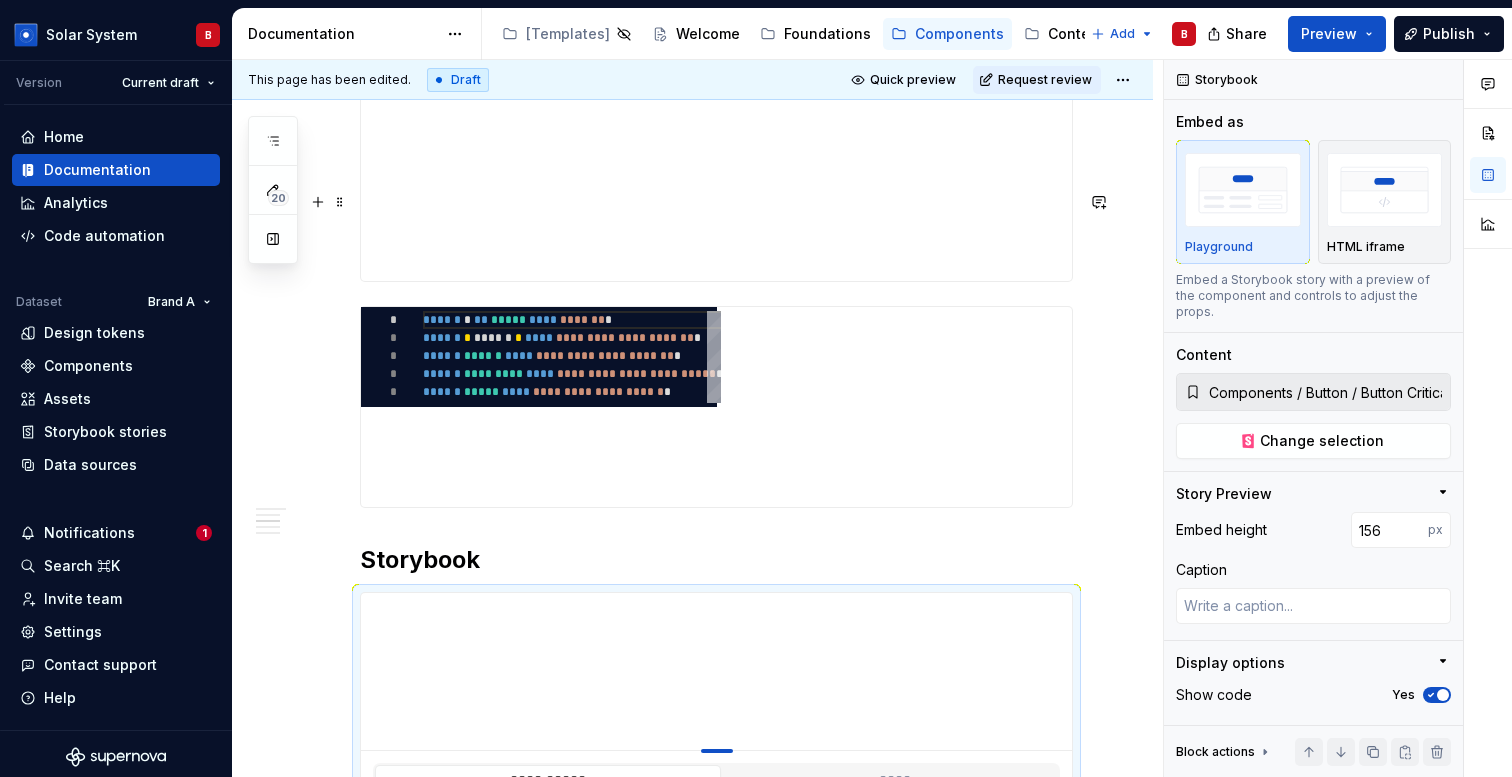 type on "*" 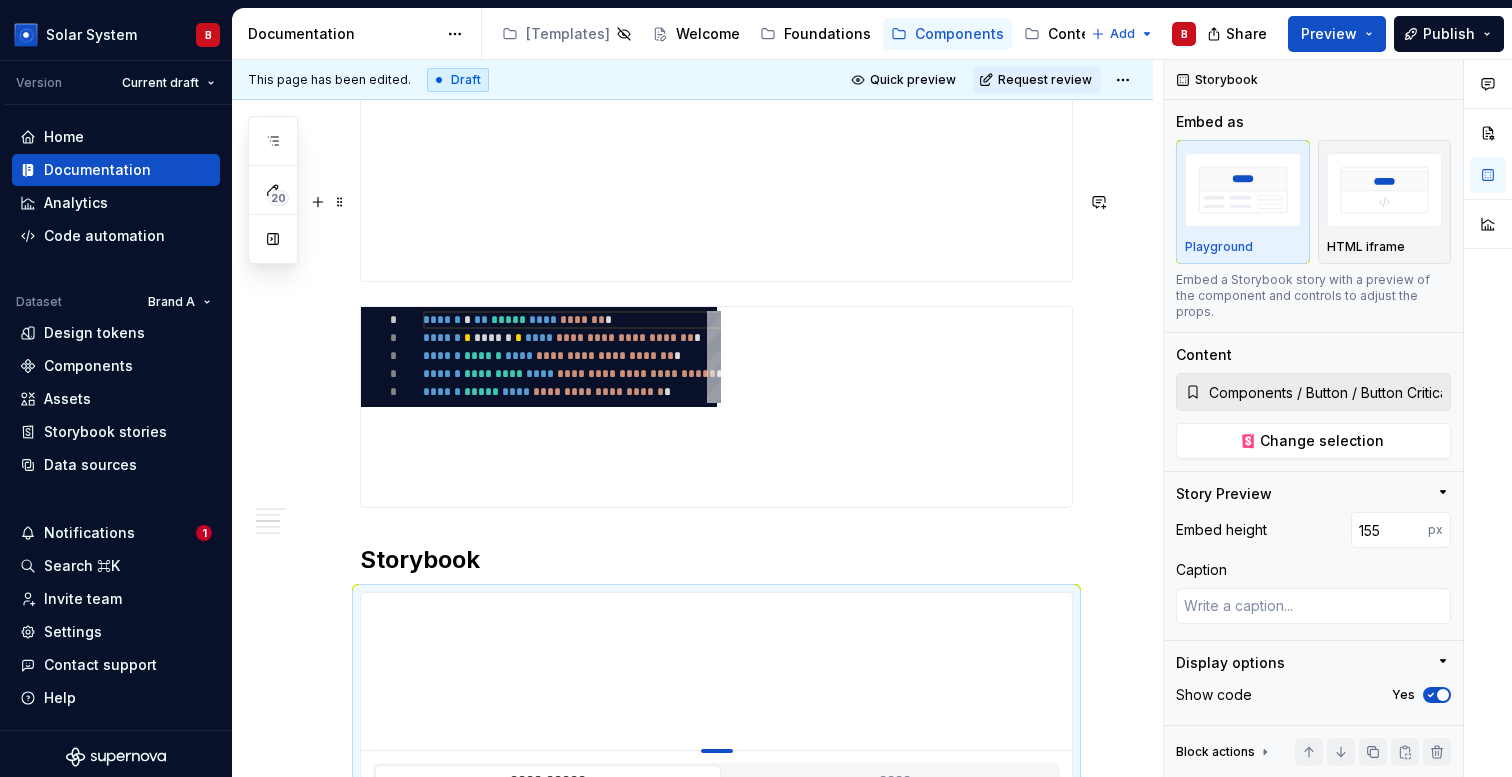 type on "*" 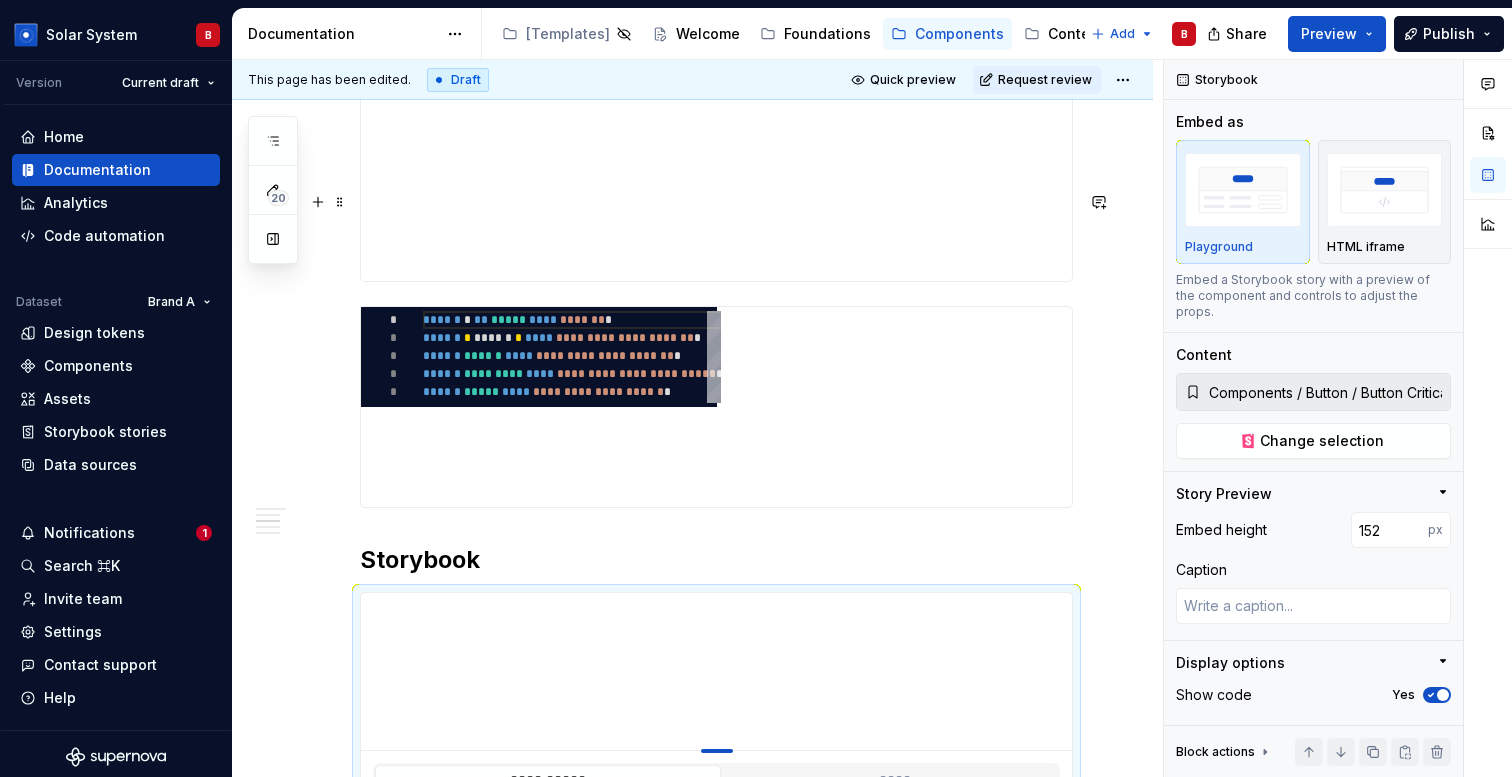 type on "*" 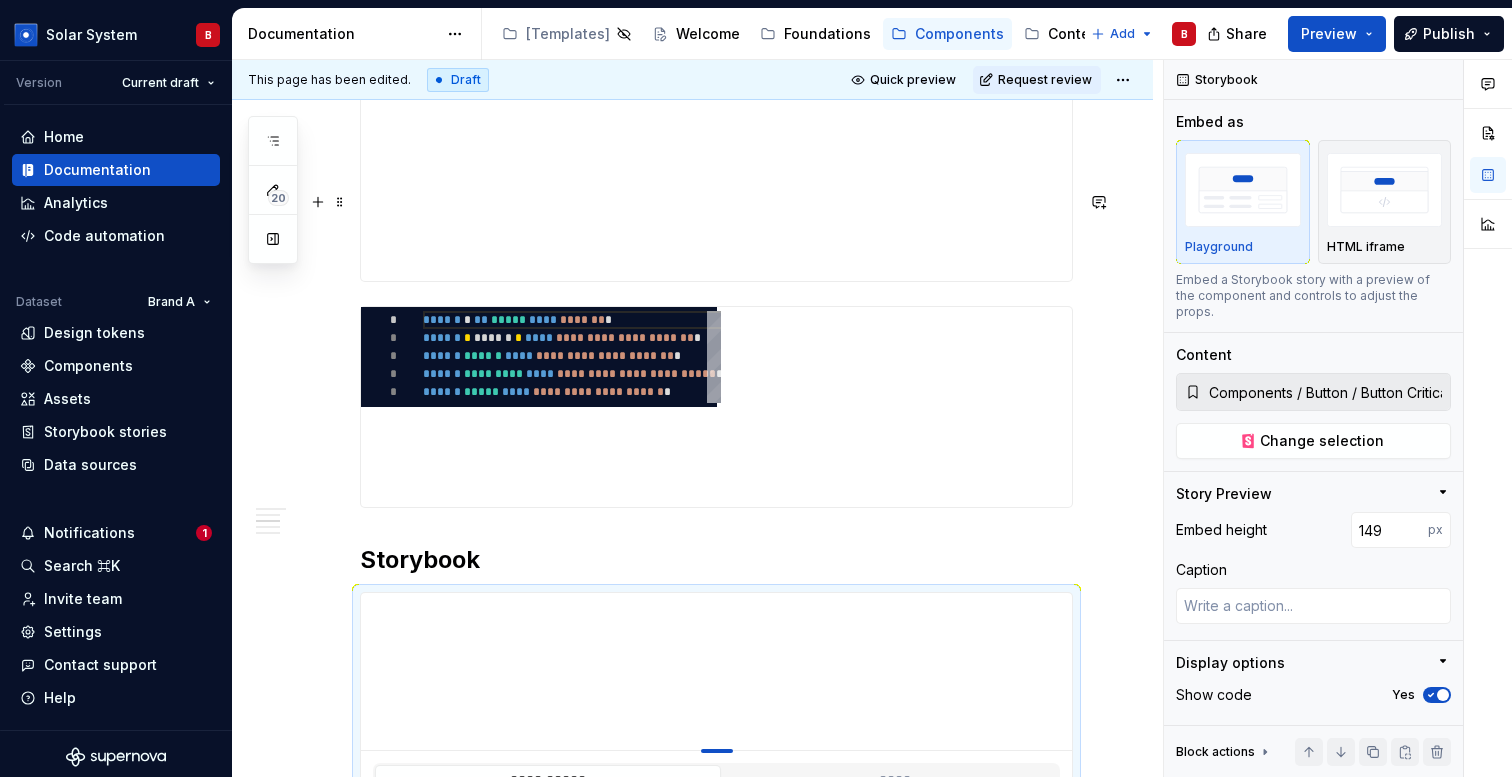 type on "*" 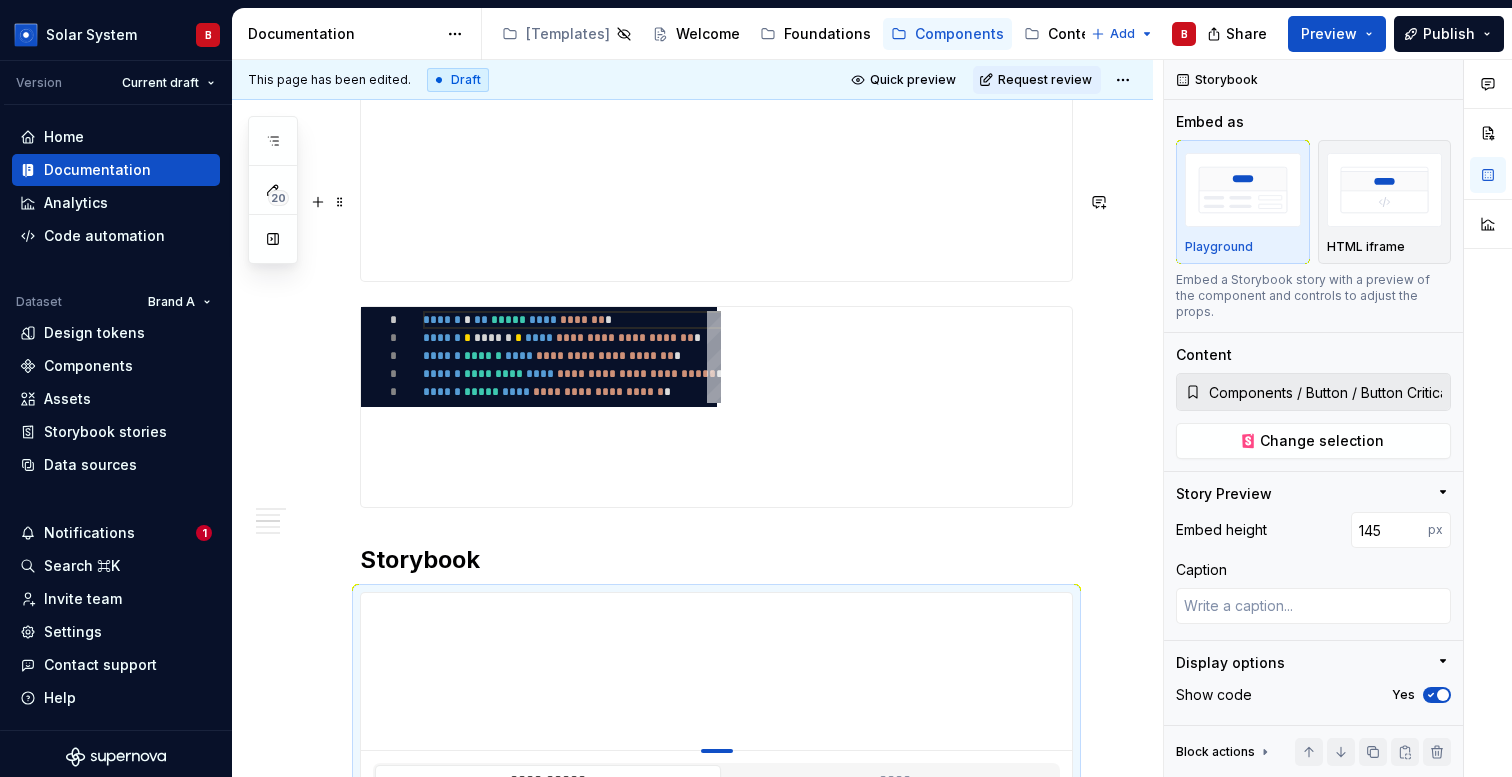 type on "*" 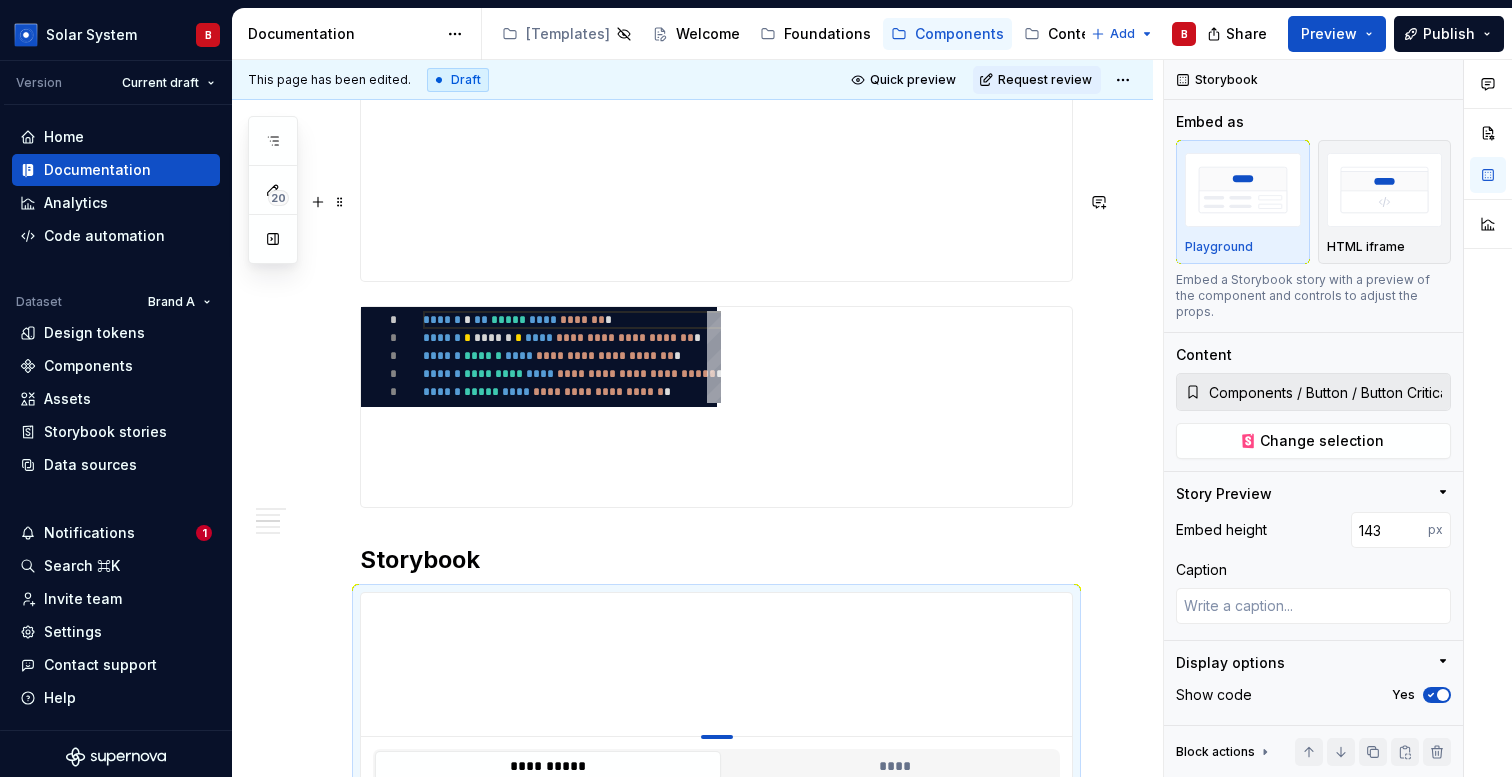 drag, startPoint x: 716, startPoint y: 337, endPoint x: 691, endPoint y: 336, distance: 25.019993 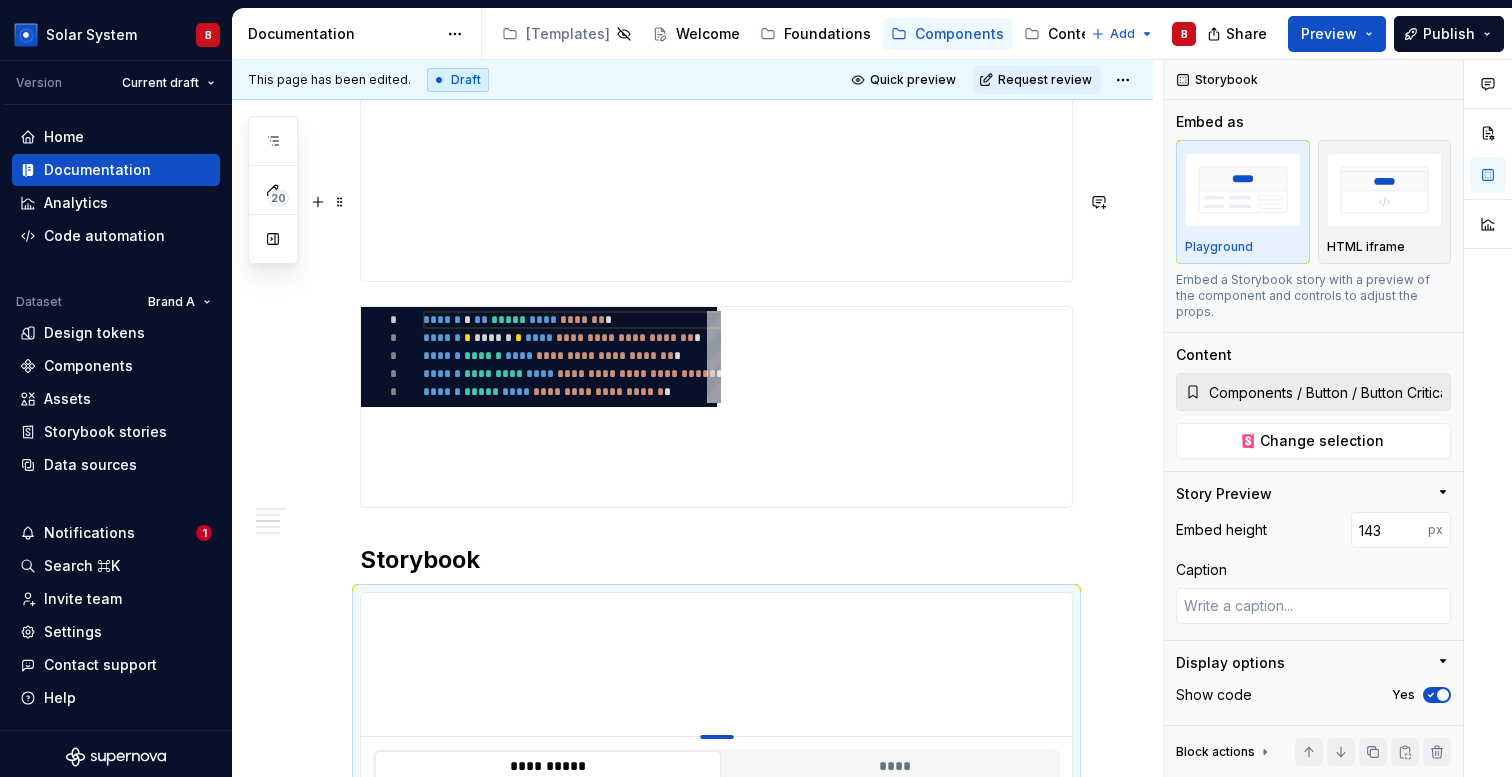 type on "*" 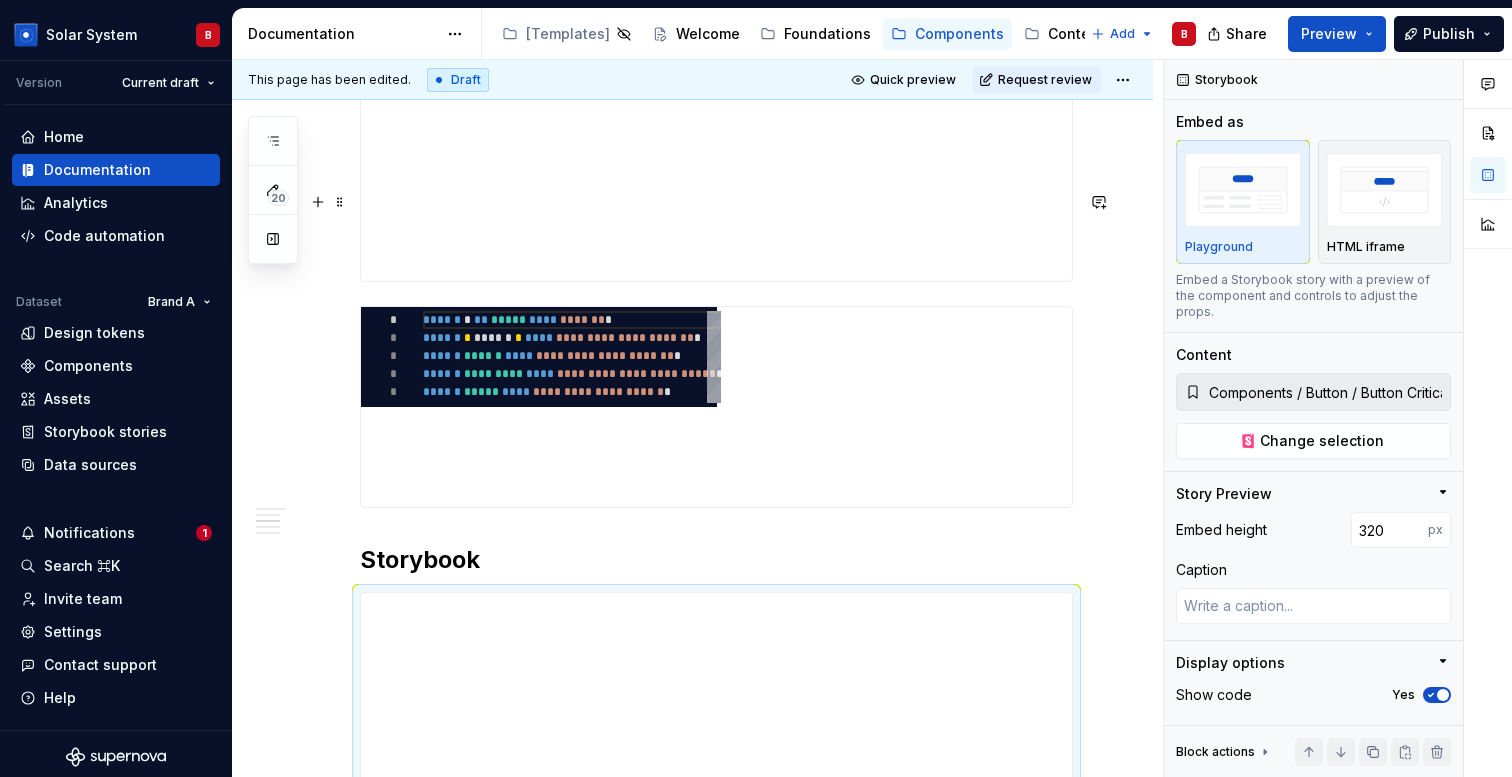 type on "*" 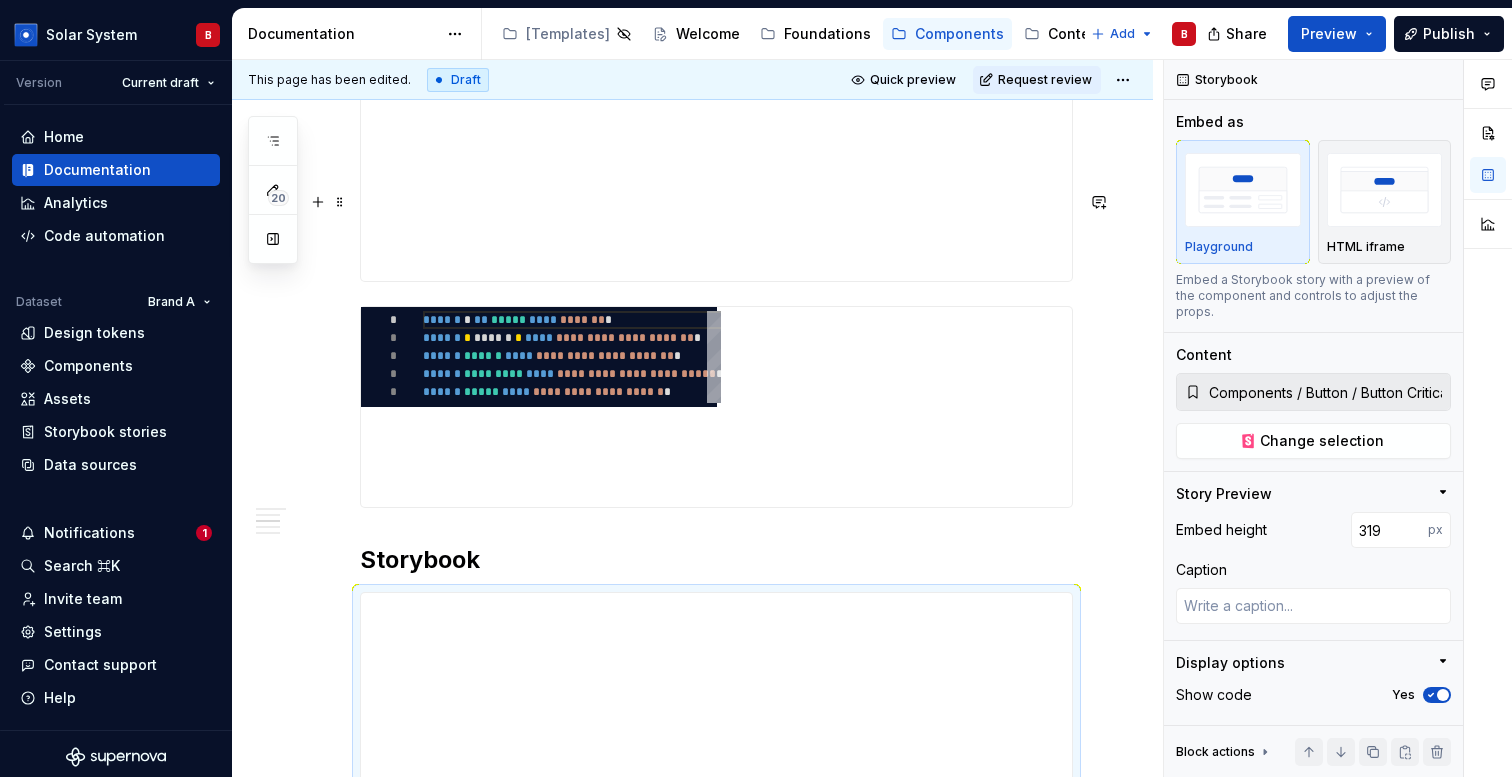 type on "*" 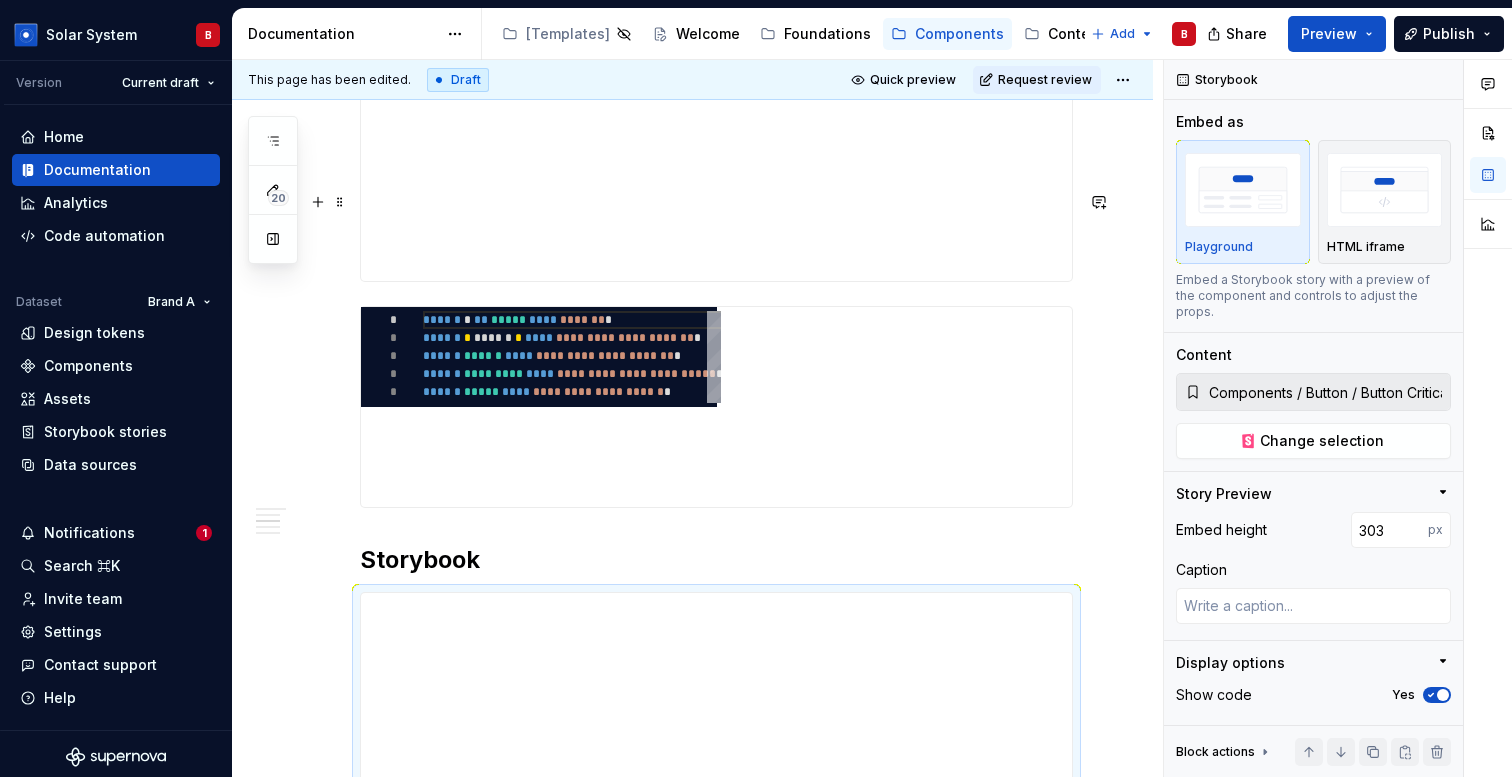 type on "*" 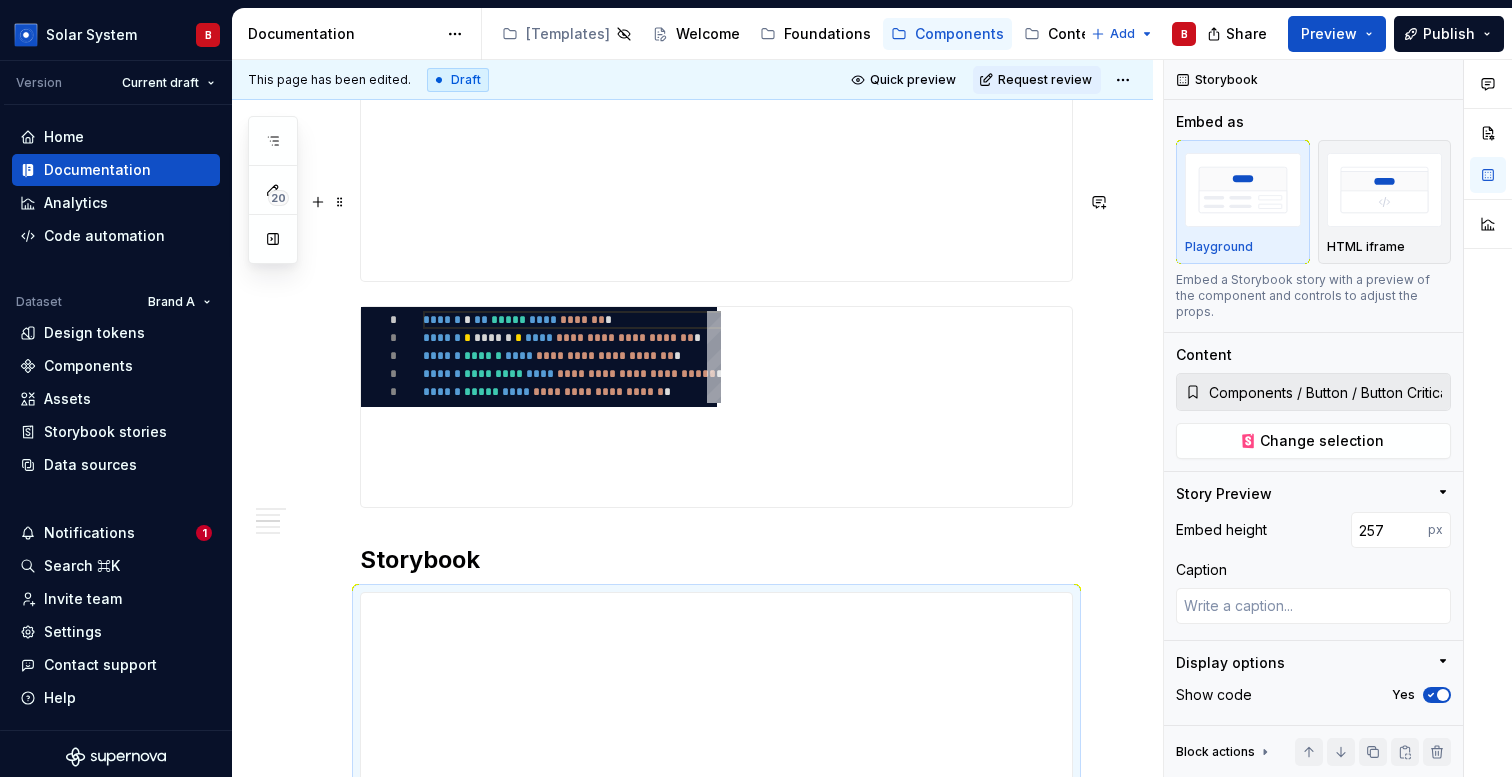 type on "*" 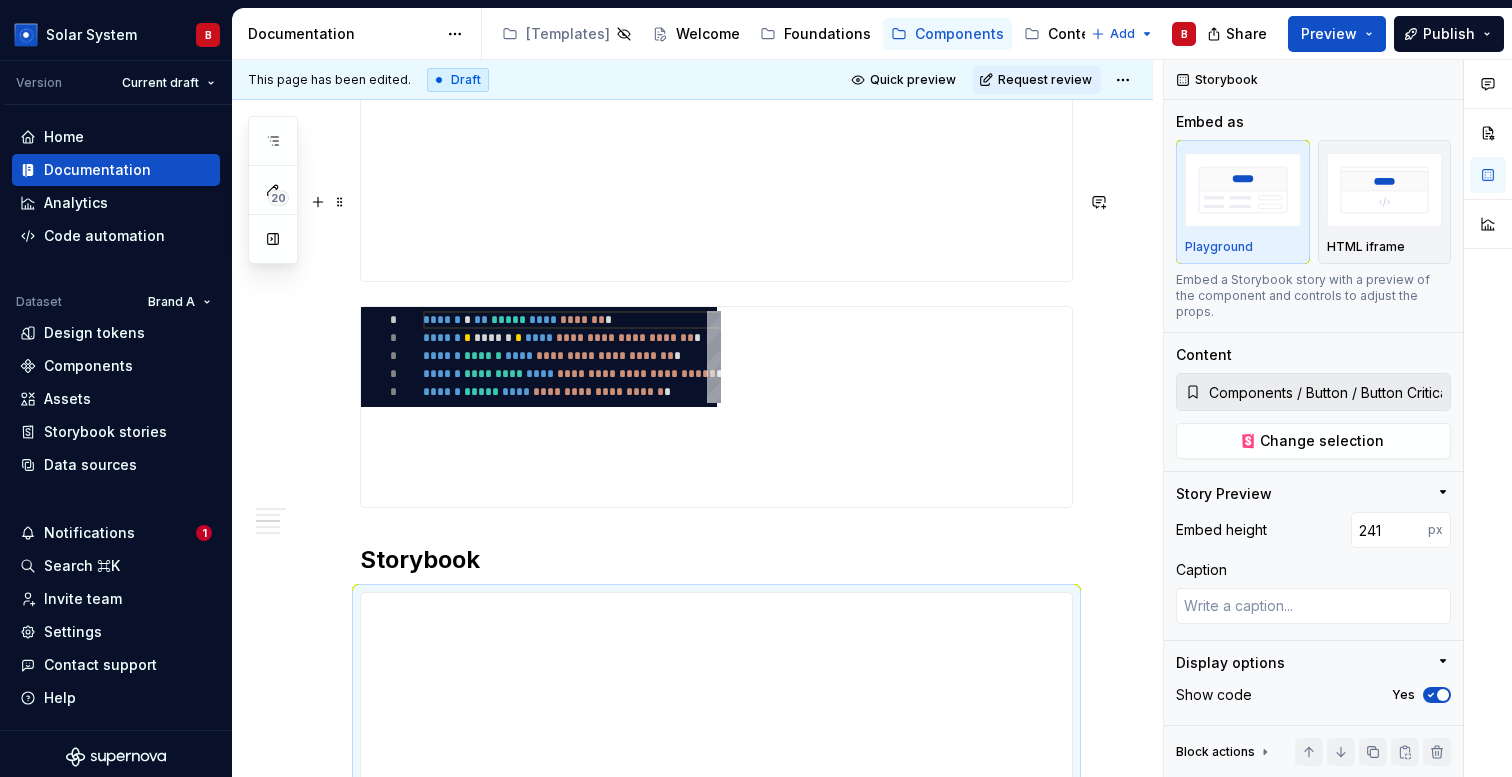 type on "*" 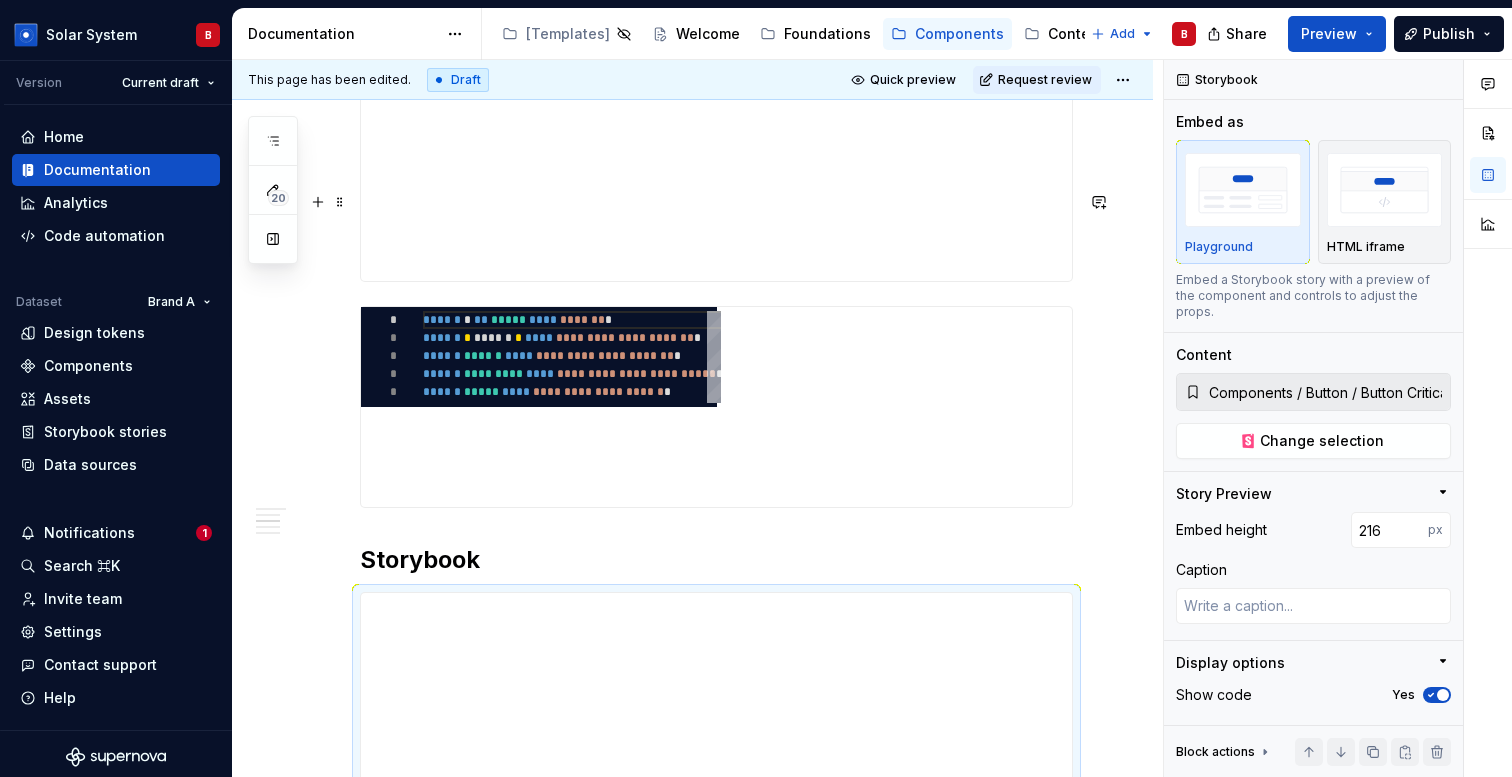 type on "*" 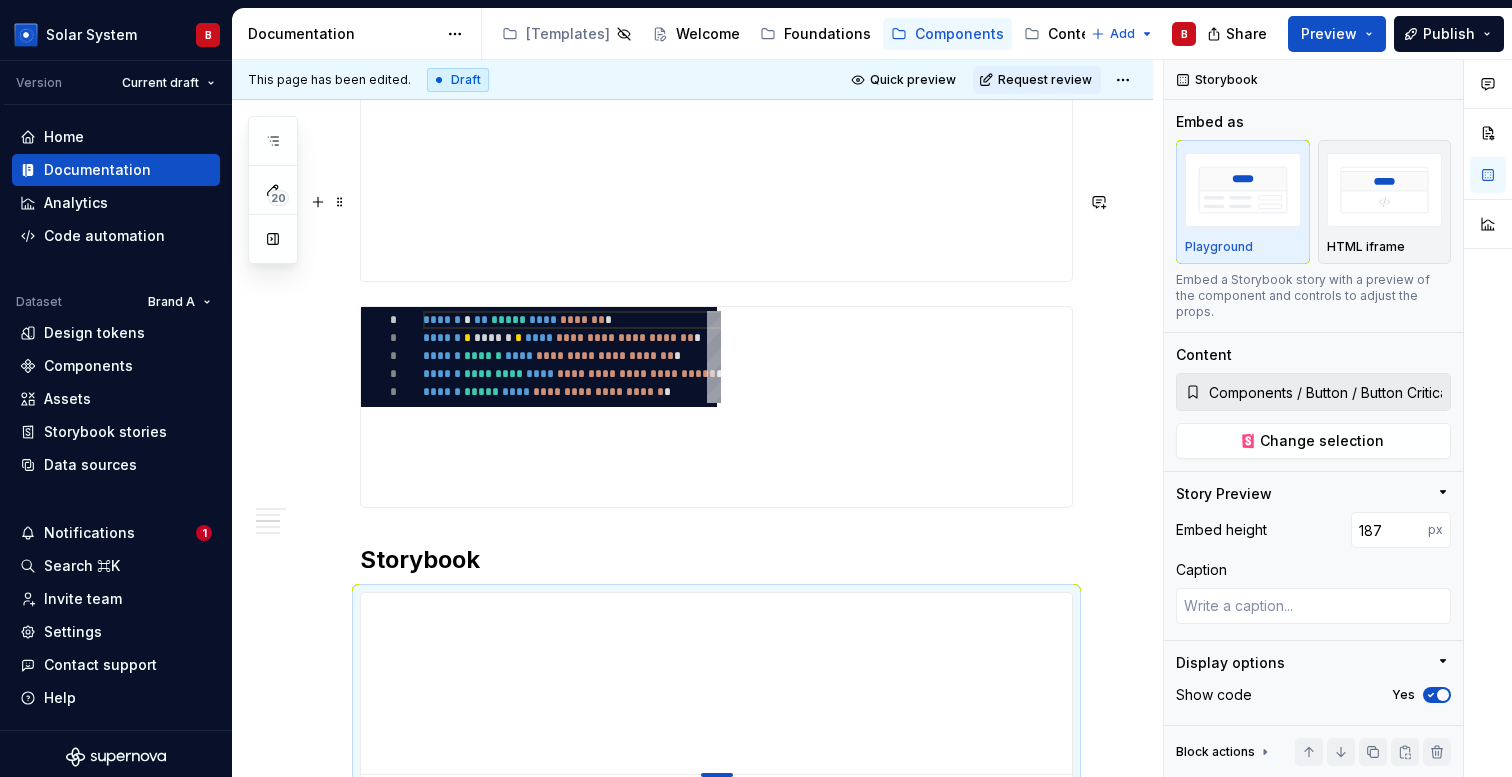 type on "*" 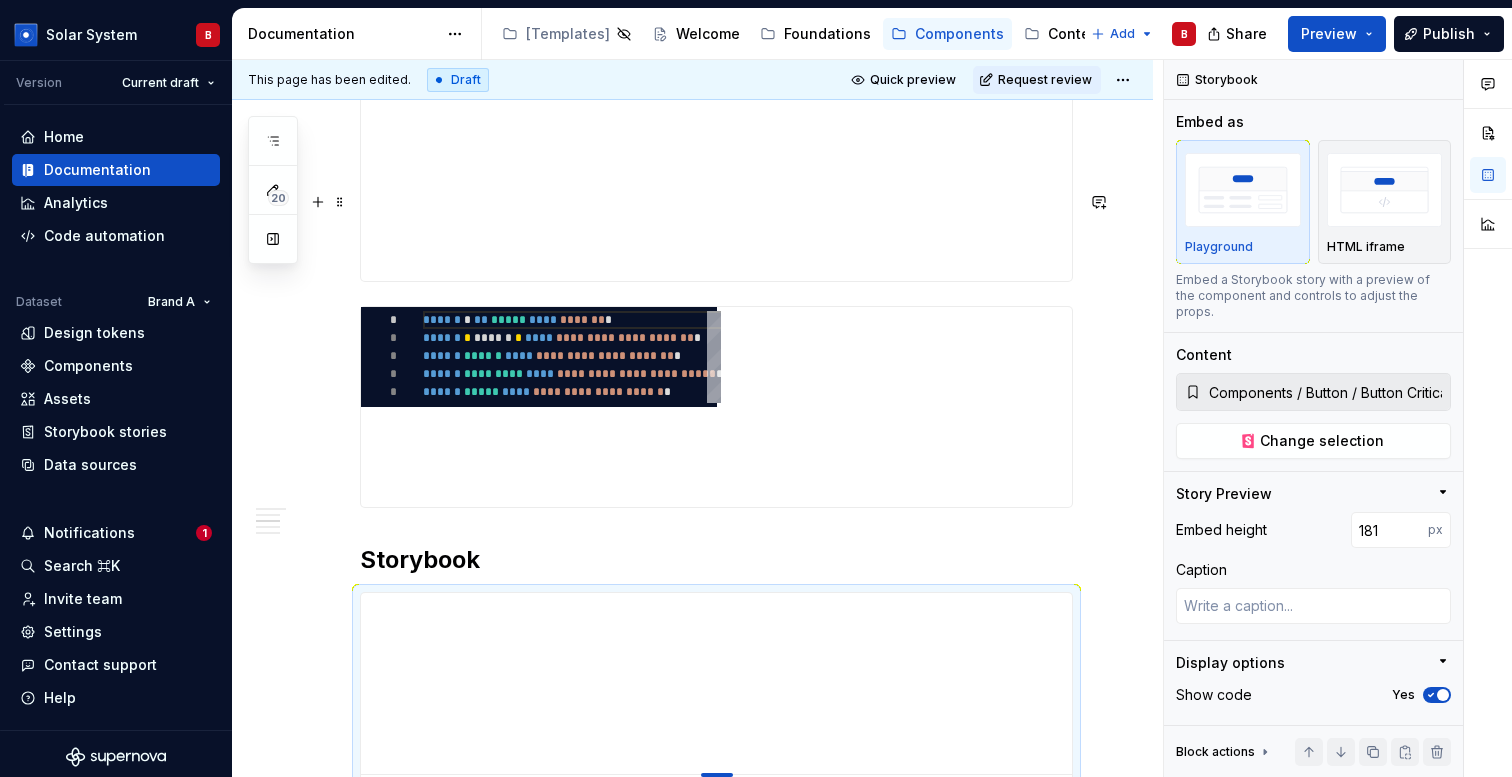 type on "*" 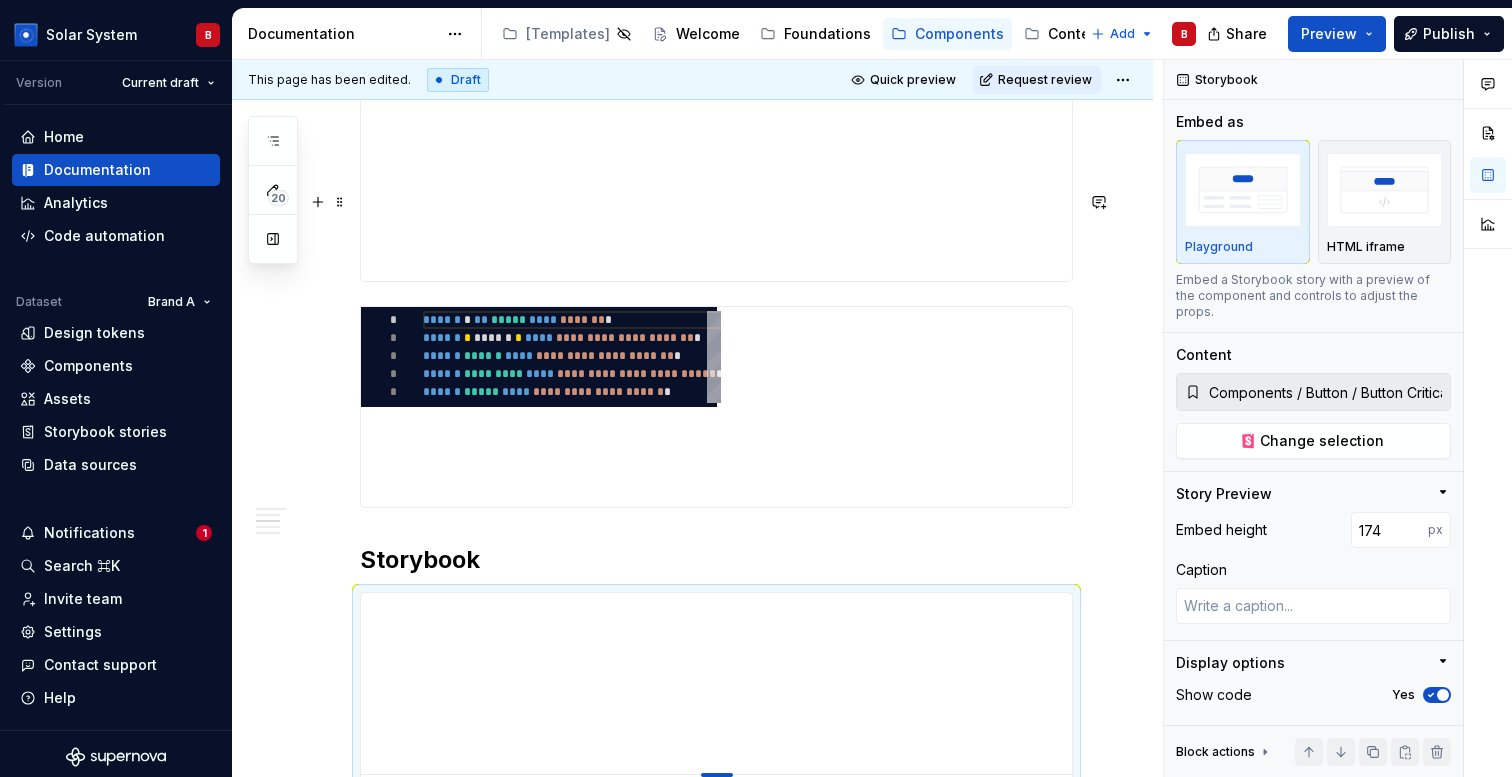 type on "*" 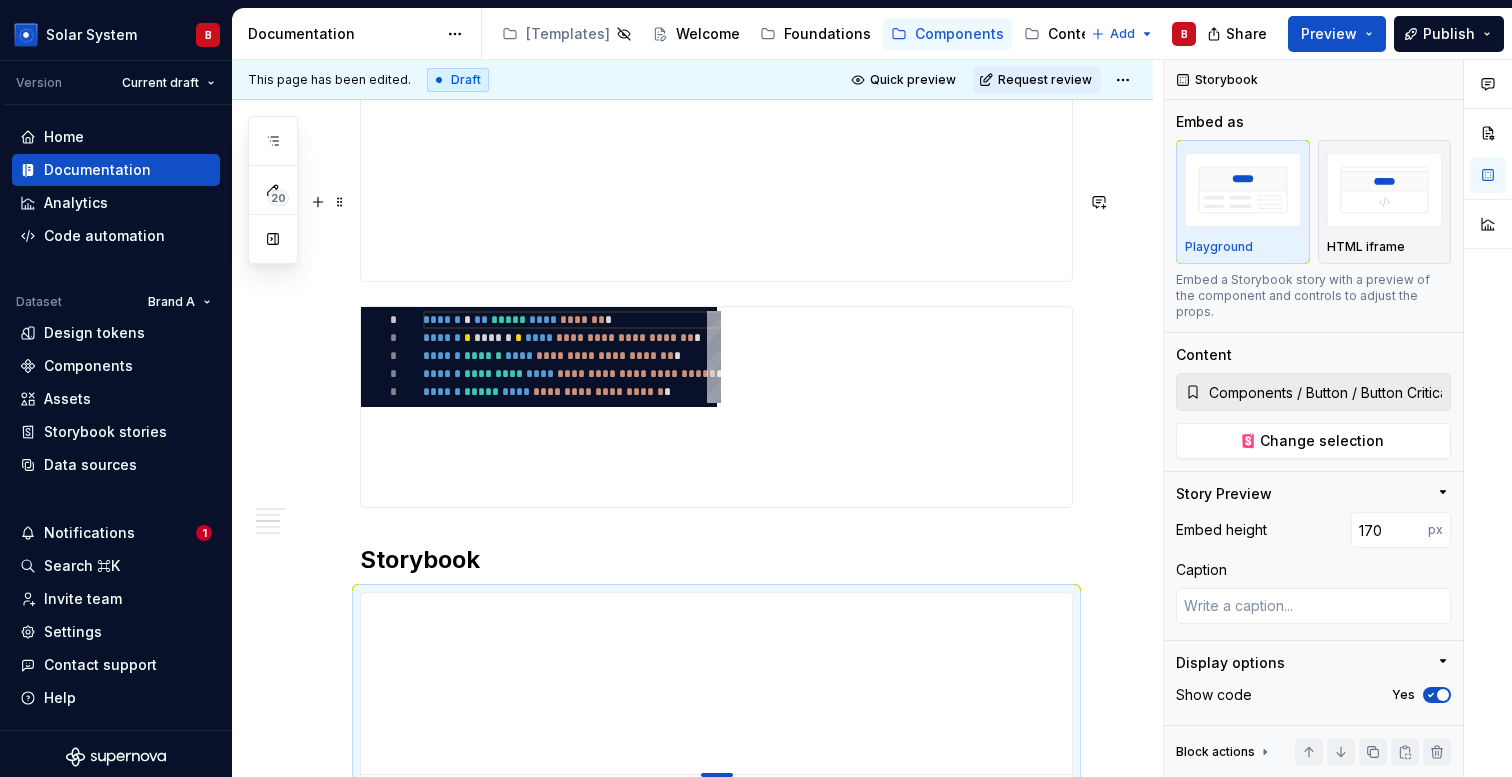 type on "*" 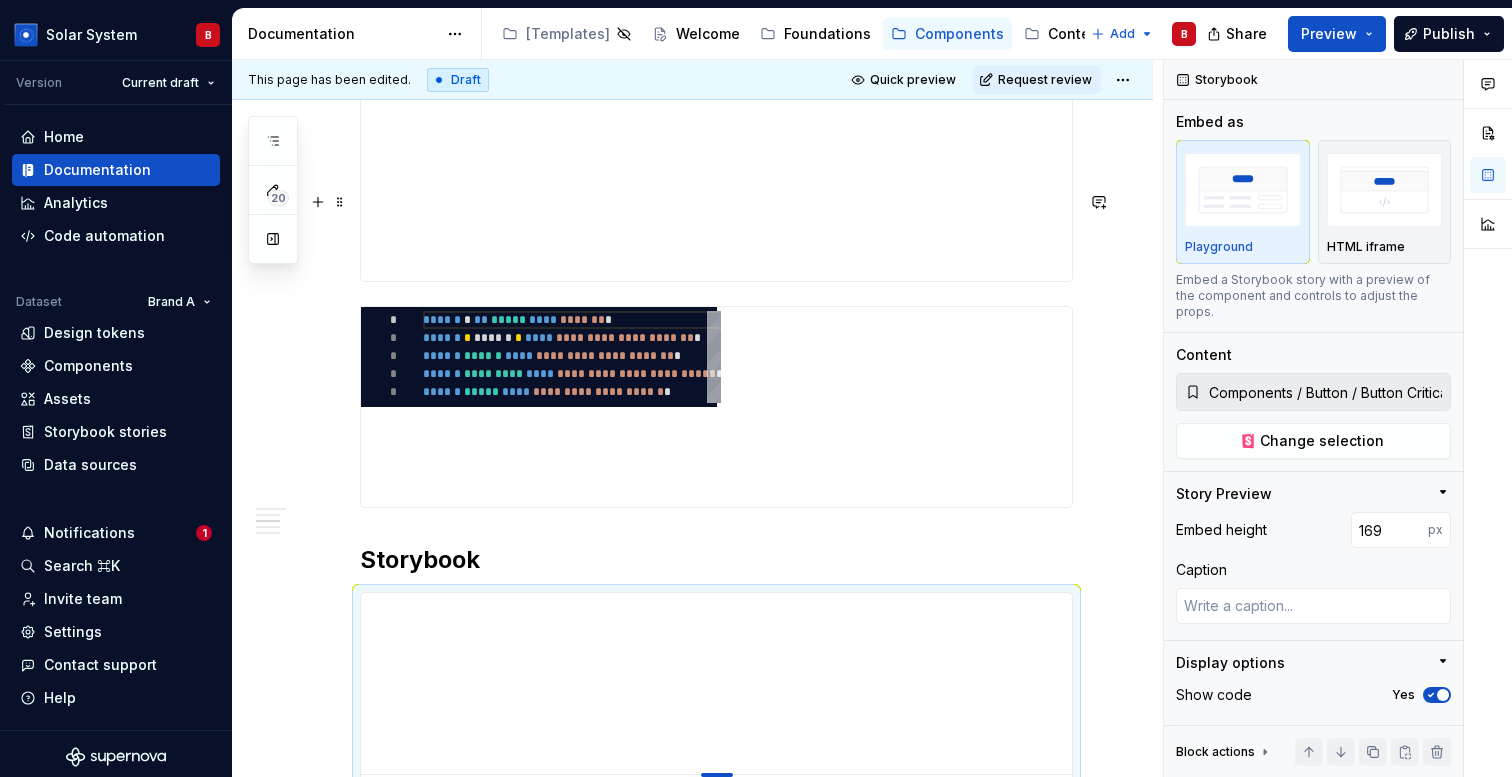 type on "*" 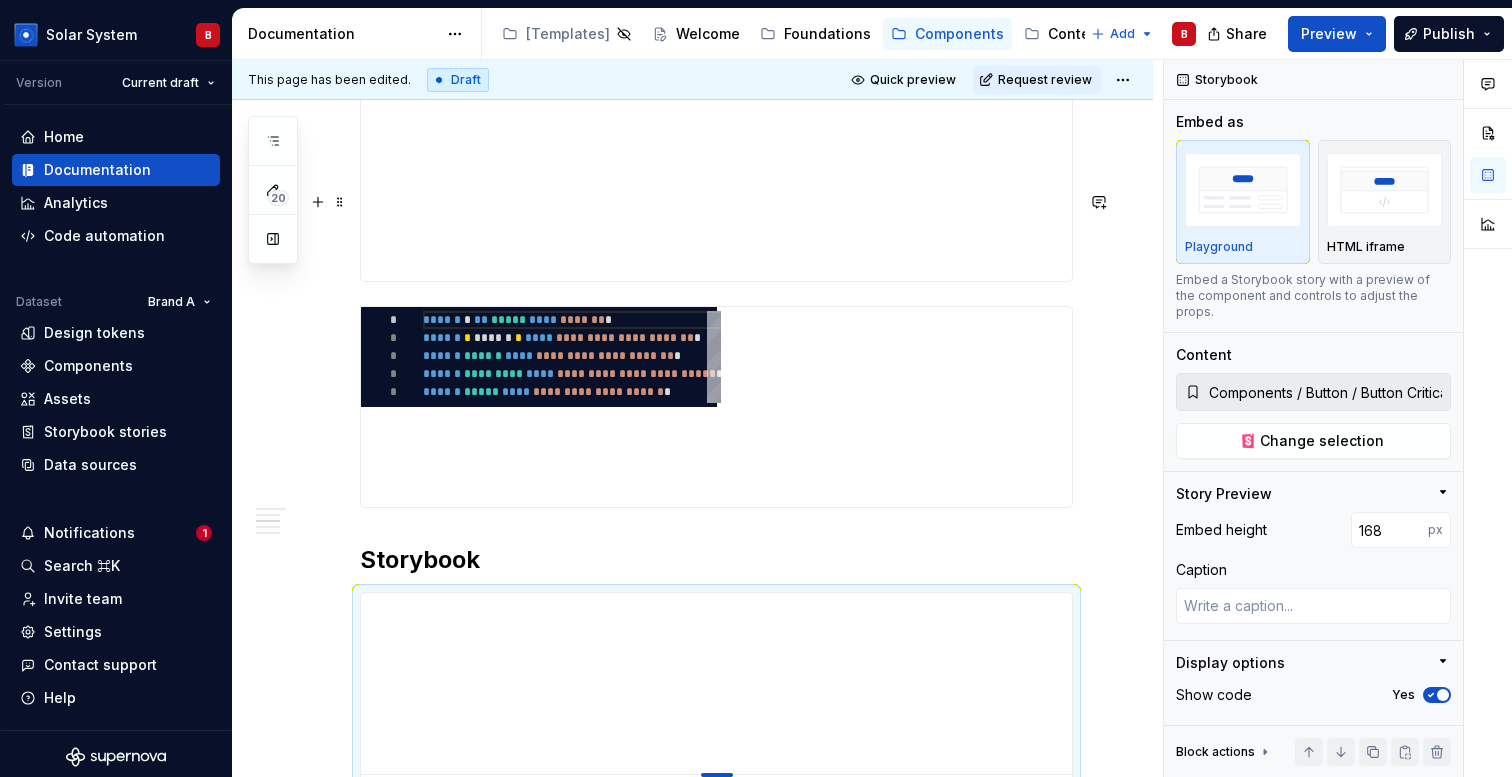 type on "*" 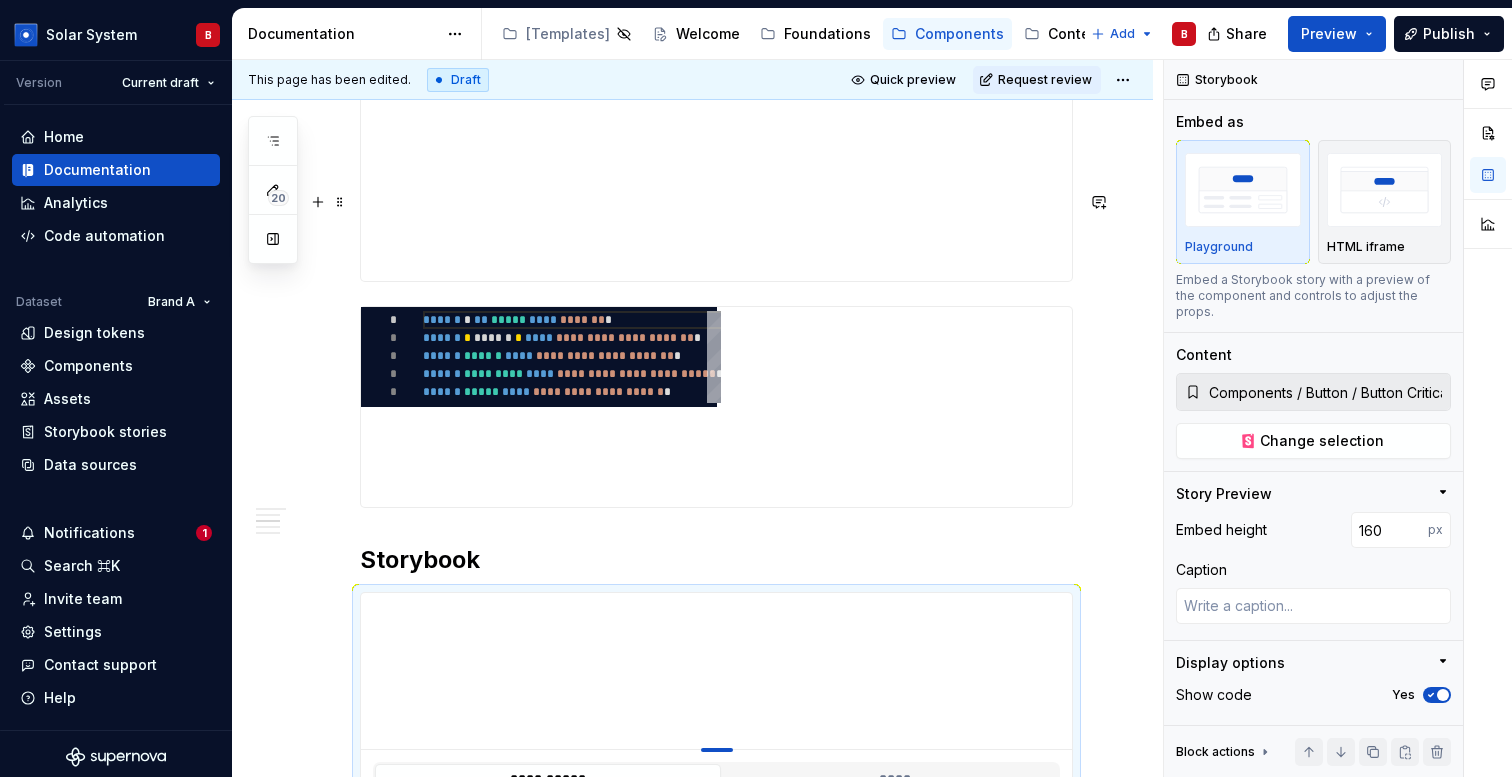 type on "*" 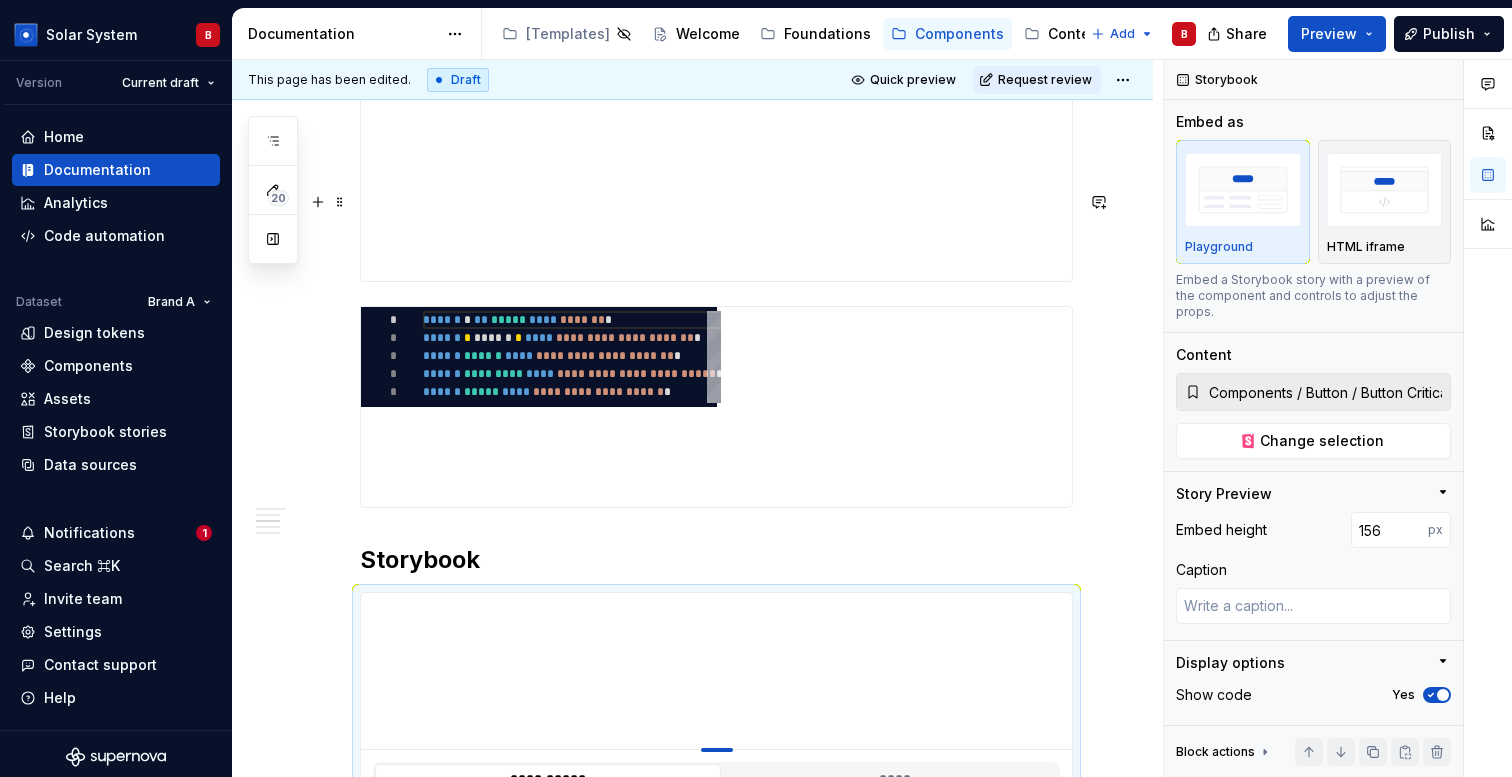 type on "*" 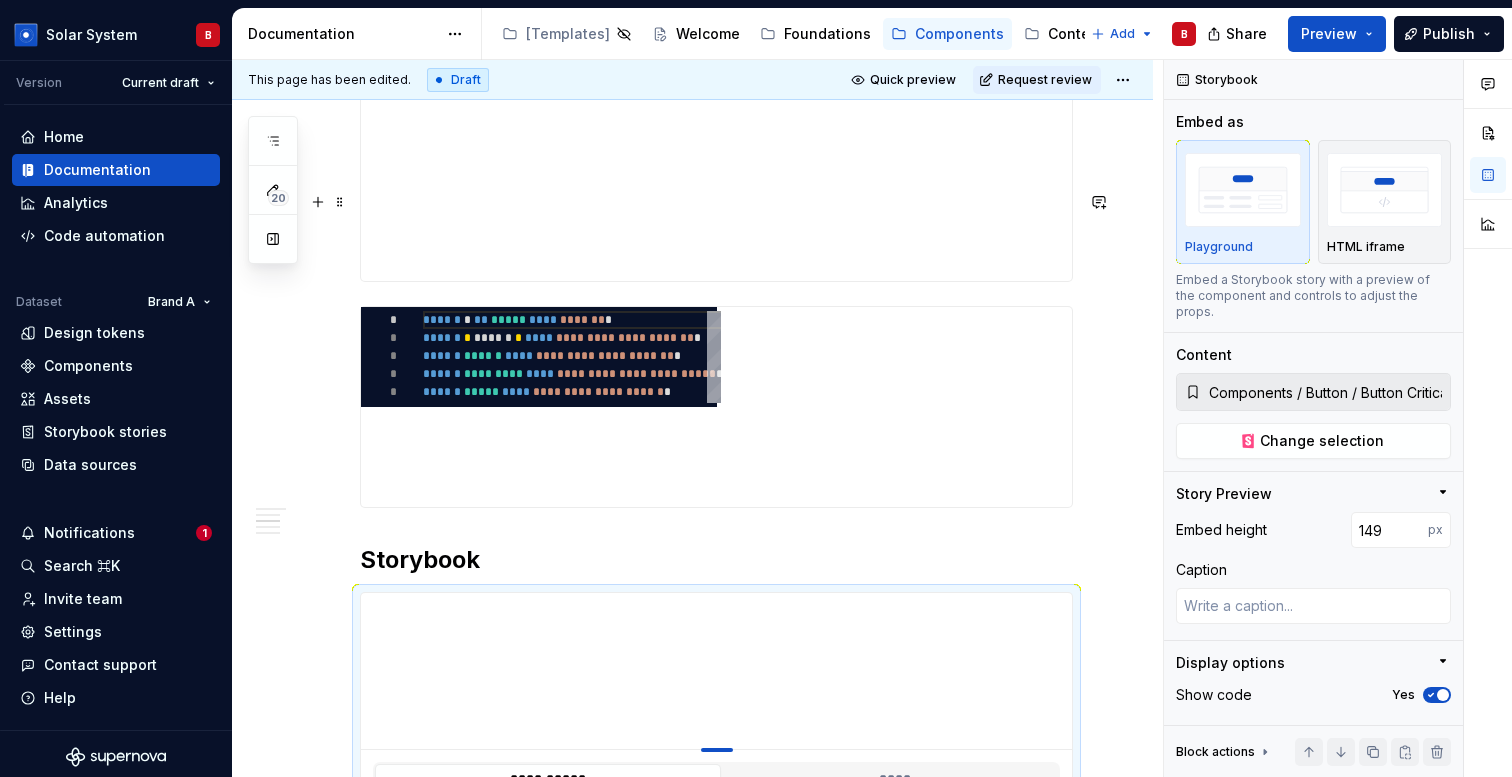 type on "*" 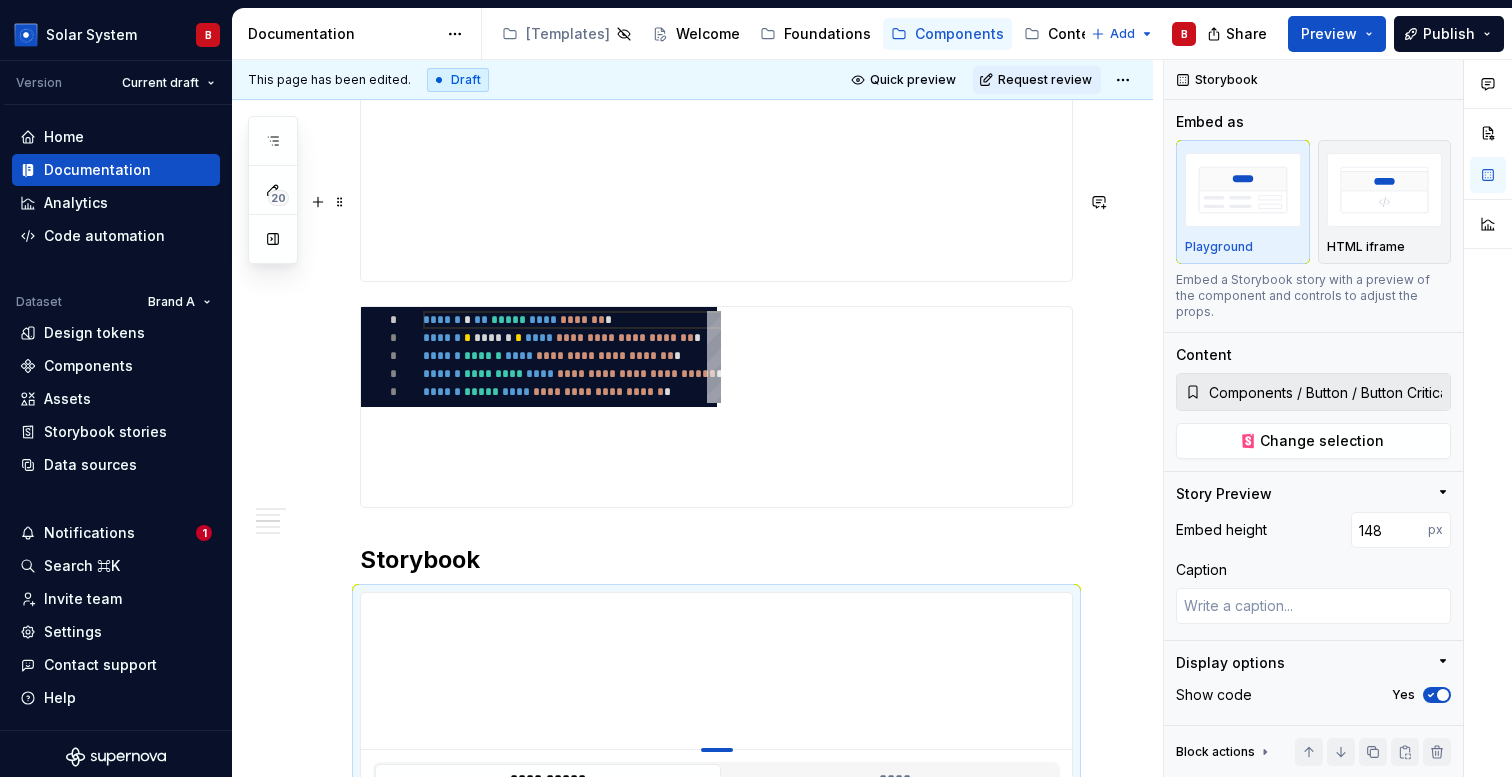 type on "*" 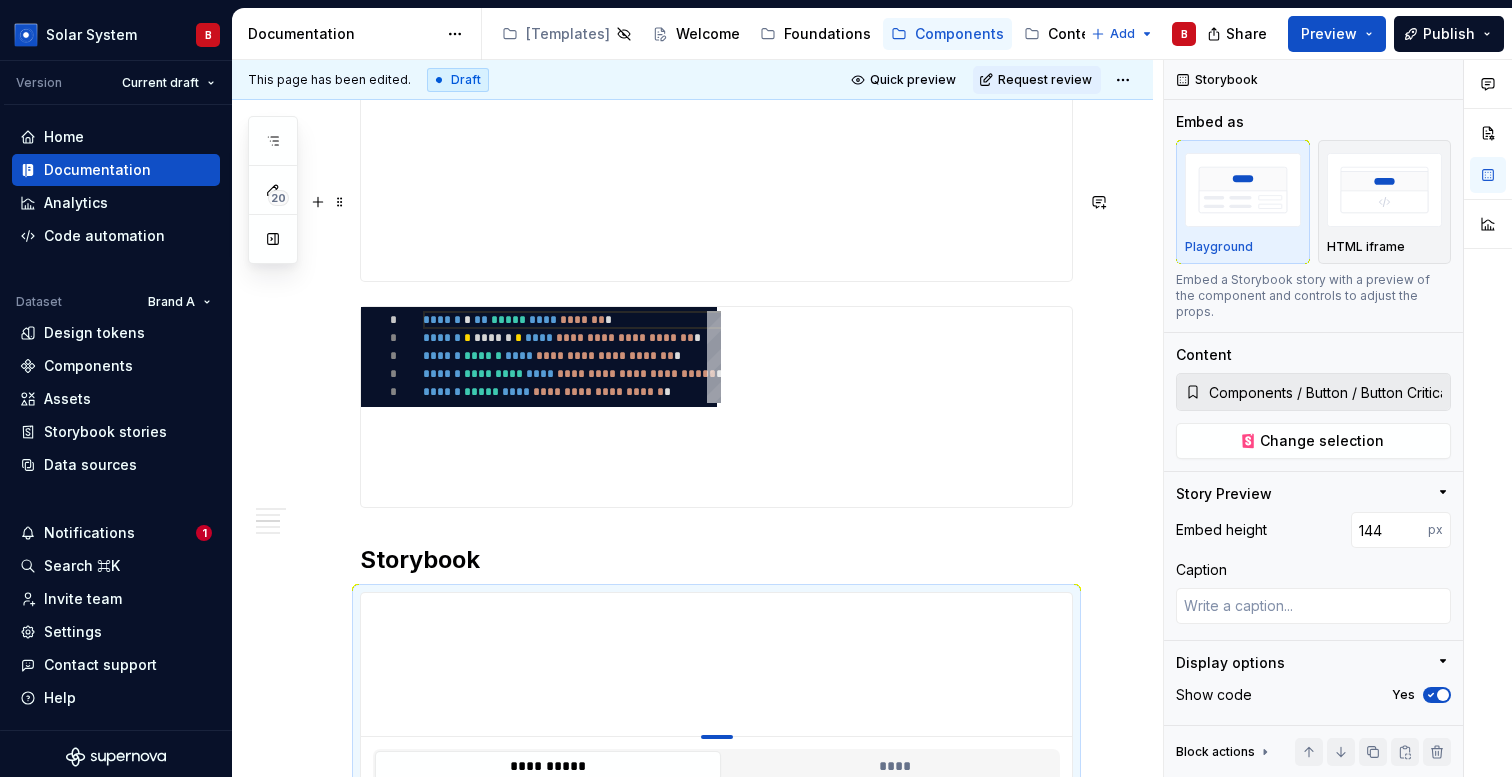 type on "*" 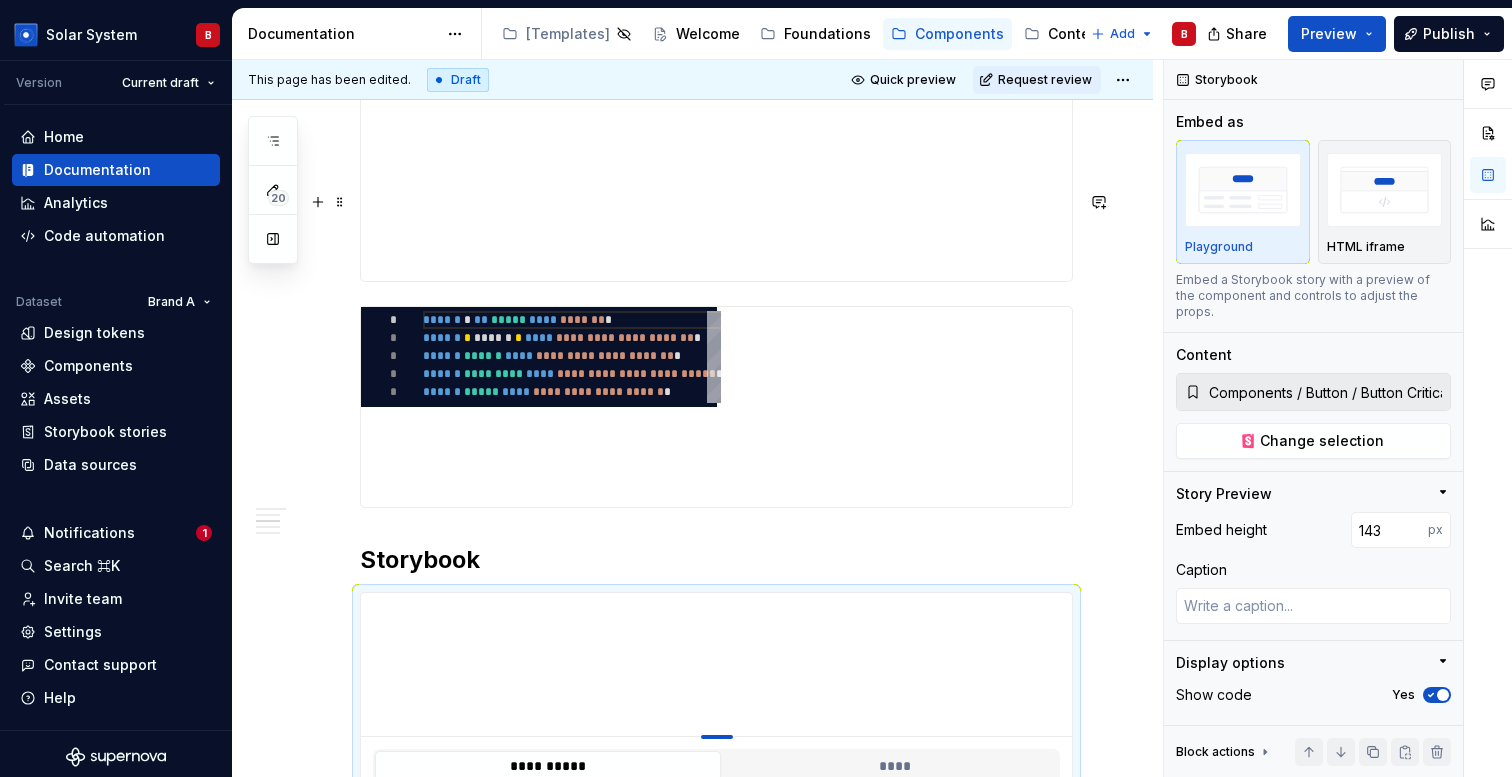 click at bounding box center [717, 737] 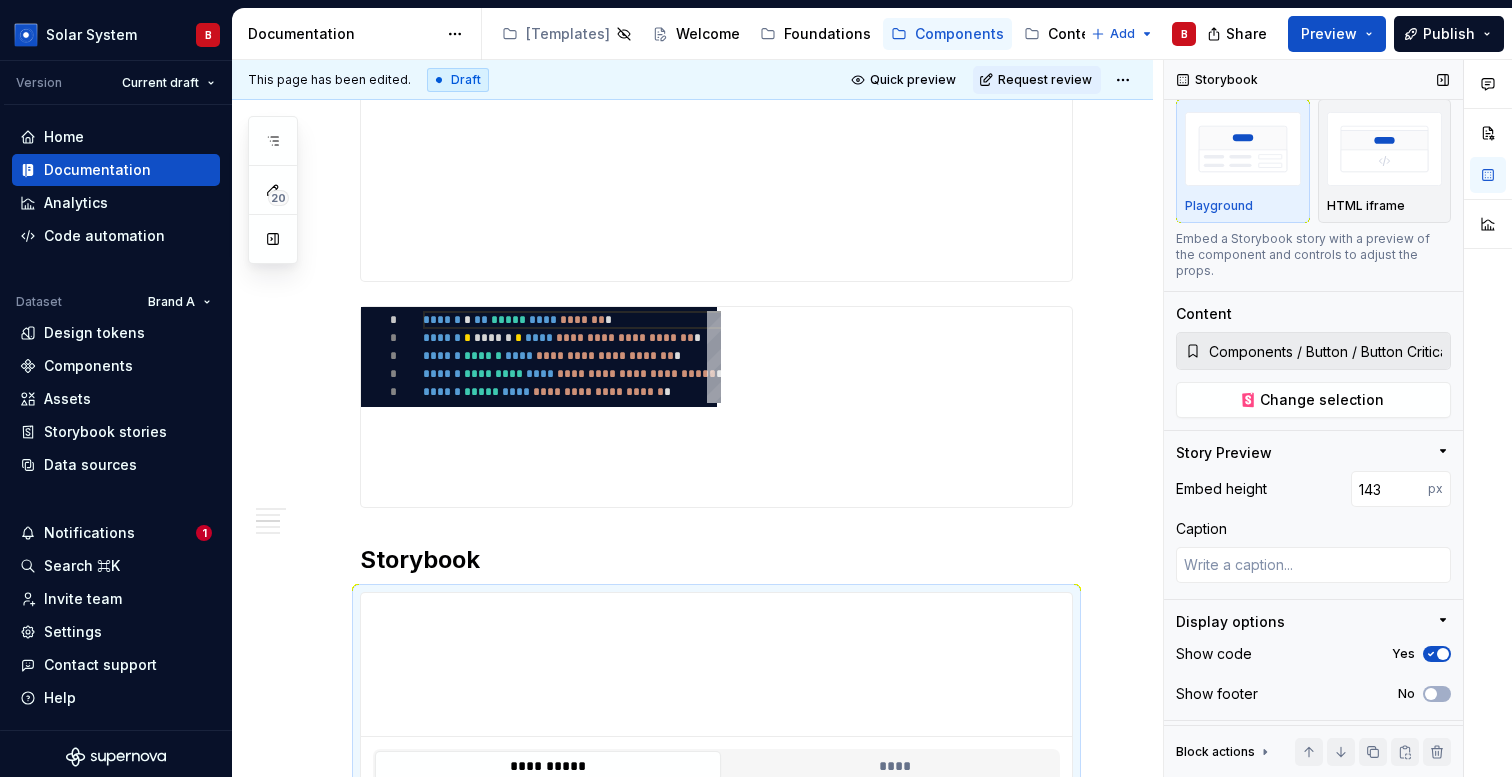scroll, scrollTop: 55, scrollLeft: 0, axis: vertical 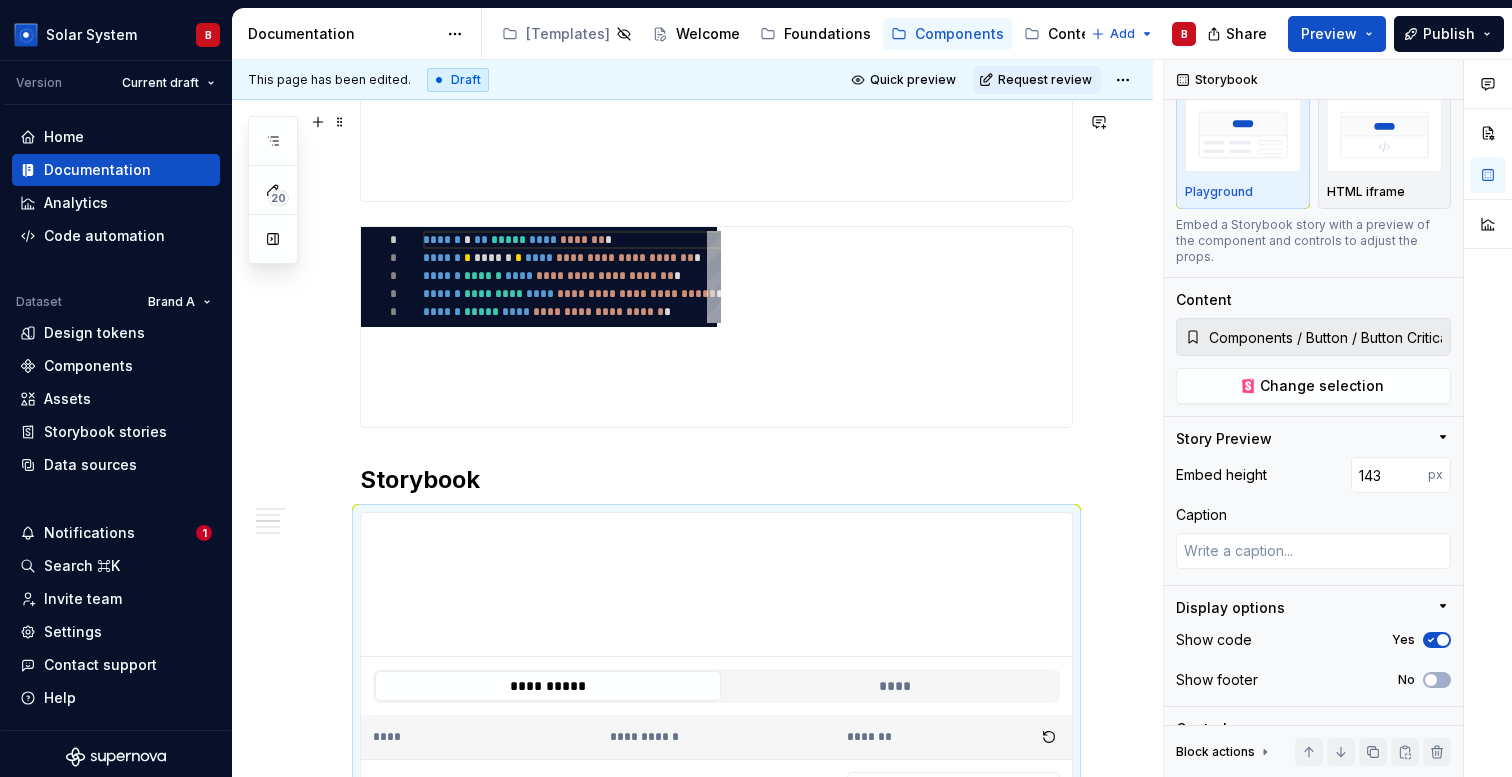 click at bounding box center (855, 841) 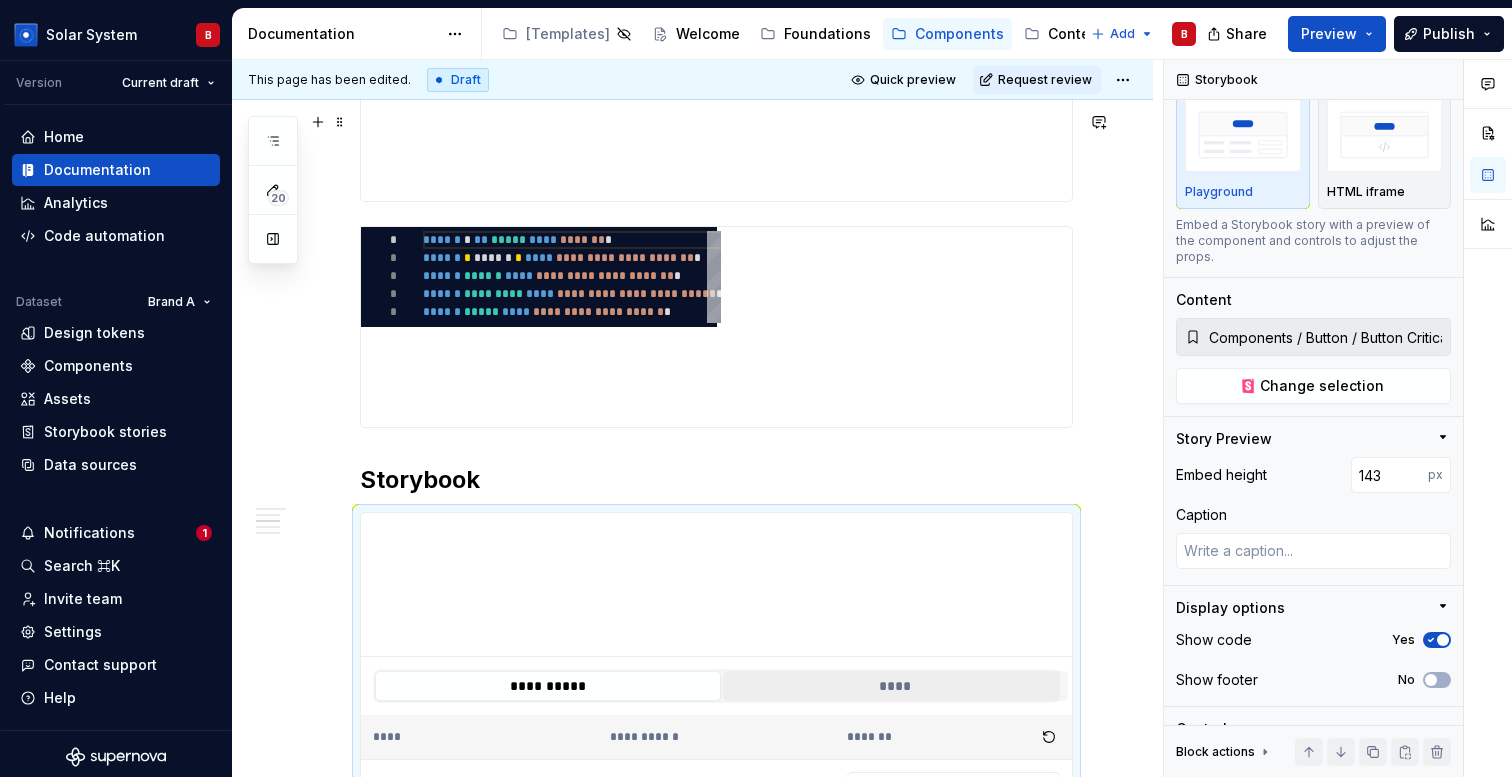 click on "****" at bounding box center [896, 686] 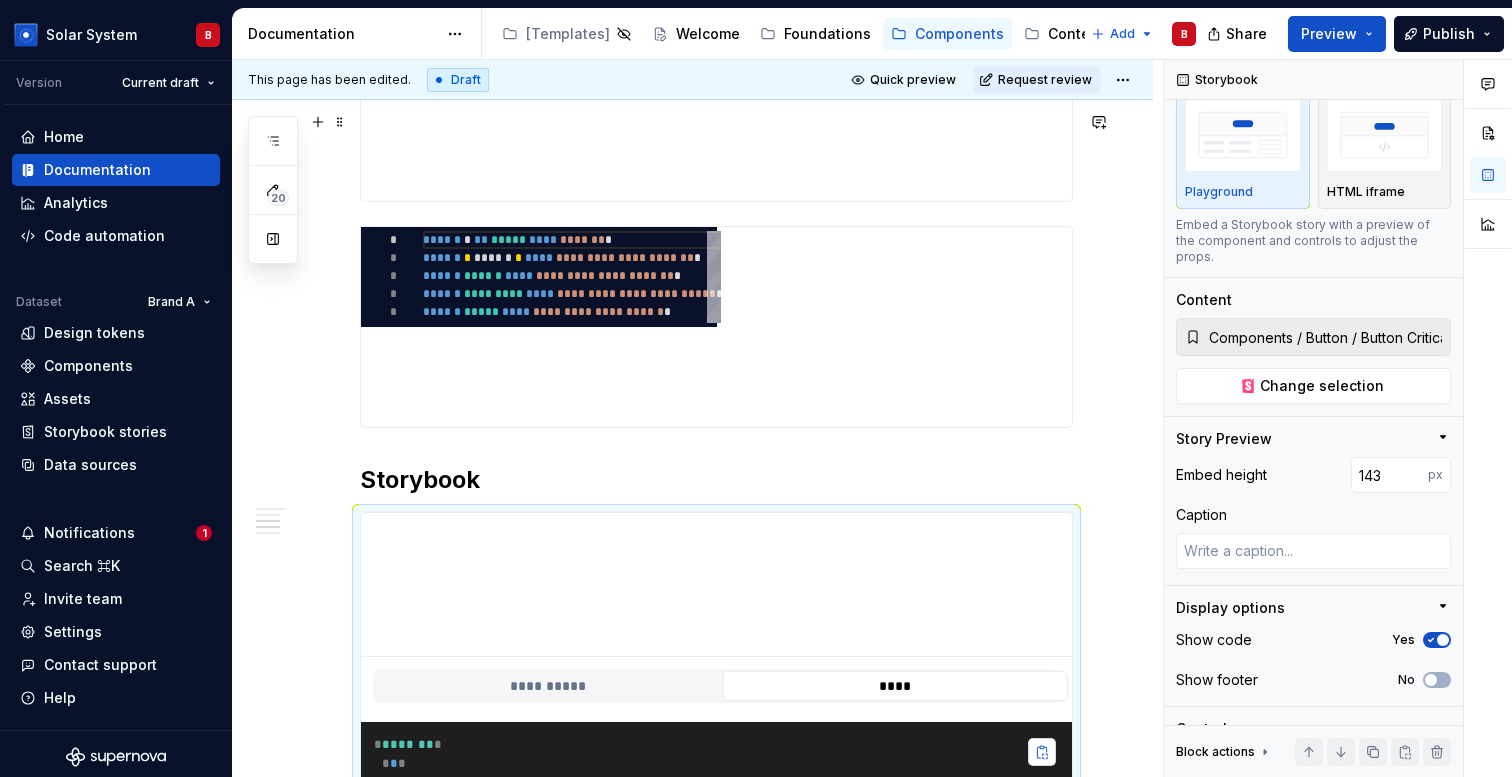 click at bounding box center [1042, 752] 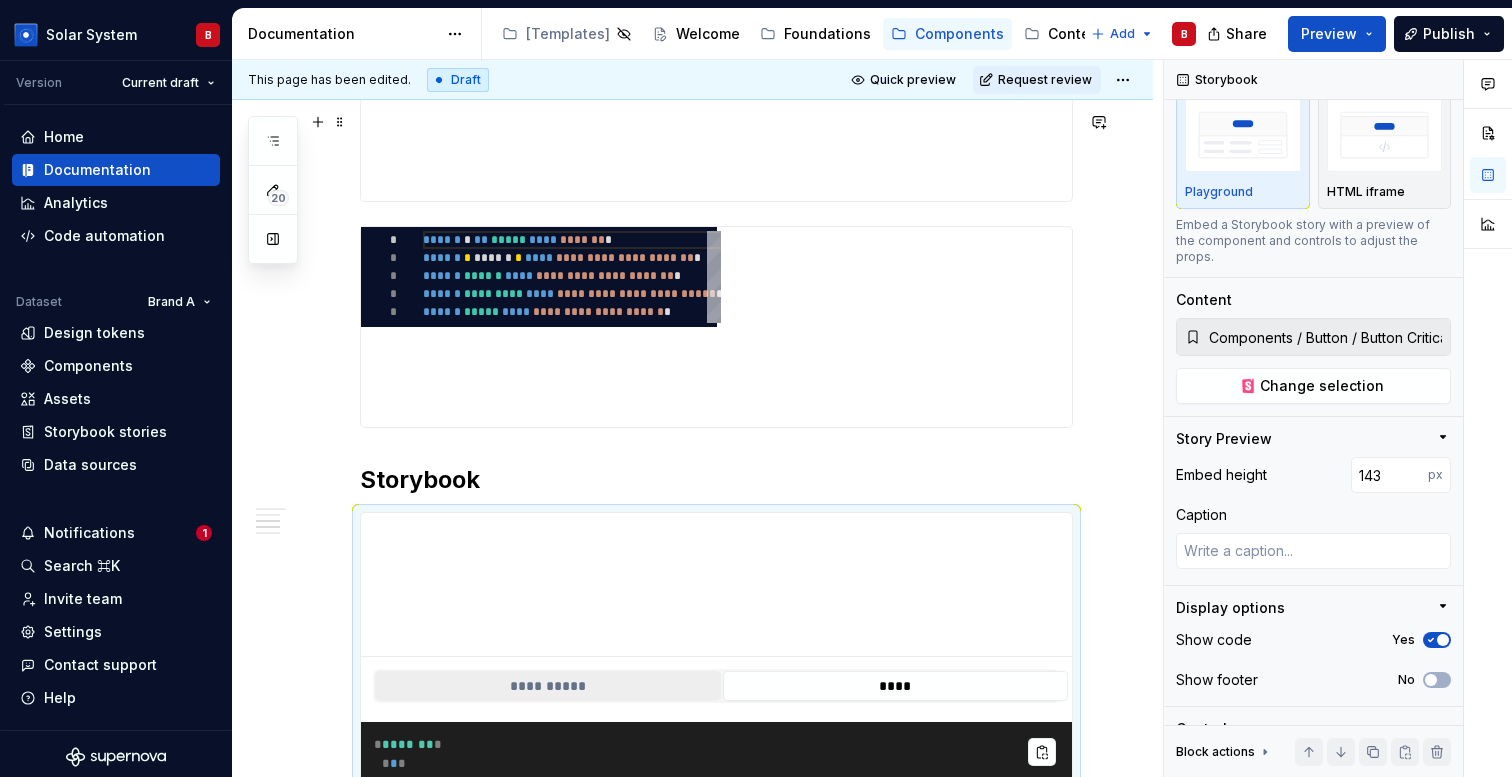 click on "**********" at bounding box center [548, 686] 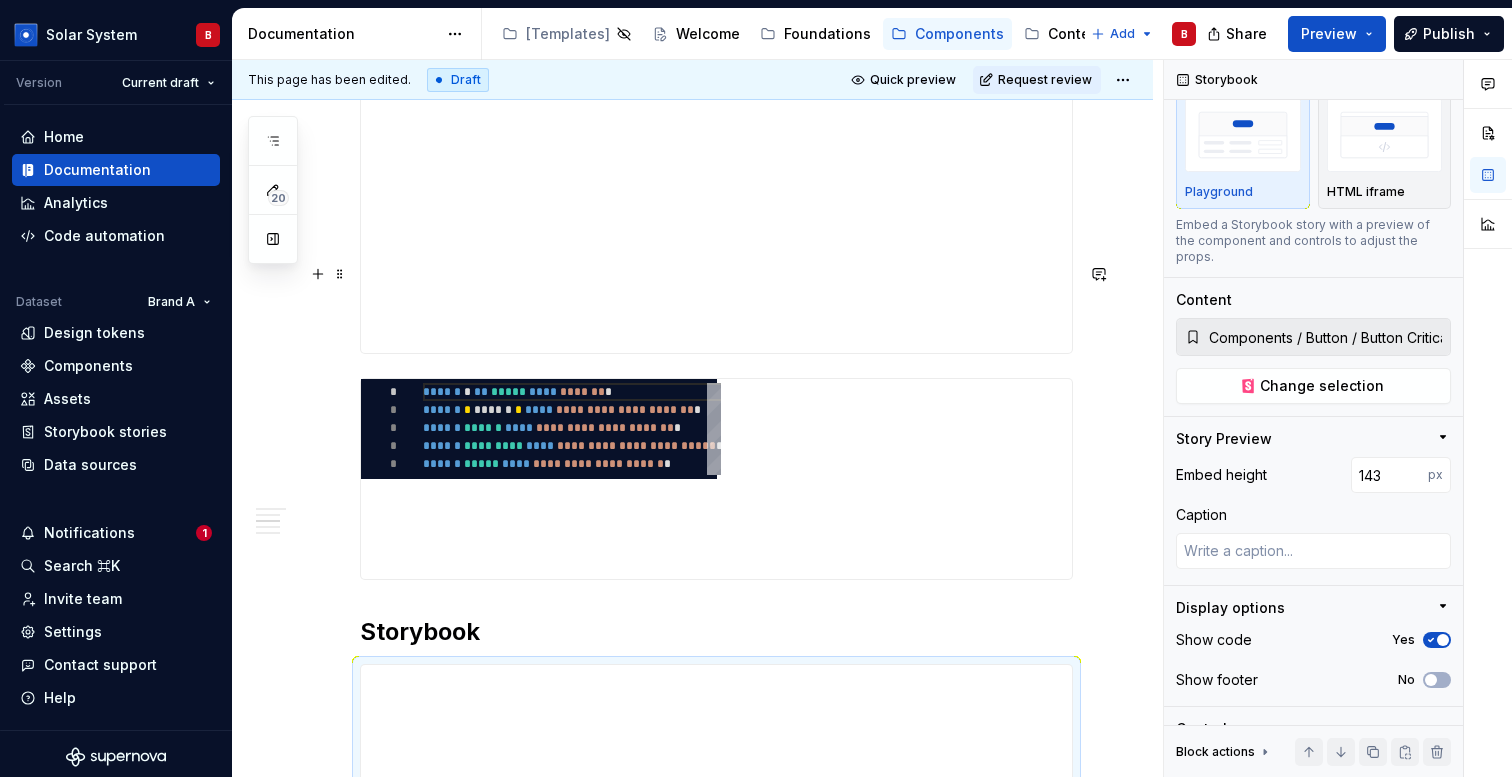 scroll, scrollTop: 736, scrollLeft: 0, axis: vertical 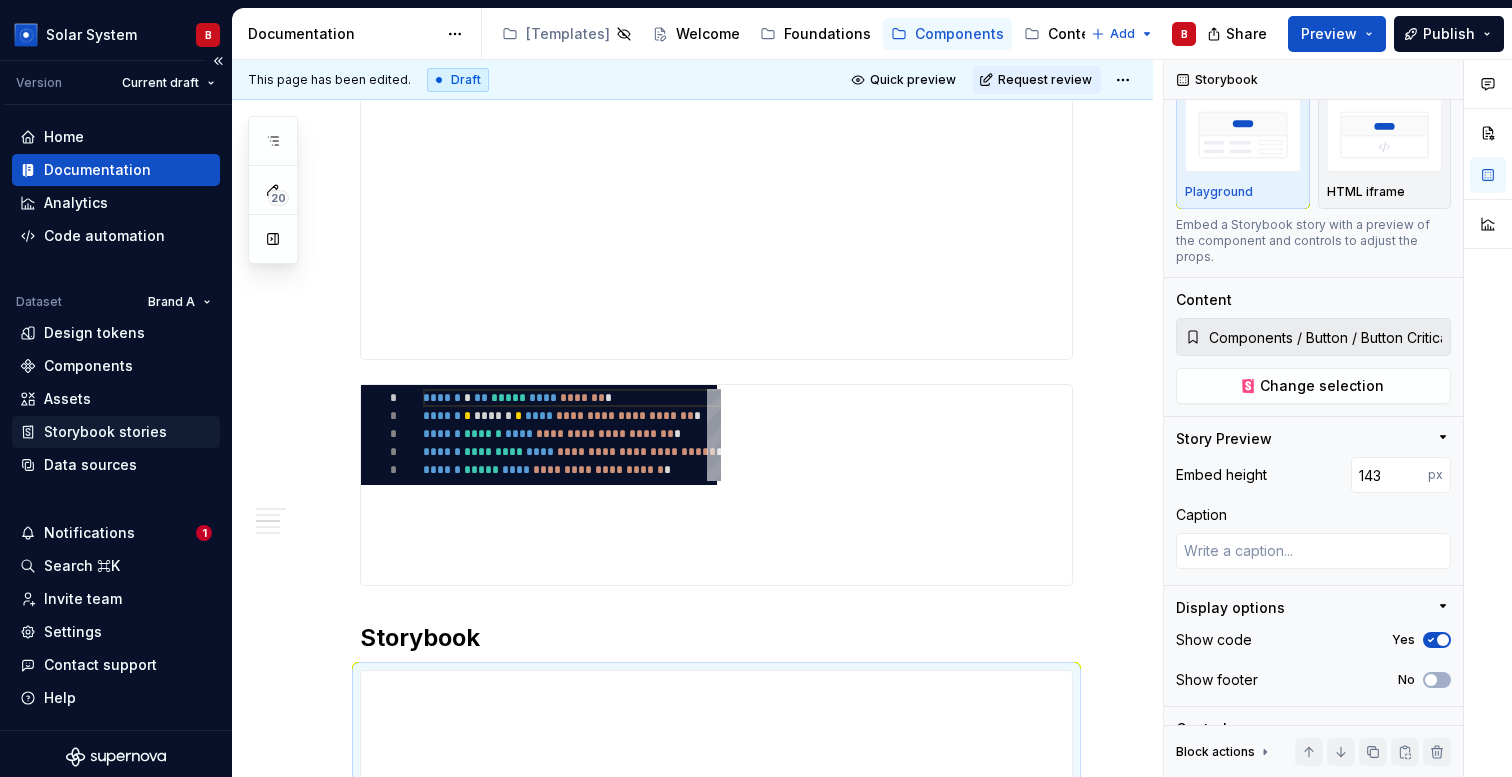 click on "Storybook stories" at bounding box center (105, 432) 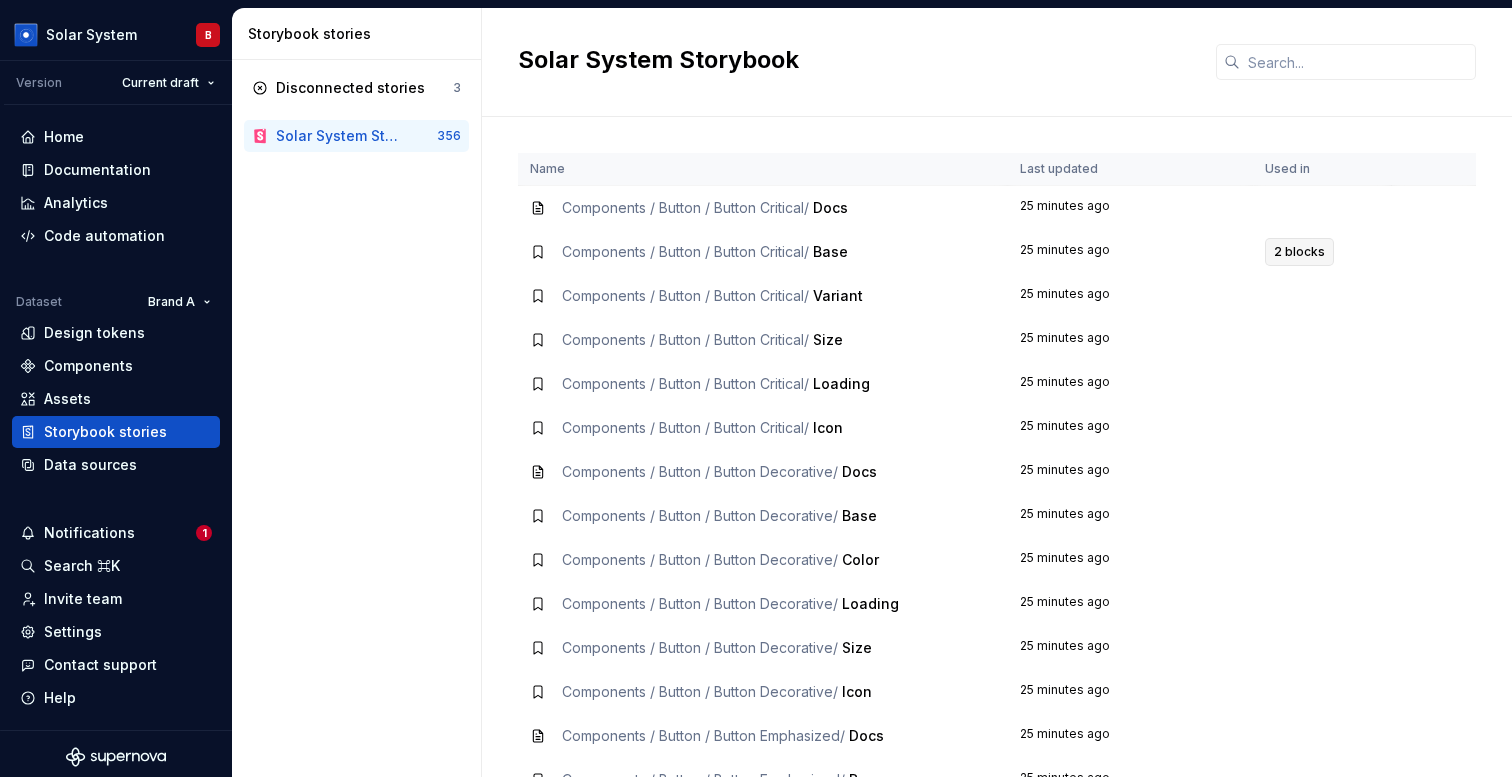 click on "2 blocks" at bounding box center [1299, 252] 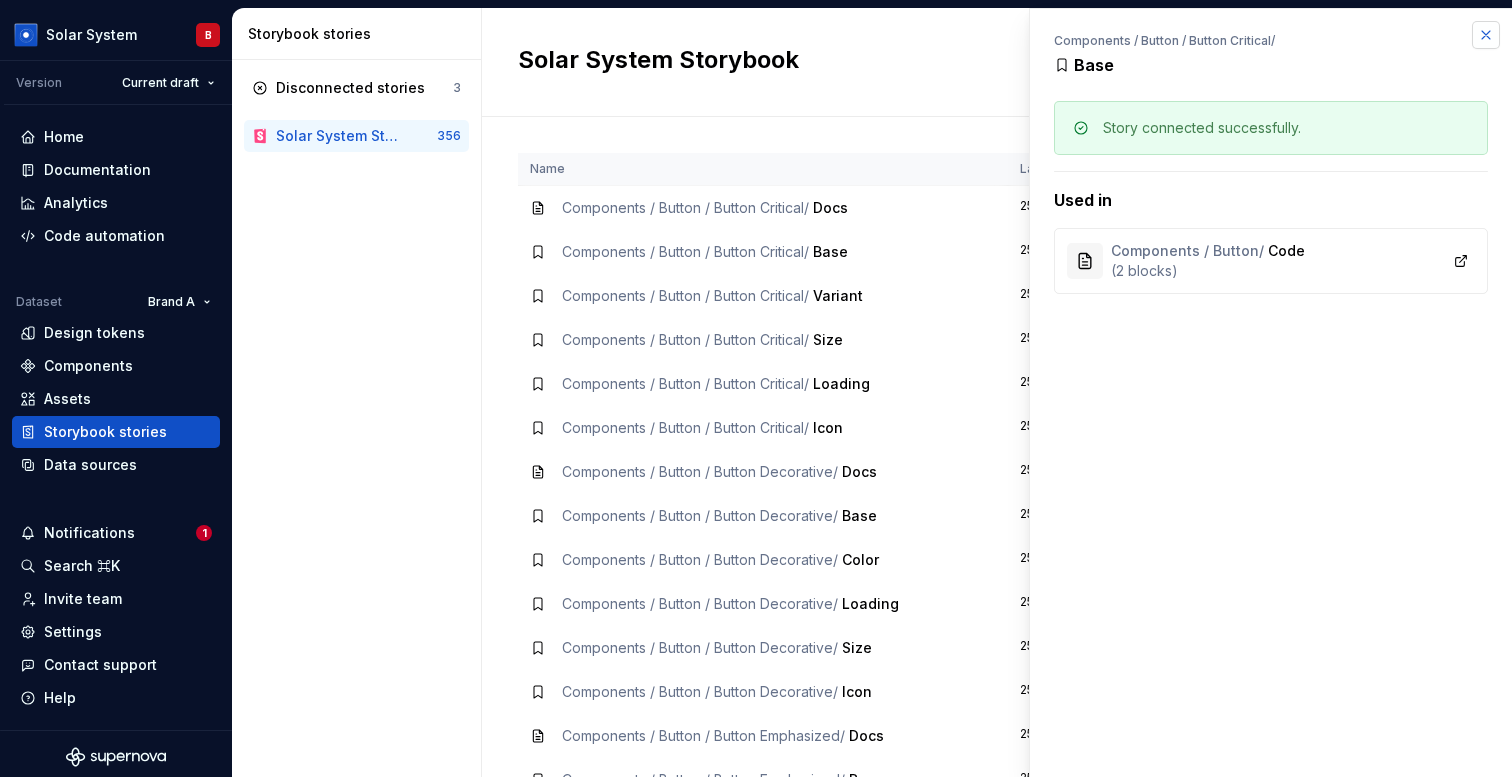 click at bounding box center [1486, 35] 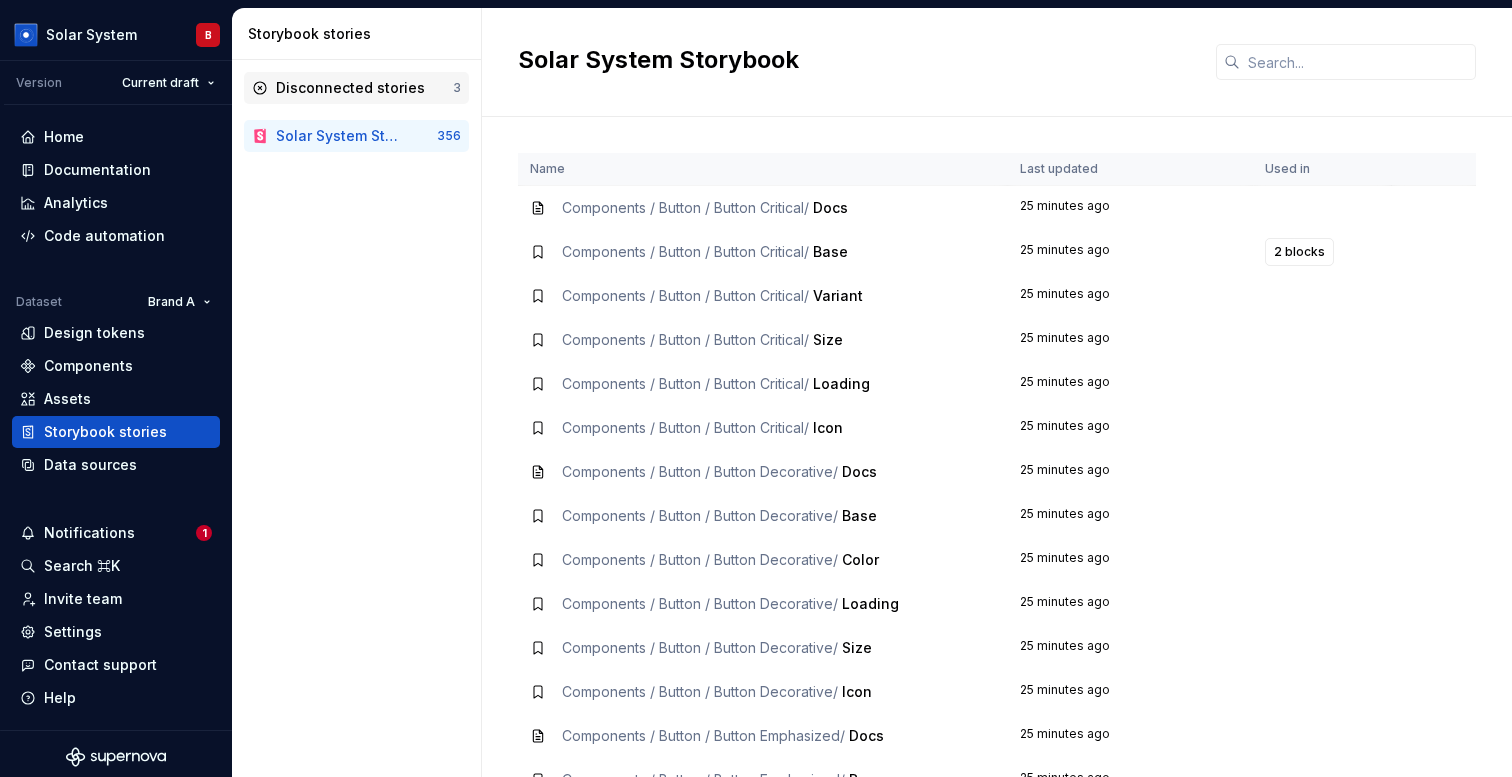 click on "Disconnected stories" at bounding box center [350, 88] 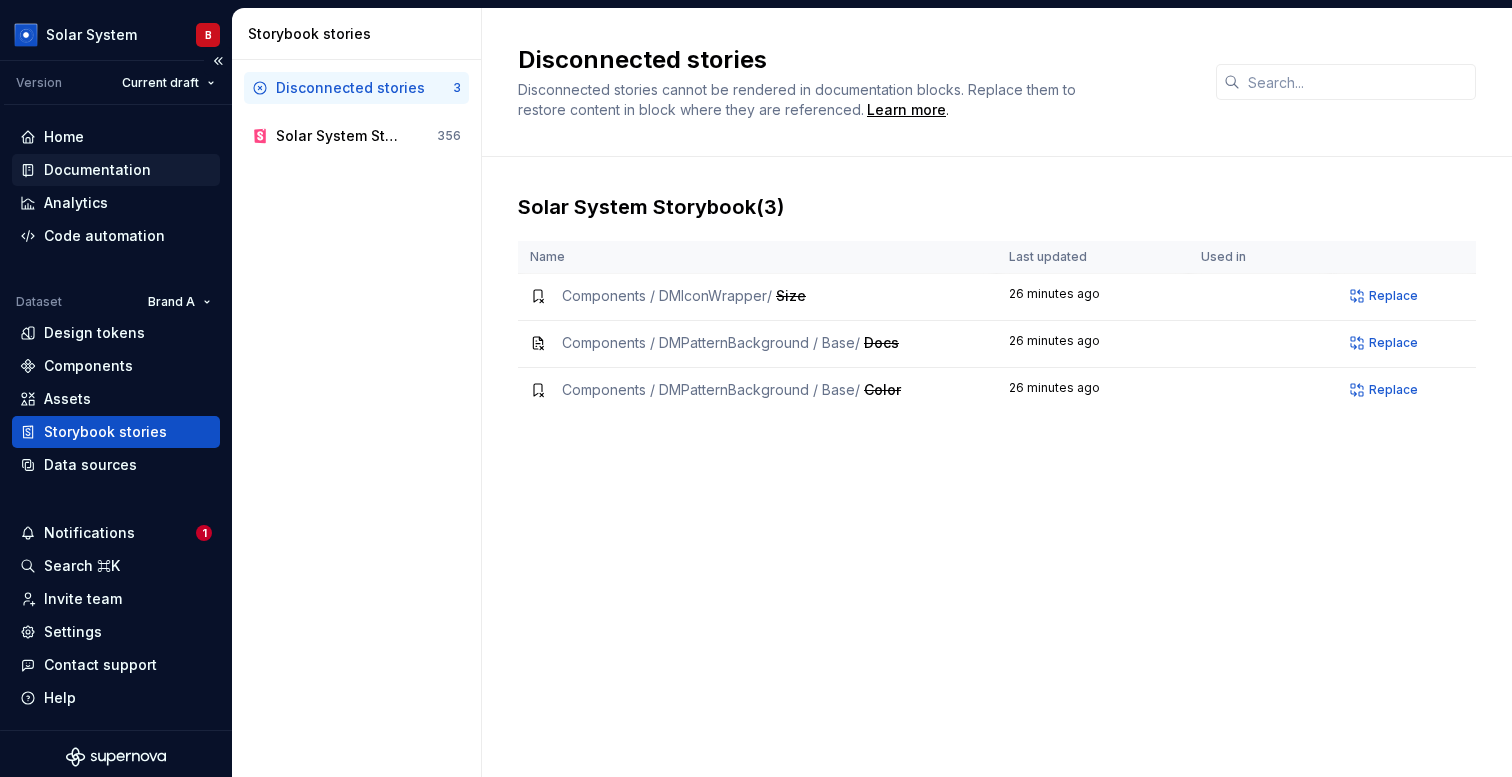 click on "Documentation" at bounding box center [97, 170] 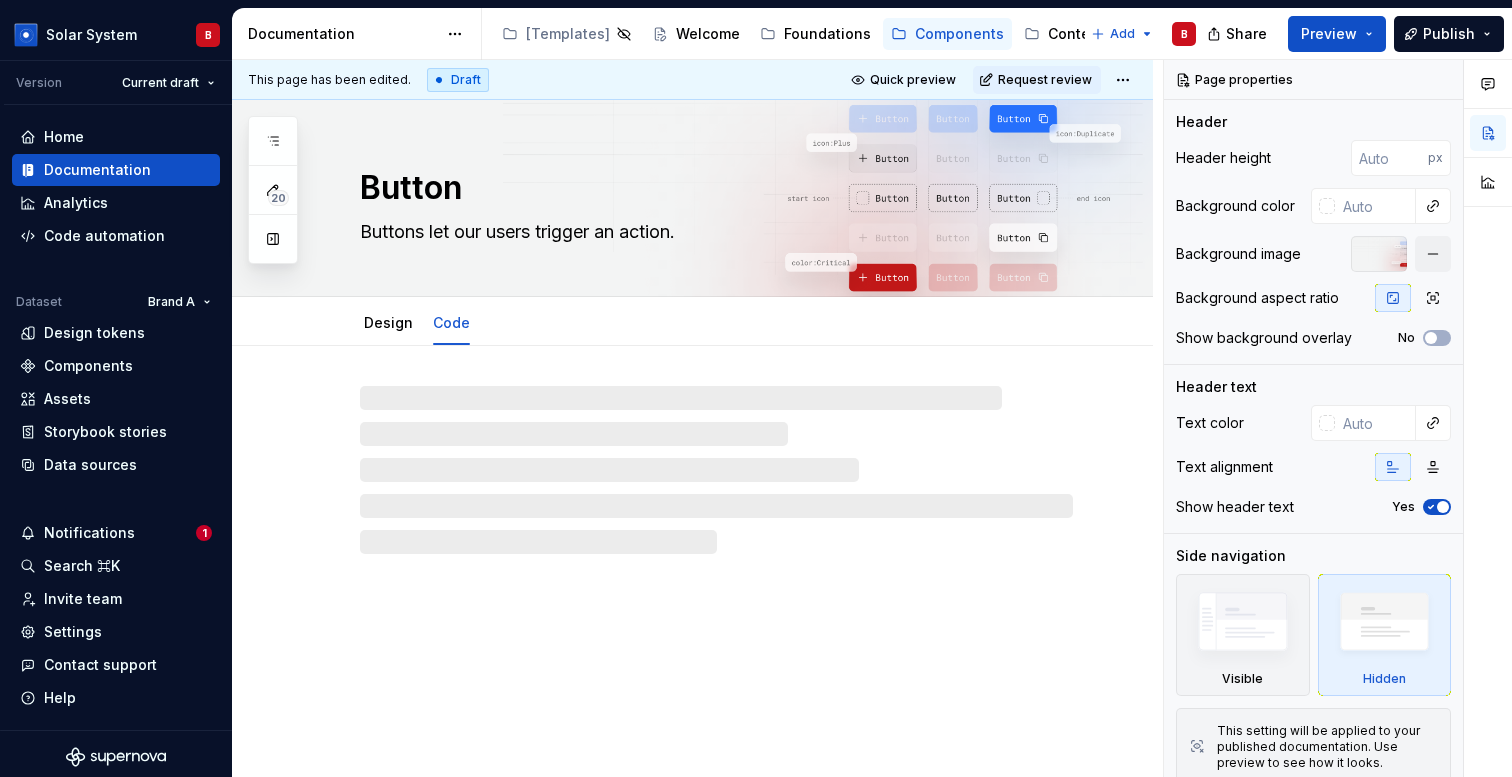 type on "*" 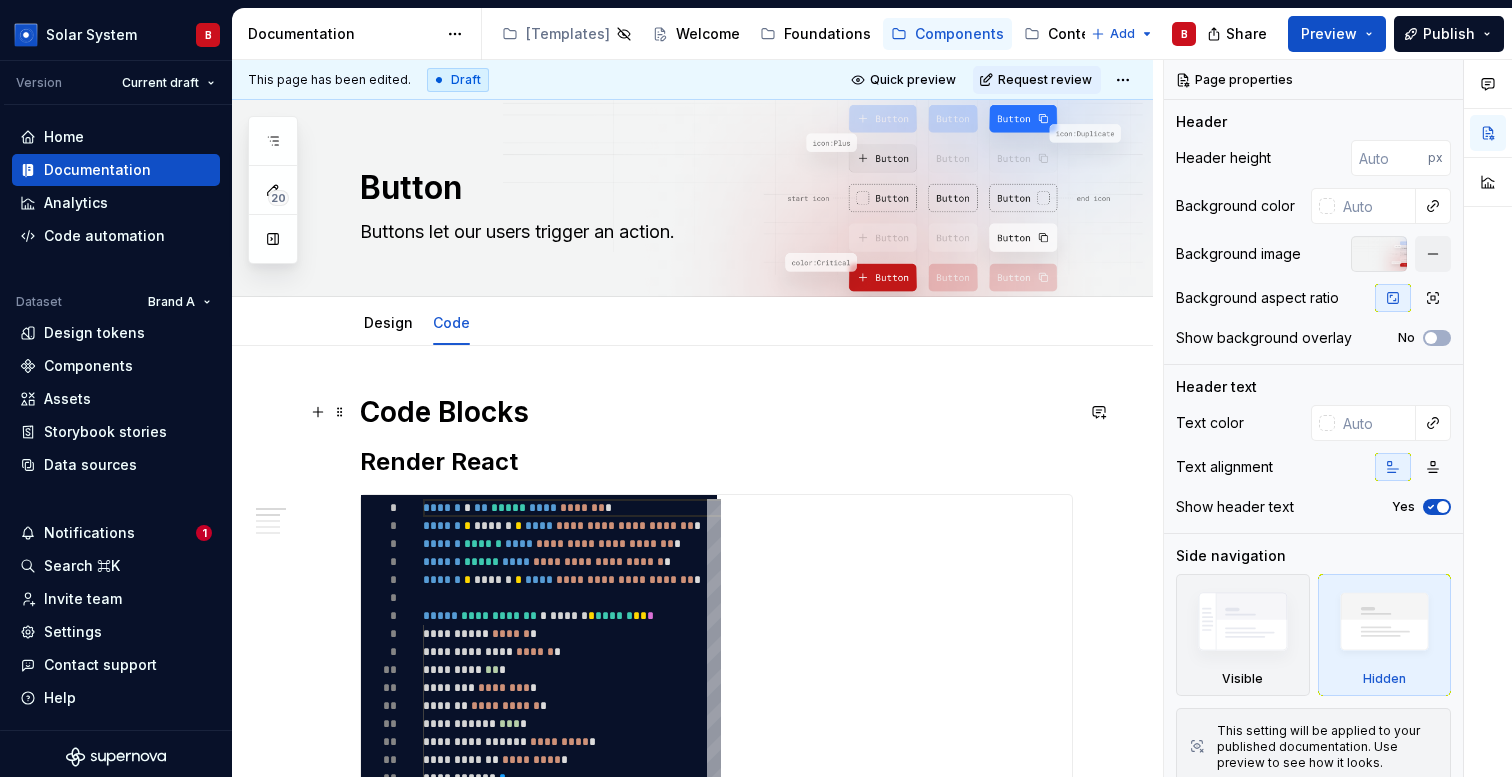 click on "Code Blocks" at bounding box center [716, 412] 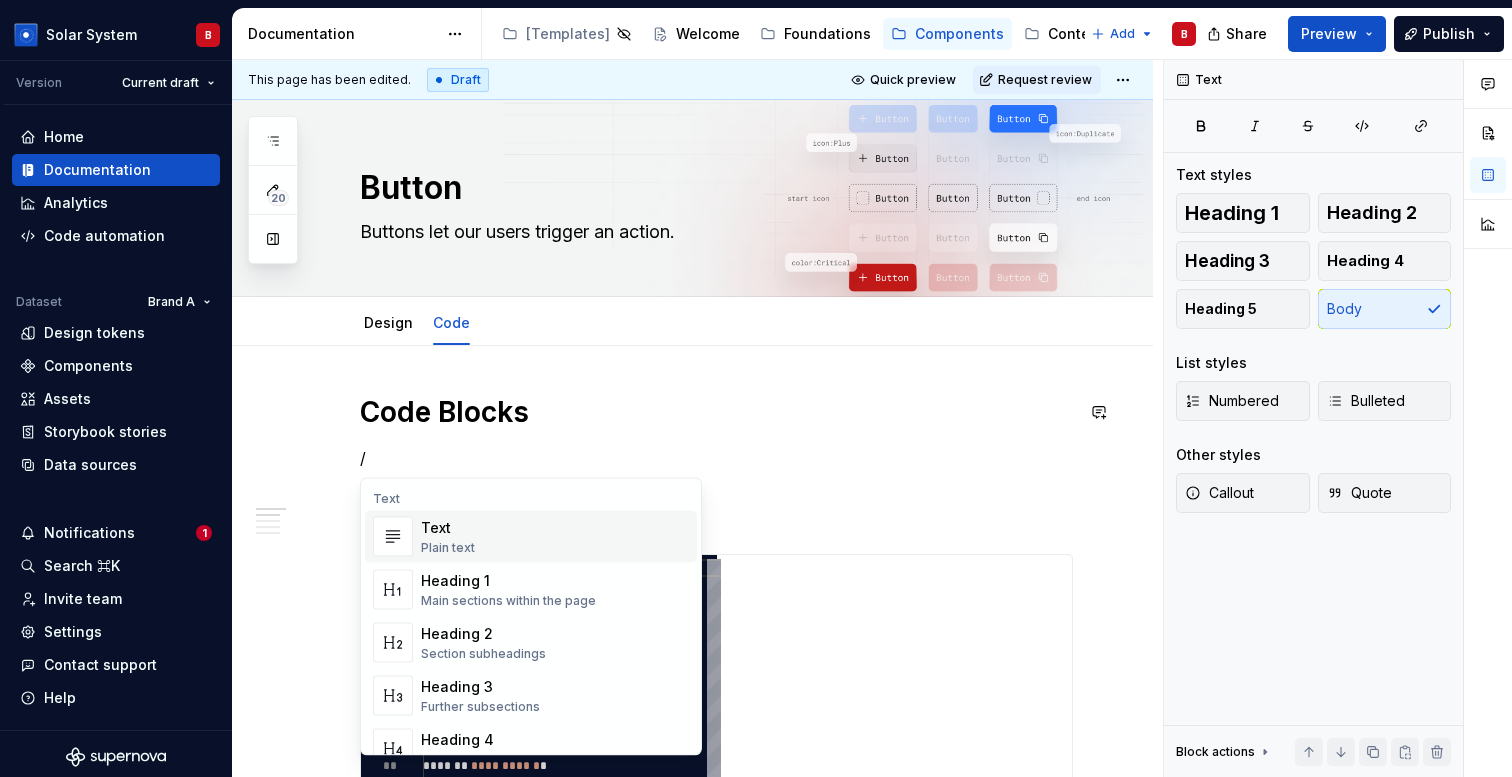 type 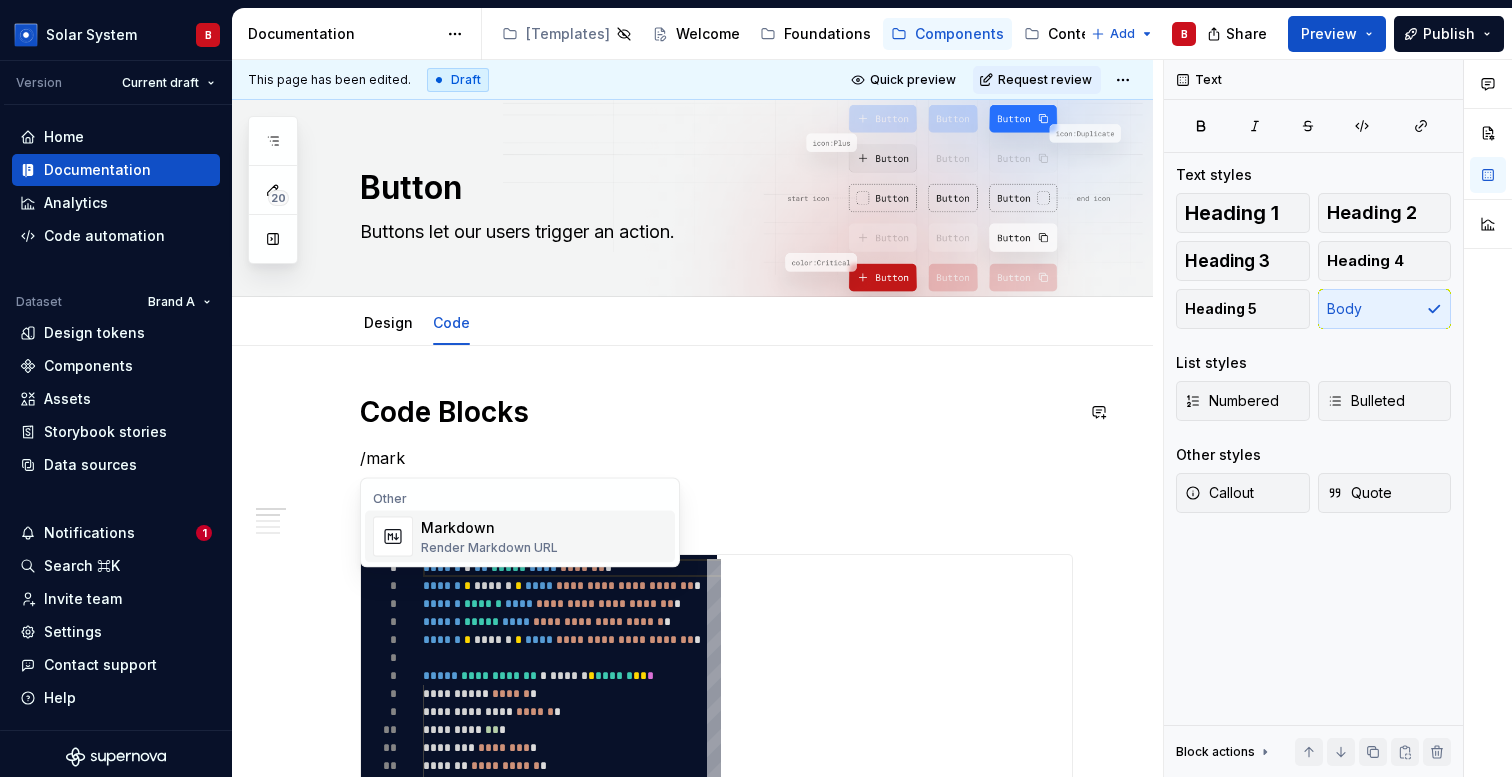 click on "Markdown" at bounding box center (489, 528) 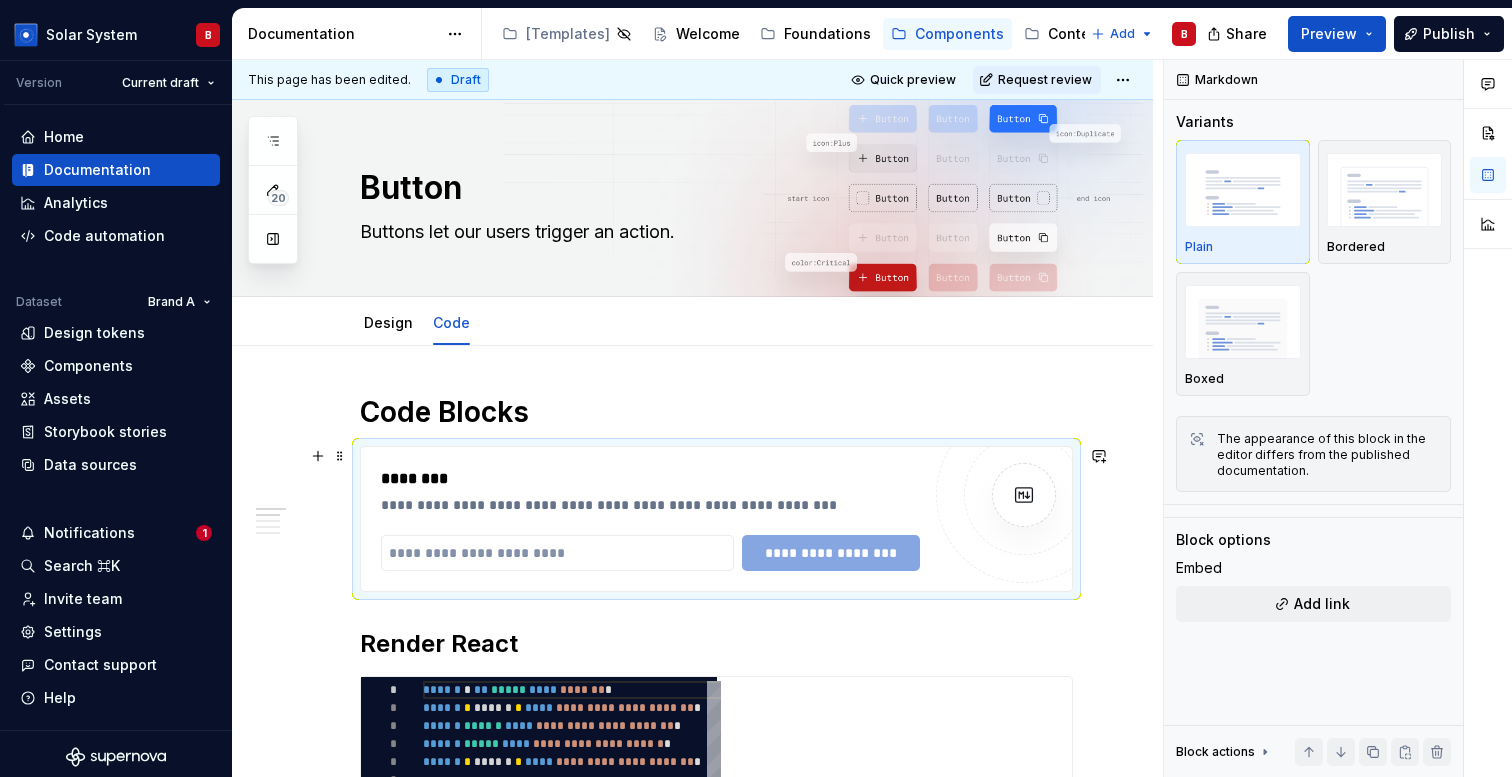 click on "**********" at bounding box center [655, 505] 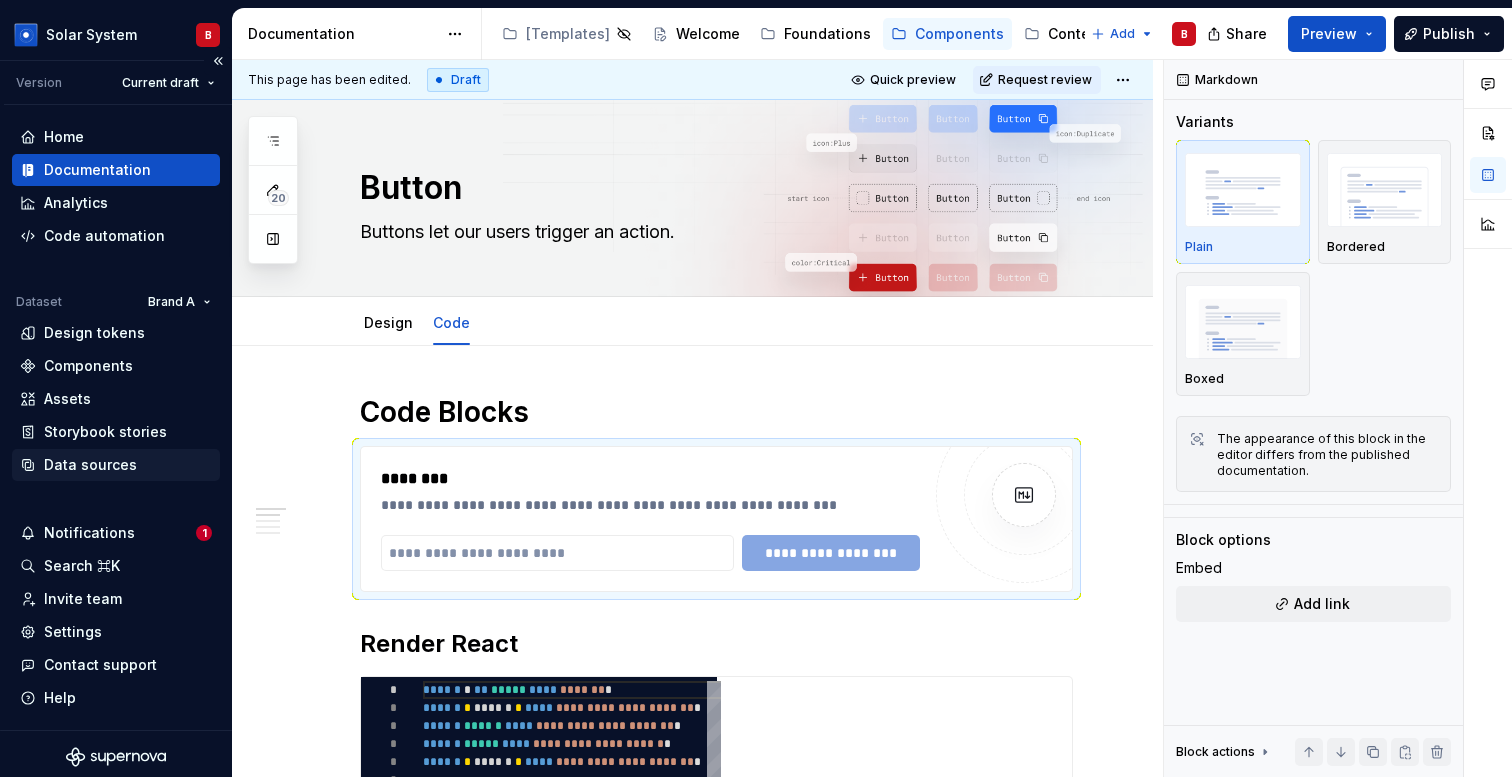 click on "Data sources" at bounding box center (90, 465) 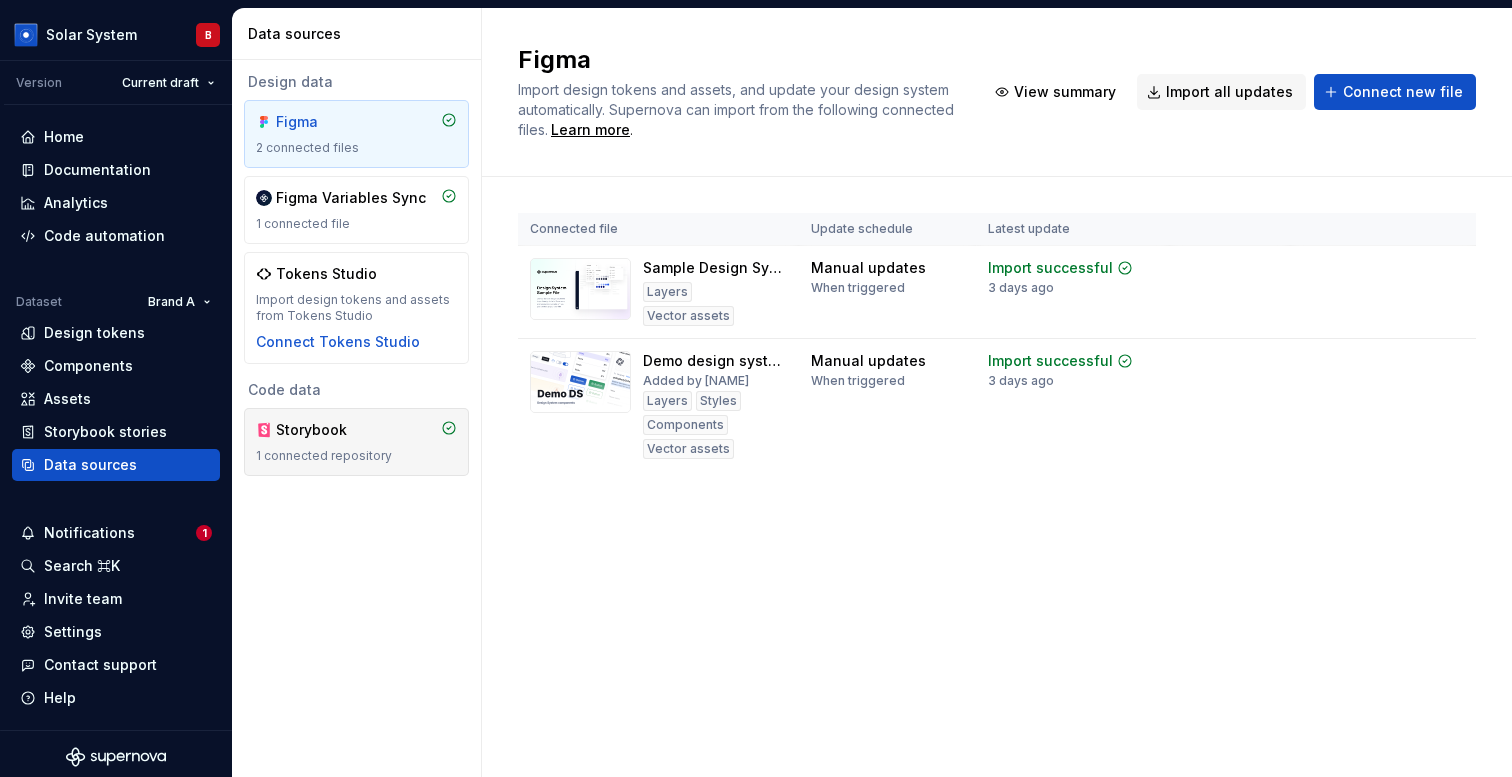 click on "Storybook 1 connected repository" at bounding box center (356, 442) 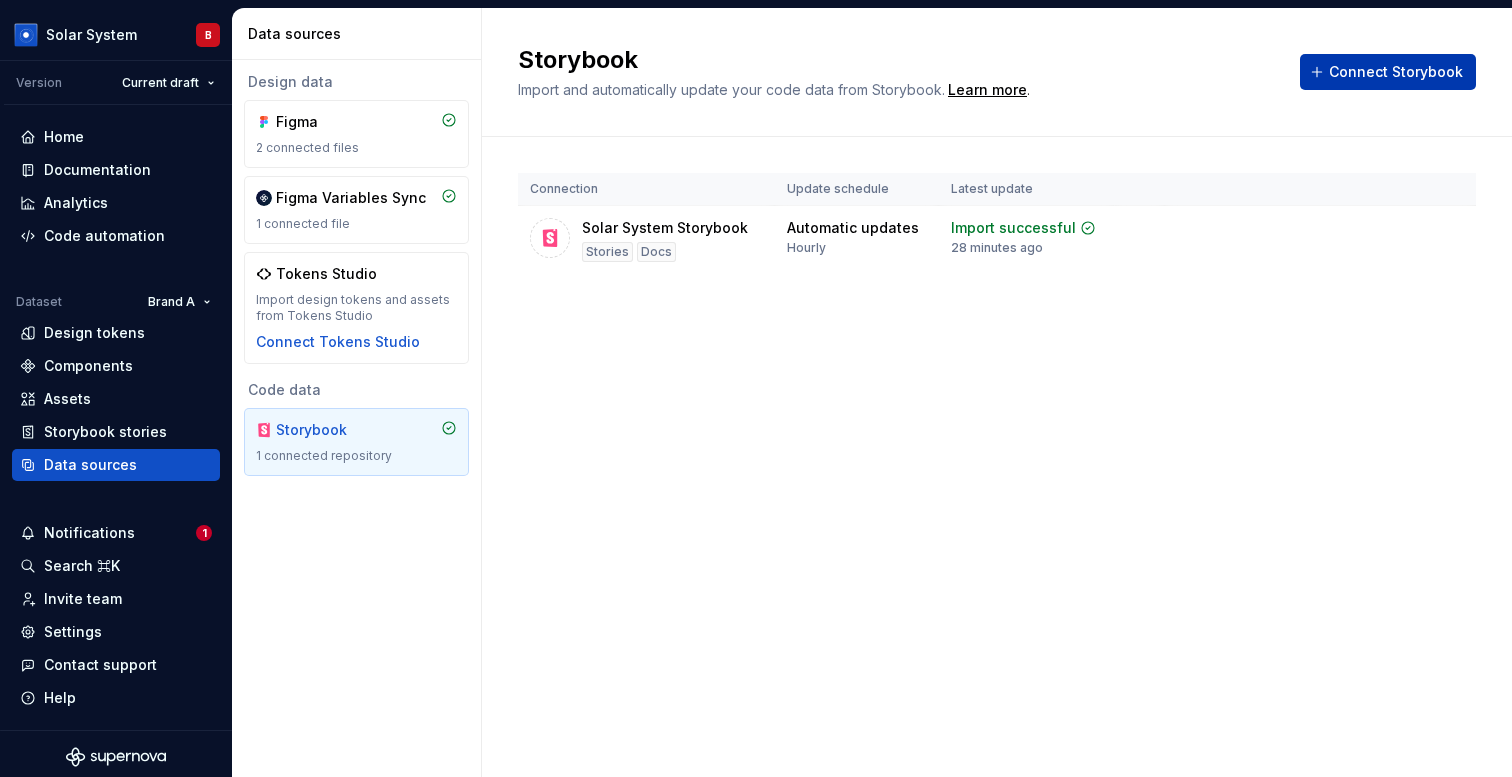 click on "Connect Storybook" at bounding box center [1396, 72] 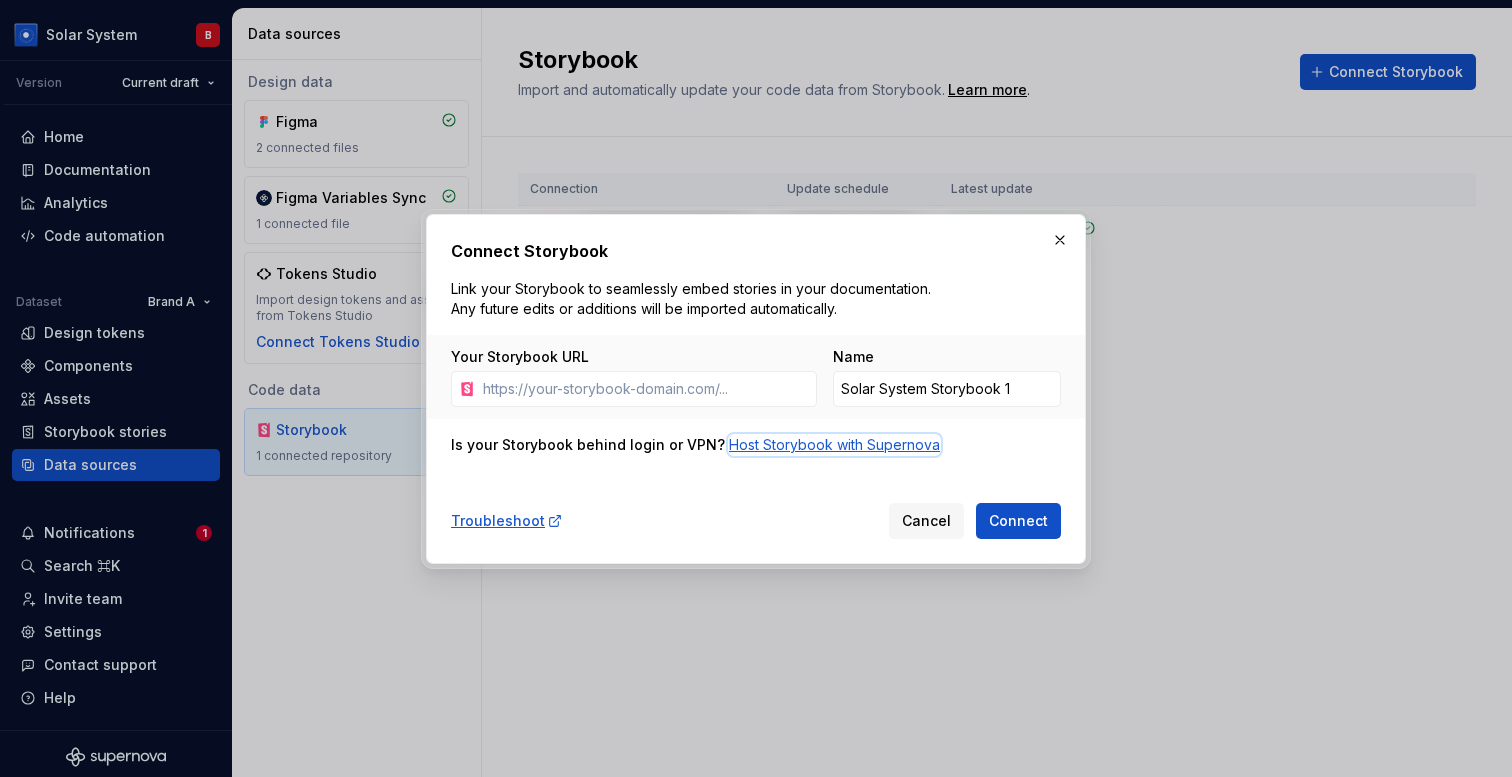 click on "Host Storybook with Supernova" at bounding box center [834, 445] 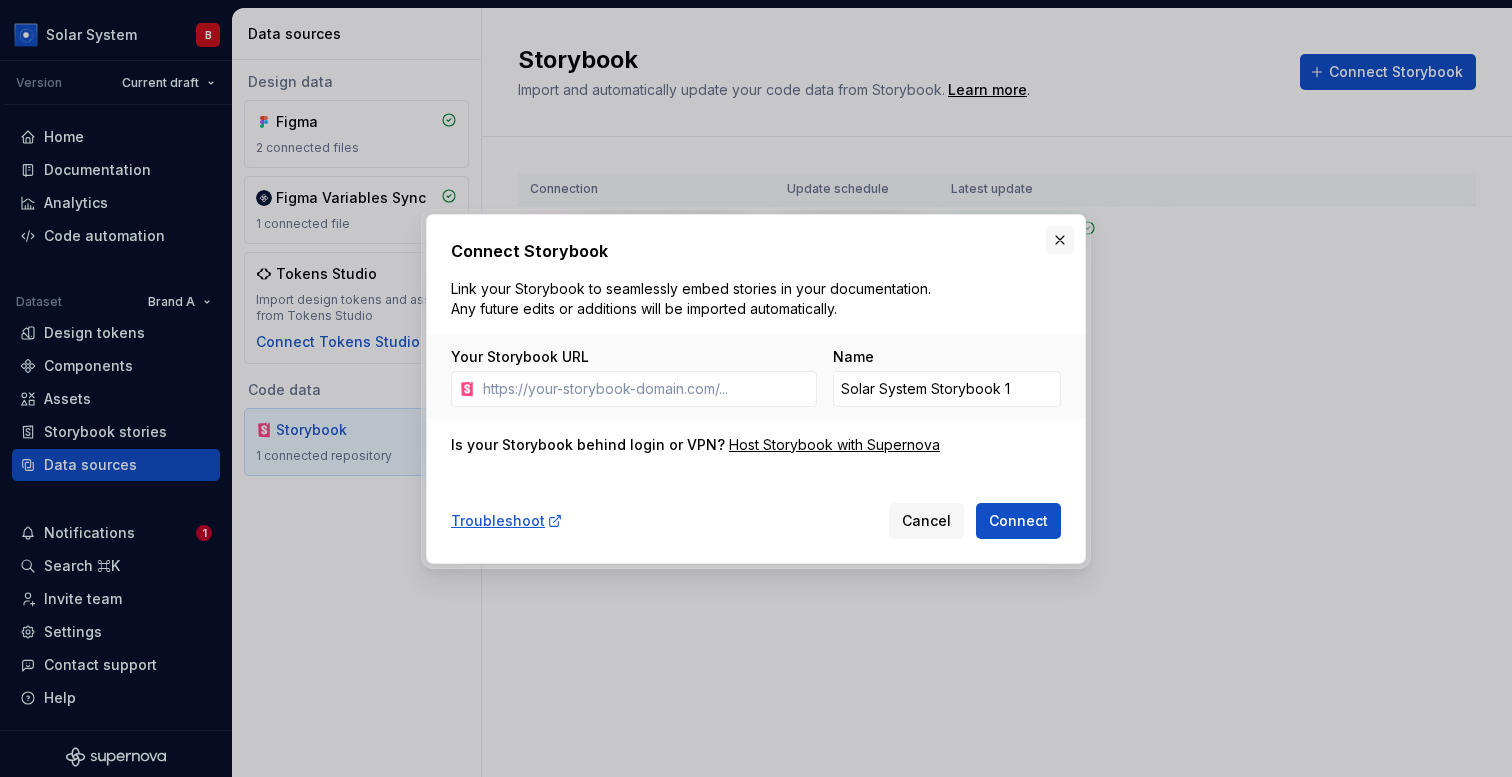 click at bounding box center (1060, 240) 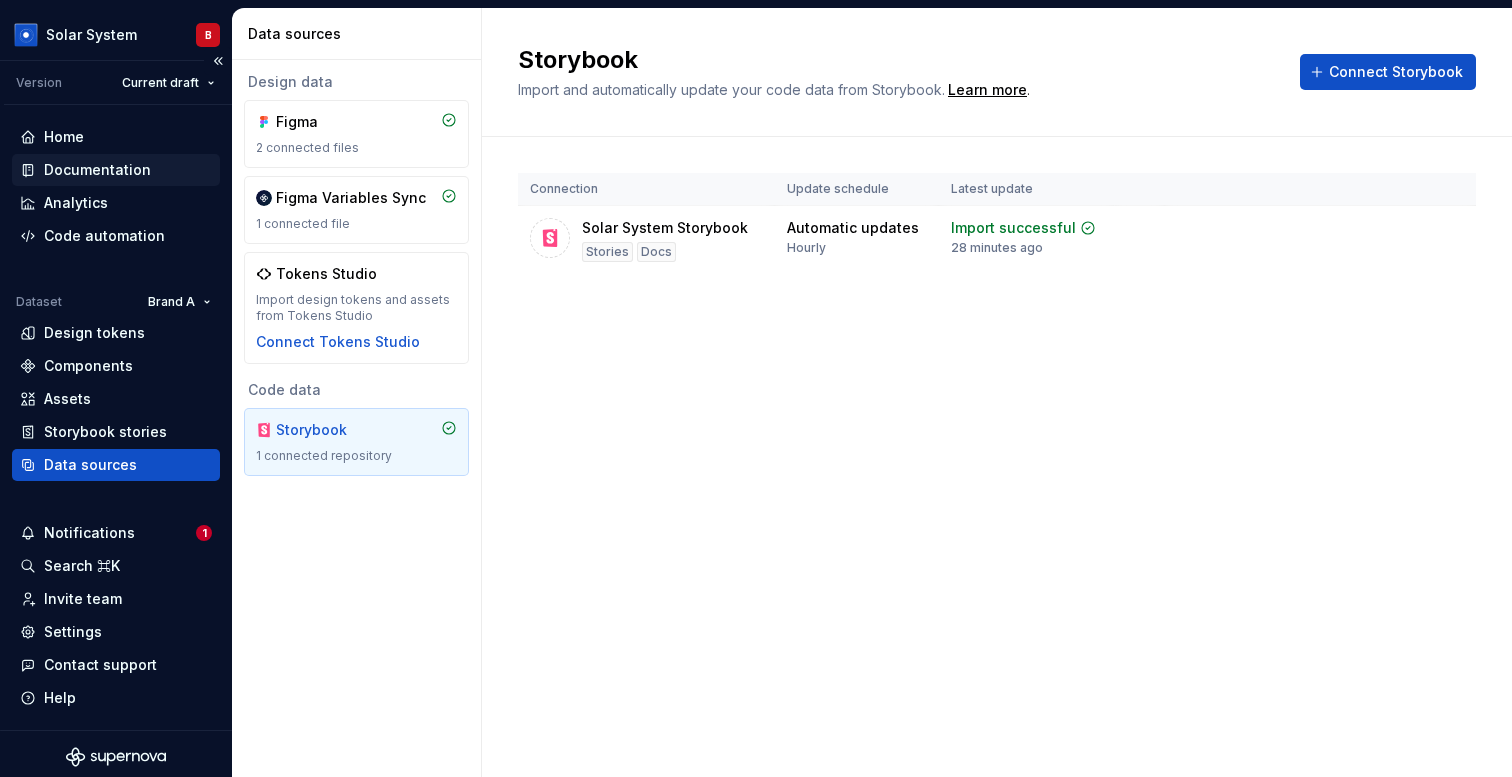 click on "Documentation" at bounding box center [97, 170] 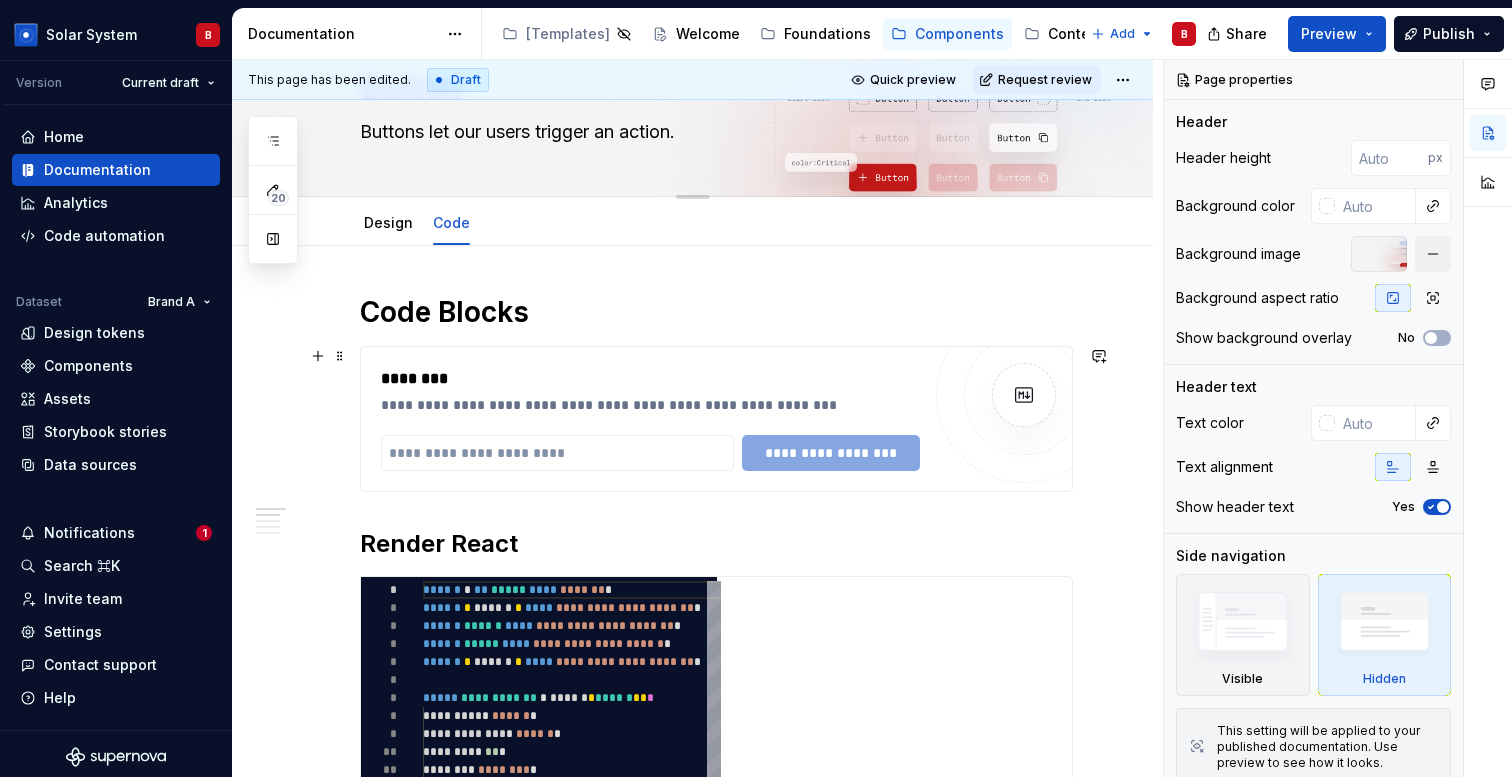 scroll, scrollTop: 102, scrollLeft: 0, axis: vertical 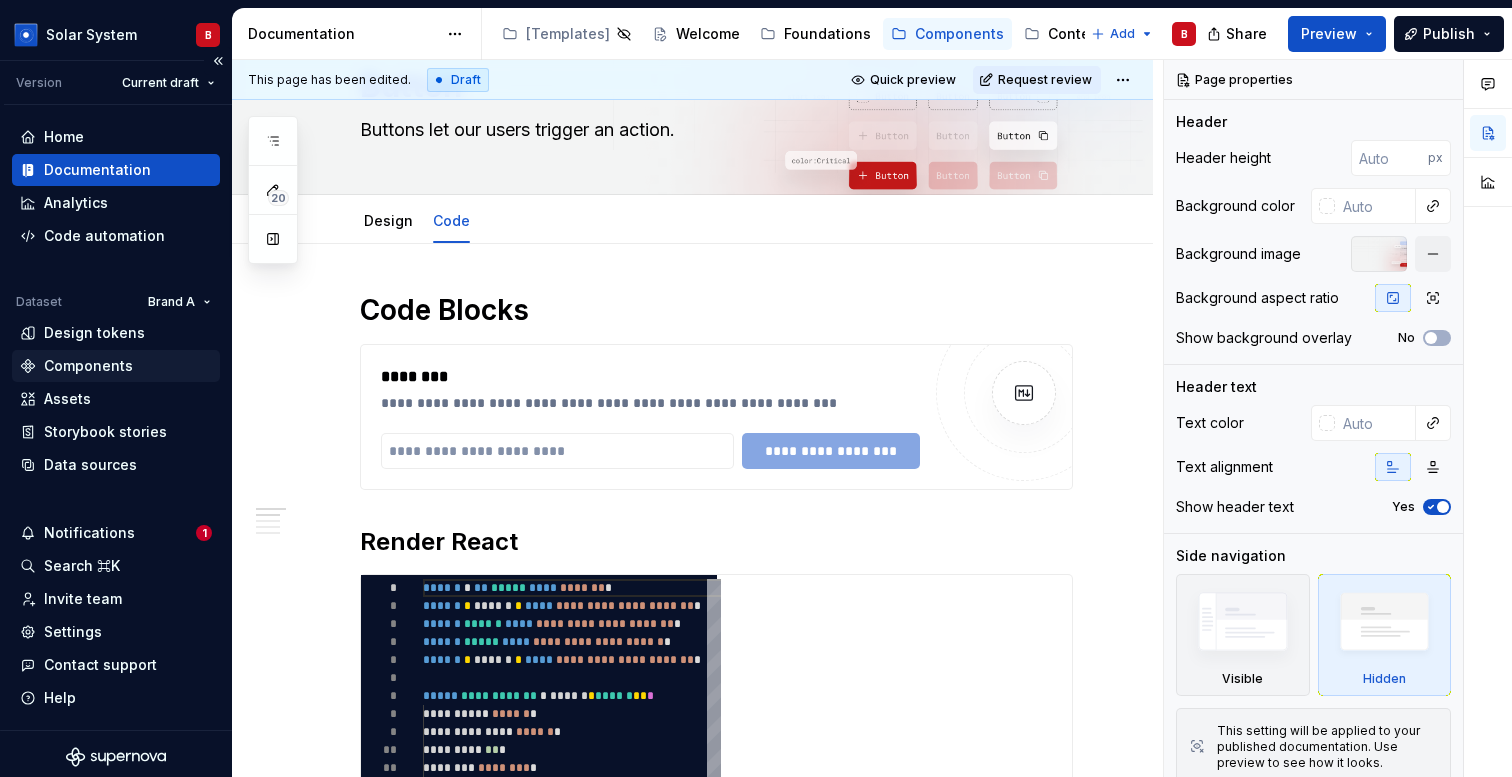 click on "Components" at bounding box center (88, 366) 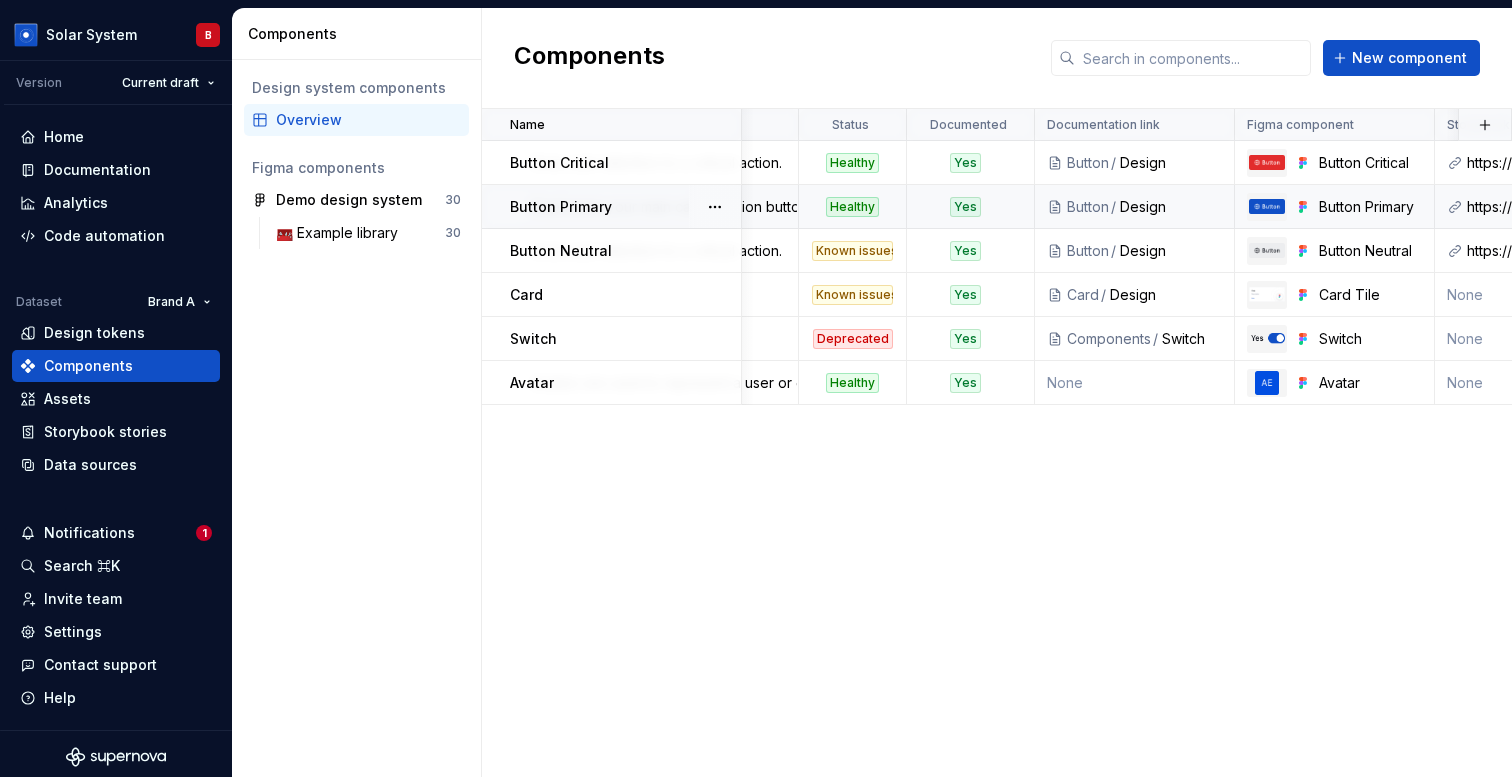 scroll, scrollTop: 0, scrollLeft: 250, axis: horizontal 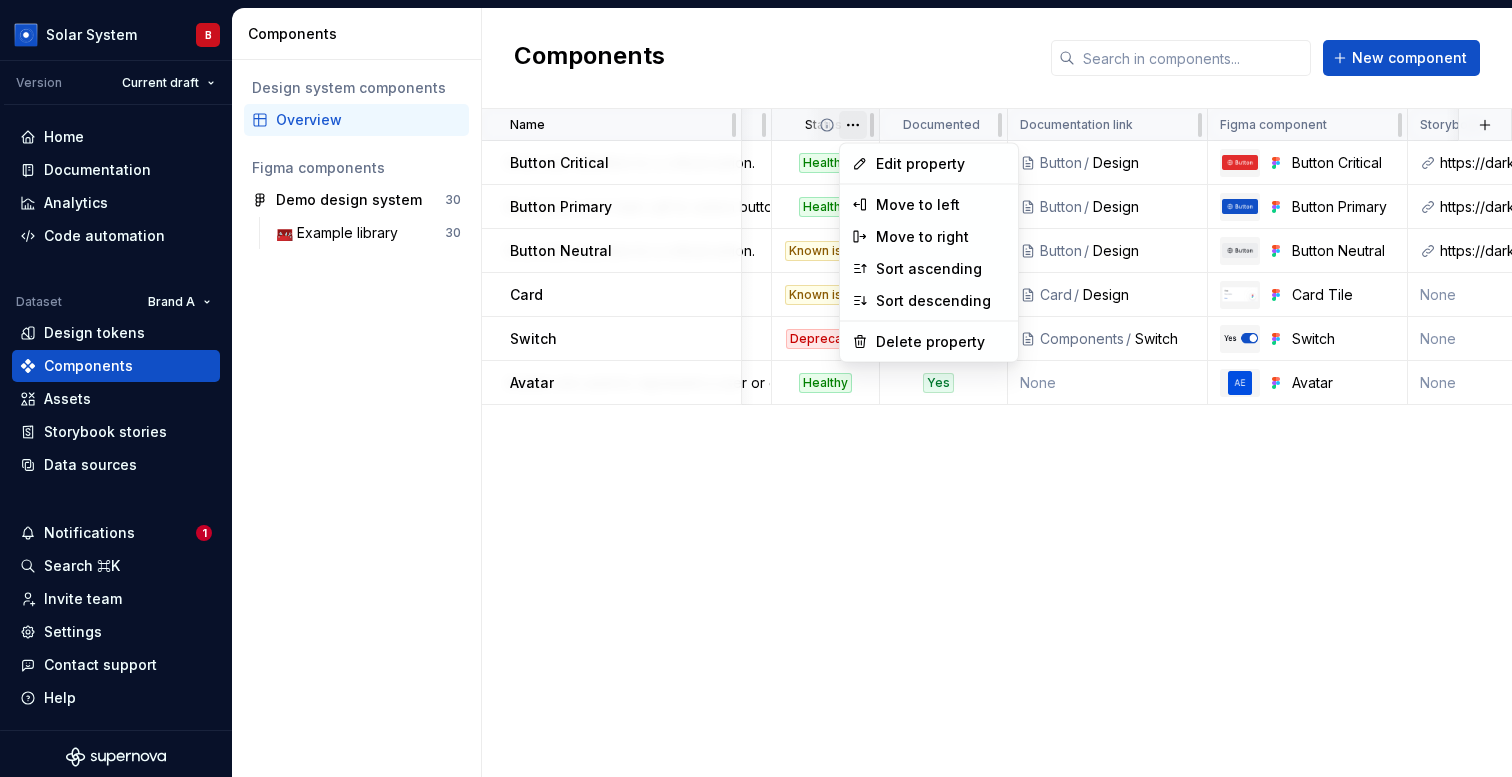 click on "Solar System B Version Current draft Home Documentation Analytics Code automation Dataset Brand A Design tokens Components Assets Storybook stories Data sources Notifications 1 Search ⌘K Invite team Settings Contact support Help Components Design system components Overview Figma components Demo design system 30 🧰 Example library 30 Components New component Name Description Status Documented Documentation link Figma component Storybook React Status React Library Version IOS Library Version Last updated All interactive states Usage guidelines All color themes Writing guidelines Internationalization guidelines All interactive All Themes Button Critical Draw user attention to a critical action. Healthy Yes Button / Design Button Critical https://darkmatter-supernovaio.vercel.app/?path=/docs/dm_components-button-button-critical--docs Deprecated 1.1.0 1.0.0 6 months ago No Yes No Yes No No No Button Primary Emphasize your main call-to-action button using a primary button Healthy Yes Button / Design Live 1.1.0" at bounding box center [756, 388] 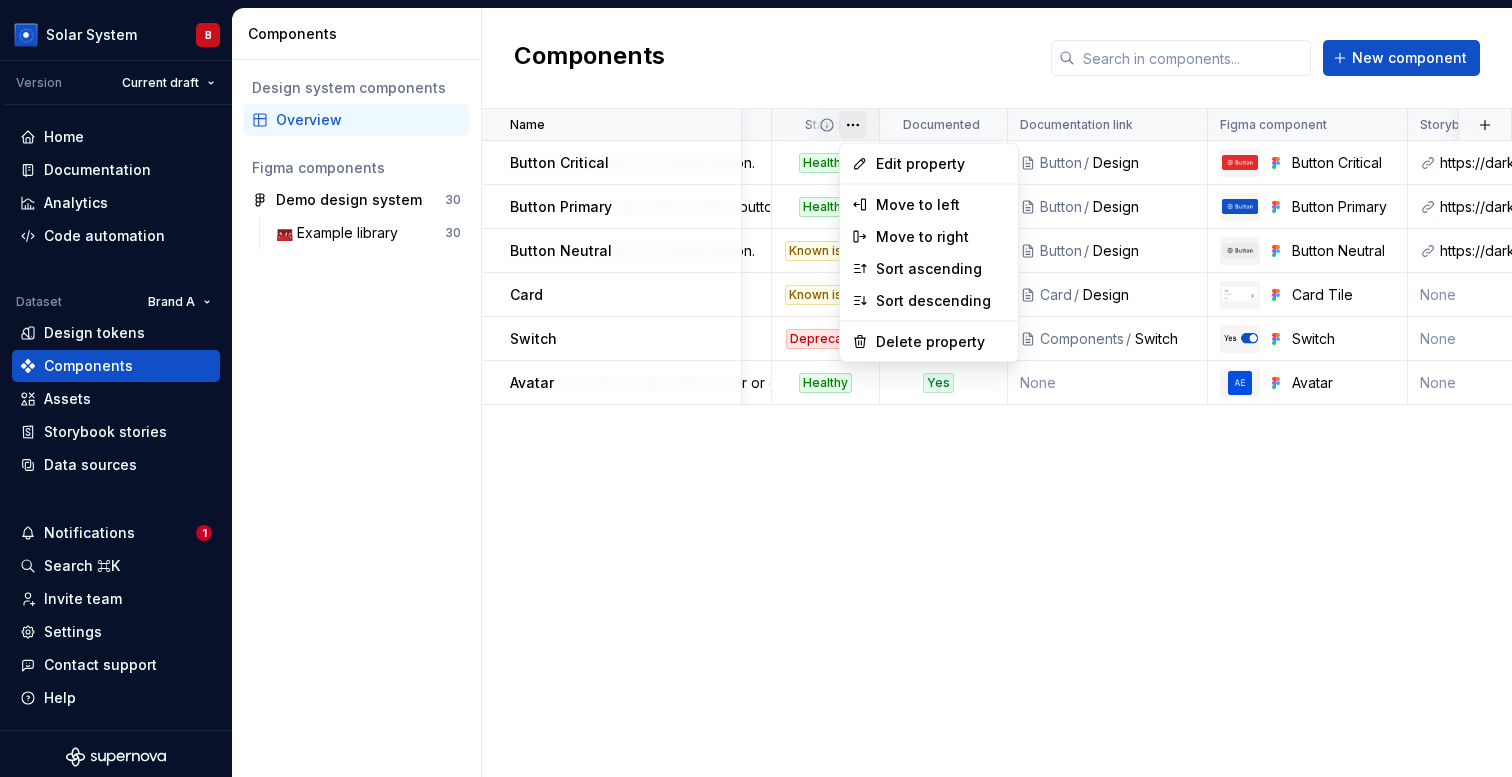 click on "Solar System B Version Current draft Home Documentation Analytics Code automation Dataset Brand A Design tokens Components Assets Storybook stories Data sources Notifications 1 Search ⌘K Invite team Settings Contact support Help Components Design system components Overview Figma components Demo design system 30 🧰 Example library 30 Components New component Name Description Status Documented Documentation link Figma component Storybook React Status React Library Version IOS Library Version Last updated All interactive states Usage guidelines All color themes Writing guidelines Internationalization guidelines All interactive All Themes Button Critical Draw user attention to a critical action. Healthy Yes Button / Design Button Critical https://darkmatter-supernovaio.vercel.app/?path=/docs/dm_components-button-button-critical--docs Deprecated 1.1.0 1.0.0 6 months ago No Yes No Yes No No No Button Primary Emphasize your main call-to-action button using a primary button Healthy Yes Button / Design Live 1.1.0" at bounding box center [756, 388] 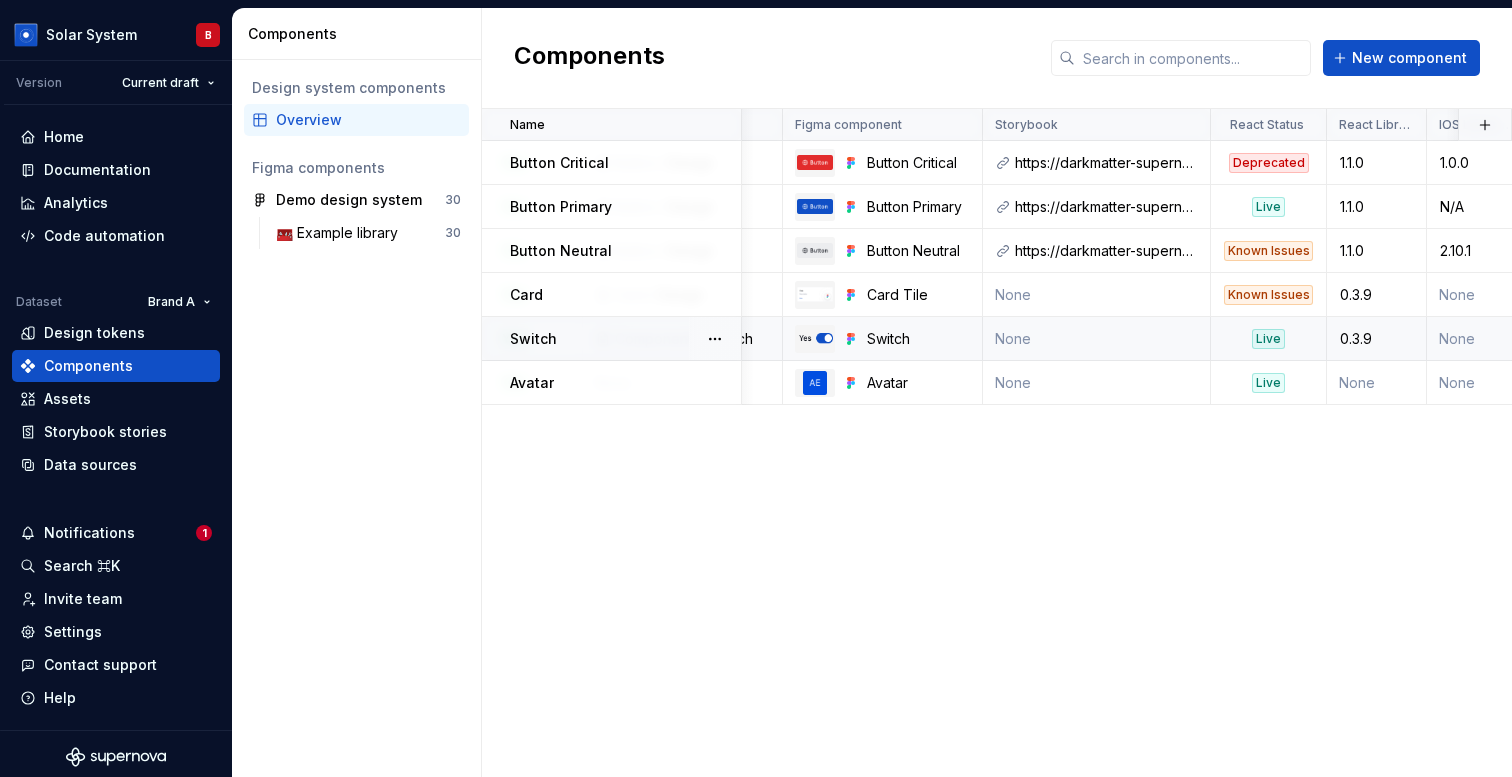 scroll, scrollTop: 0, scrollLeft: 670, axis: horizontal 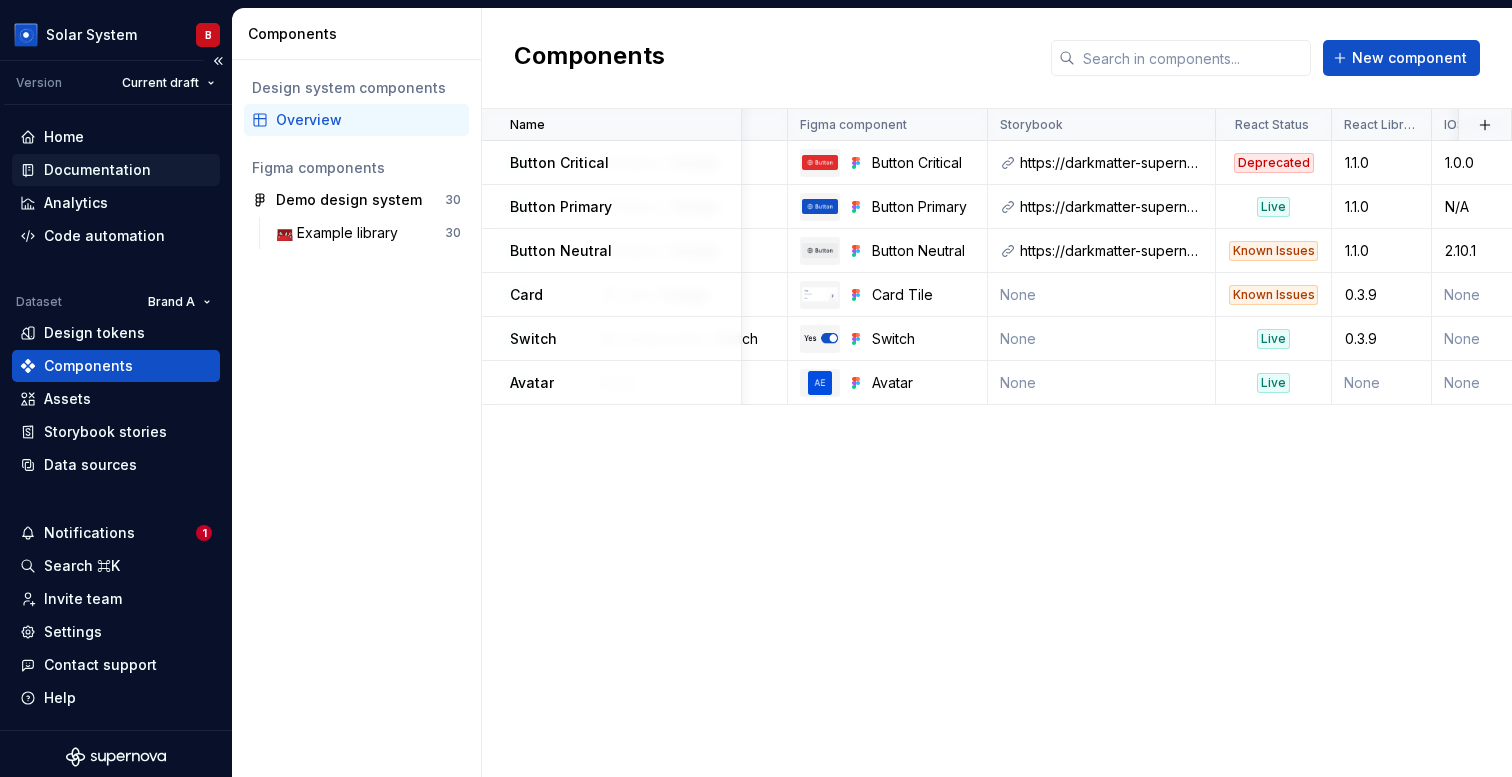 click on "Documentation" at bounding box center (116, 170) 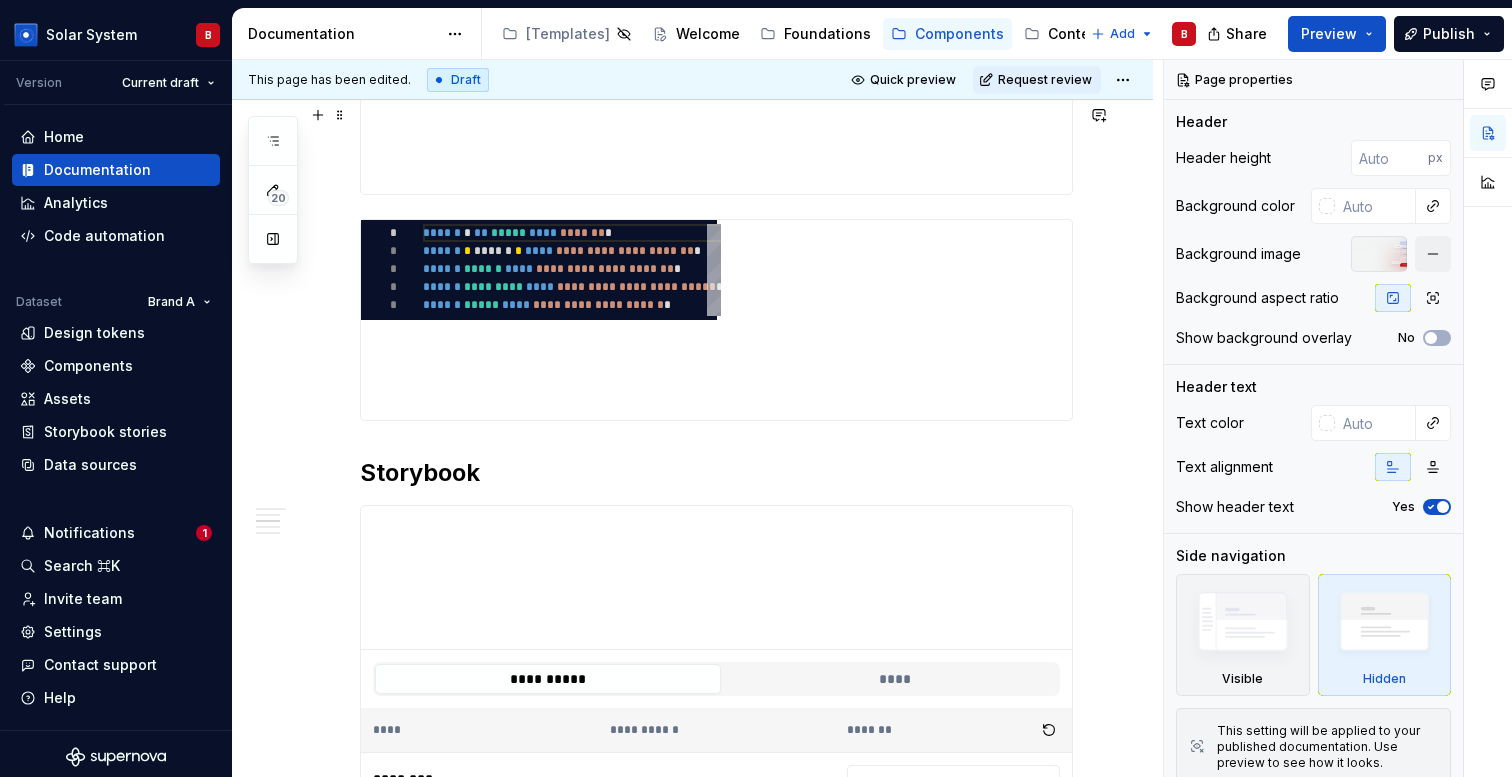 scroll, scrollTop: 1093, scrollLeft: 0, axis: vertical 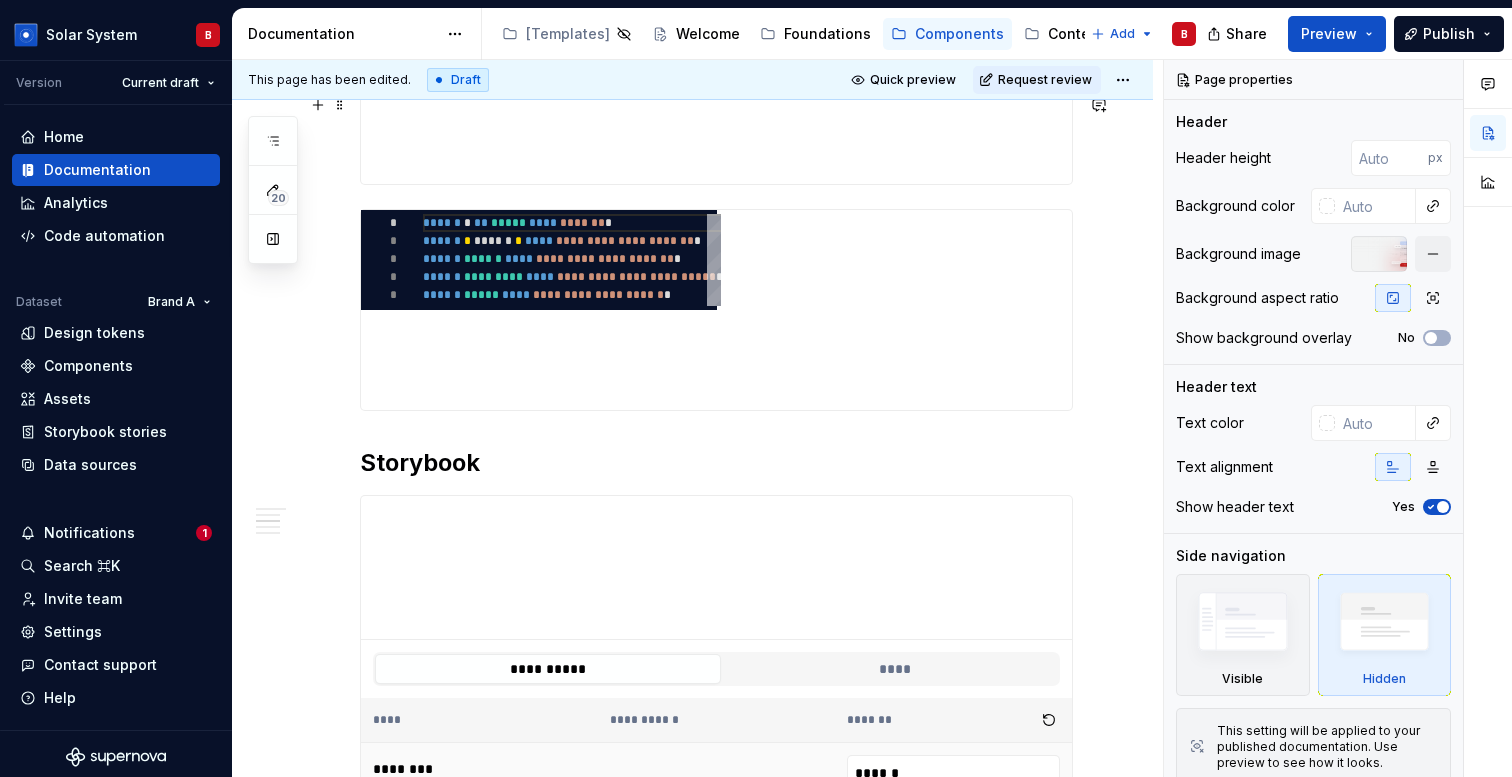 click at bounding box center (716, 773) 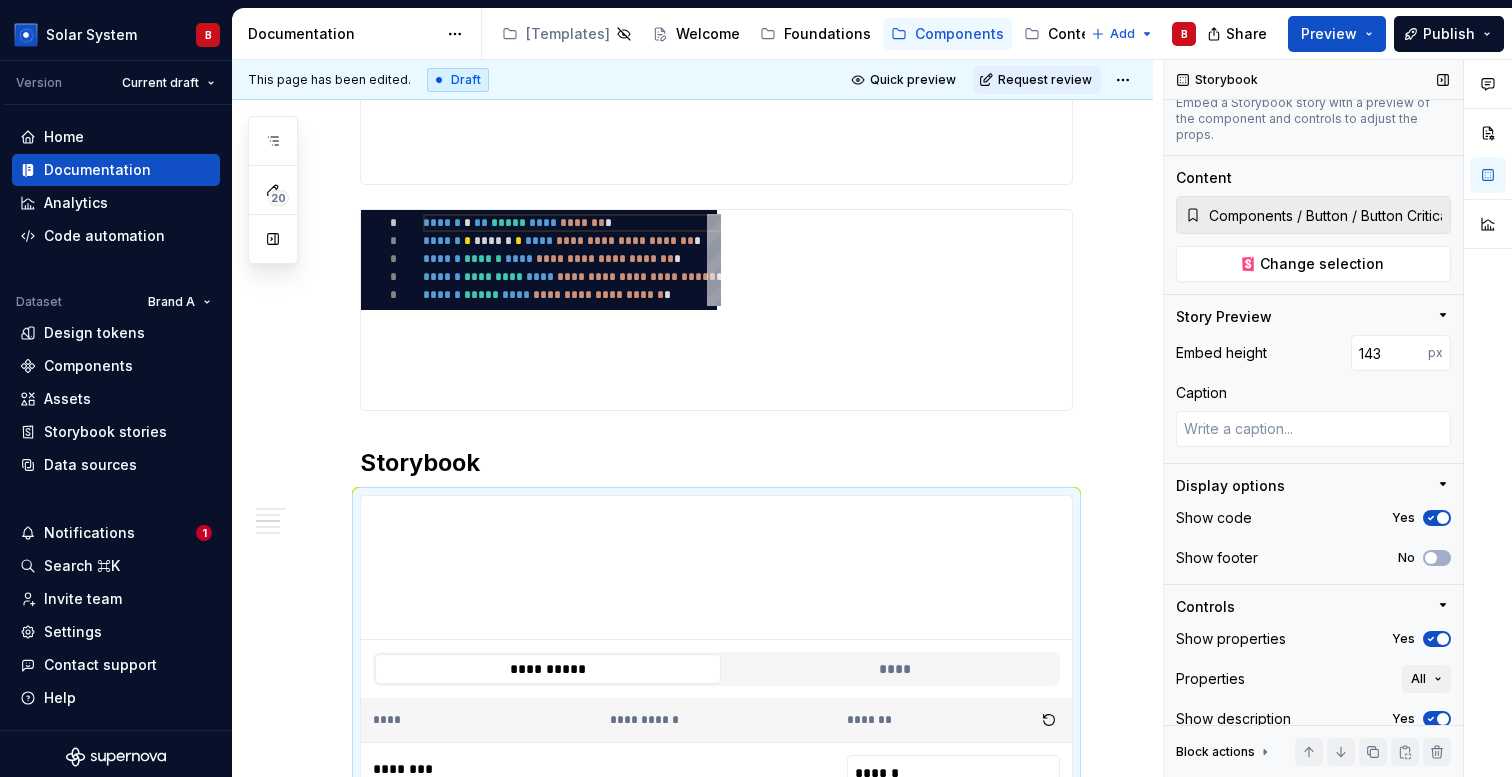 scroll, scrollTop: 221, scrollLeft: 0, axis: vertical 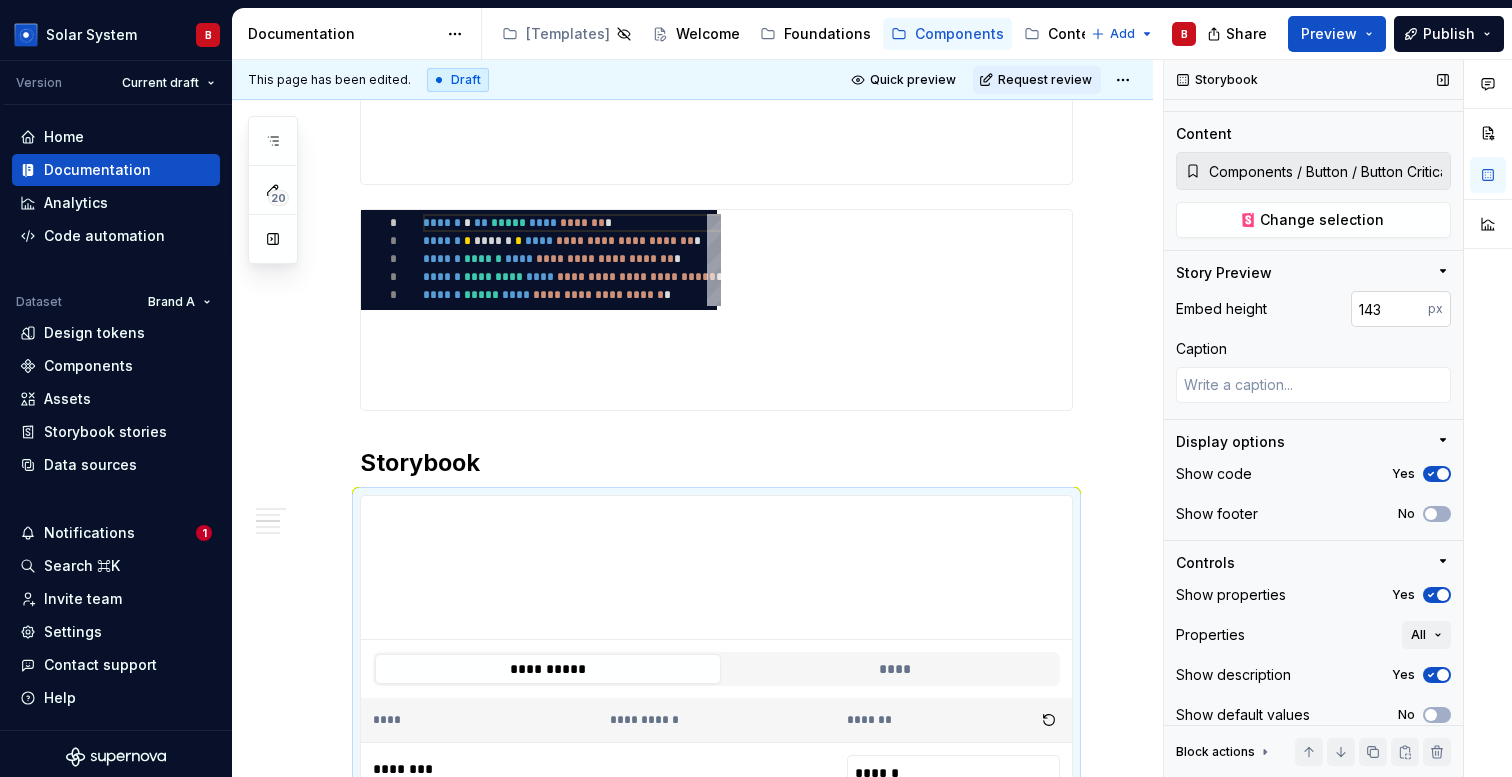 type on "*" 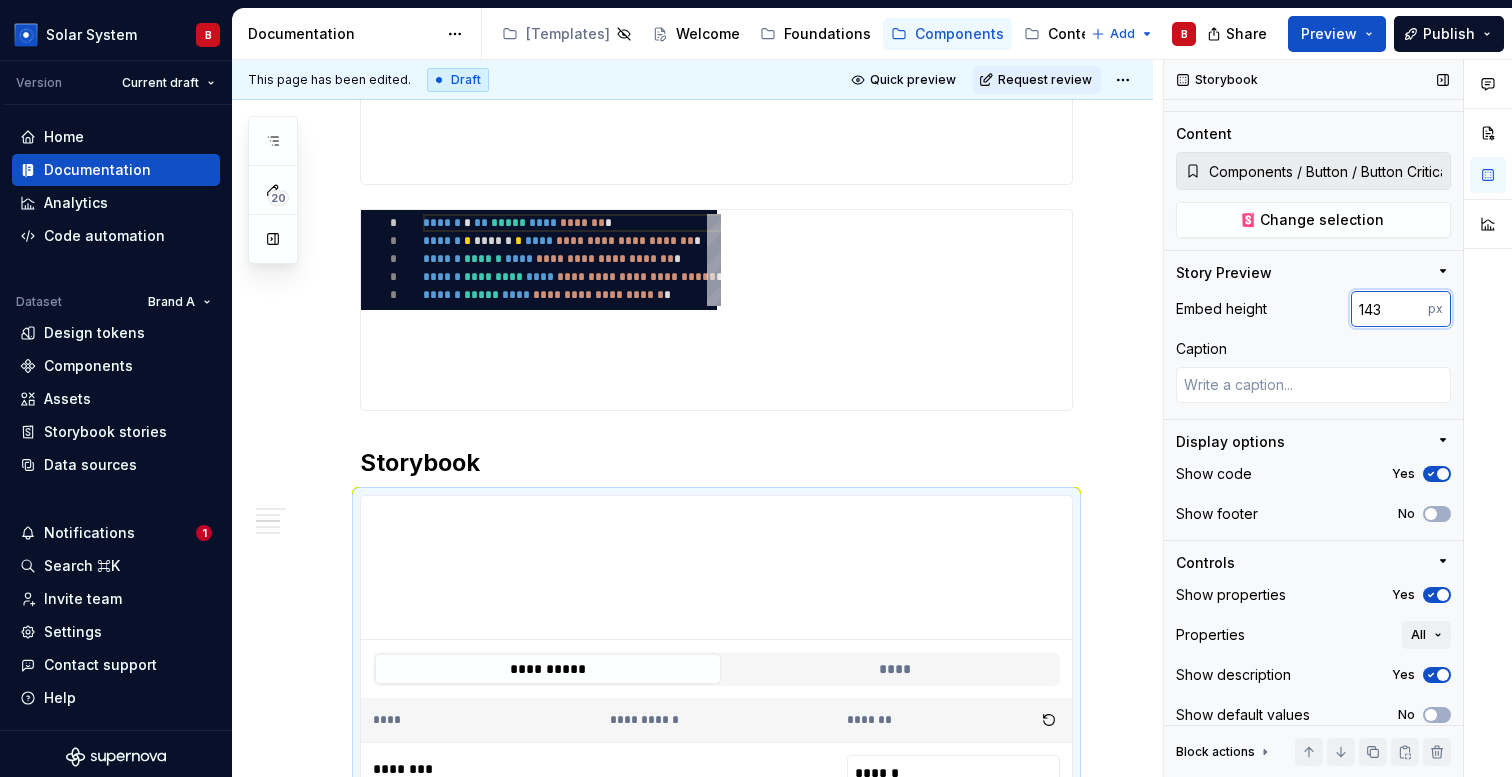 click on "143" at bounding box center [1389, 309] 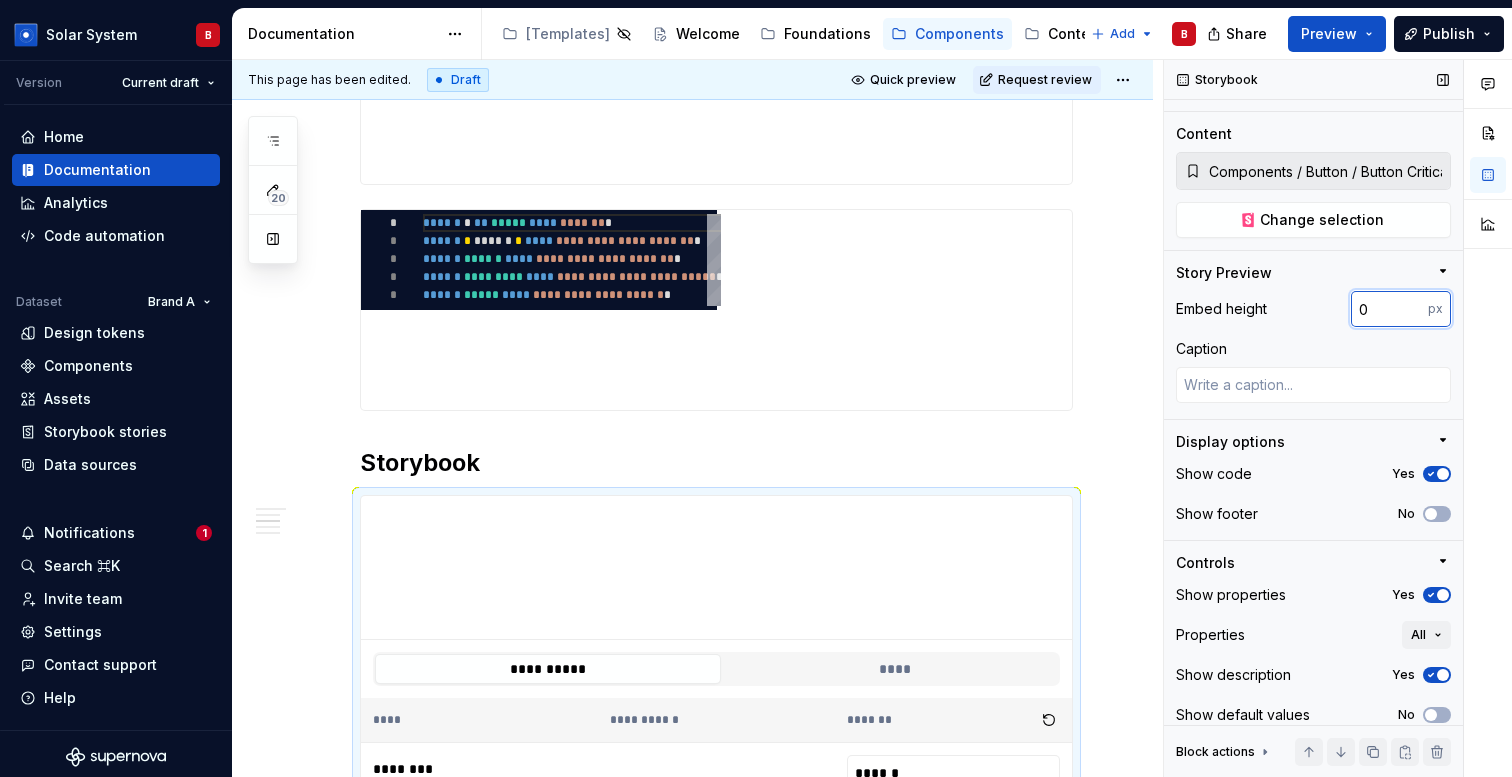 type on "*" 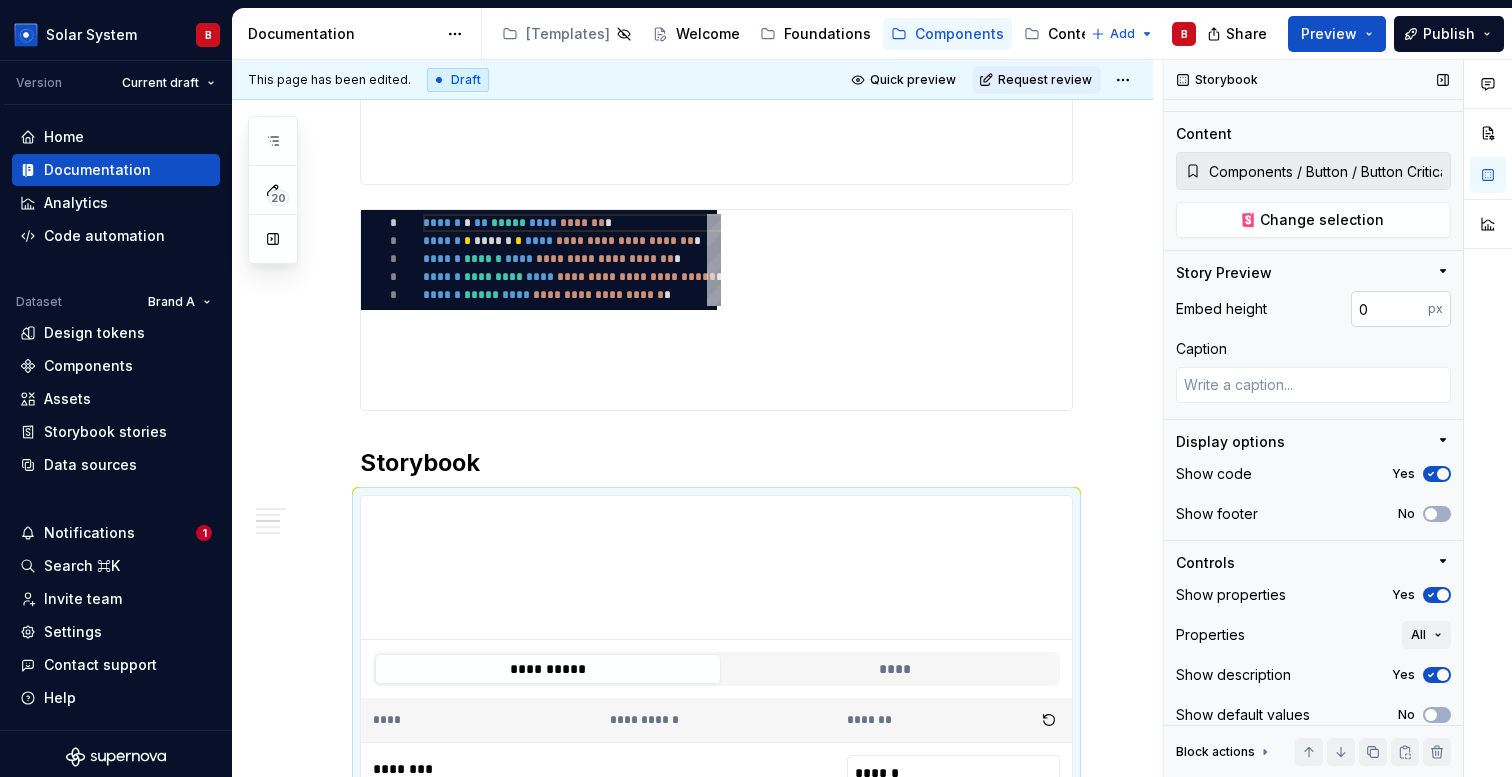type on "*" 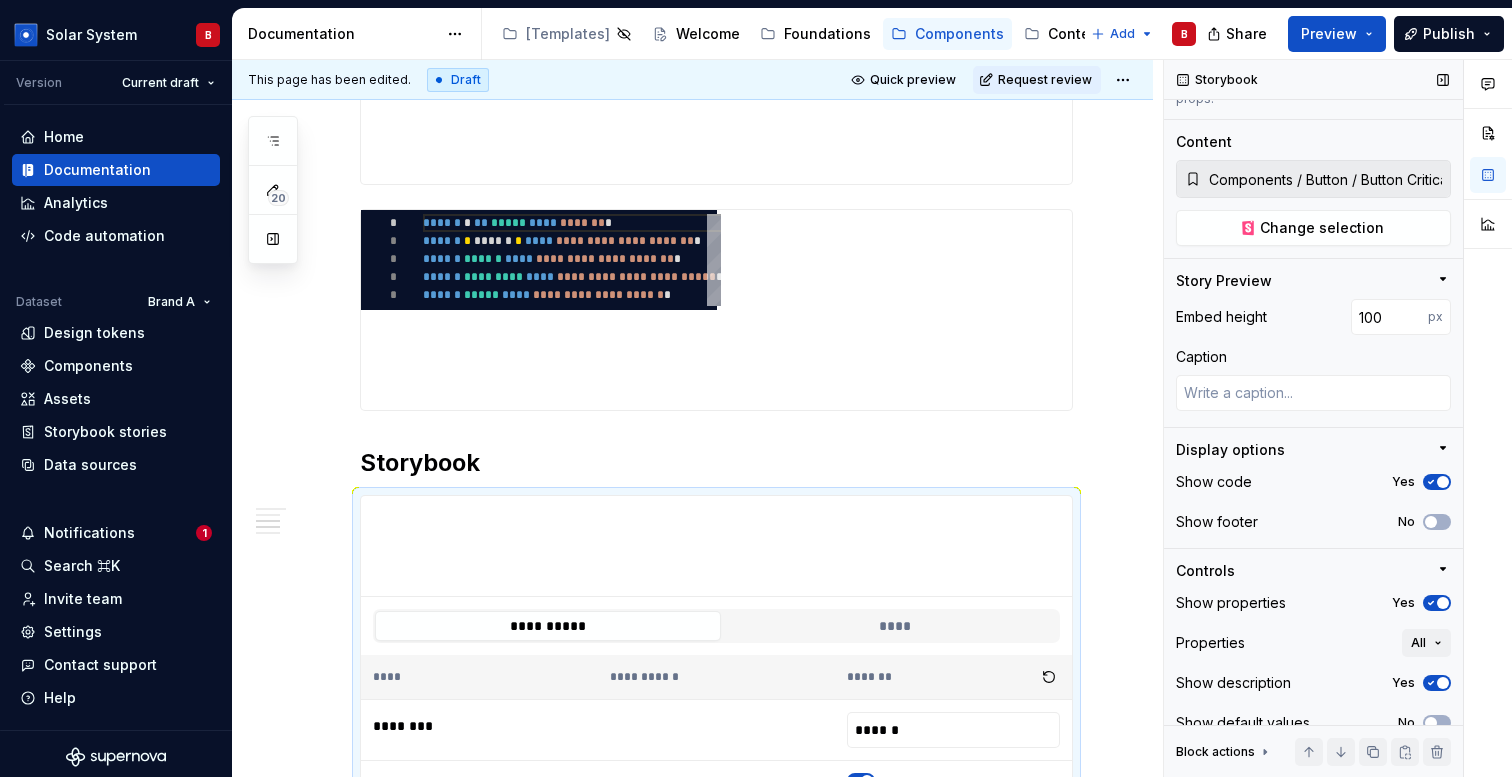 scroll, scrollTop: 221, scrollLeft: 0, axis: vertical 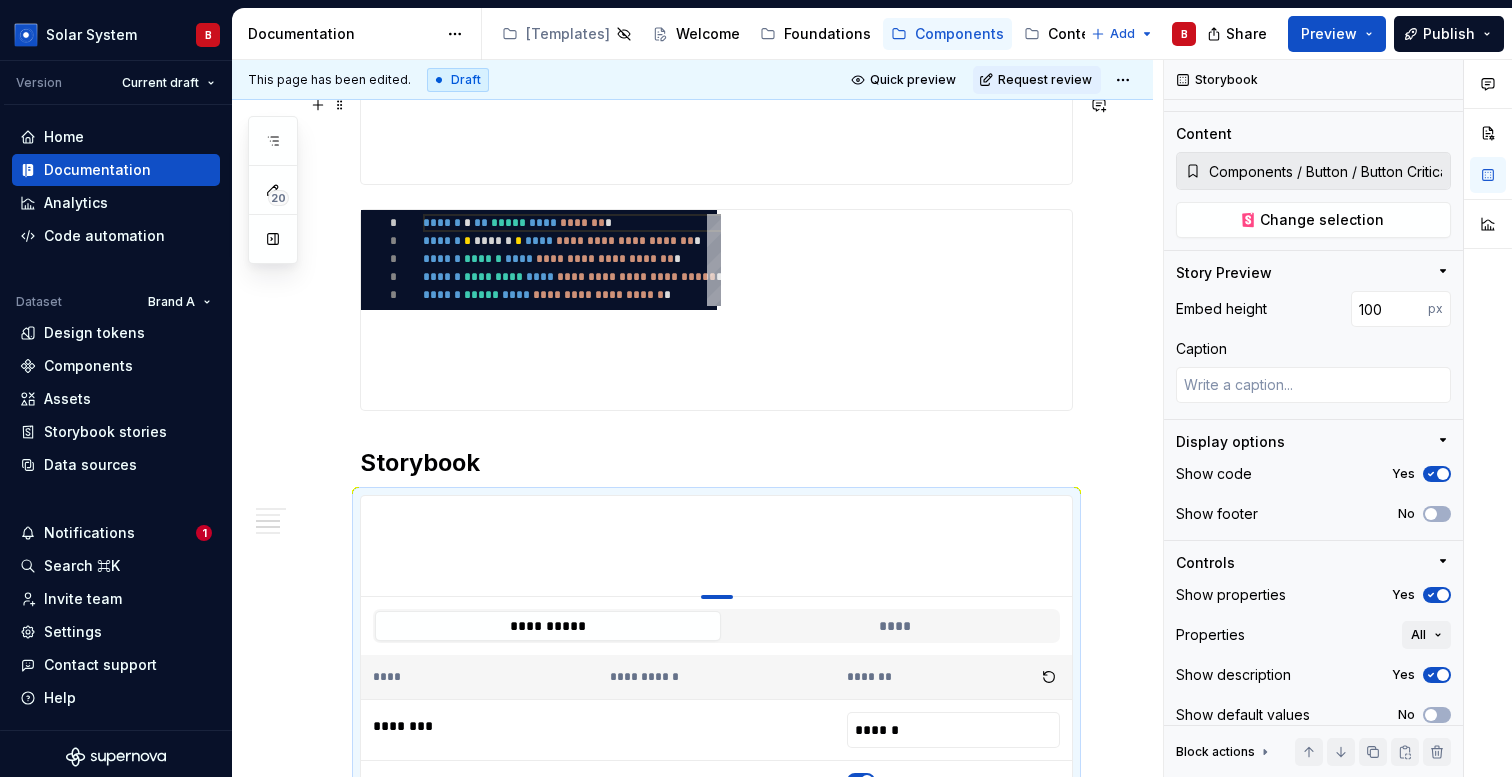 type on "*" 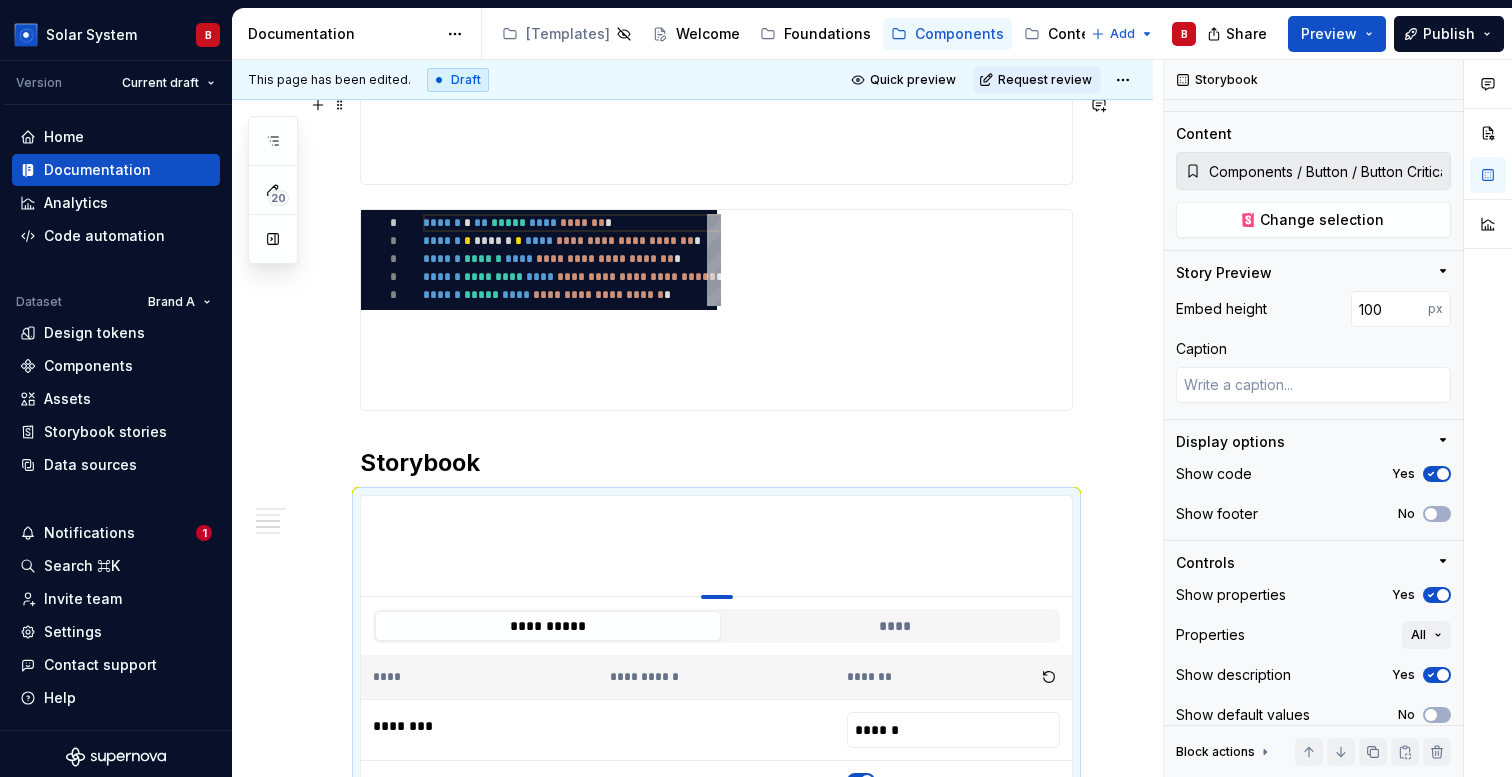 type on "148" 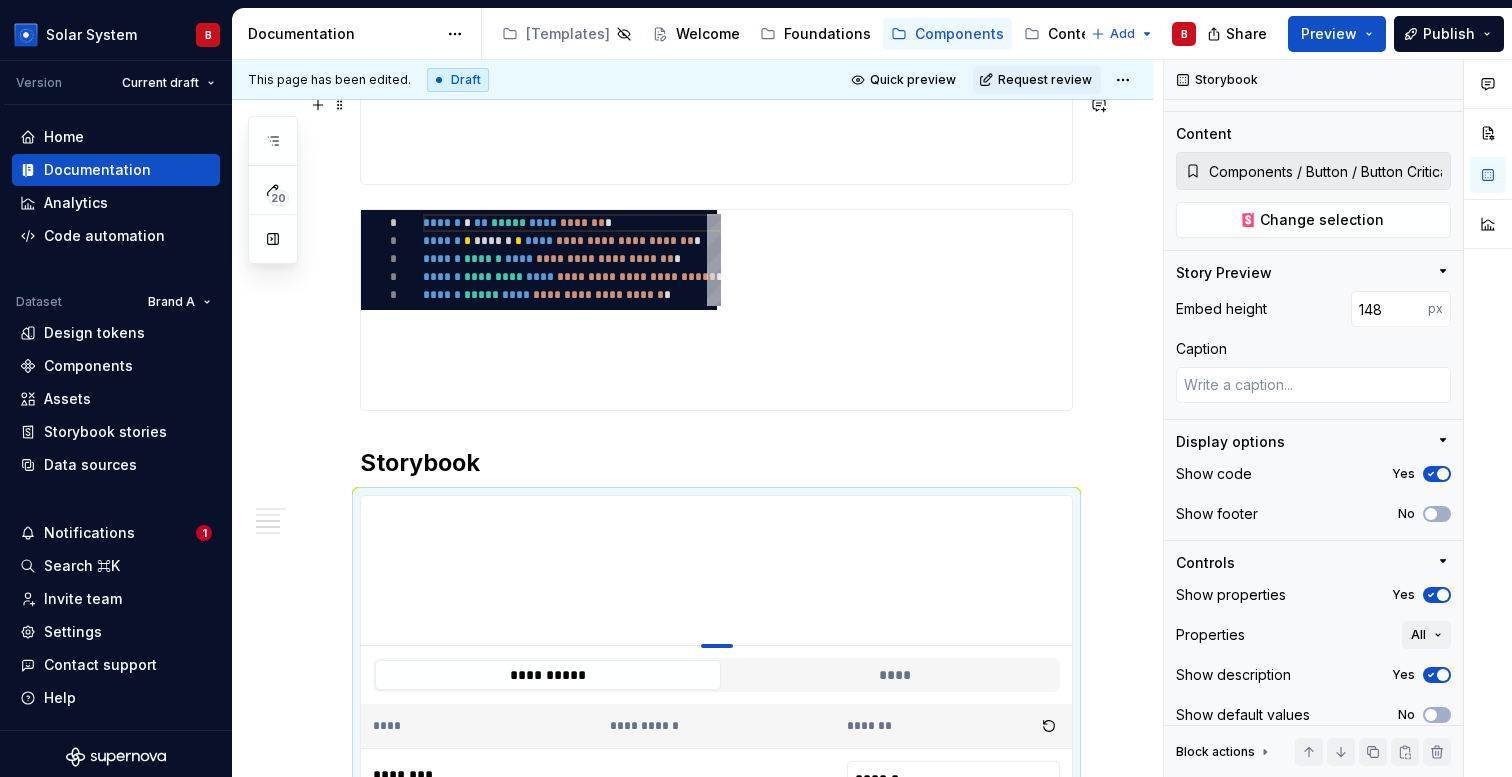 type on "*" 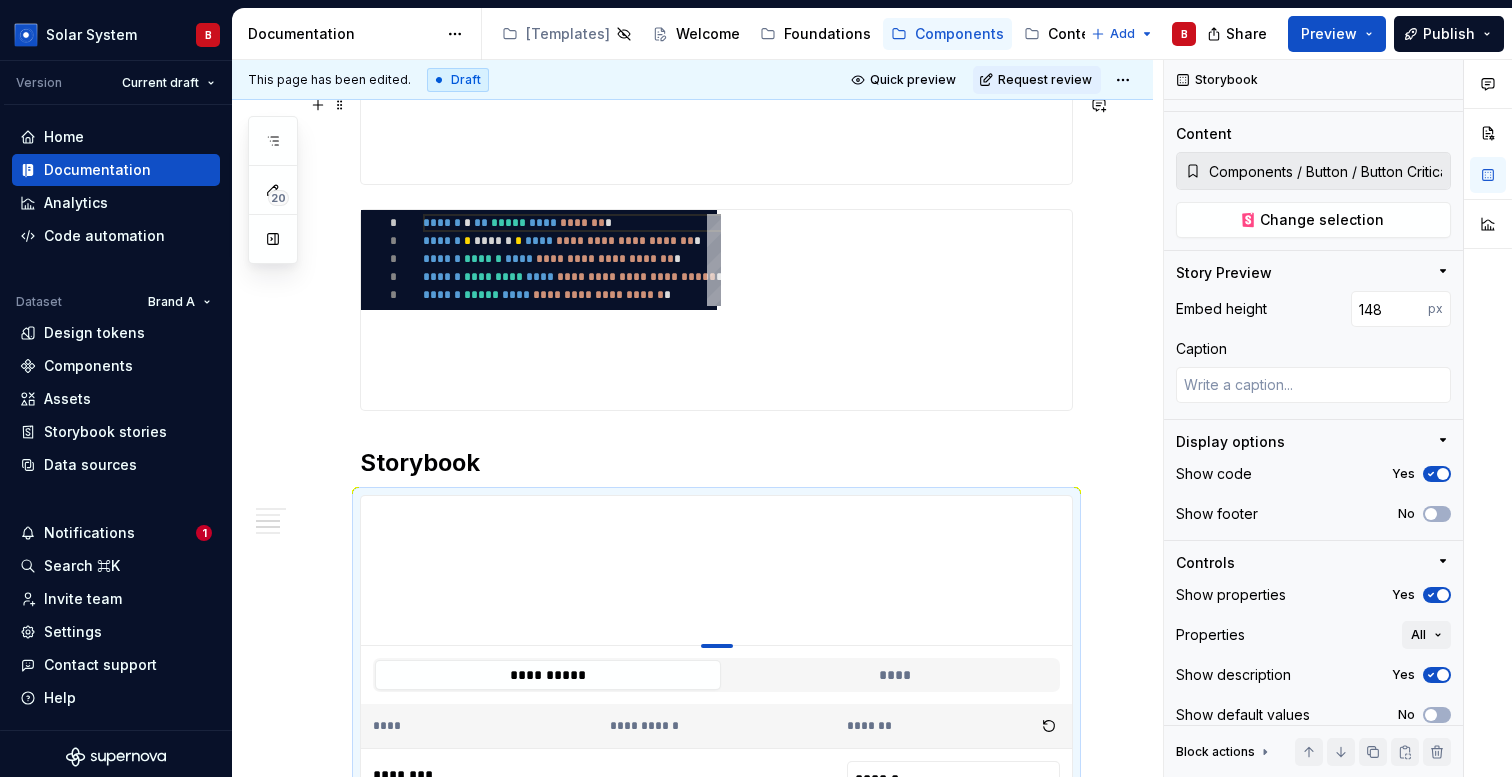 type on "149" 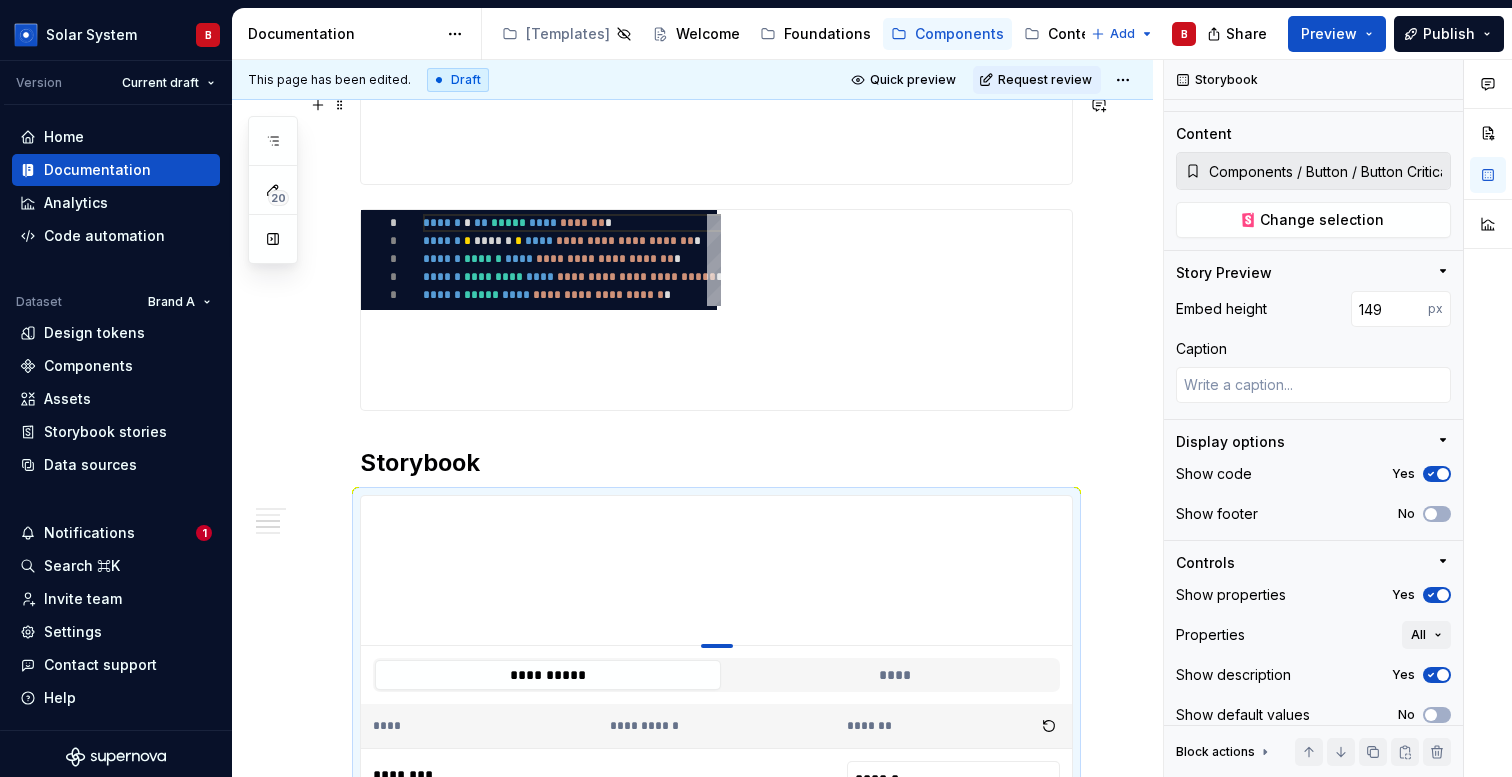 type on "*" 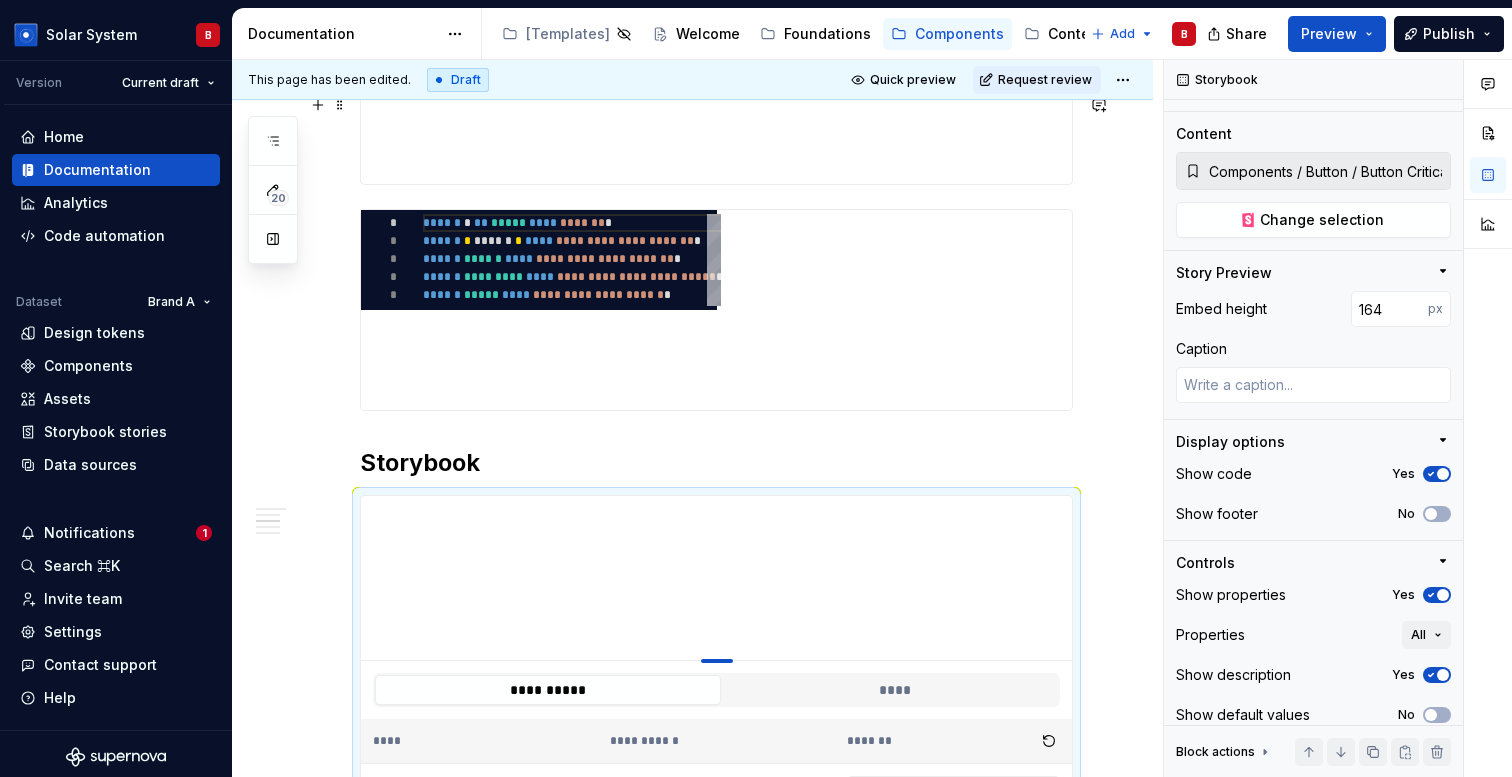 drag, startPoint x: 719, startPoint y: 195, endPoint x: 720, endPoint y: 260, distance: 65.00769 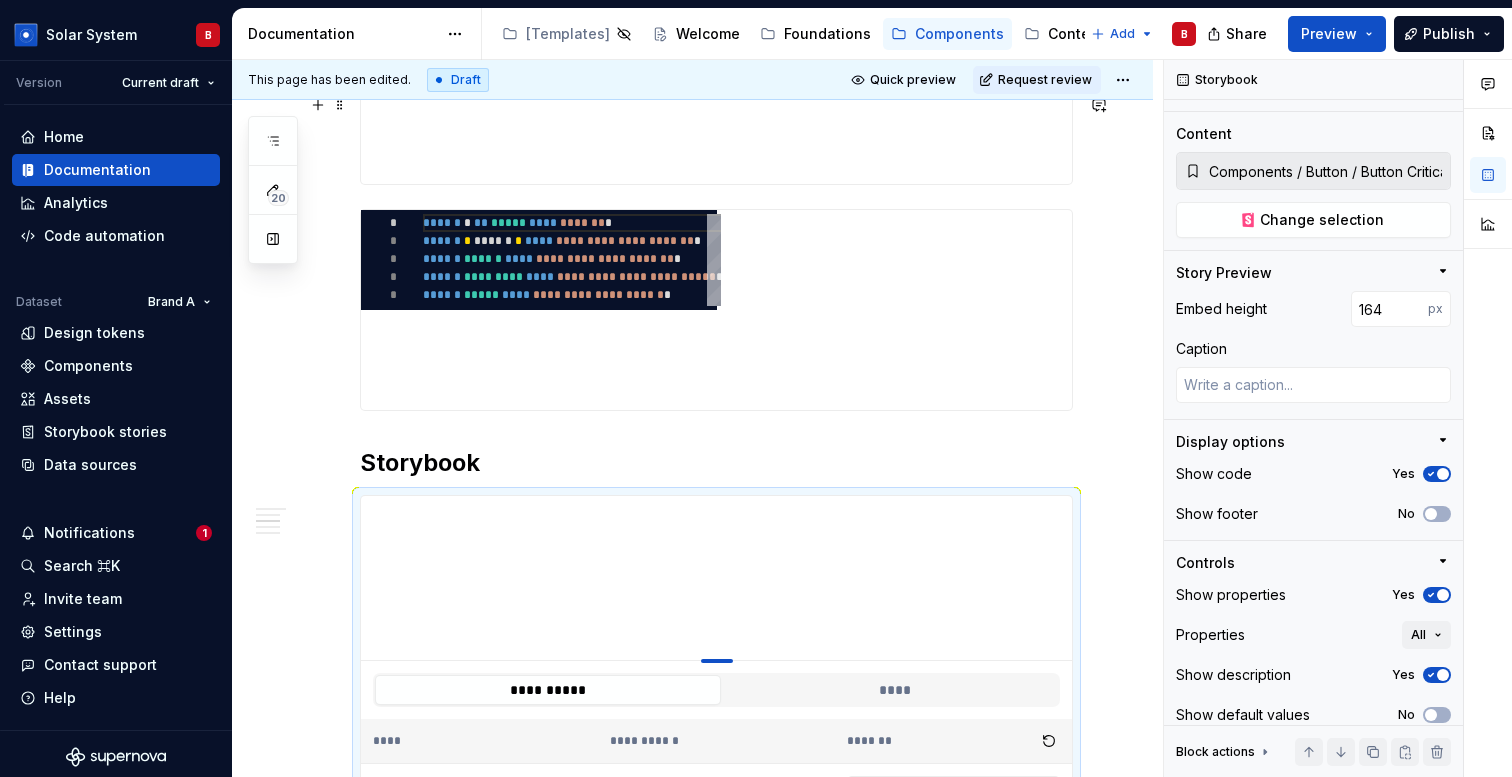 click at bounding box center [717, 661] 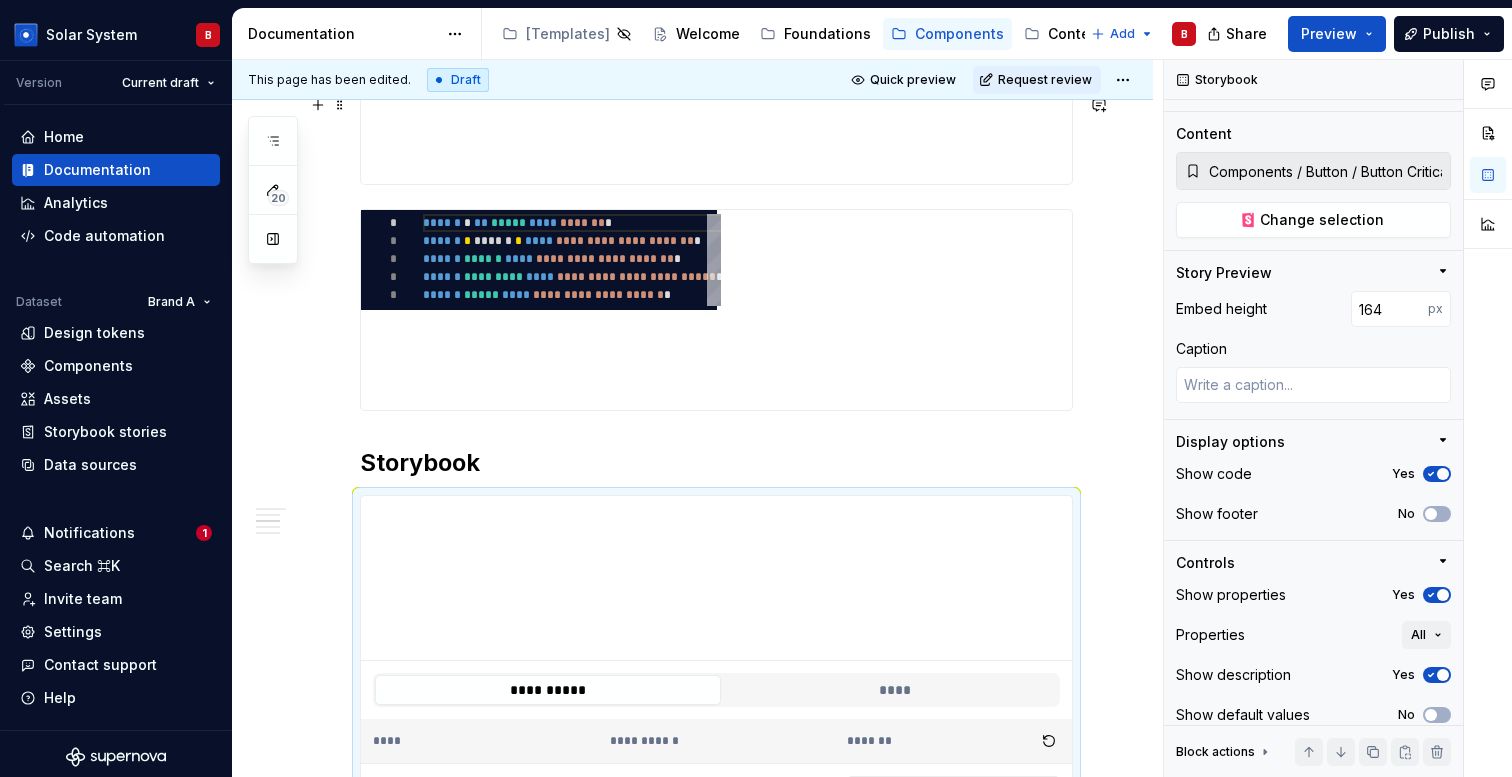 click at bounding box center [867, 845] 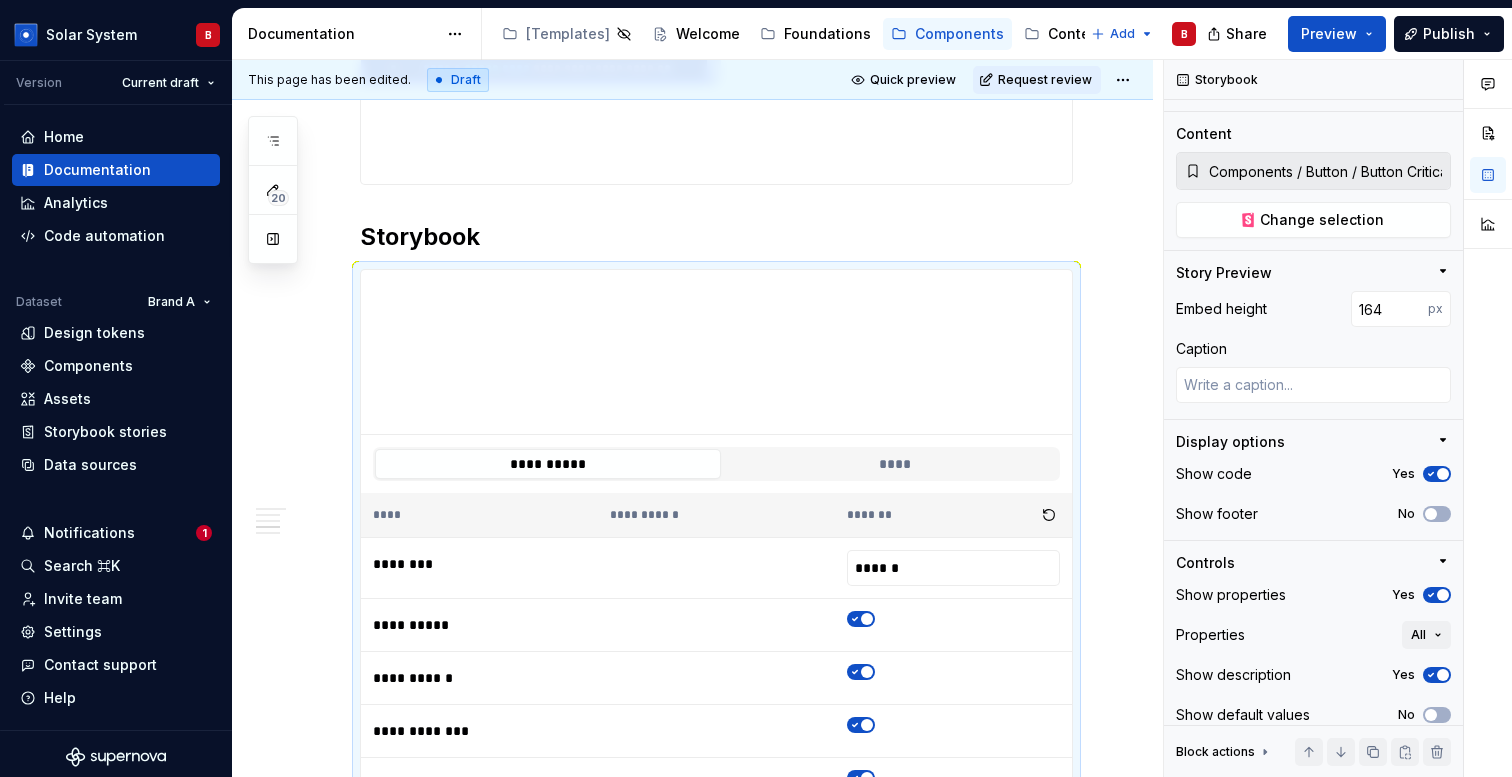 scroll, scrollTop: 1334, scrollLeft: 0, axis: vertical 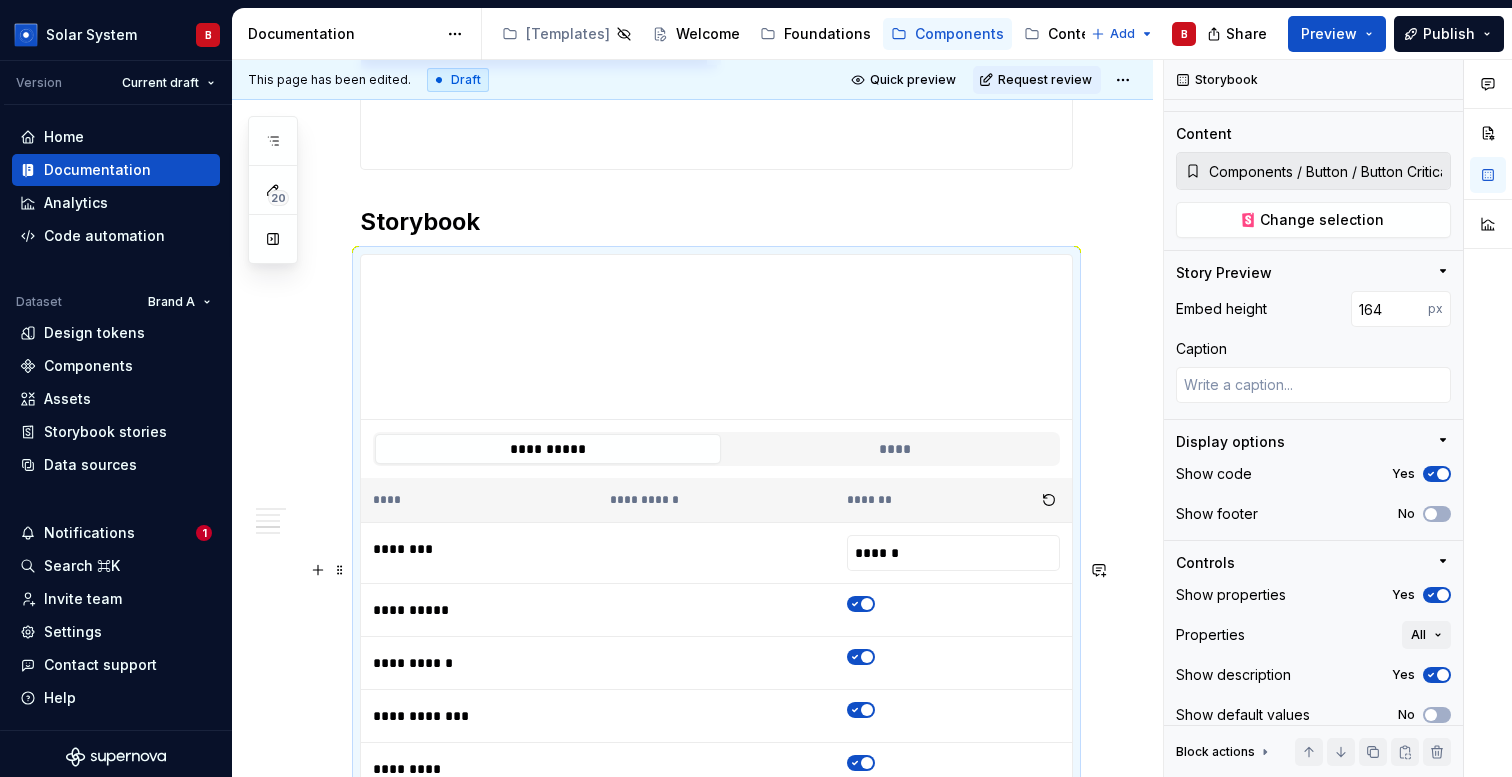 click on "Markdown" at bounding box center (716, 970) 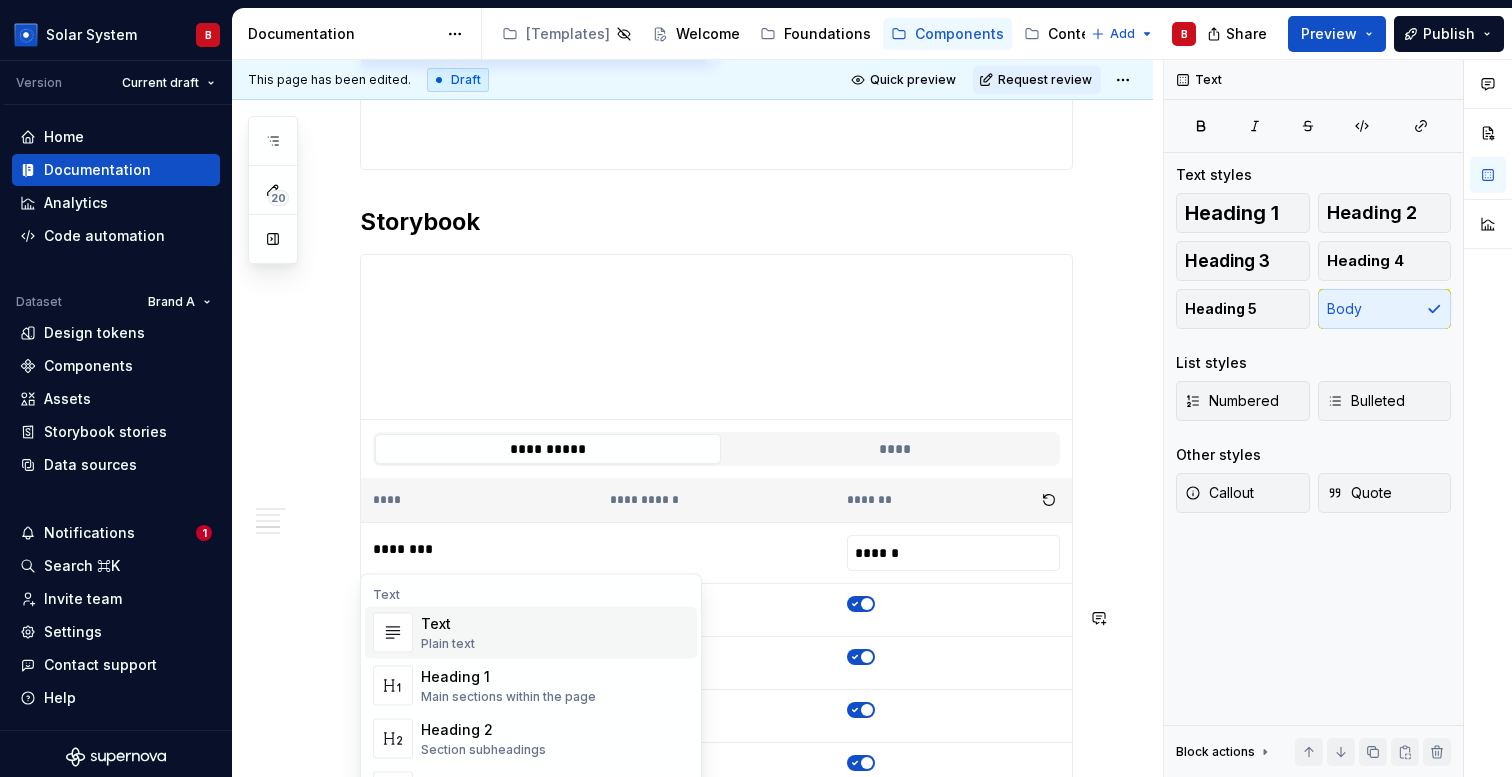 type 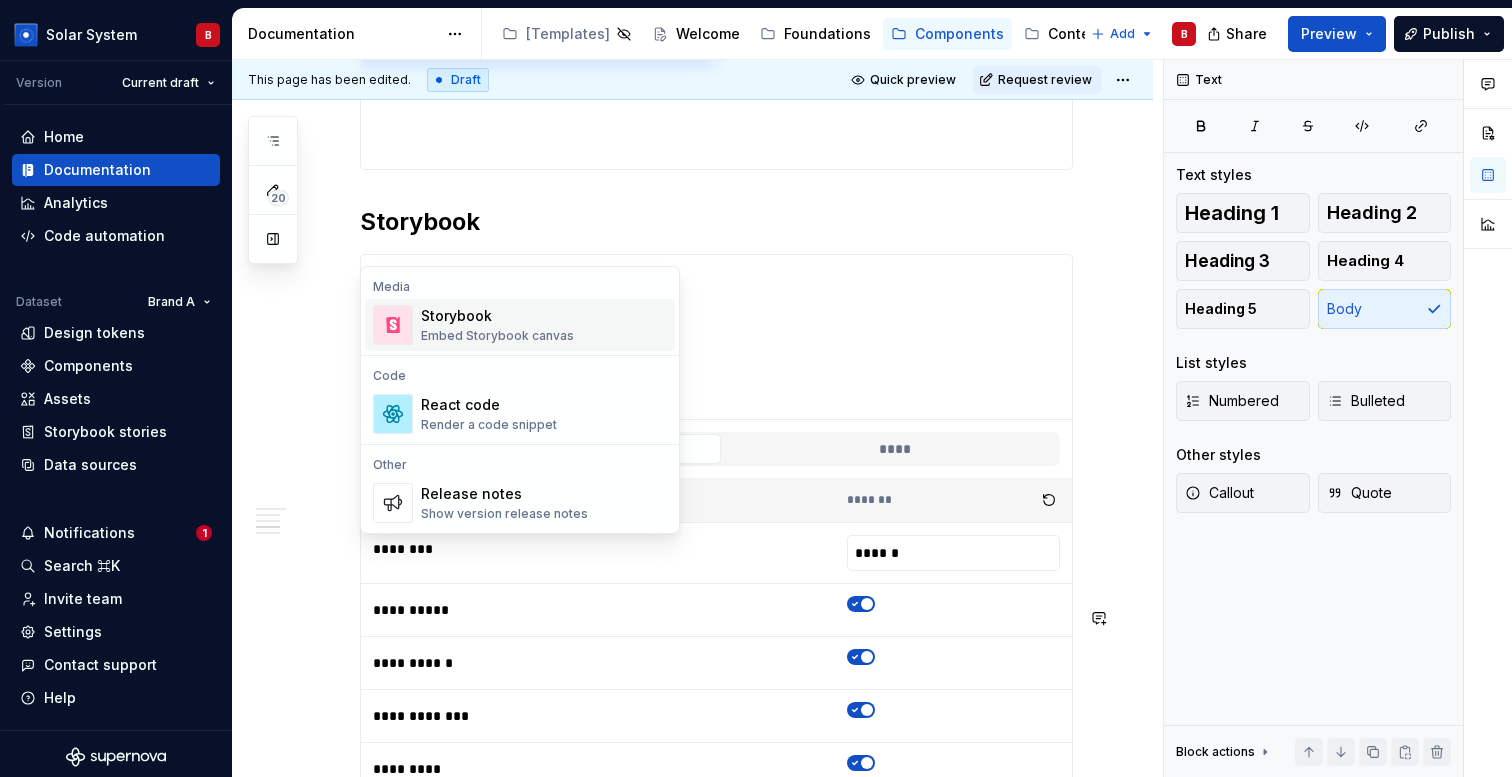 click on "Storybook Embed Storybook canvas" at bounding box center [497, 325] 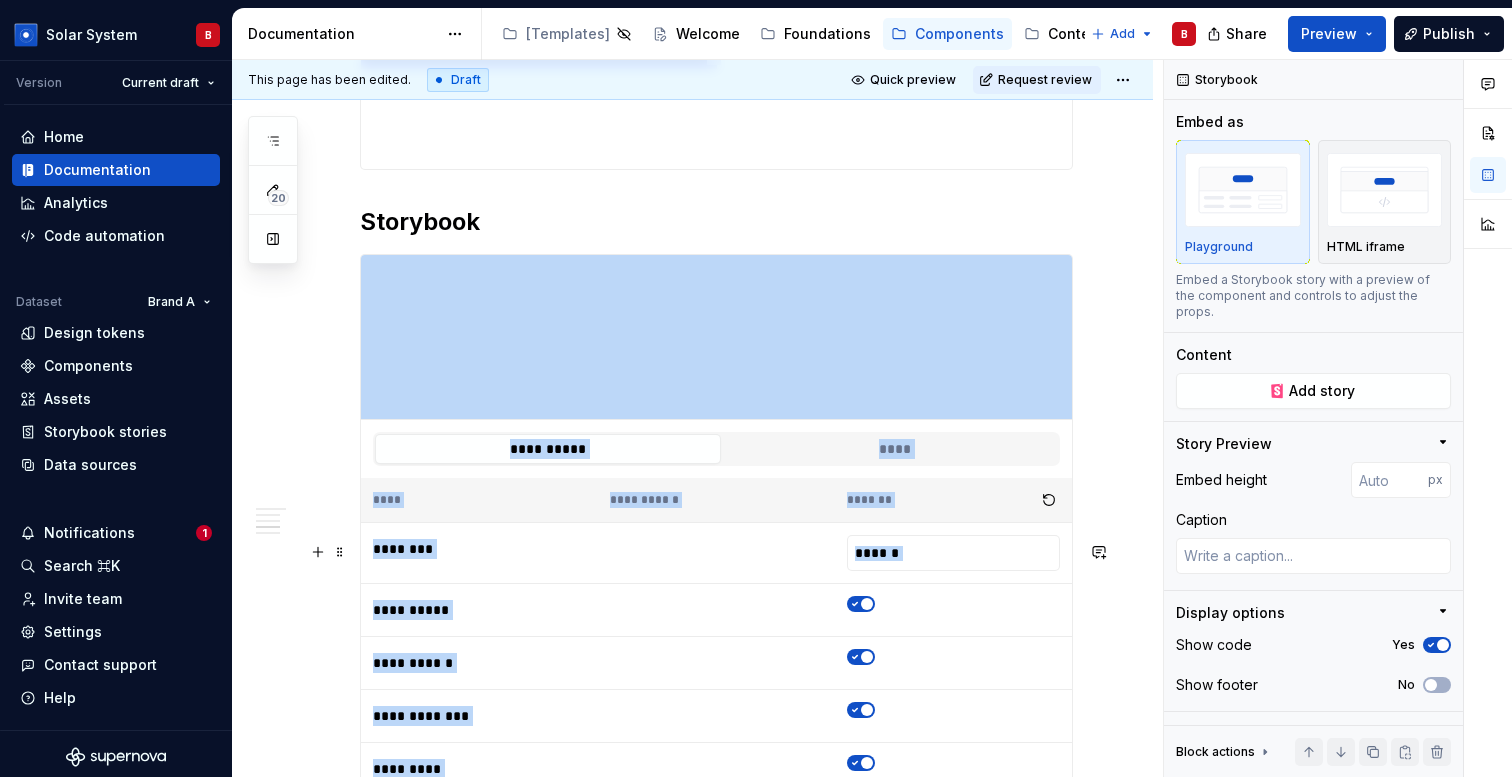 click on "*********" at bounding box center [442, 1049] 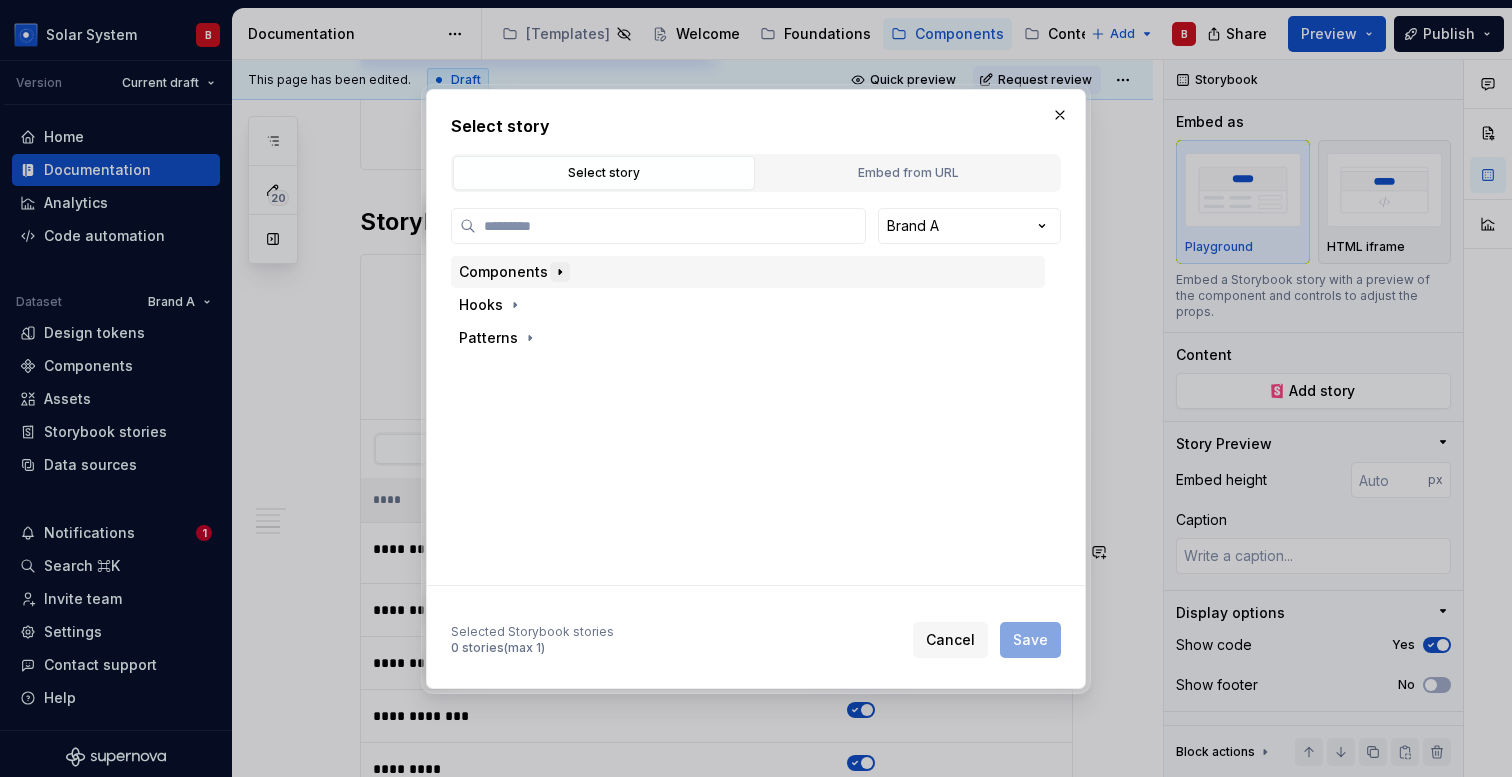 click 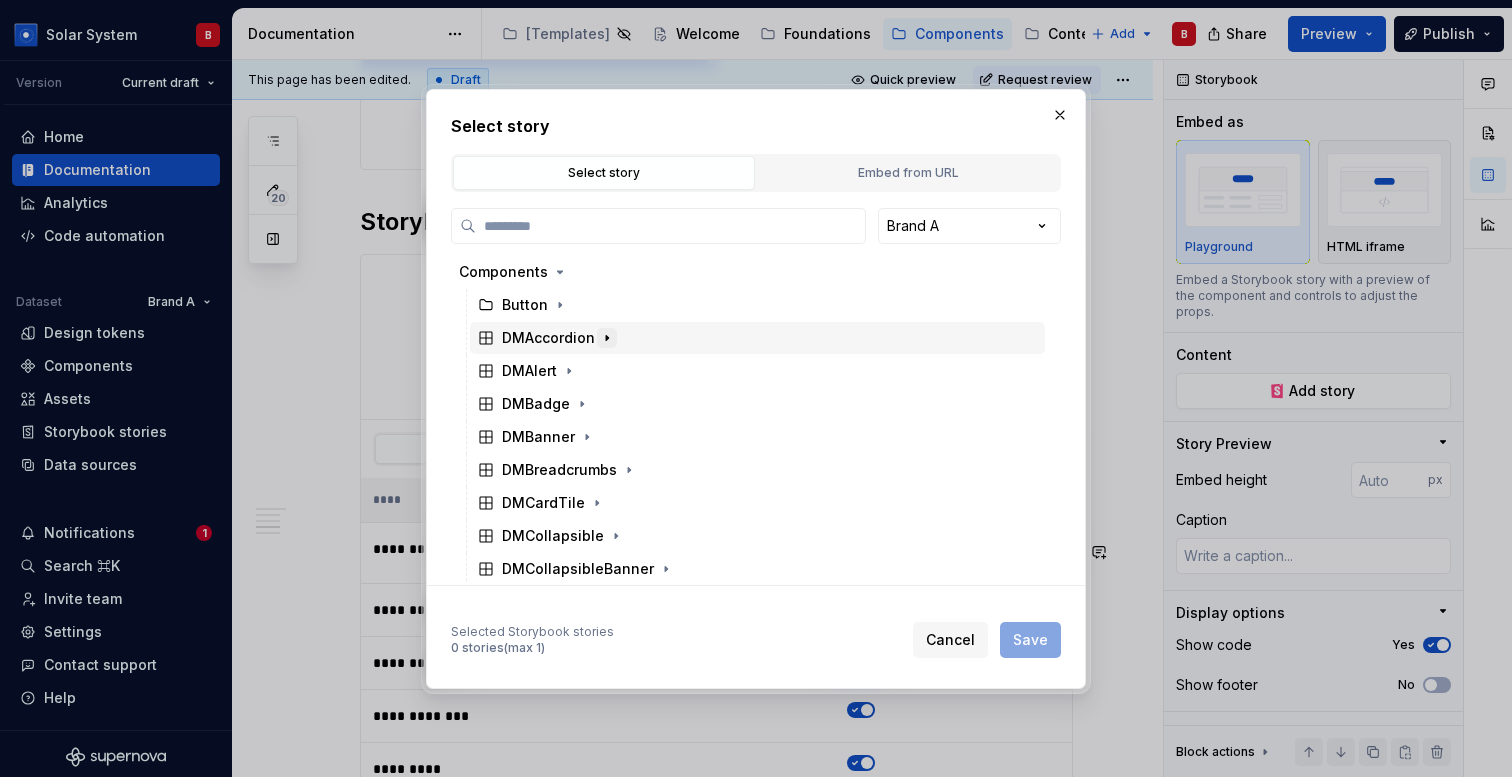 click 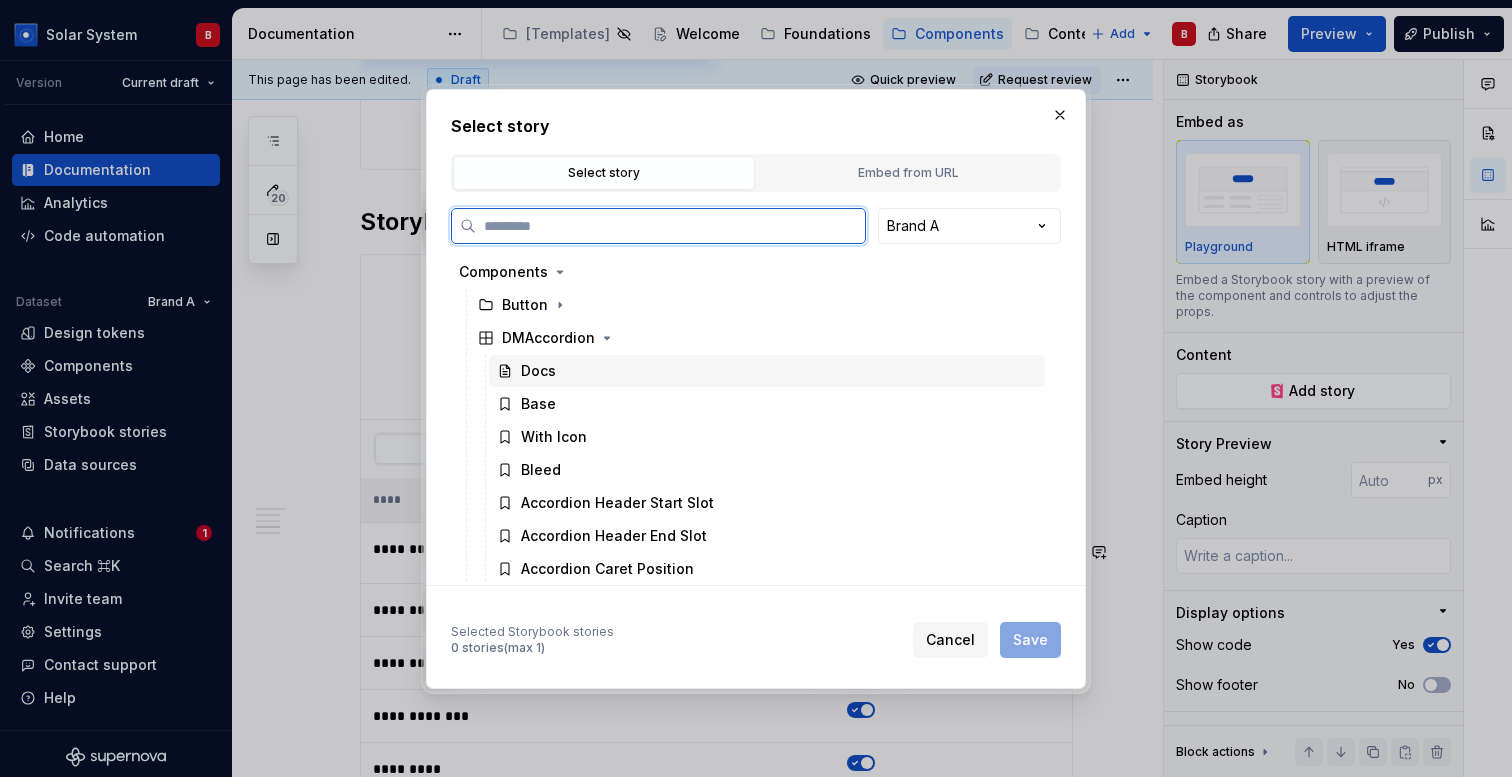 click on "Docs" at bounding box center [767, 371] 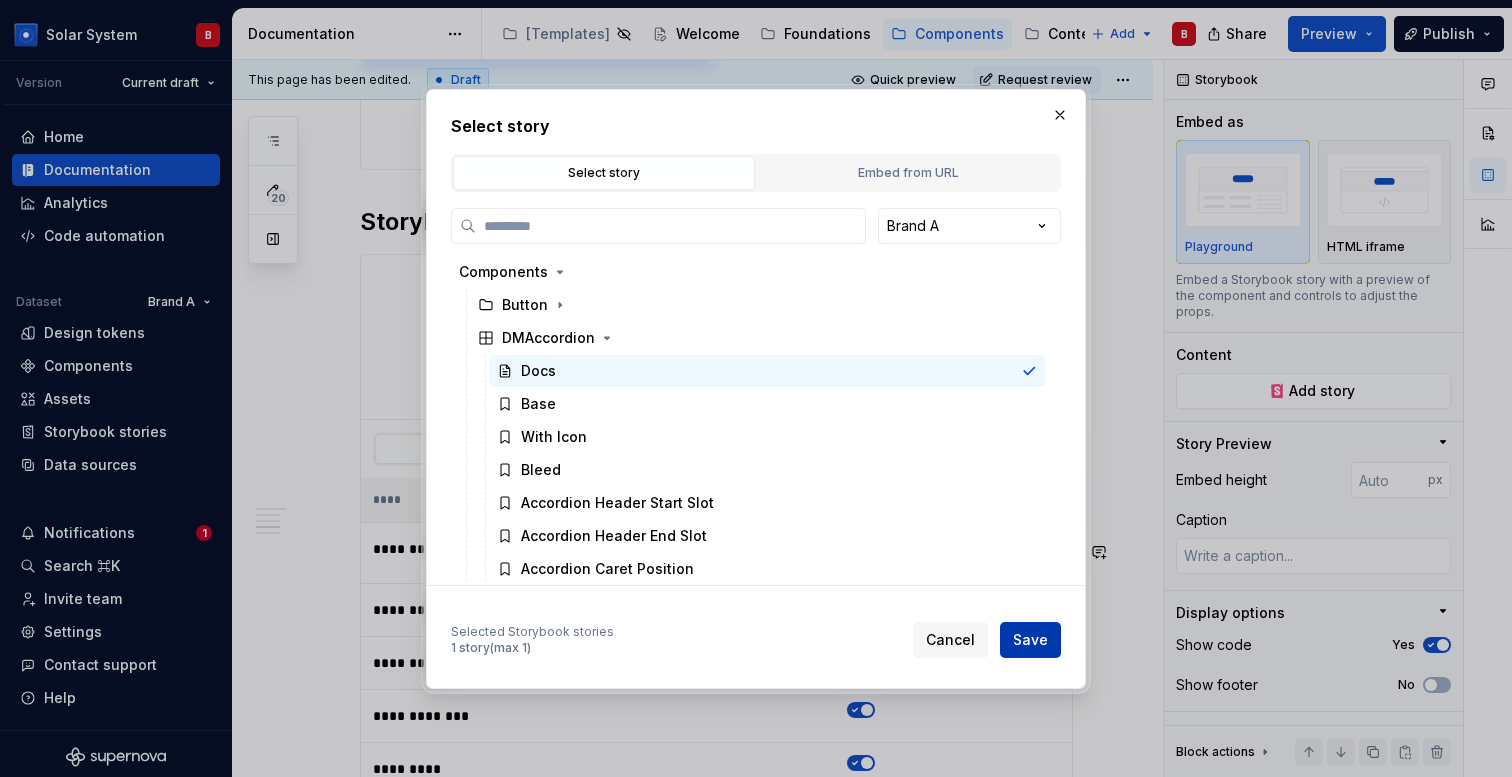 click on "Save" at bounding box center [1030, 640] 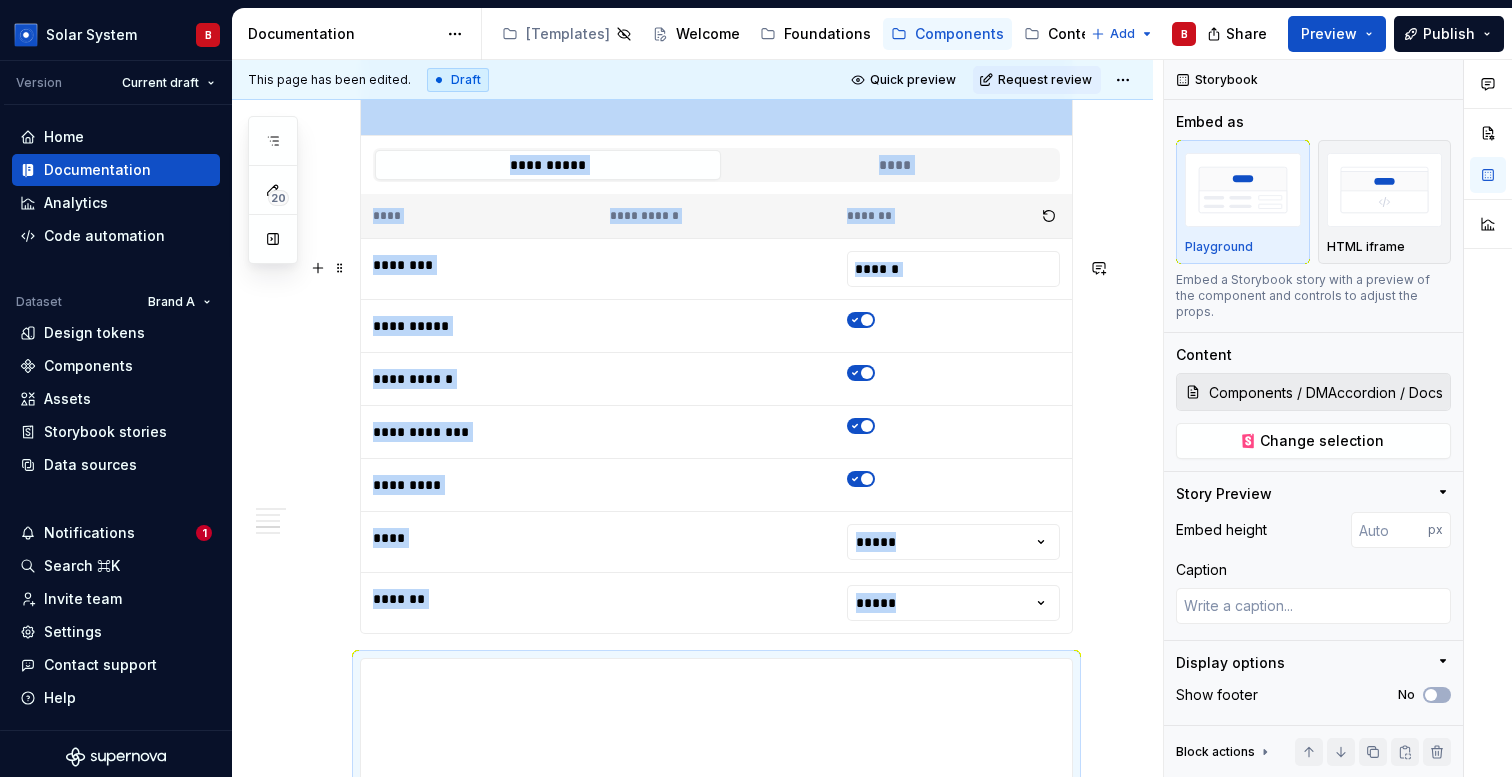 scroll, scrollTop: 1608, scrollLeft: 0, axis: vertical 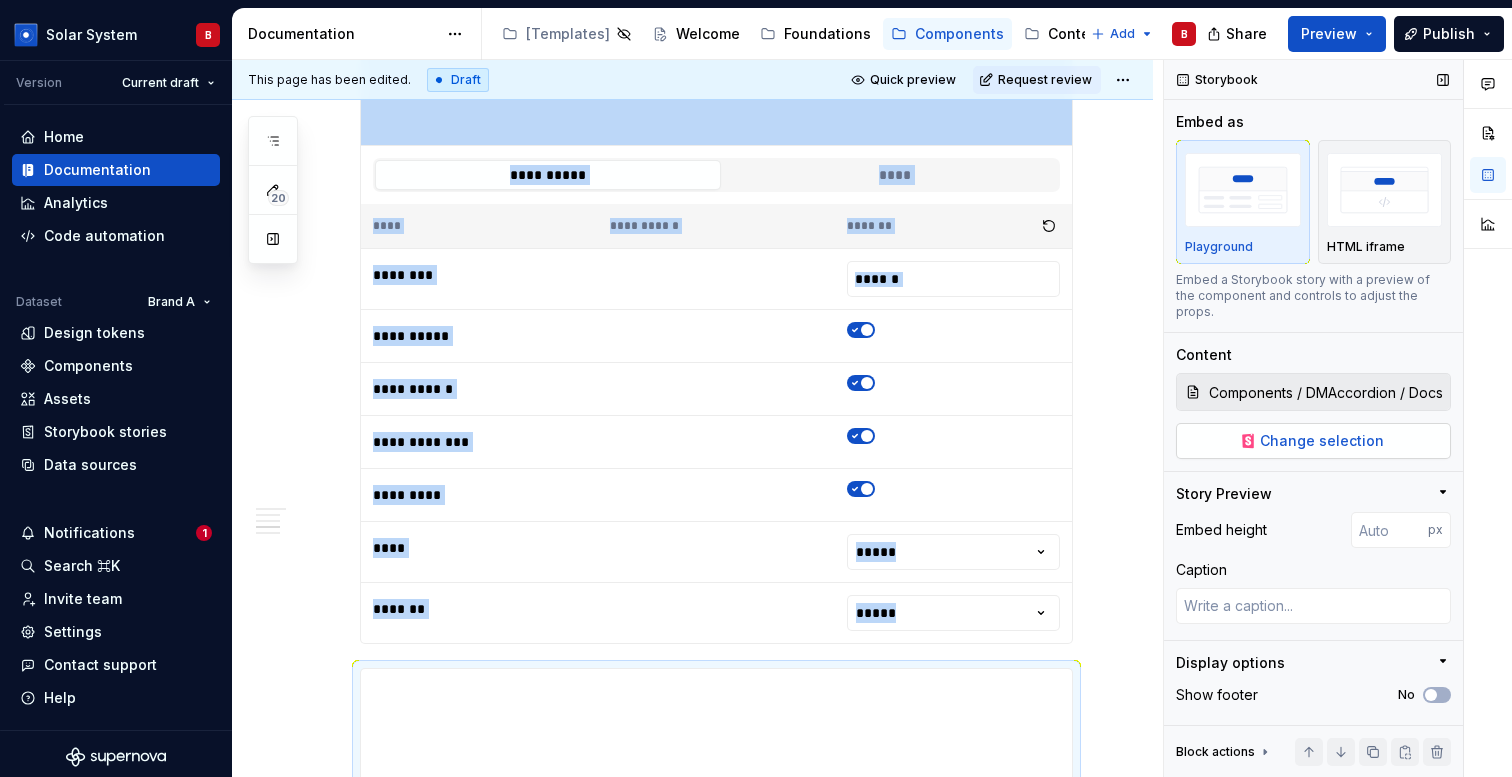 click on "Change selection" at bounding box center (1313, 441) 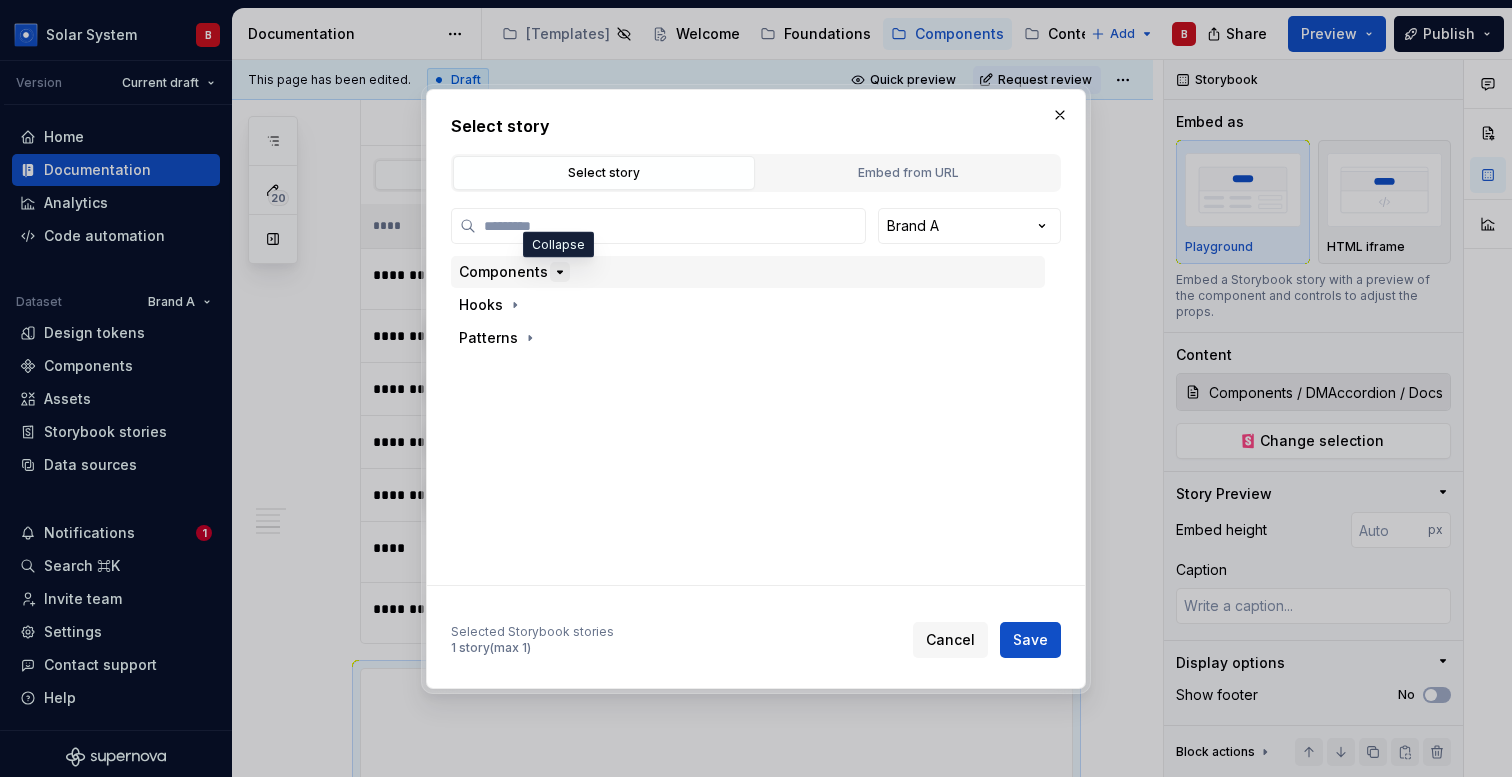 click 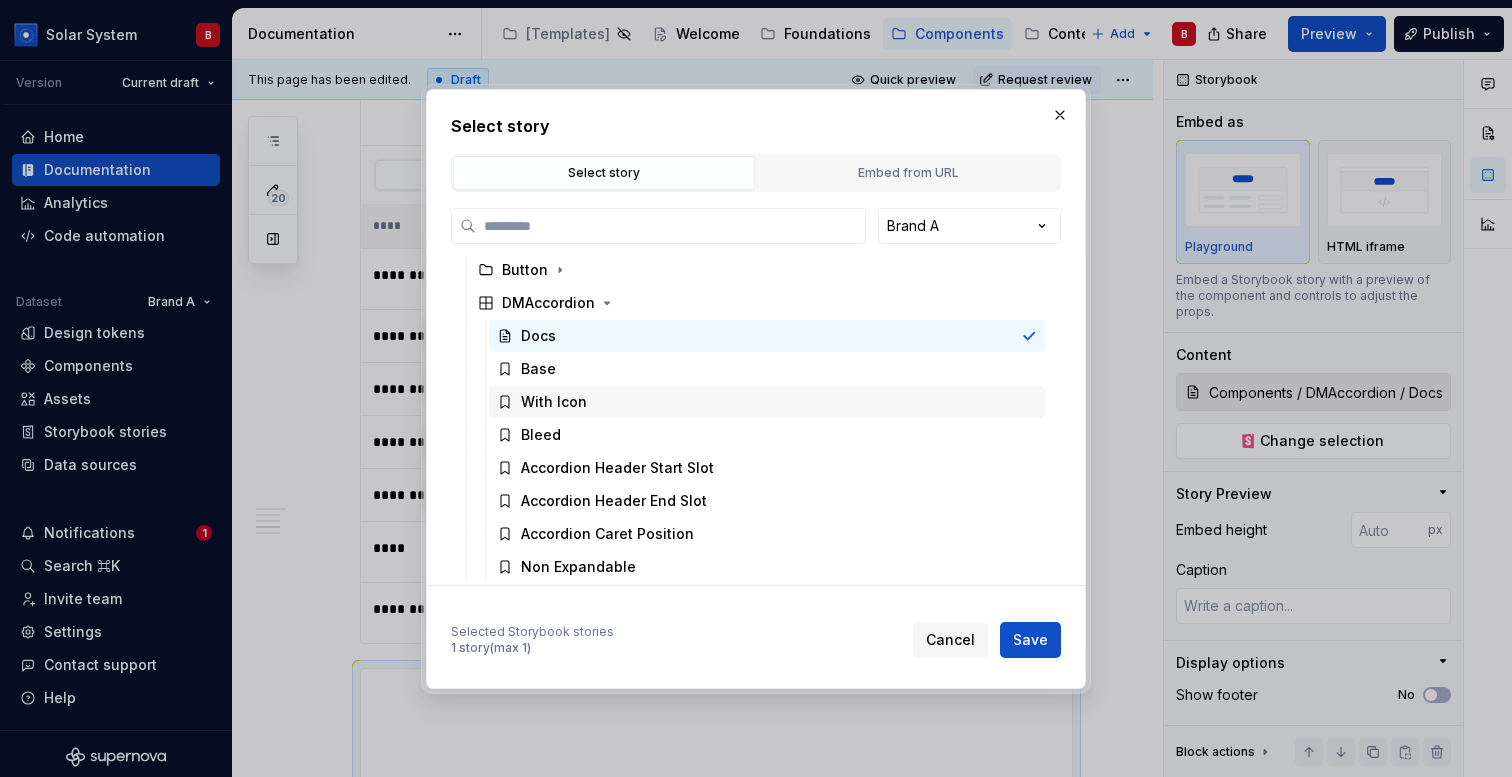scroll, scrollTop: 28, scrollLeft: 0, axis: vertical 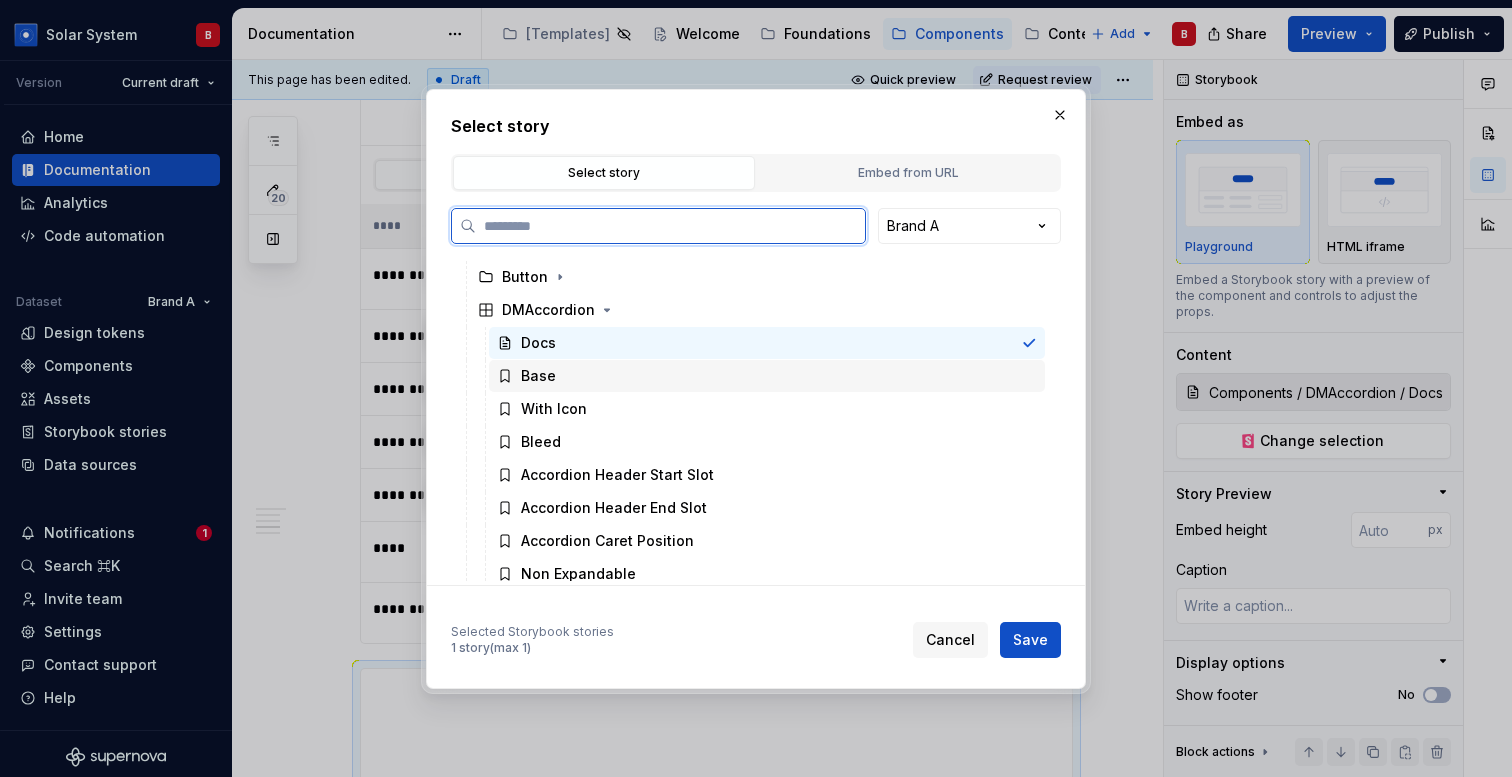 click 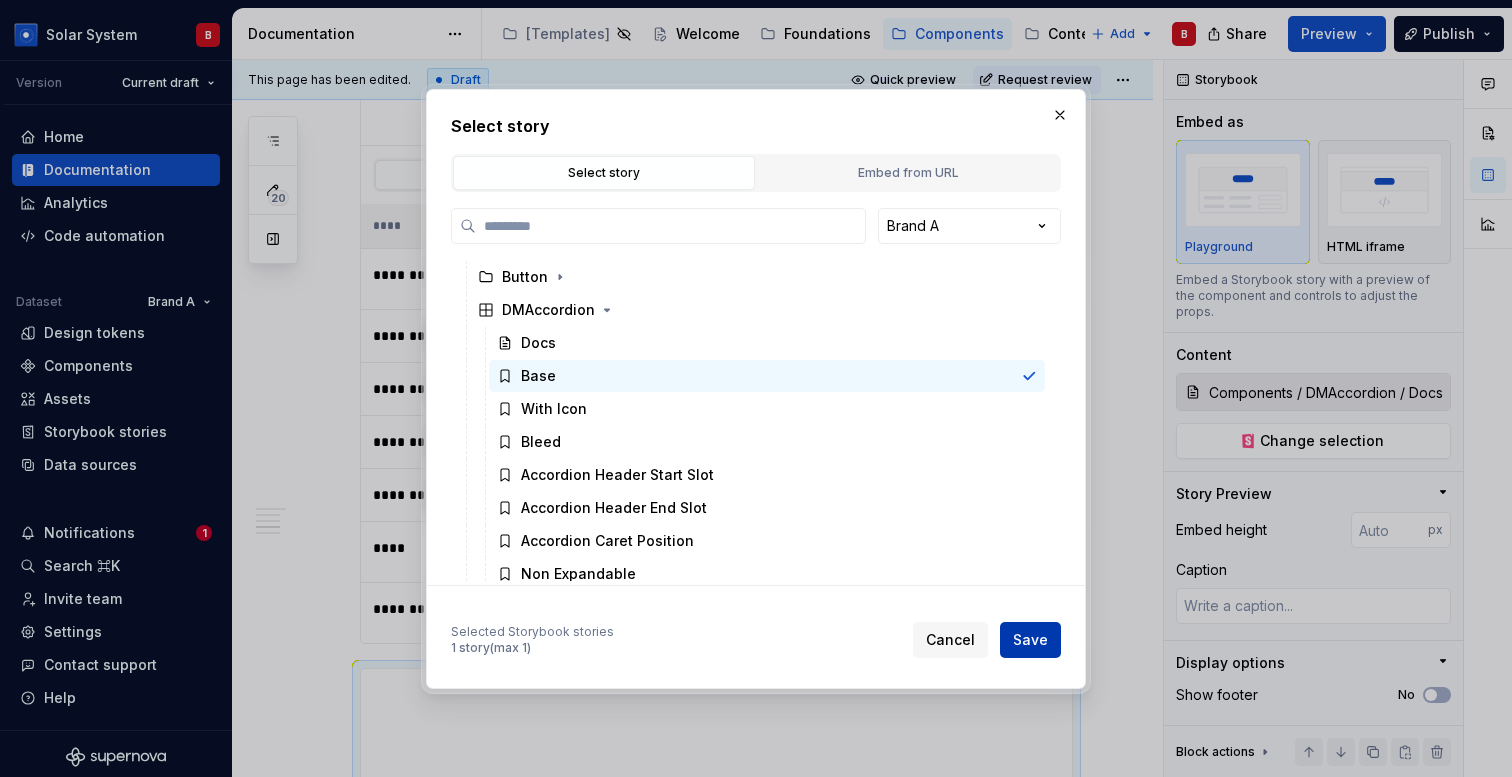 click on "Save" at bounding box center [1030, 640] 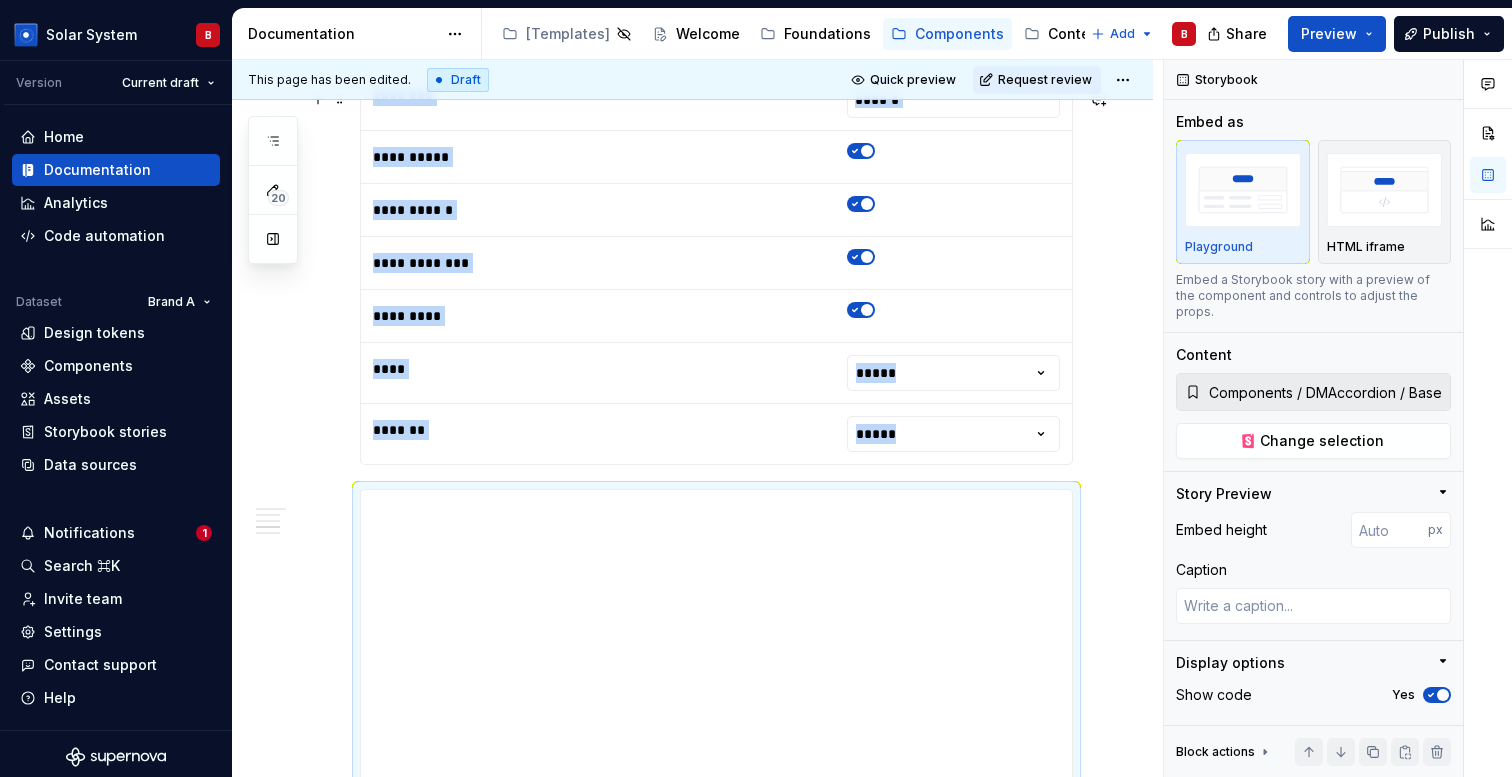 scroll, scrollTop: 1777, scrollLeft: 0, axis: vertical 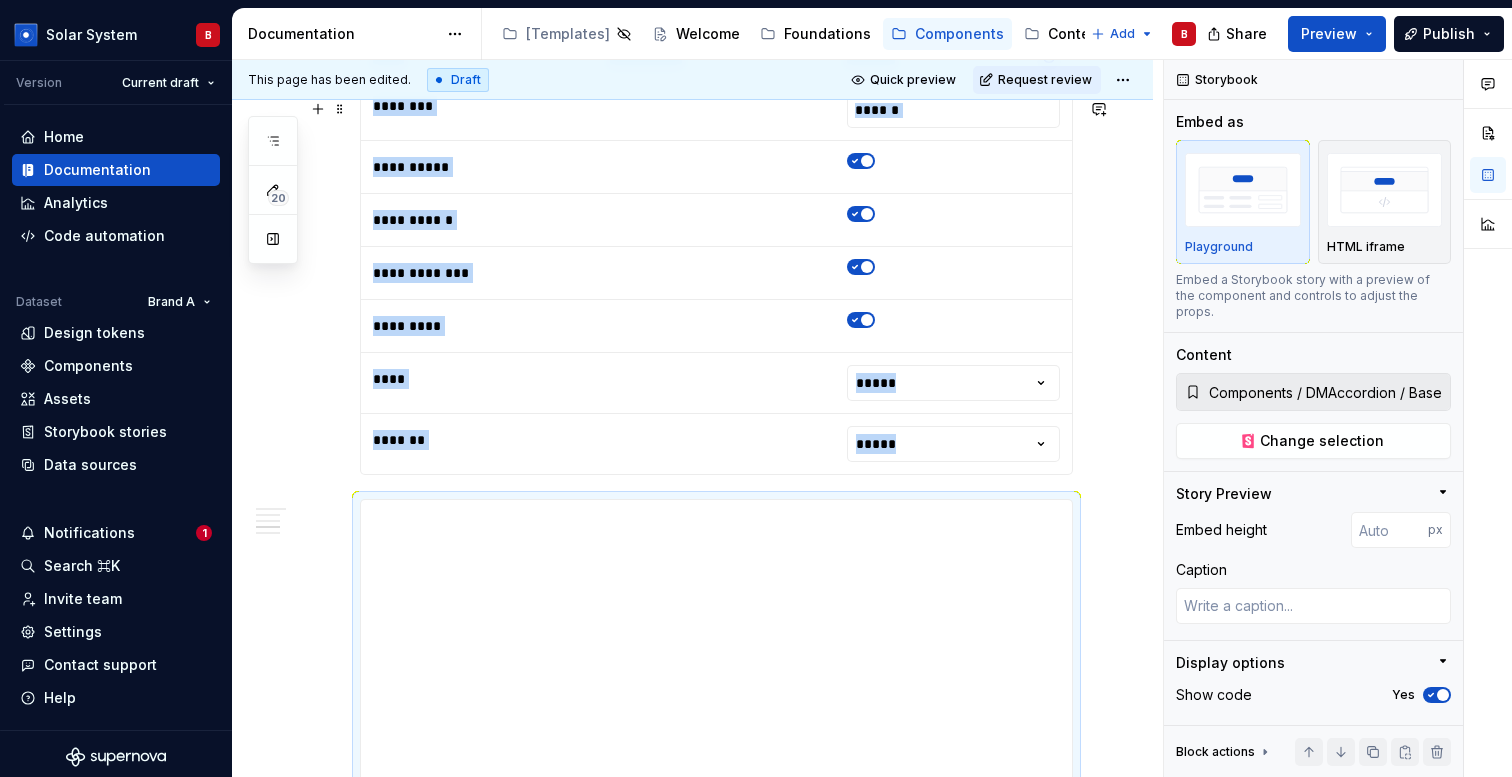 type on "*" 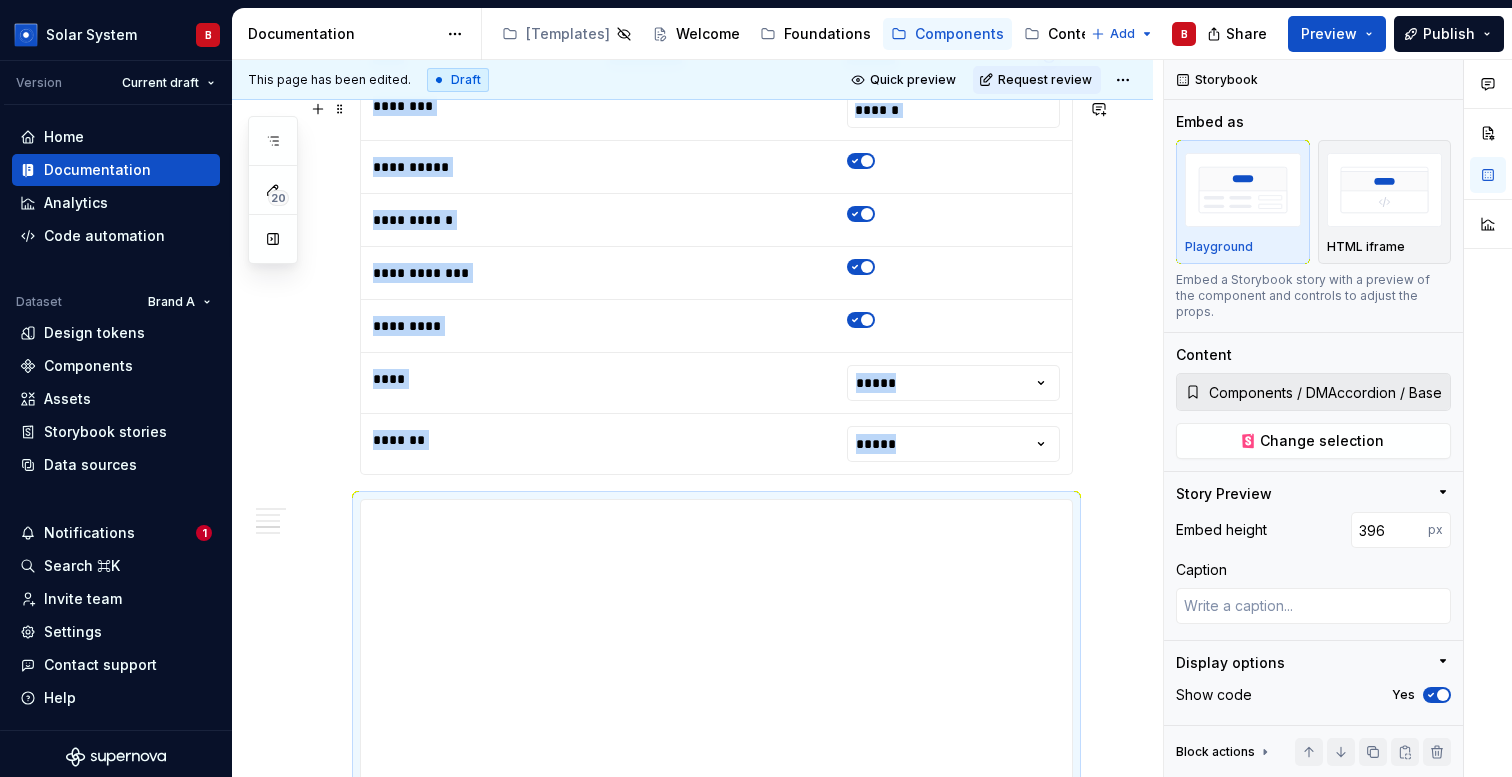type on "*" 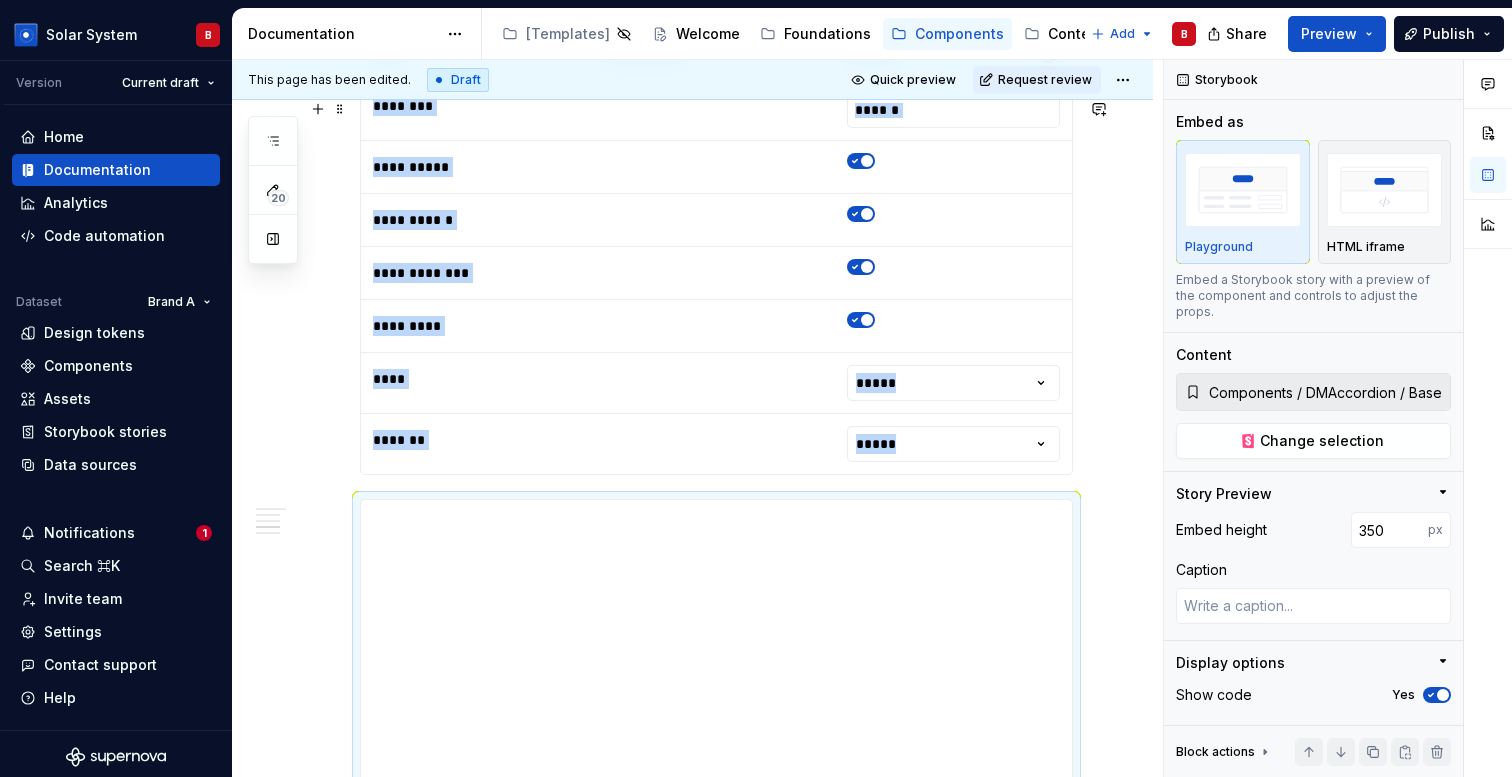 type on "*" 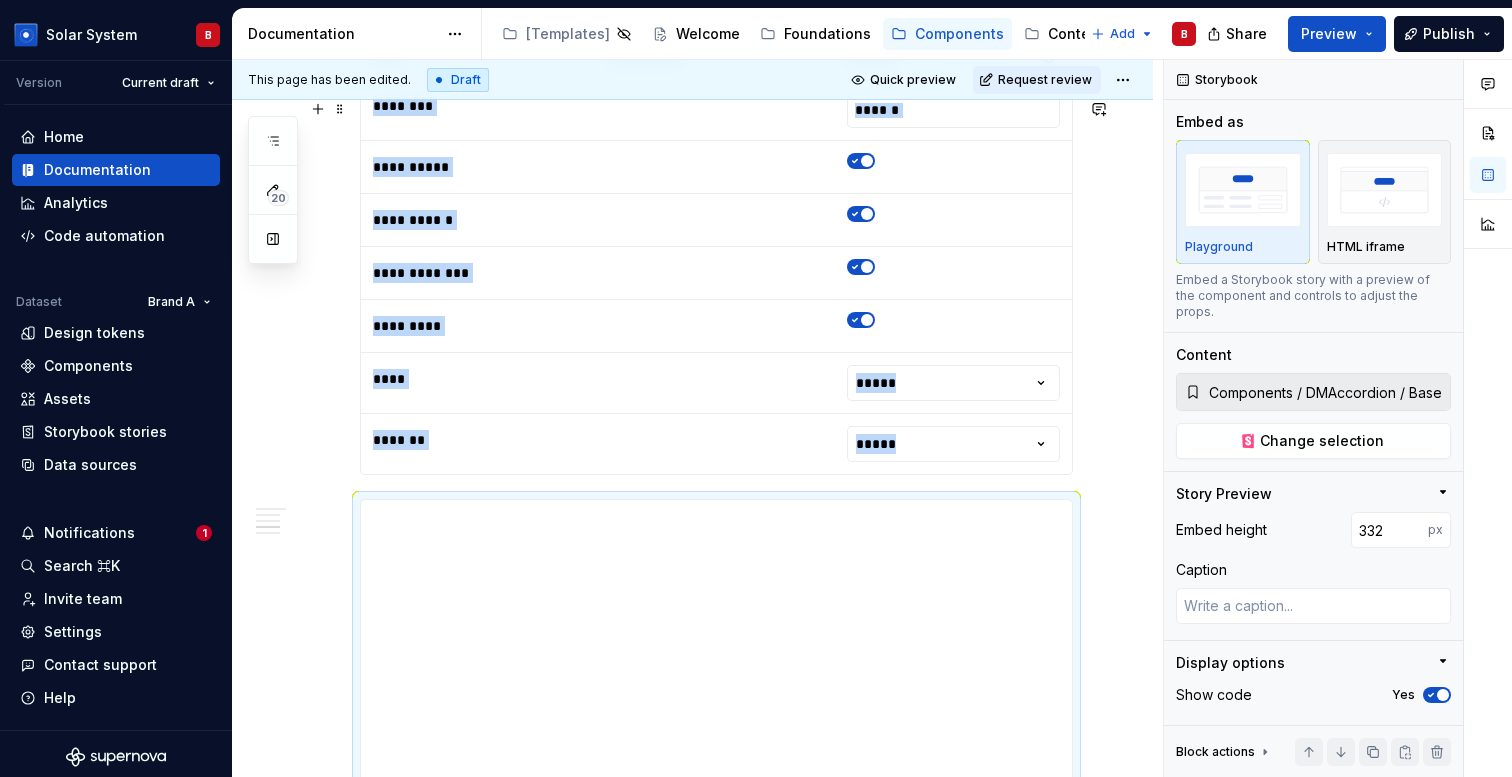 type on "*" 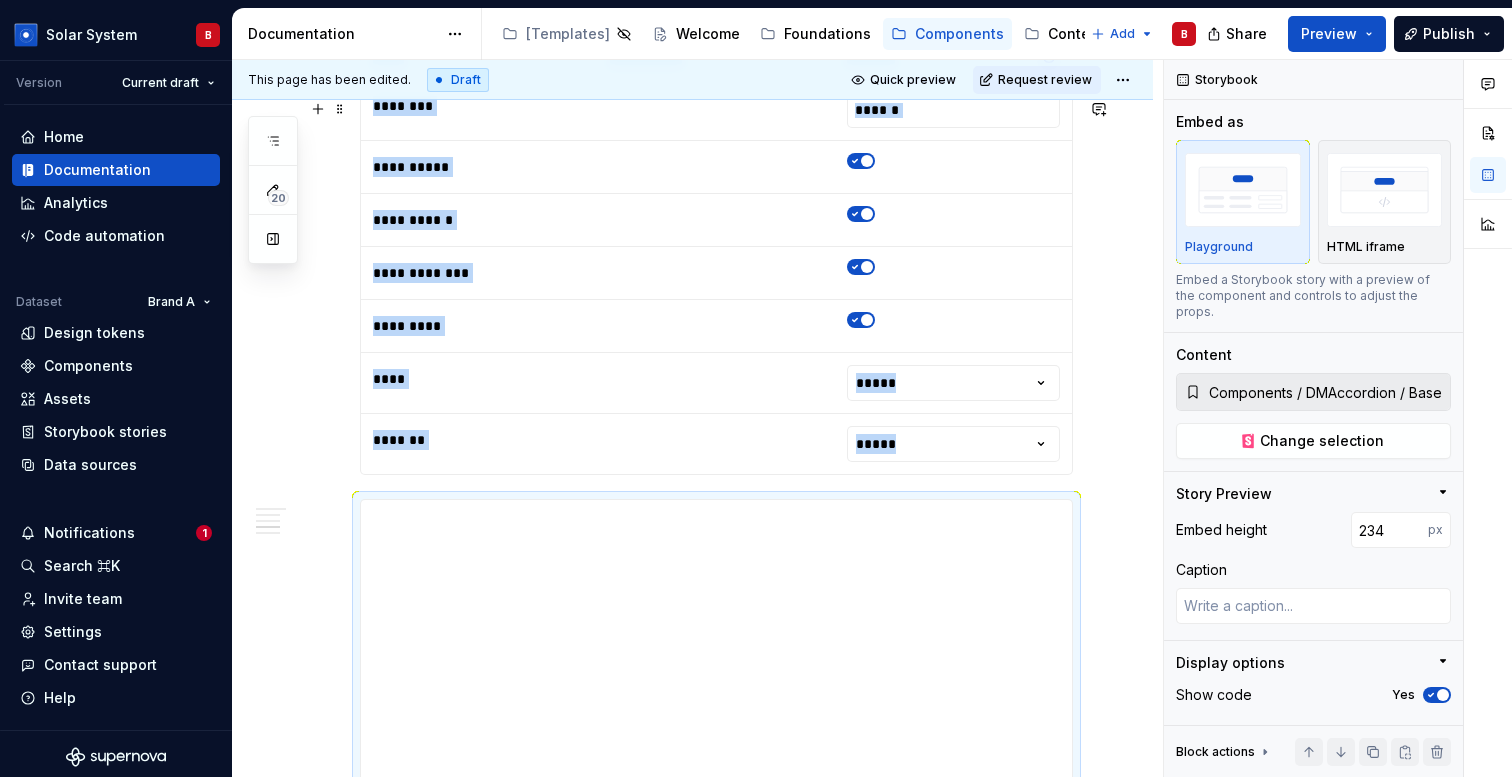 type on "*" 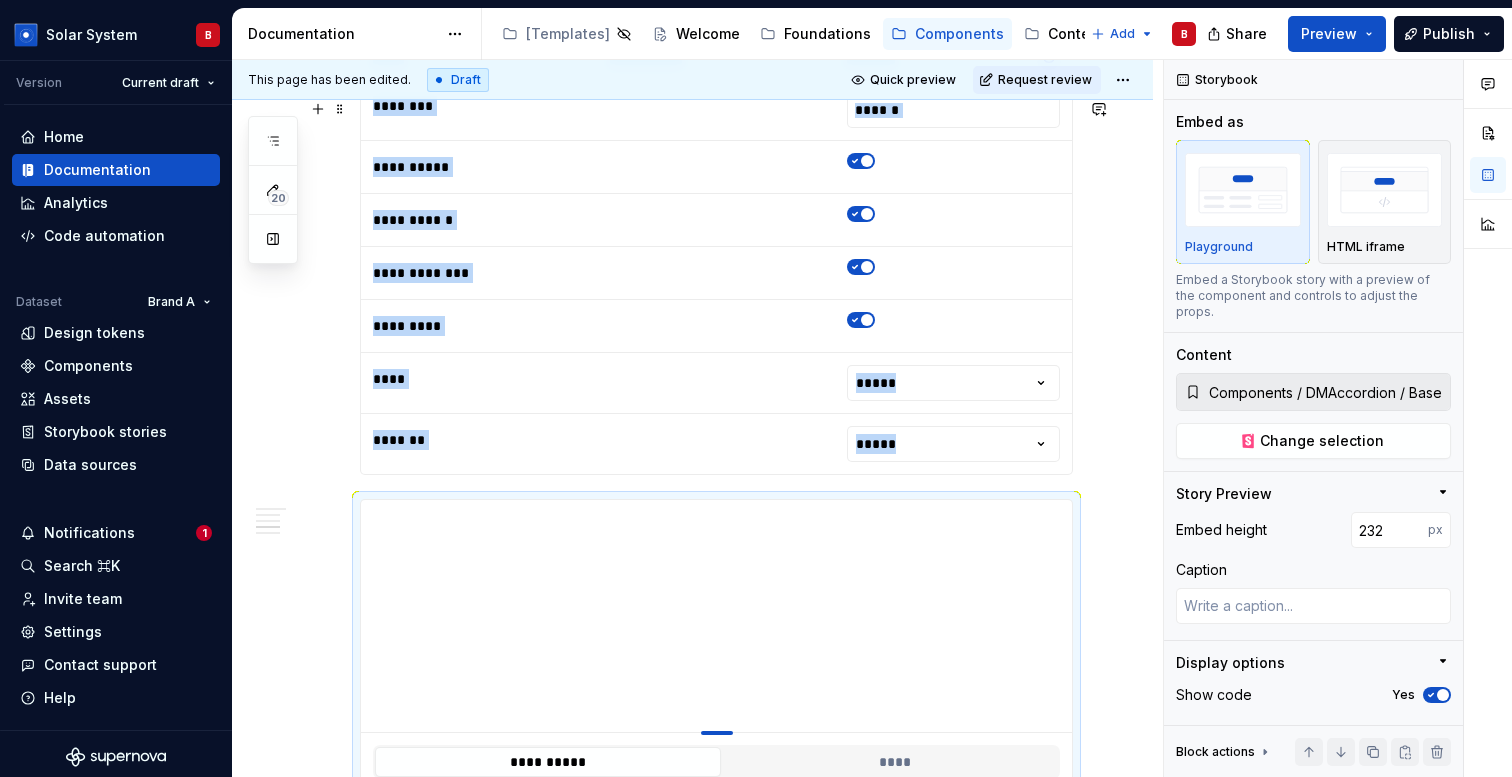 drag, startPoint x: 711, startPoint y: 500, endPoint x: 711, endPoint y: 332, distance: 168 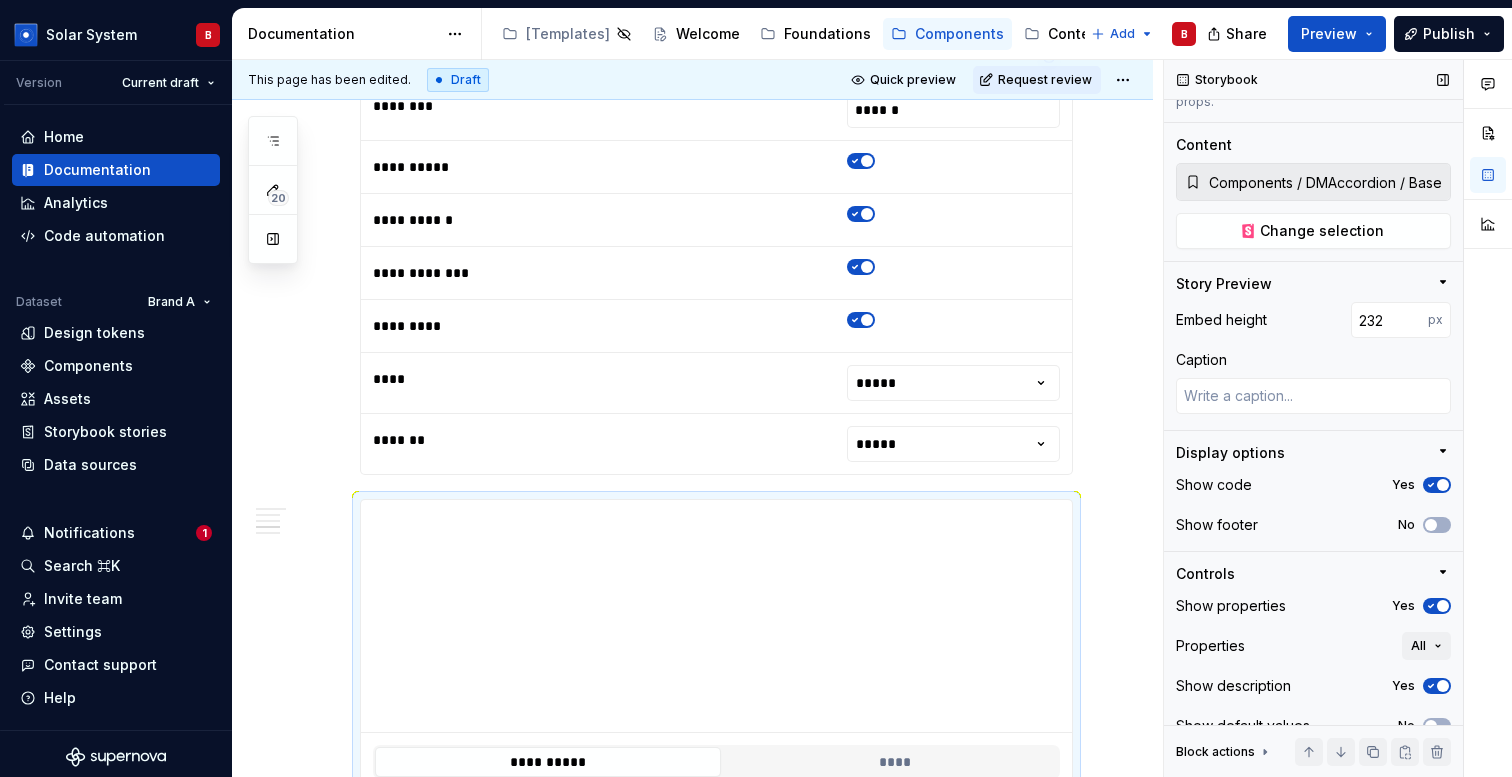scroll, scrollTop: 221, scrollLeft: 0, axis: vertical 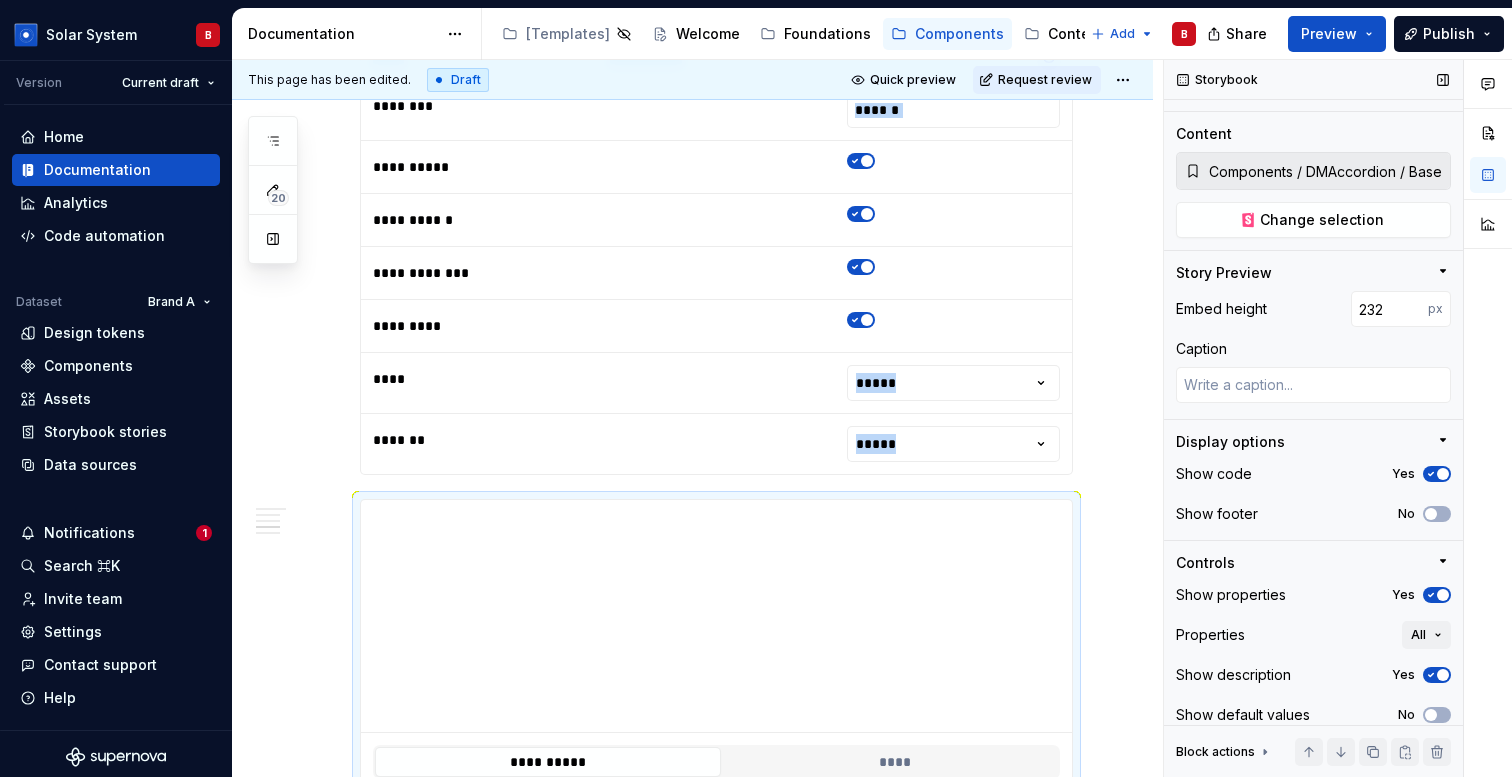 click at bounding box center [1443, 474] 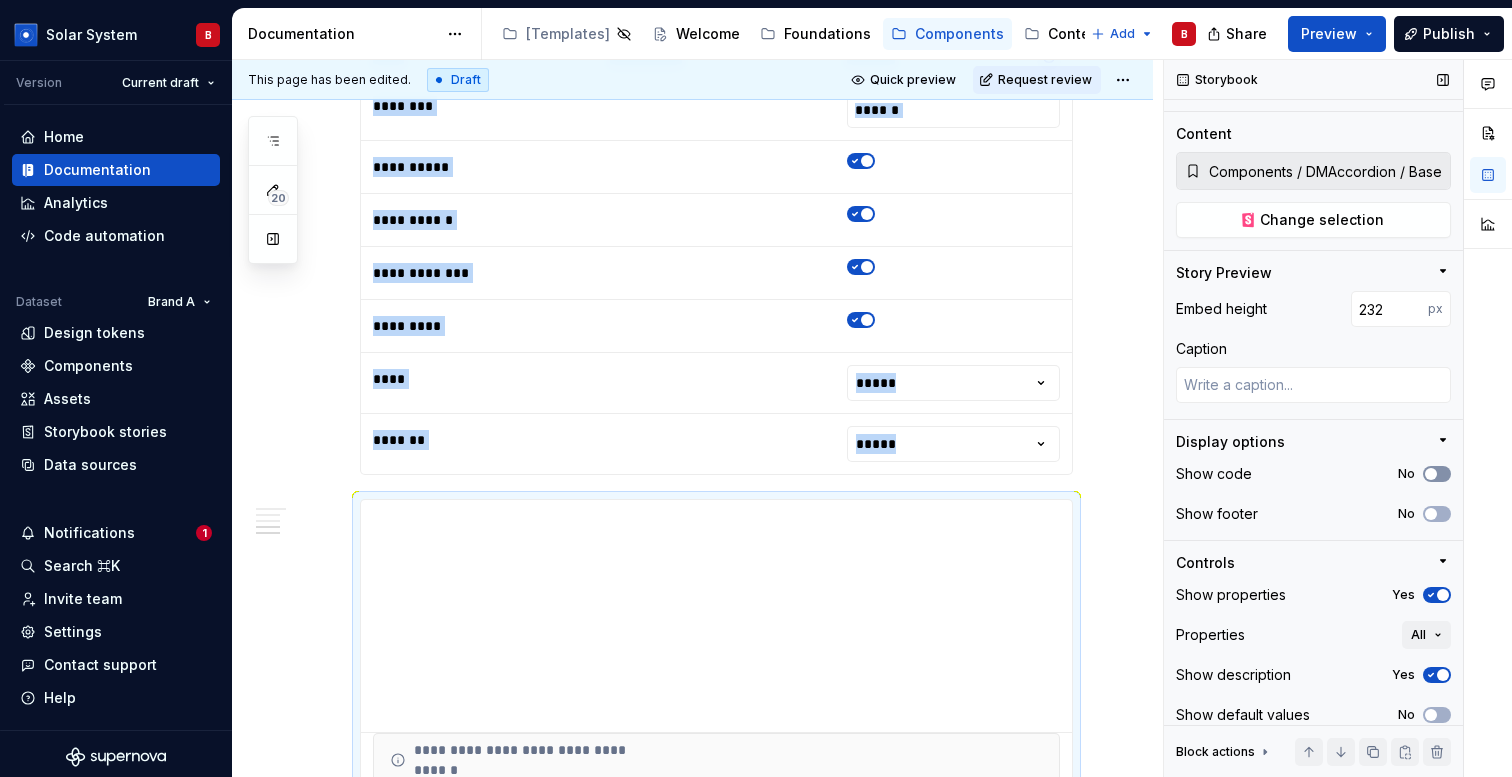 click on "No" at bounding box center (1437, 474) 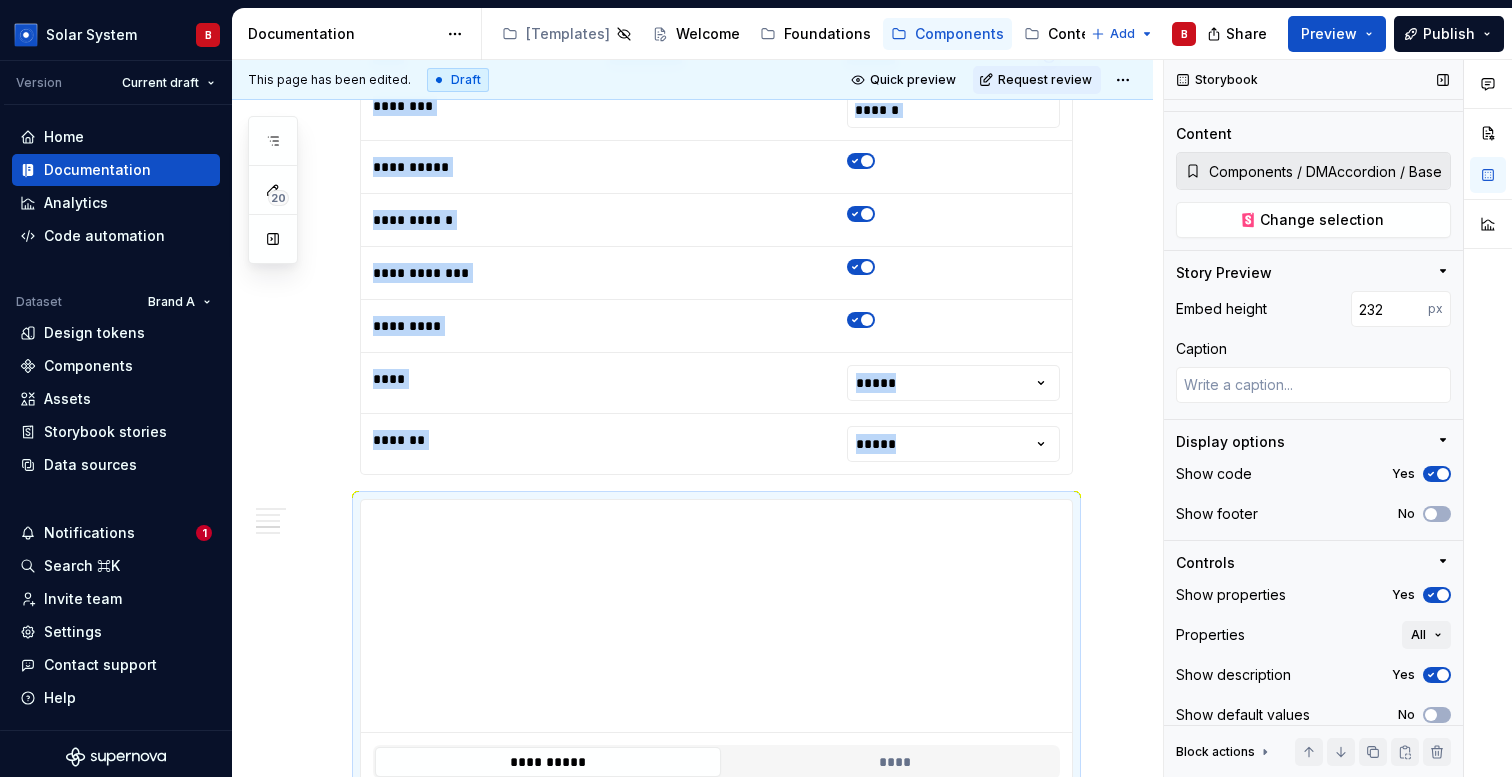 click at bounding box center (1443, 474) 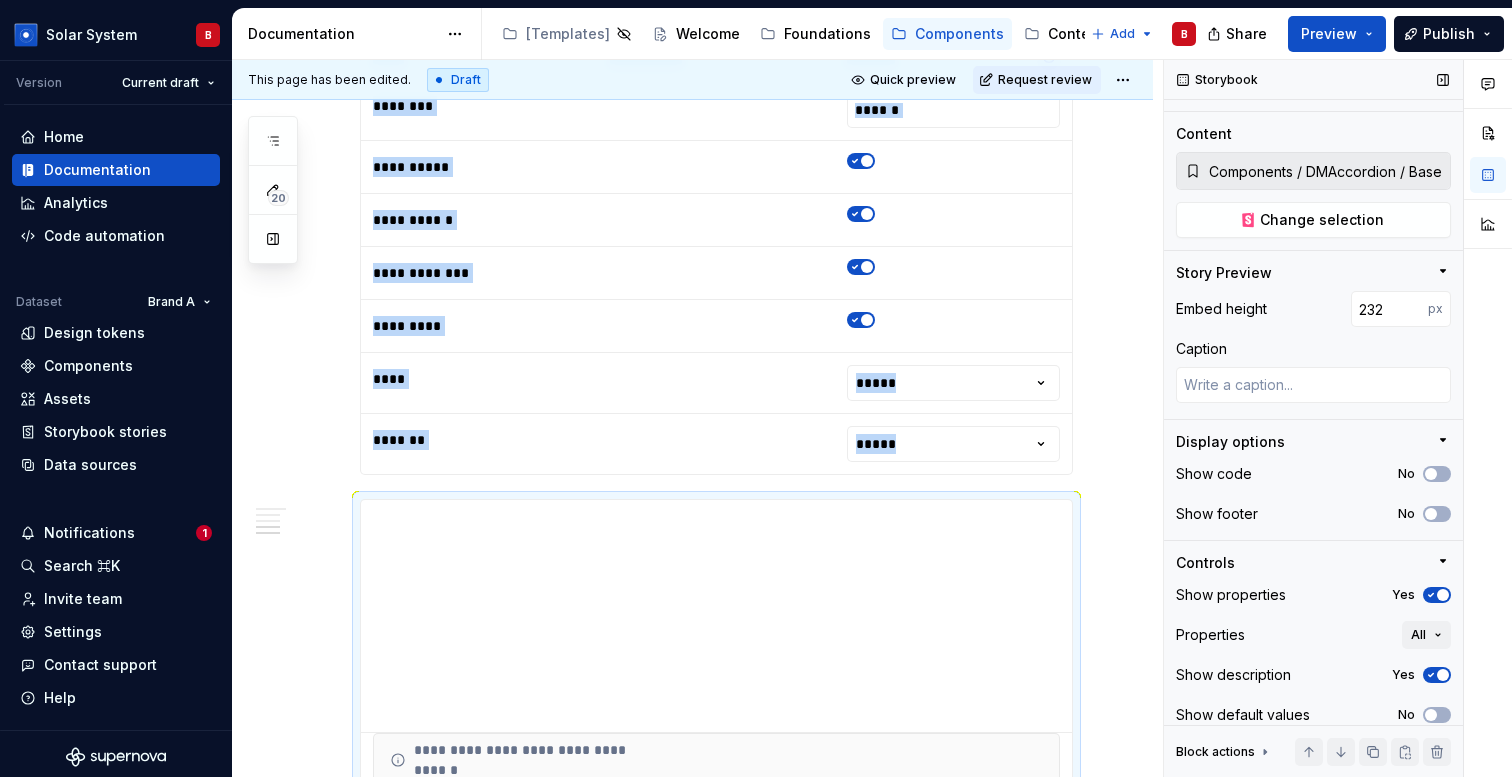 click at bounding box center [1443, 595] 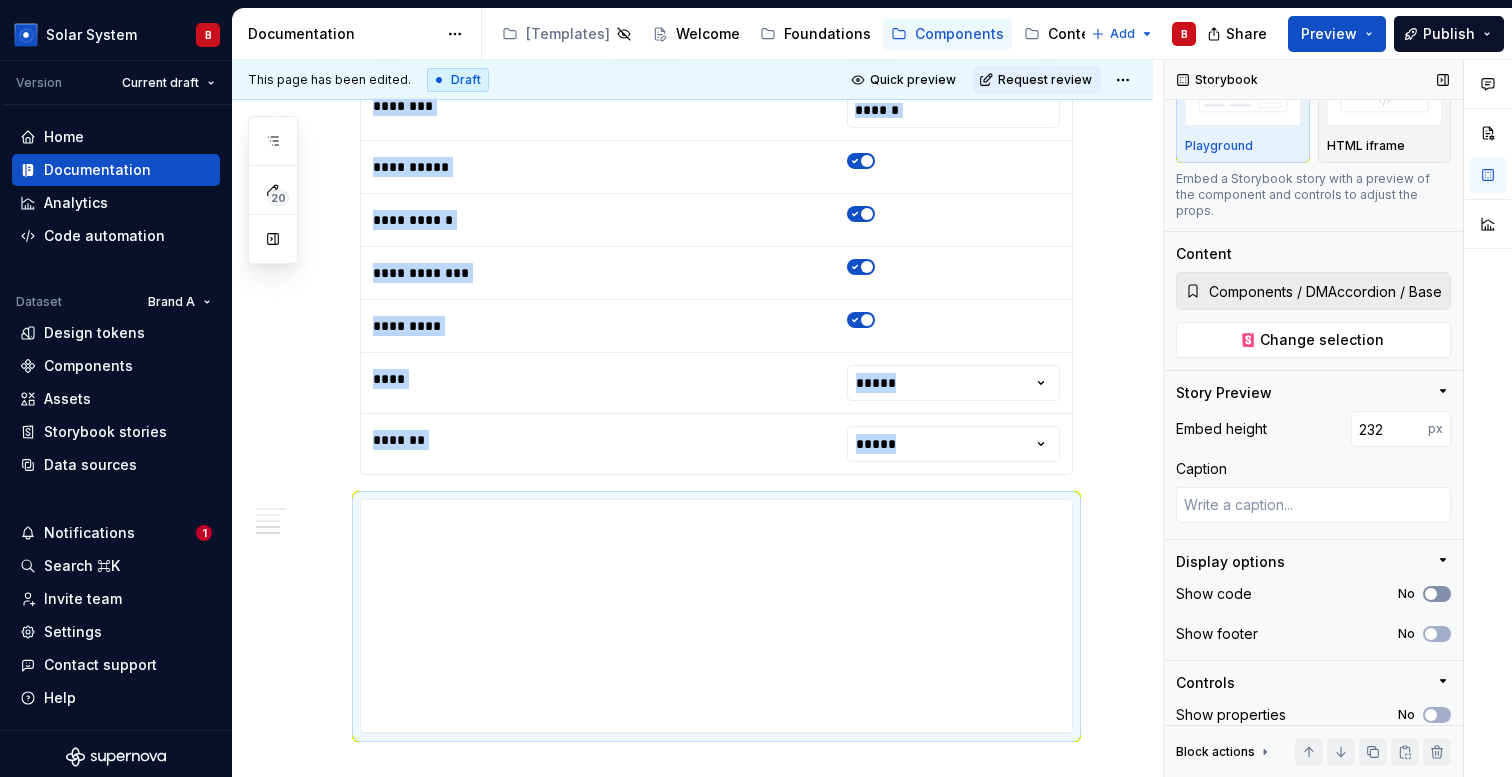 click at bounding box center (1431, 594) 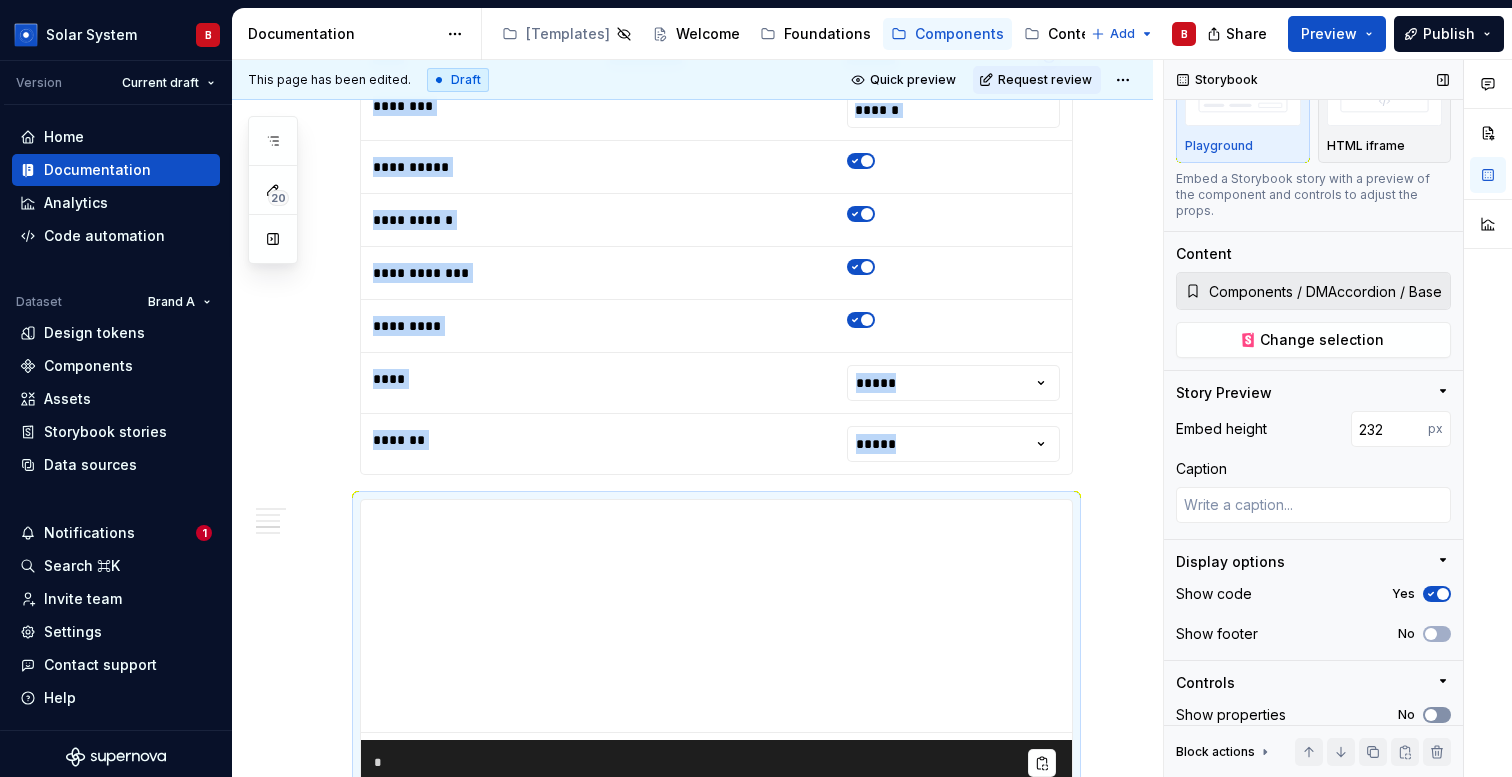 click at bounding box center [1431, 715] 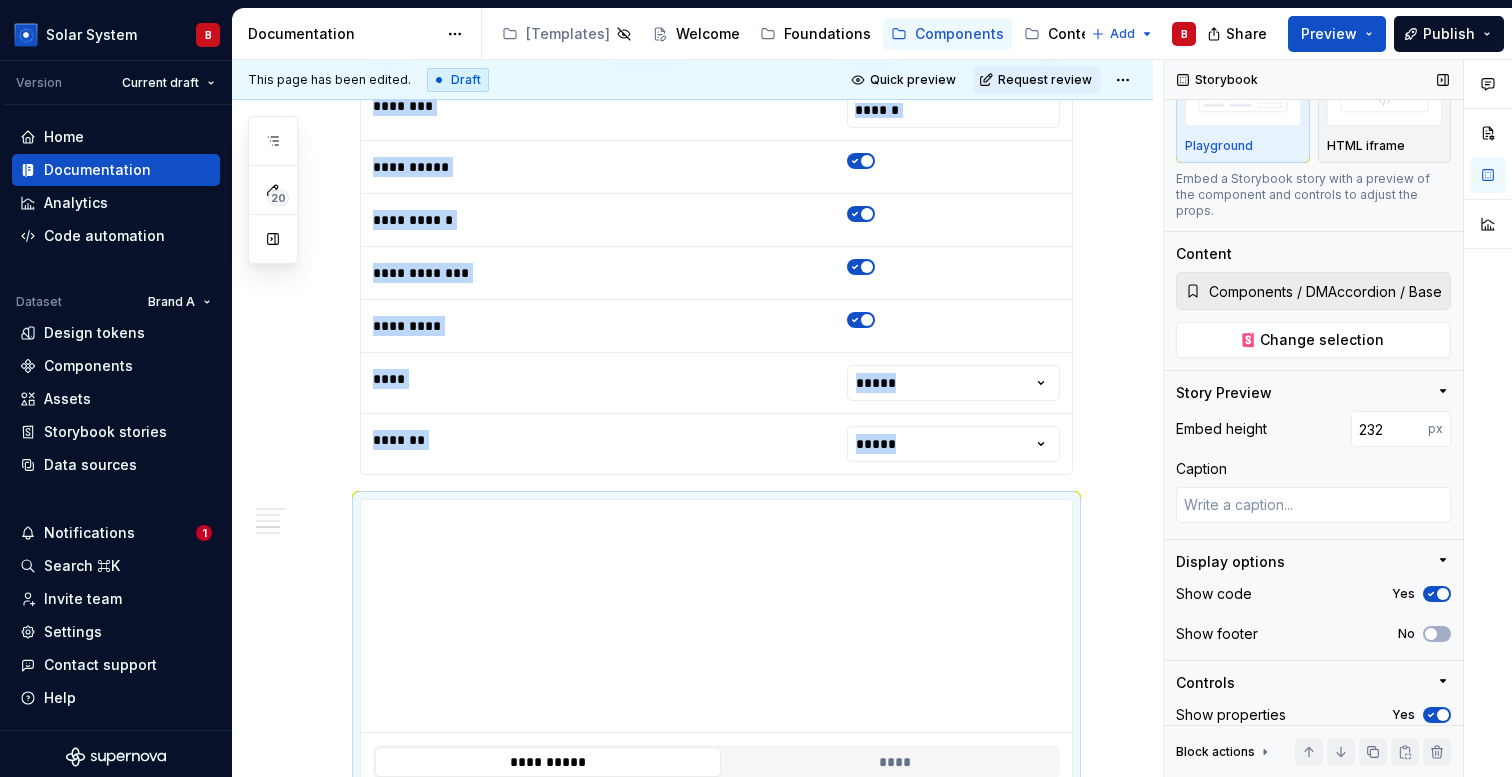 scroll, scrollTop: 221, scrollLeft: 0, axis: vertical 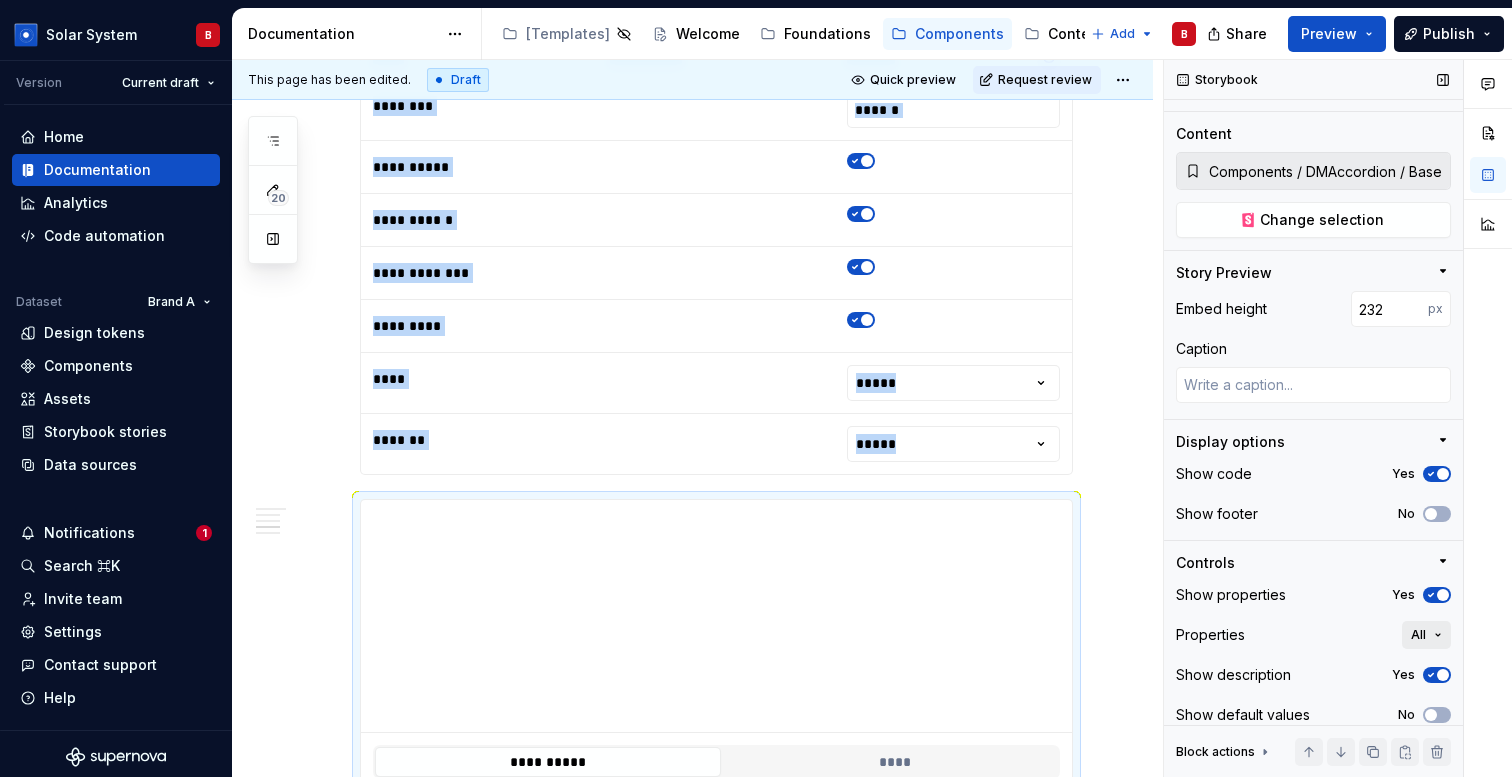 click on "All" at bounding box center [1426, 635] 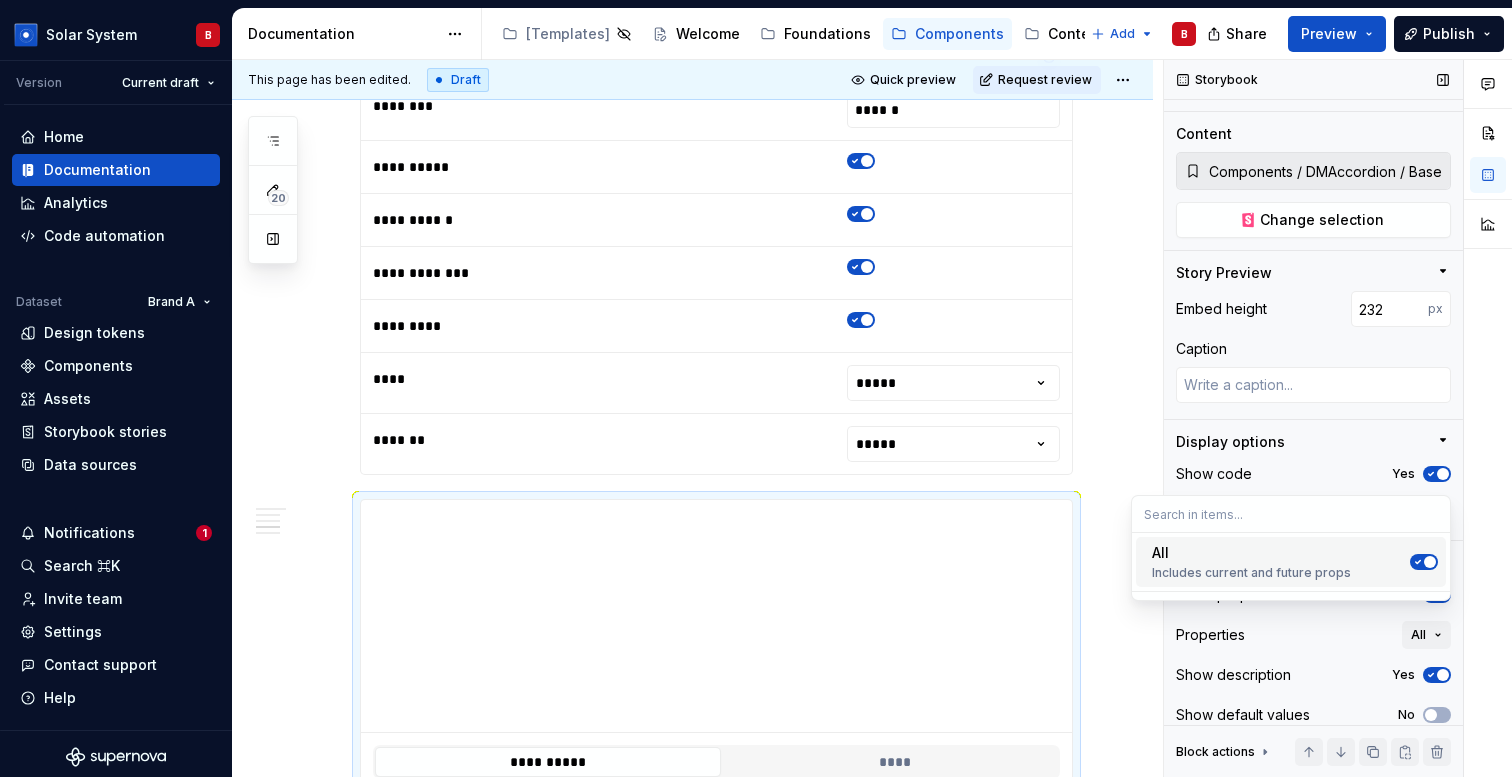 click on "Show properties Yes Properties All Show description Yes Show default values No" at bounding box center [1313, 661] 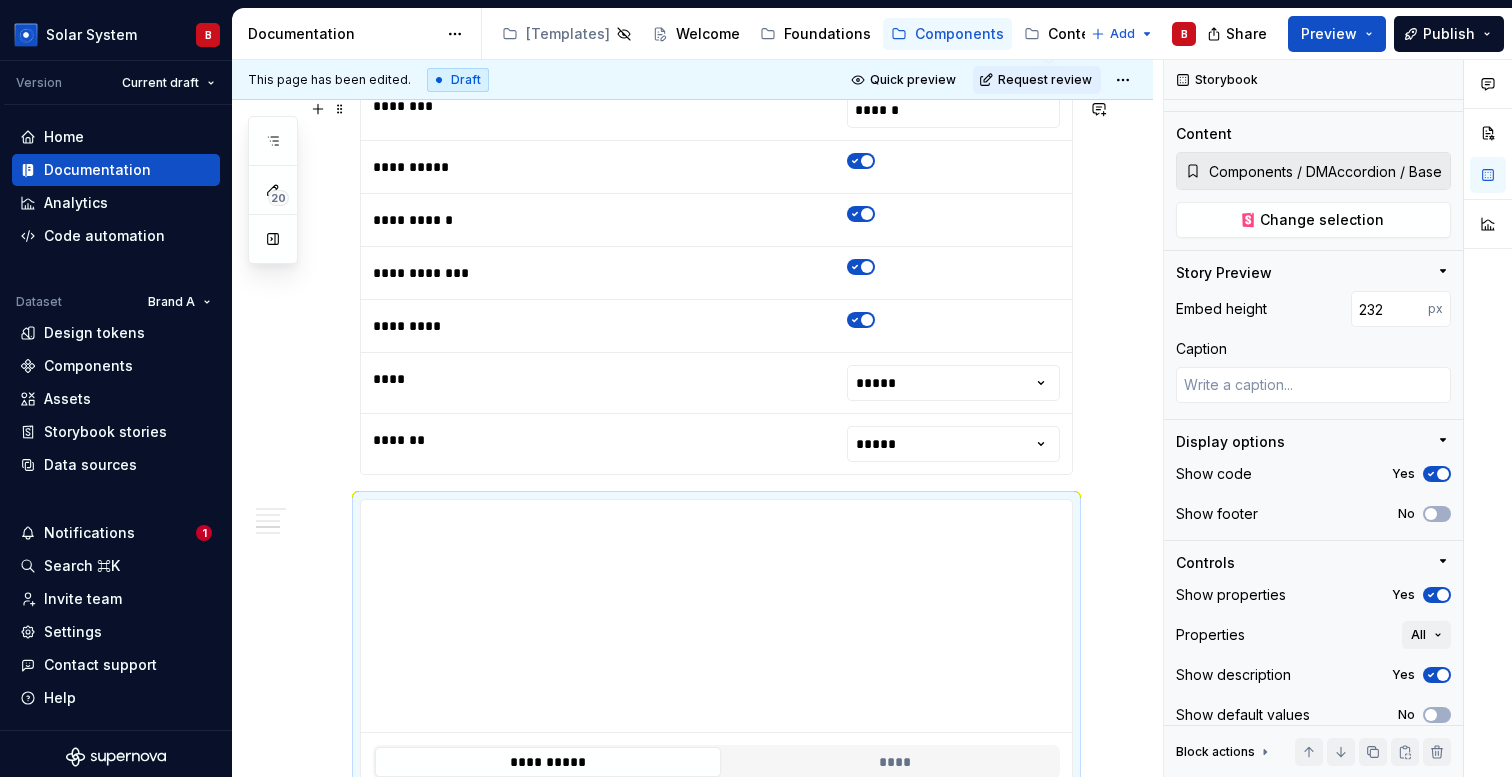 click on "**********" at bounding box center [716, 818] 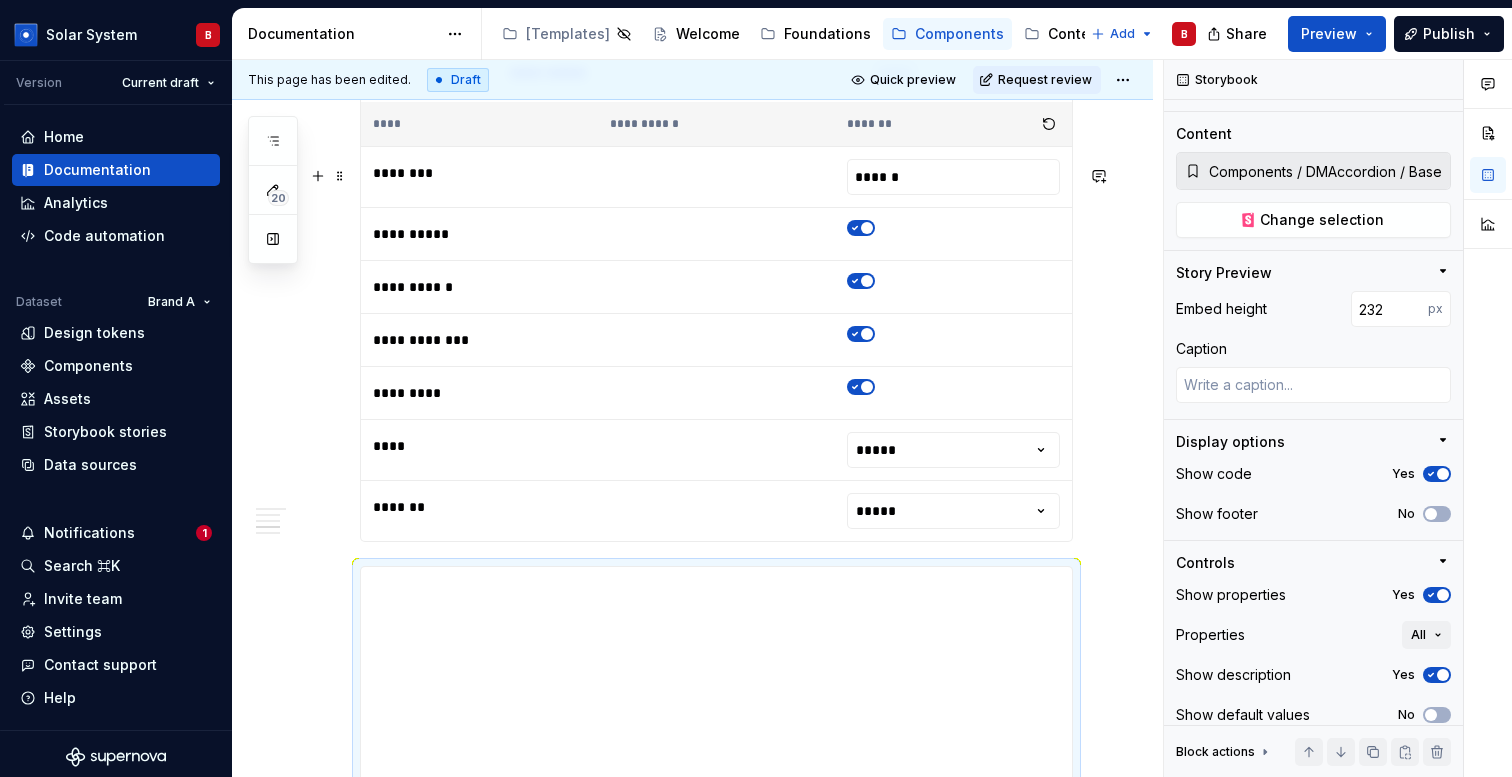 scroll, scrollTop: 1707, scrollLeft: 0, axis: vertical 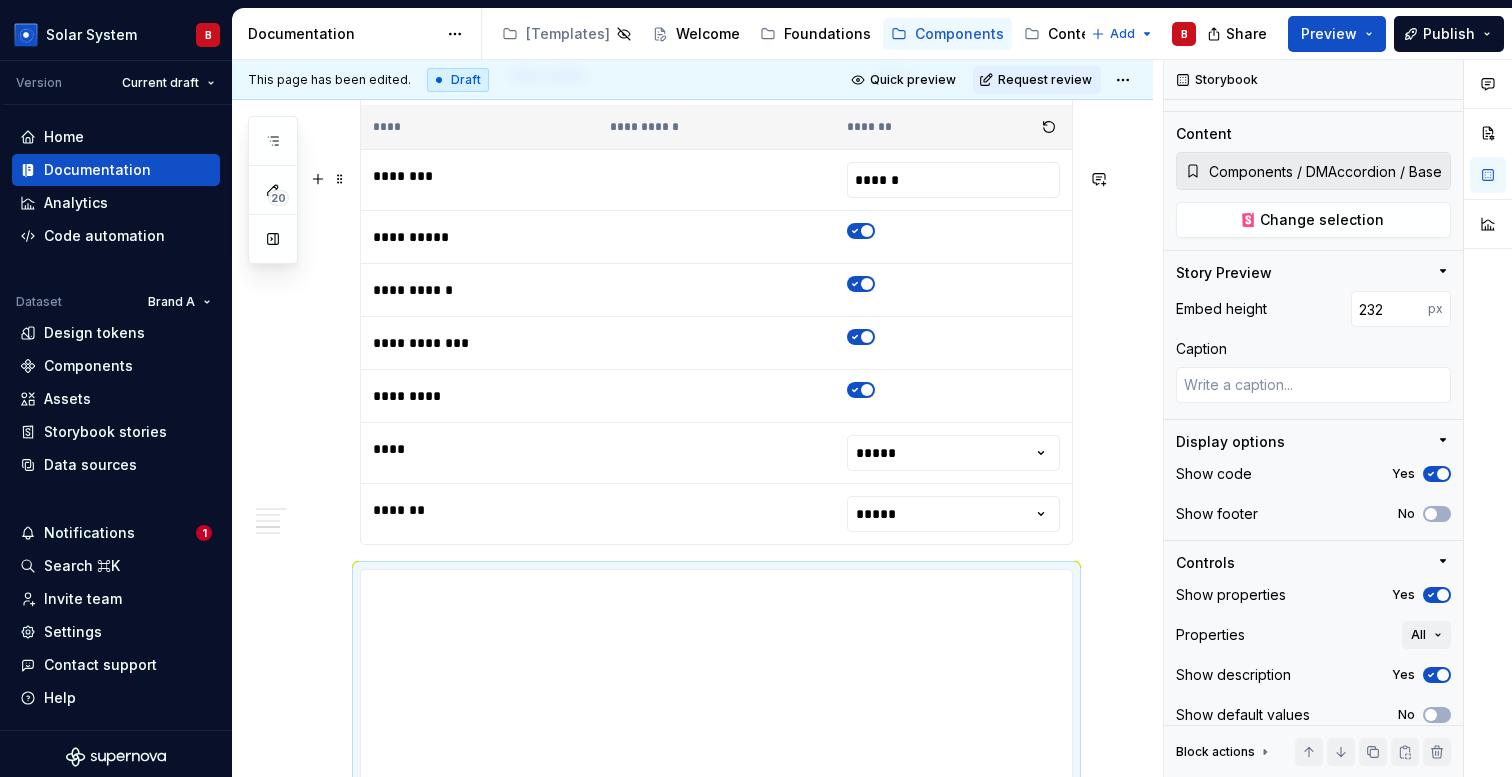 click on "**********" at bounding box center [716, 888] 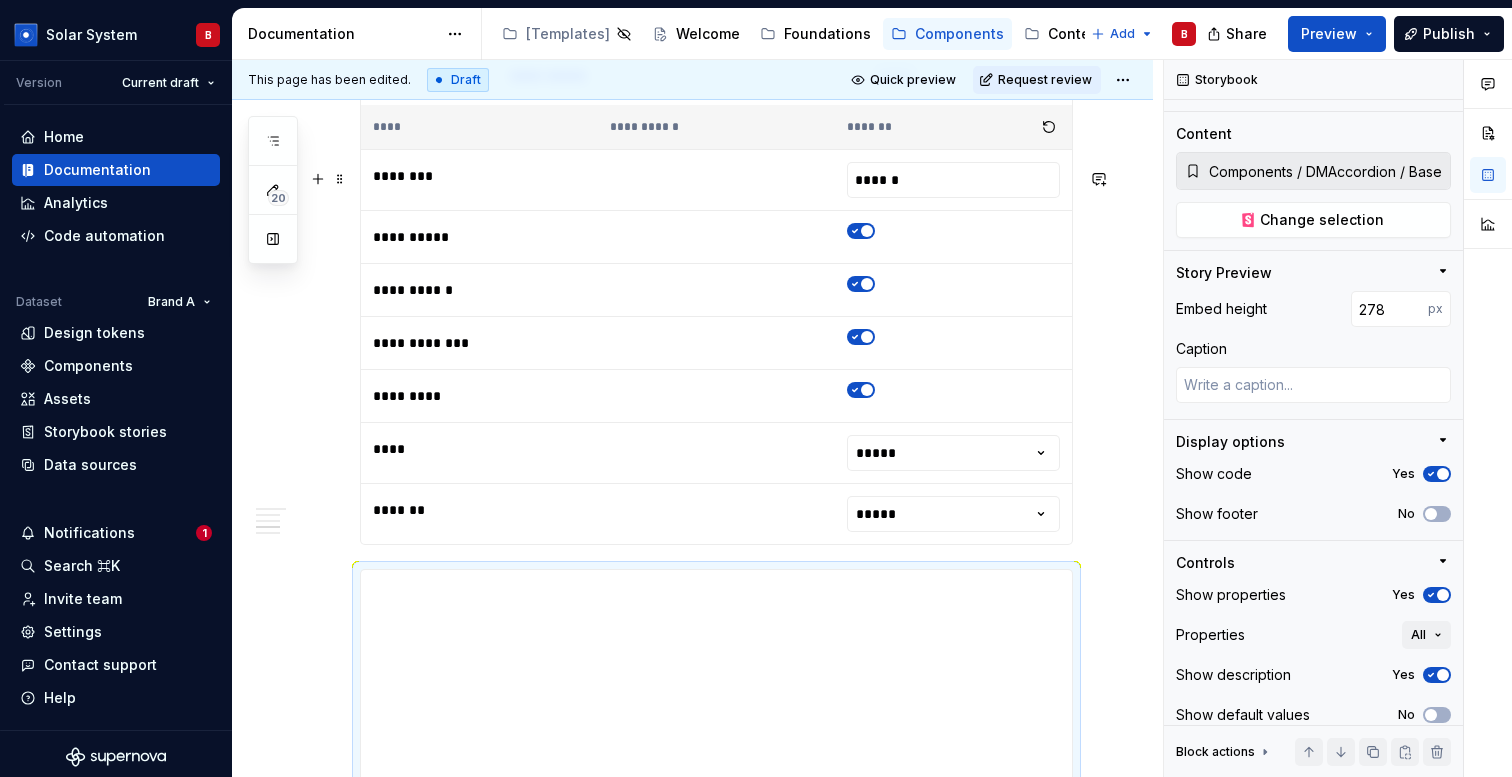 type on "*" 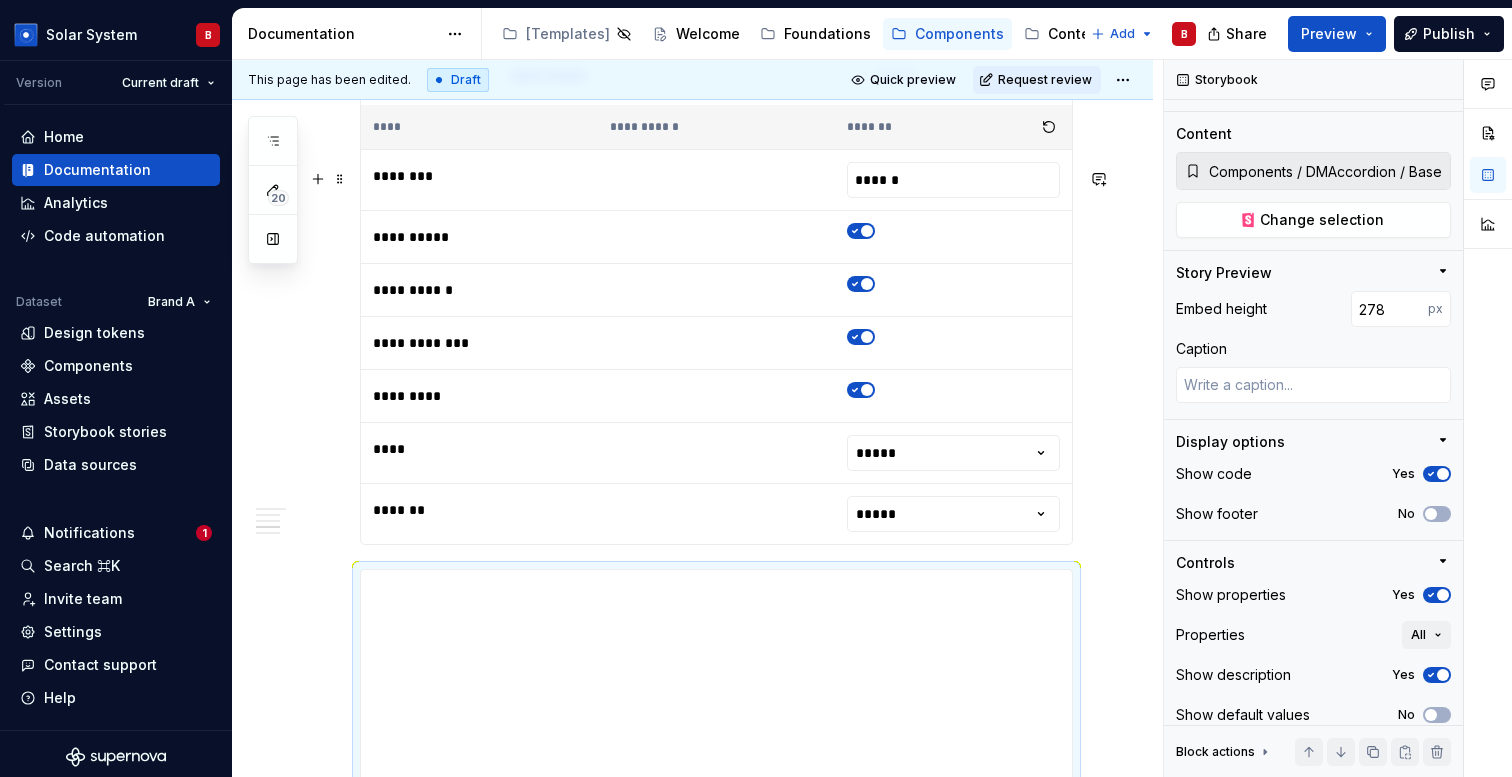 type on "279" 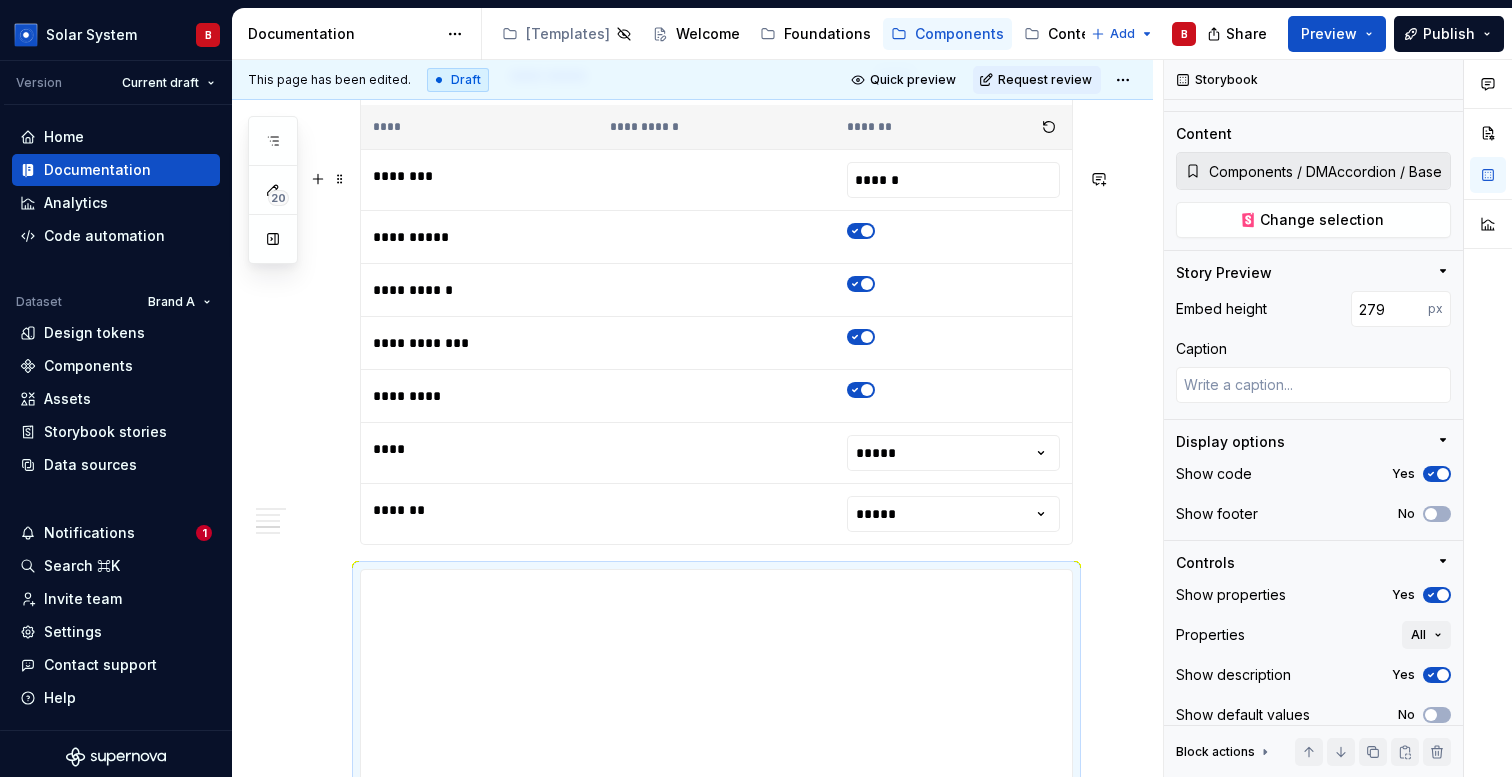 type on "*" 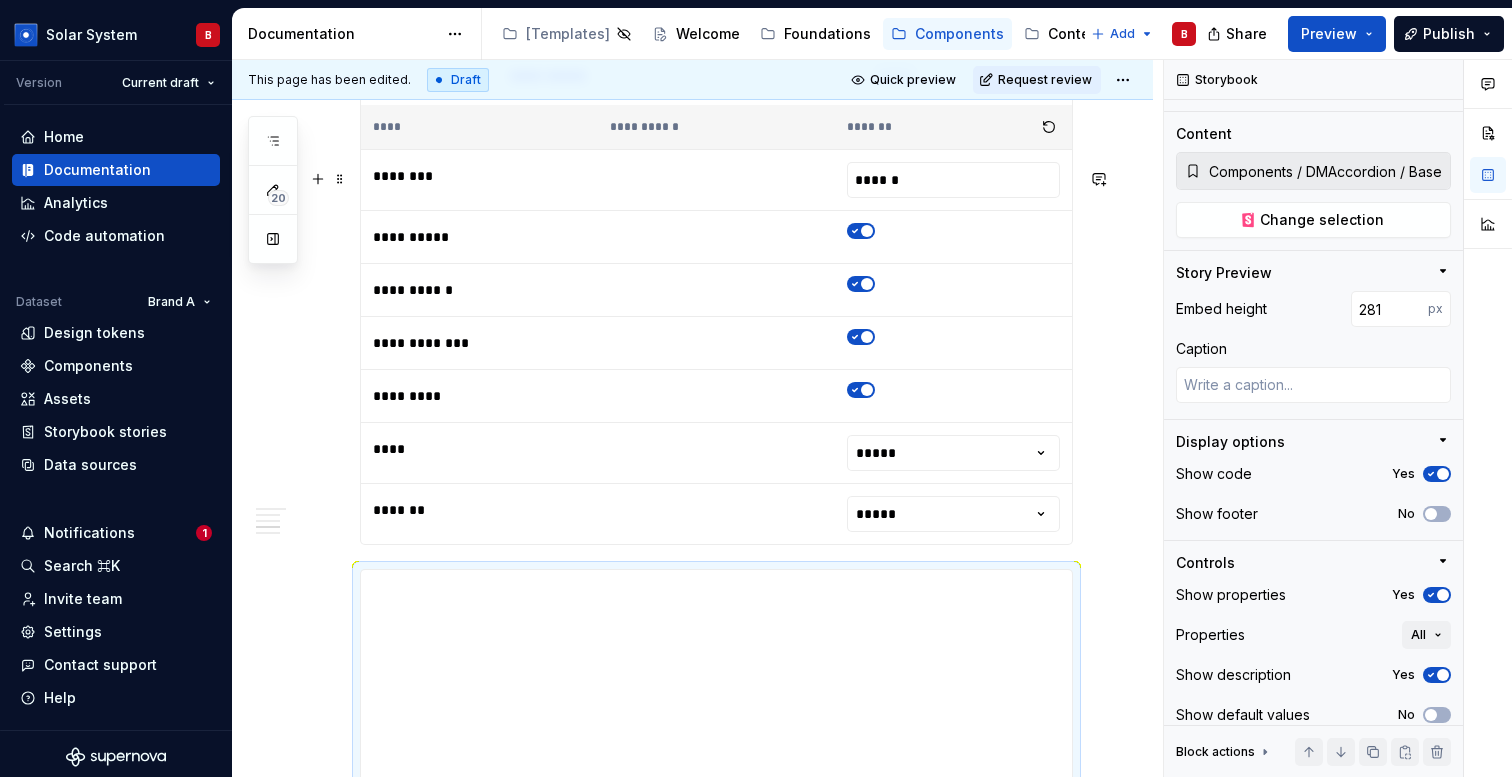type on "*" 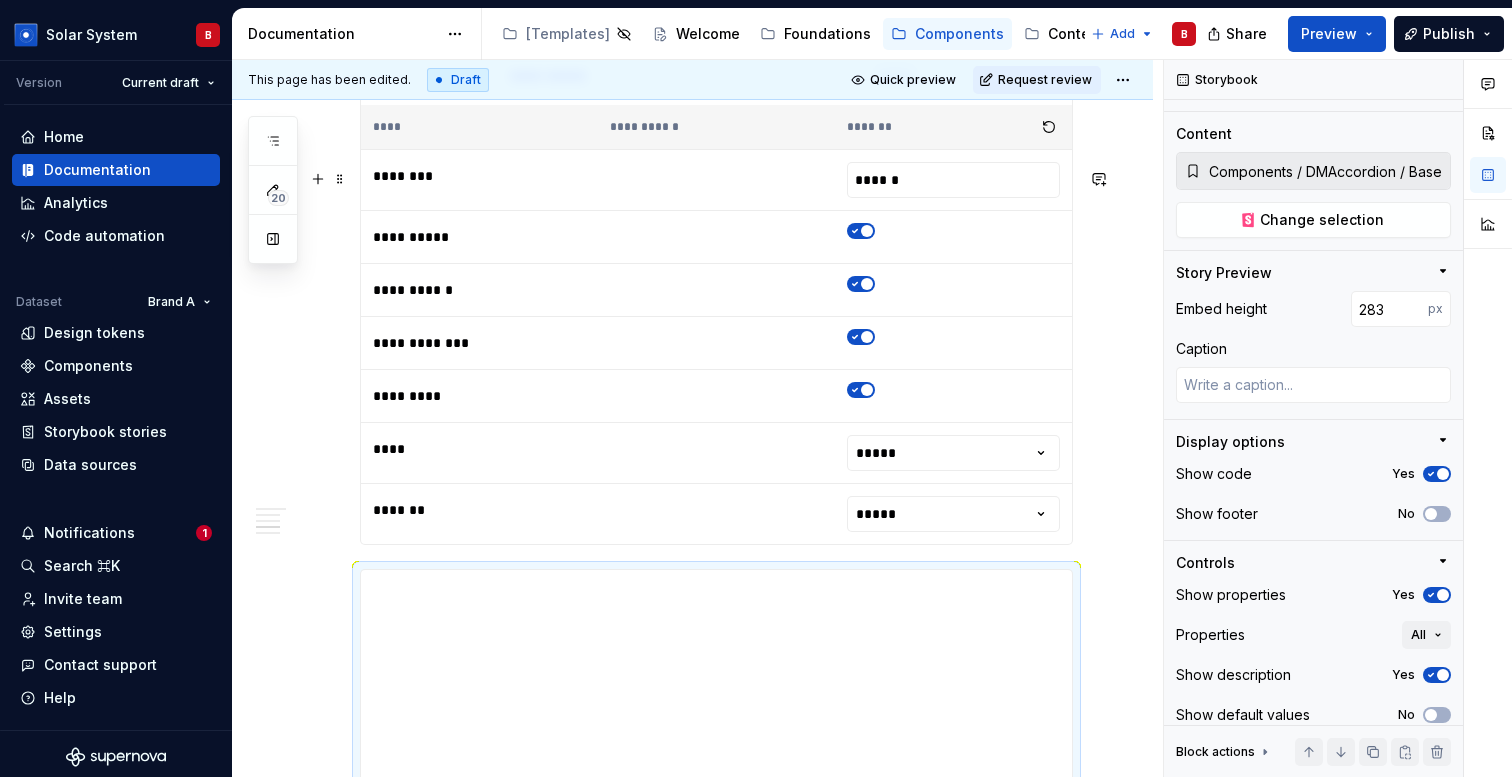 type on "*" 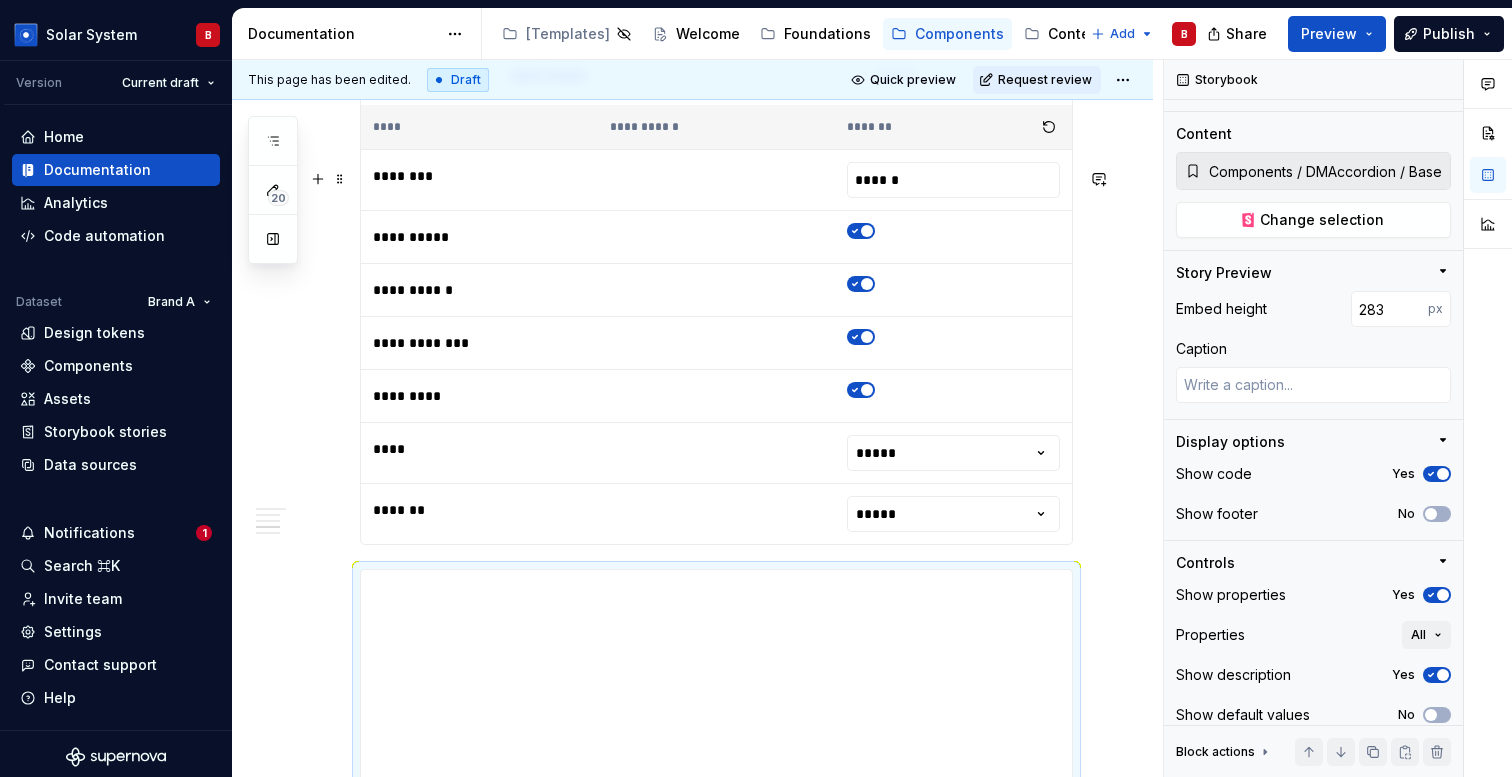 type on "285" 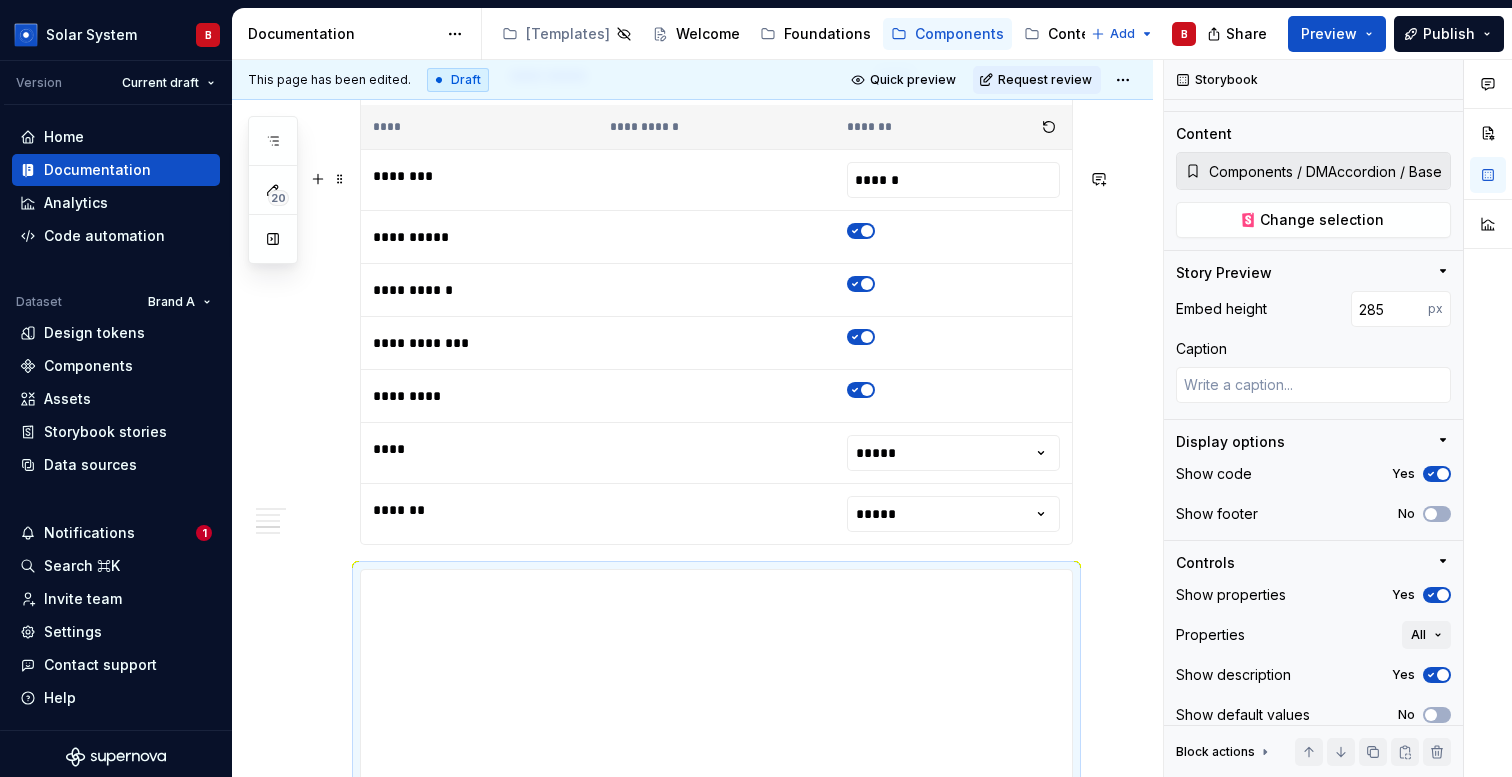 type on "*" 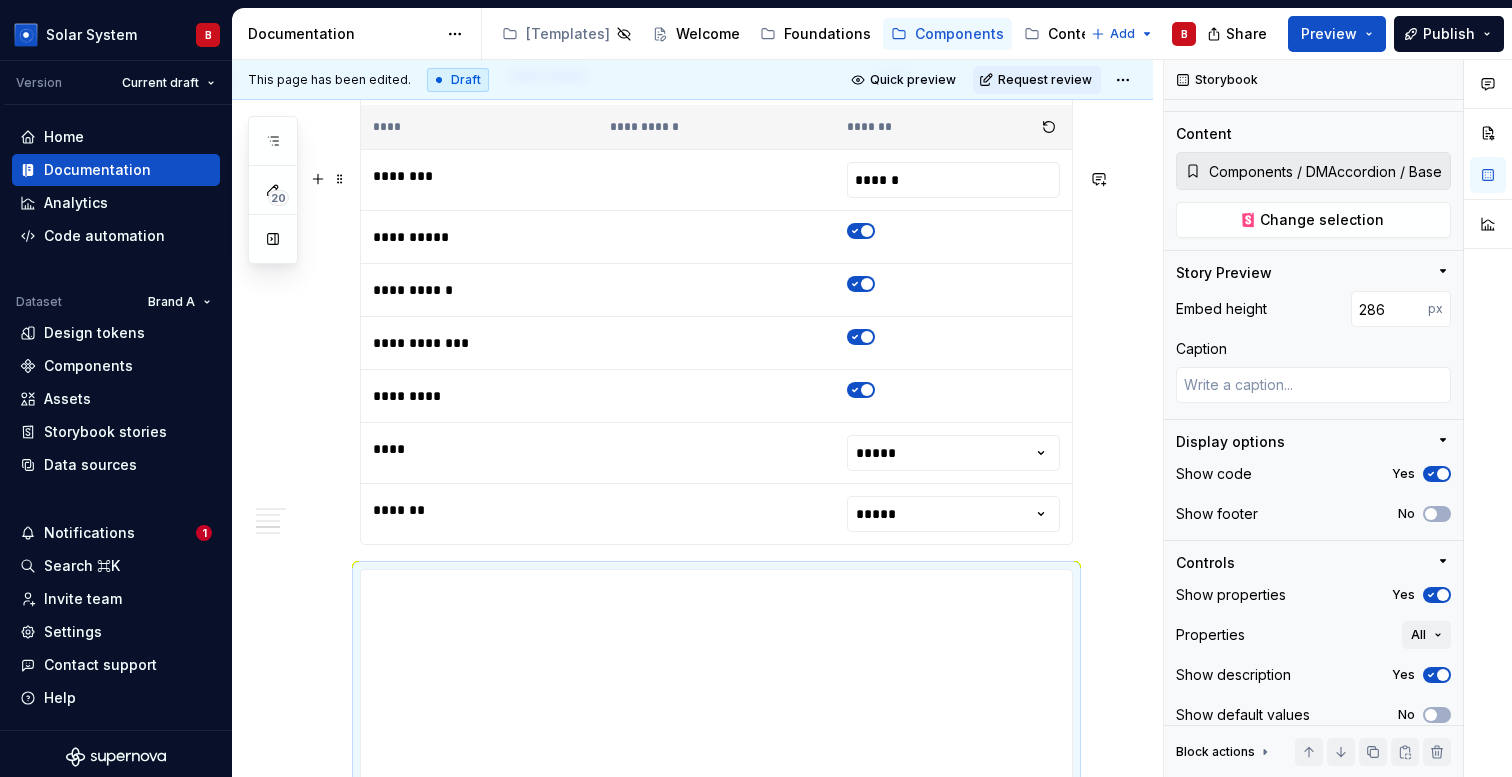 type on "*" 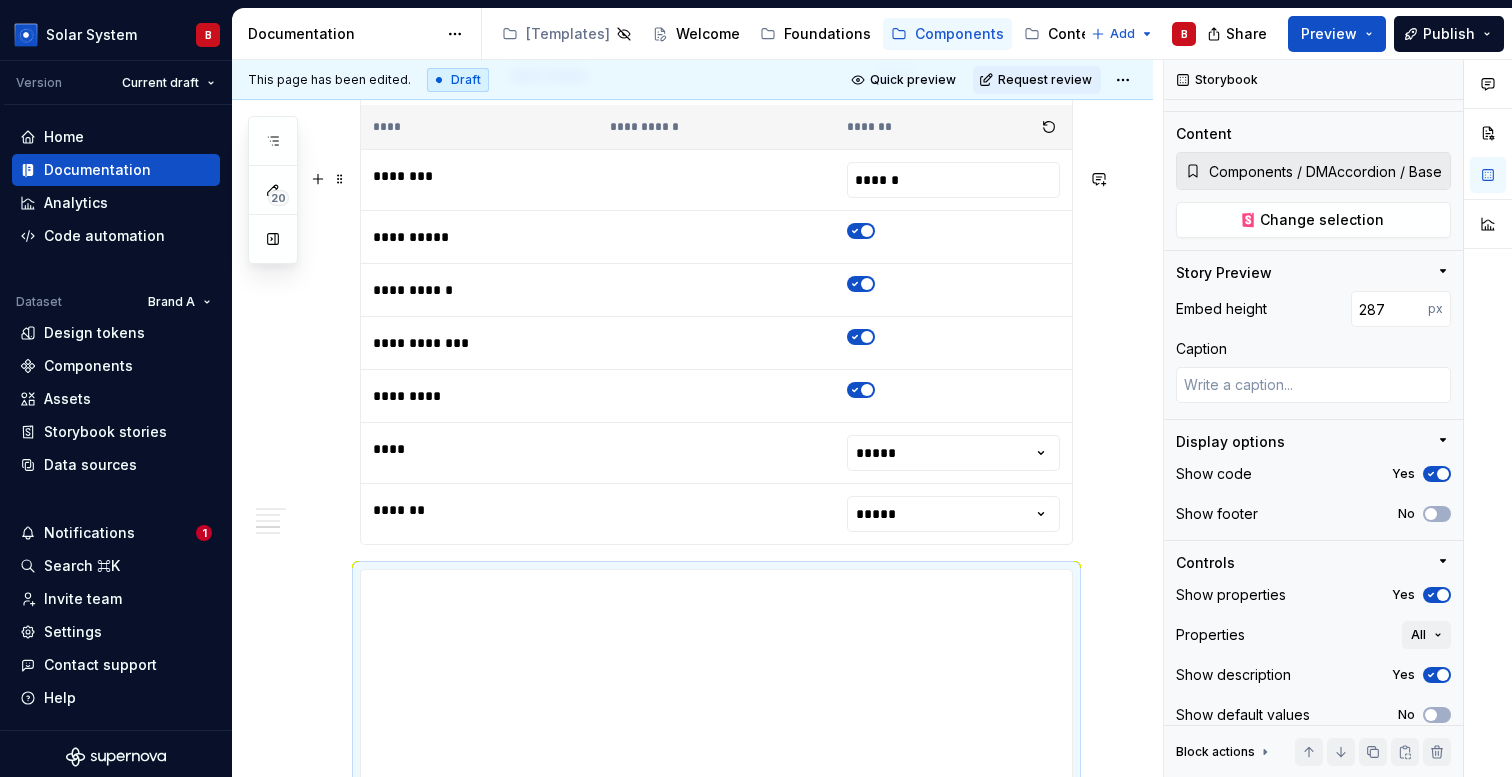 drag, startPoint x: 724, startPoint y: 403, endPoint x: 723, endPoint y: 457, distance: 54.00926 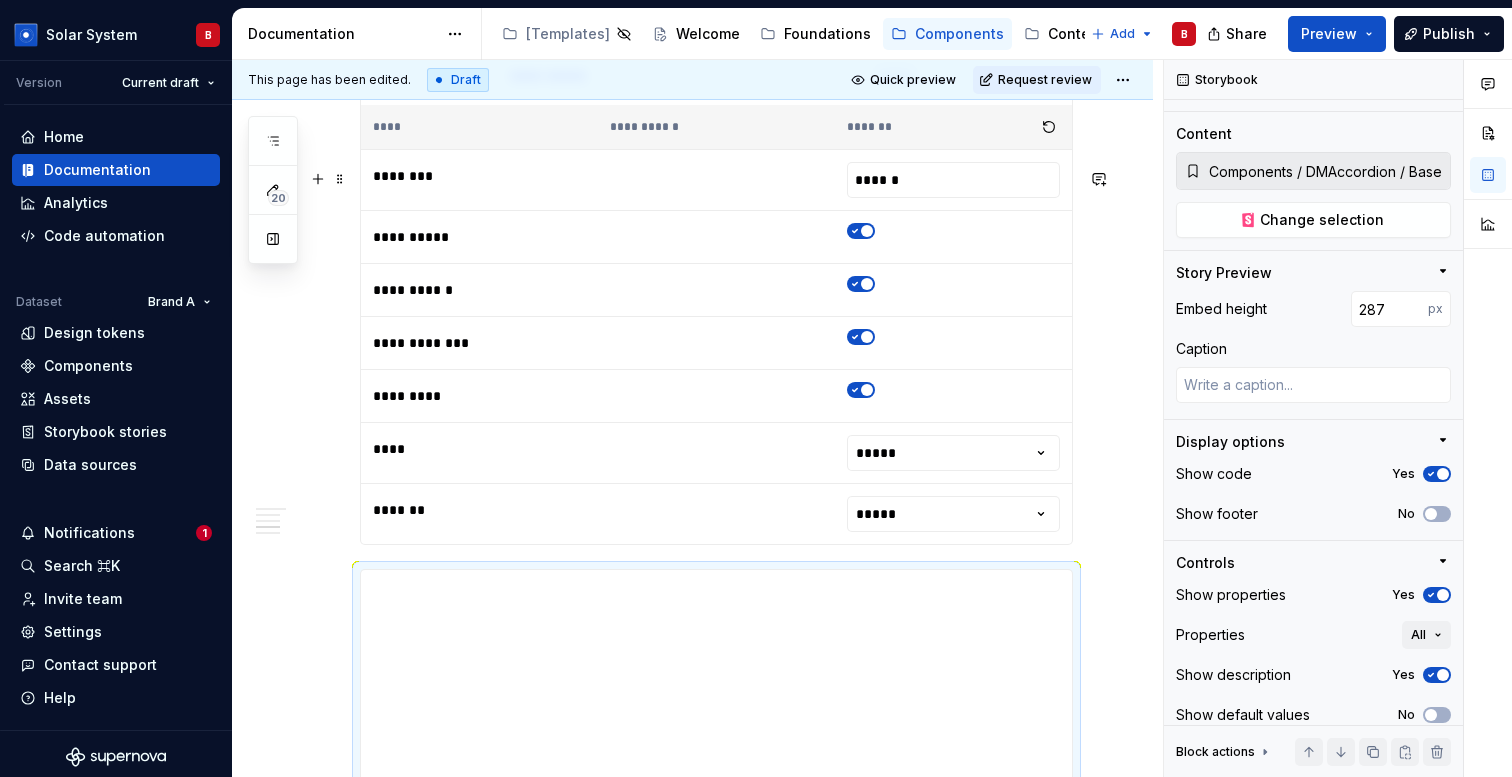 click at bounding box center [717, 858] 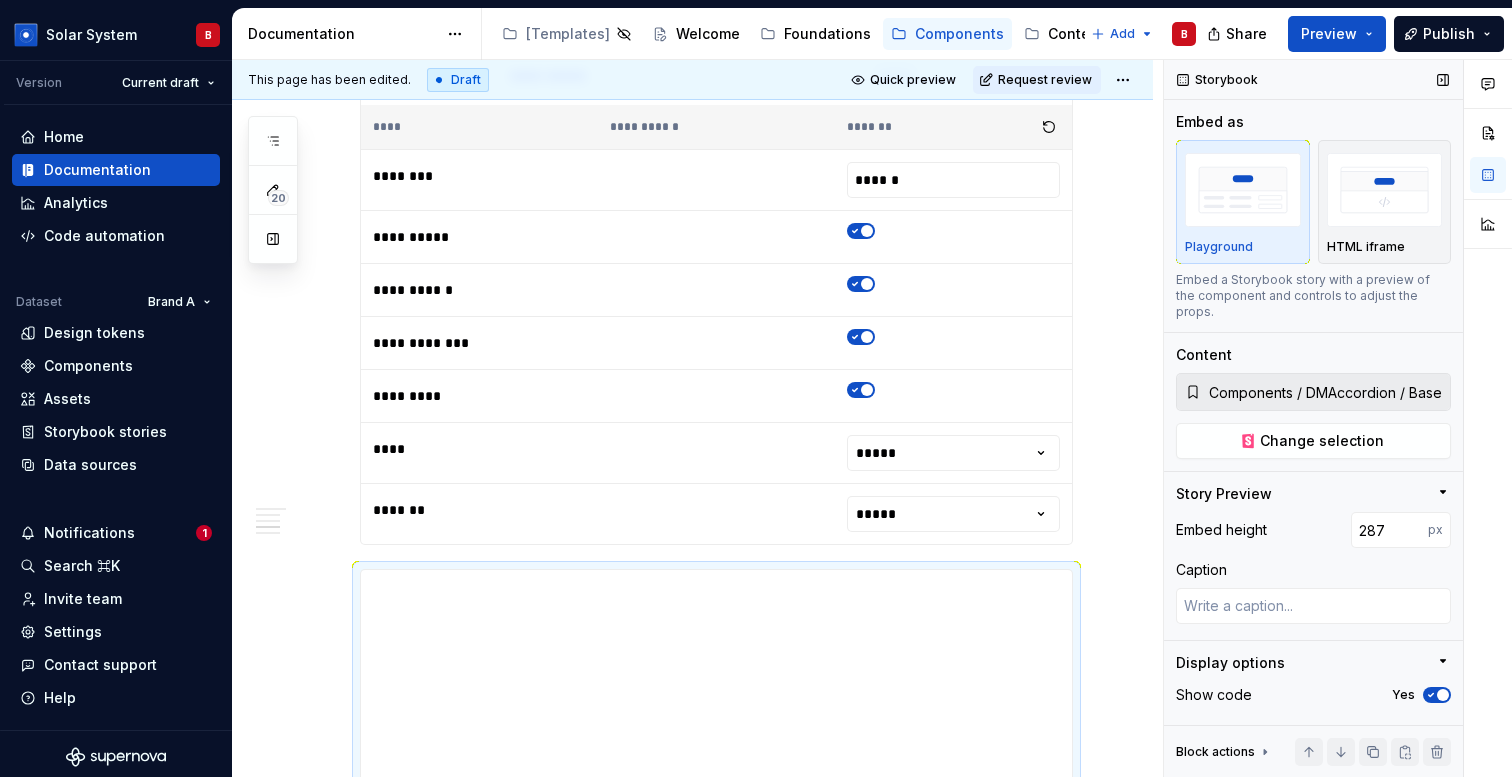 scroll, scrollTop: 221, scrollLeft: 0, axis: vertical 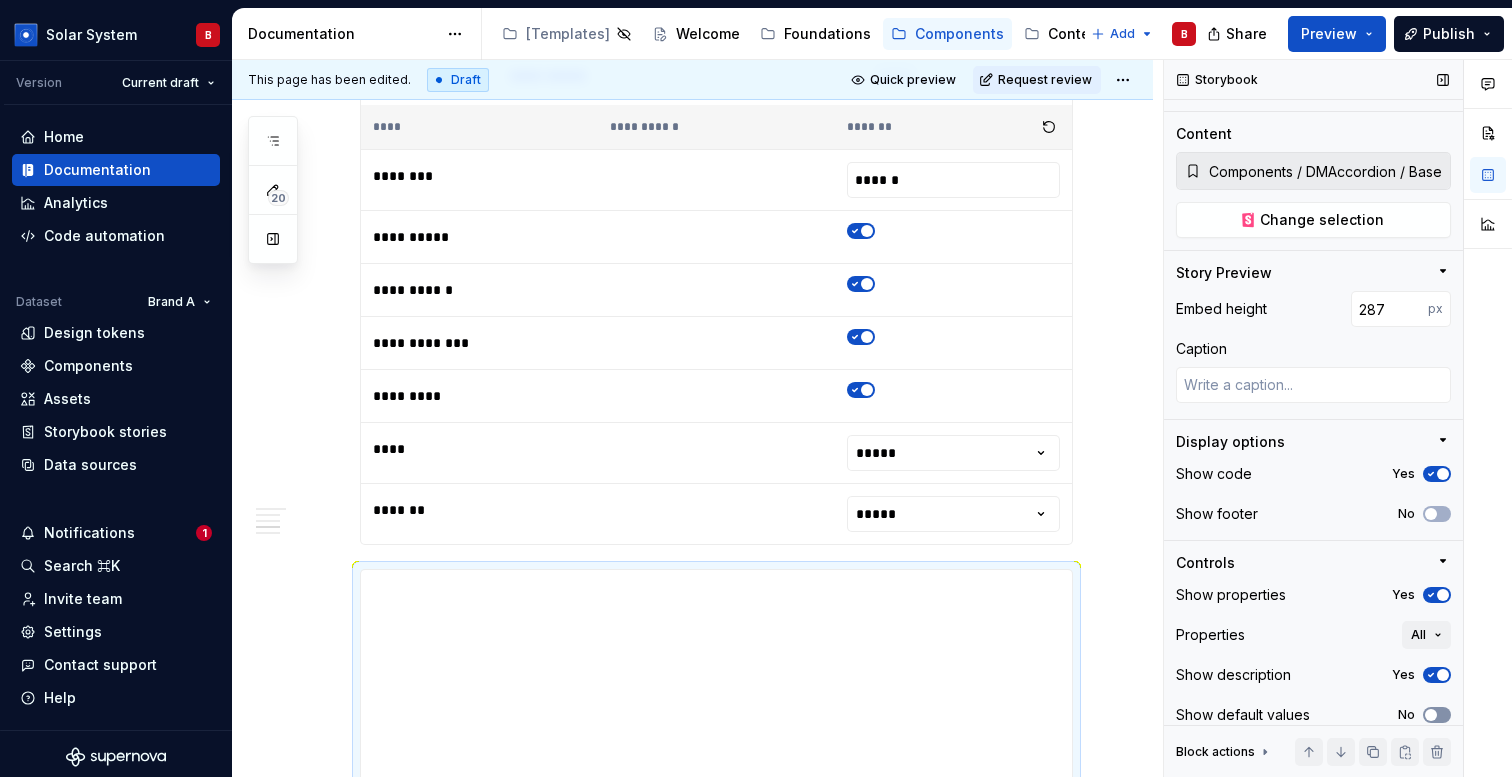 click at bounding box center (1431, 715) 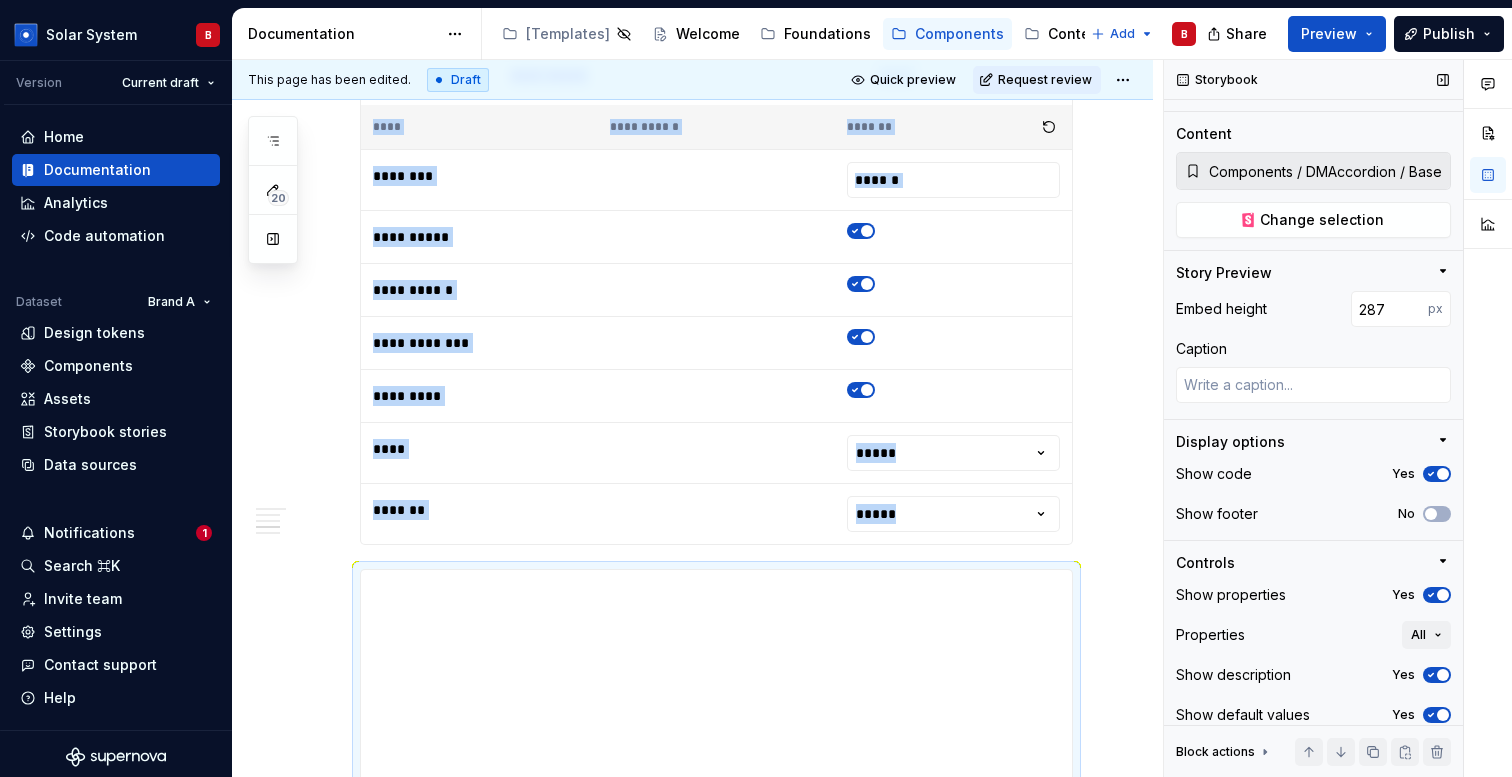 click 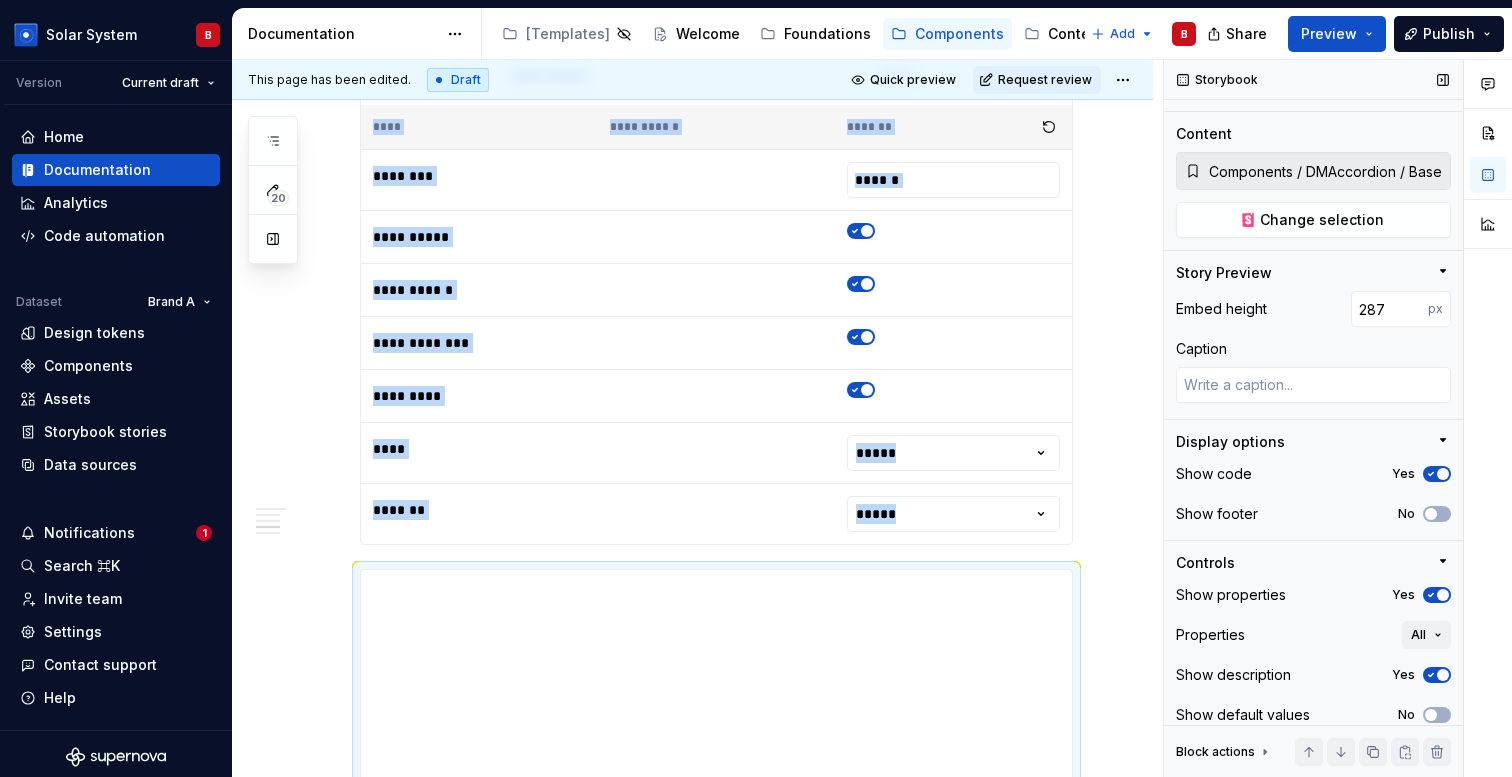 click 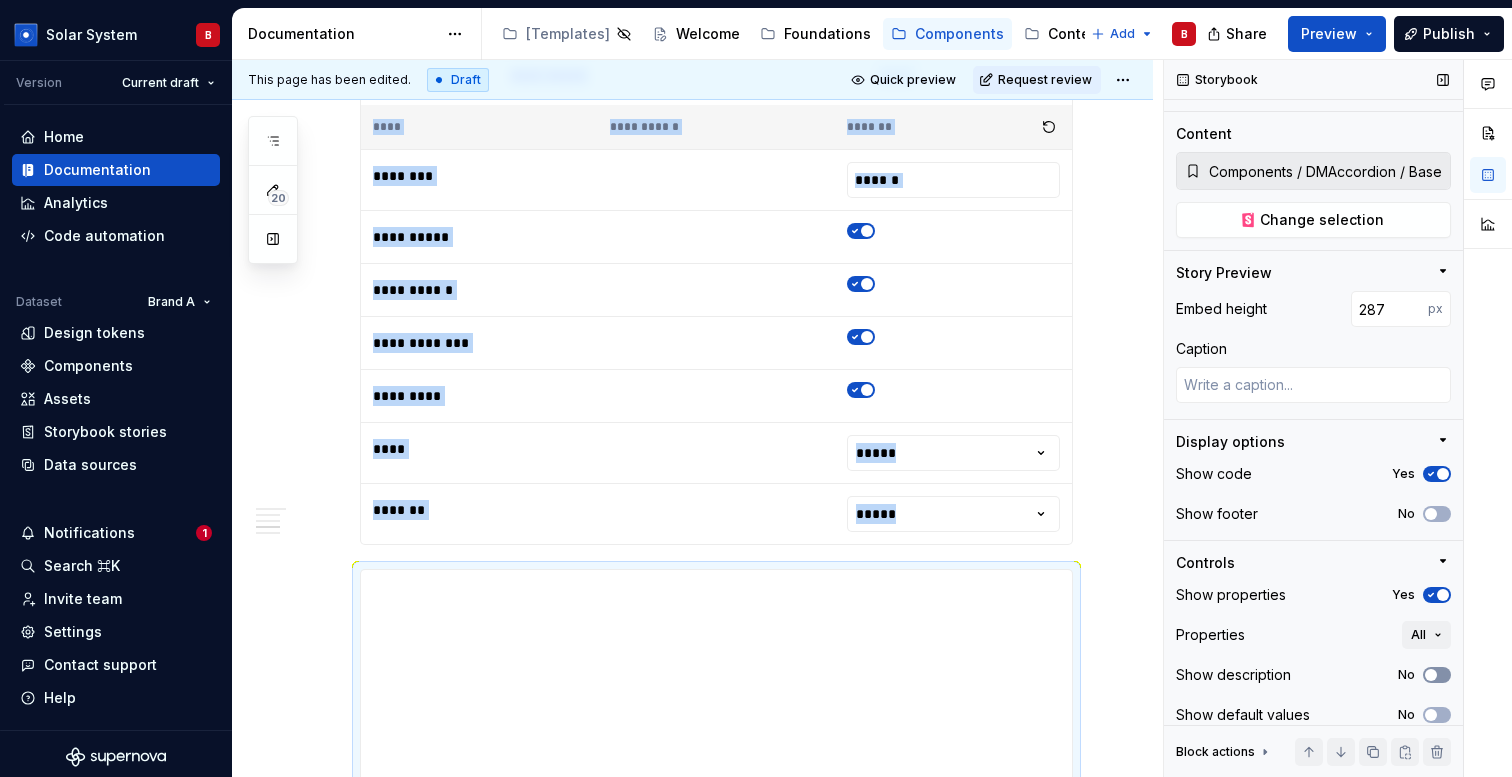 click at bounding box center (1431, 675) 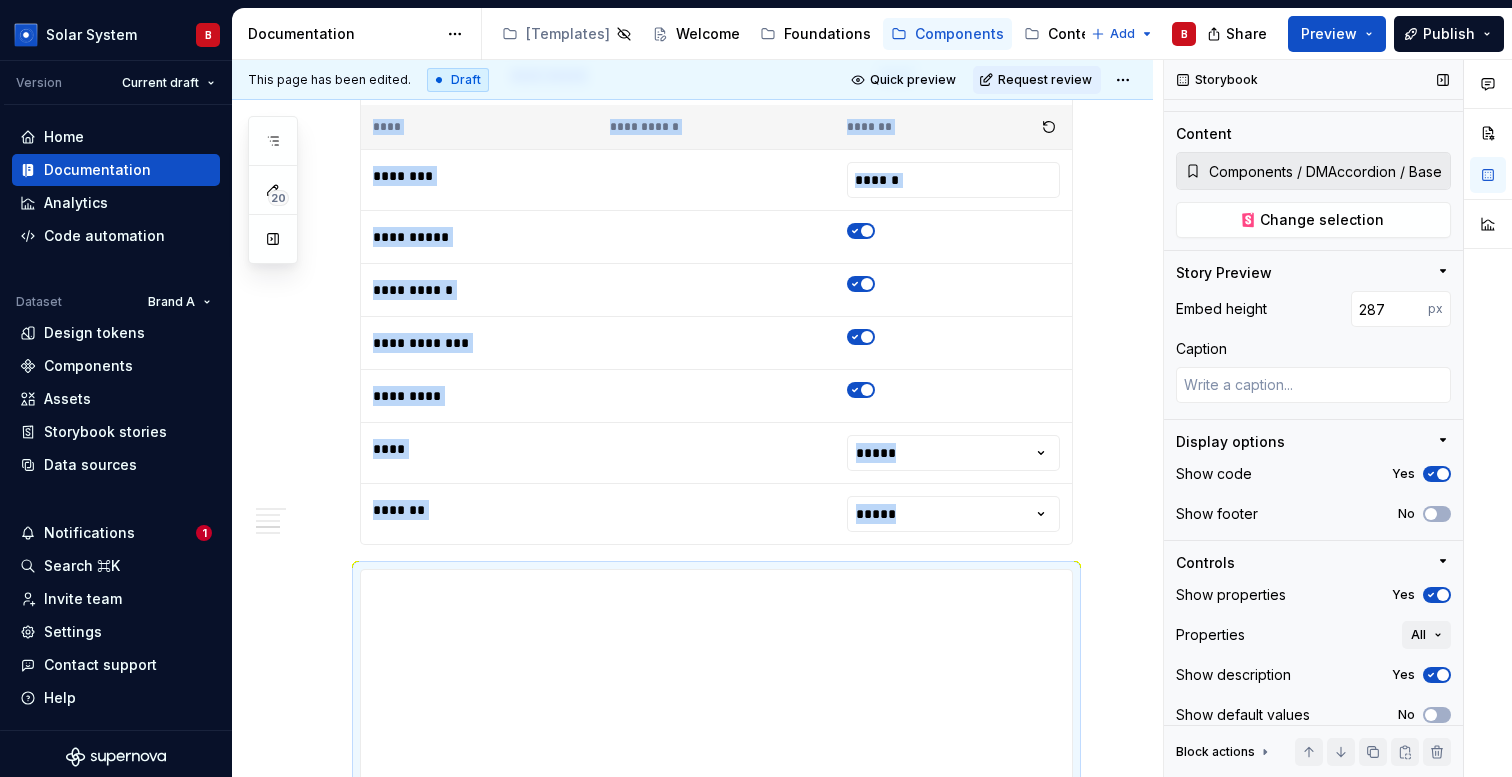 click at bounding box center [1443, 595] 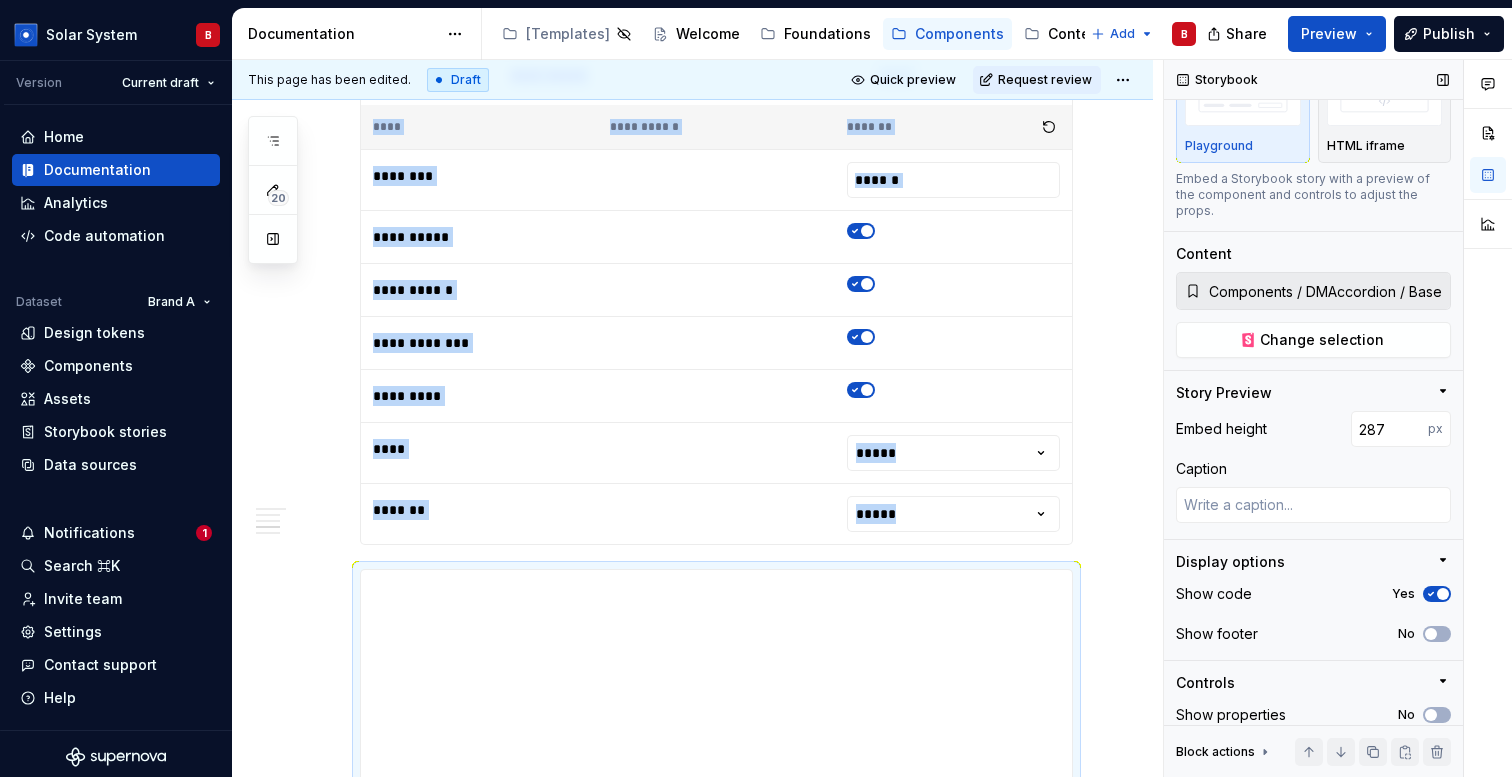 click 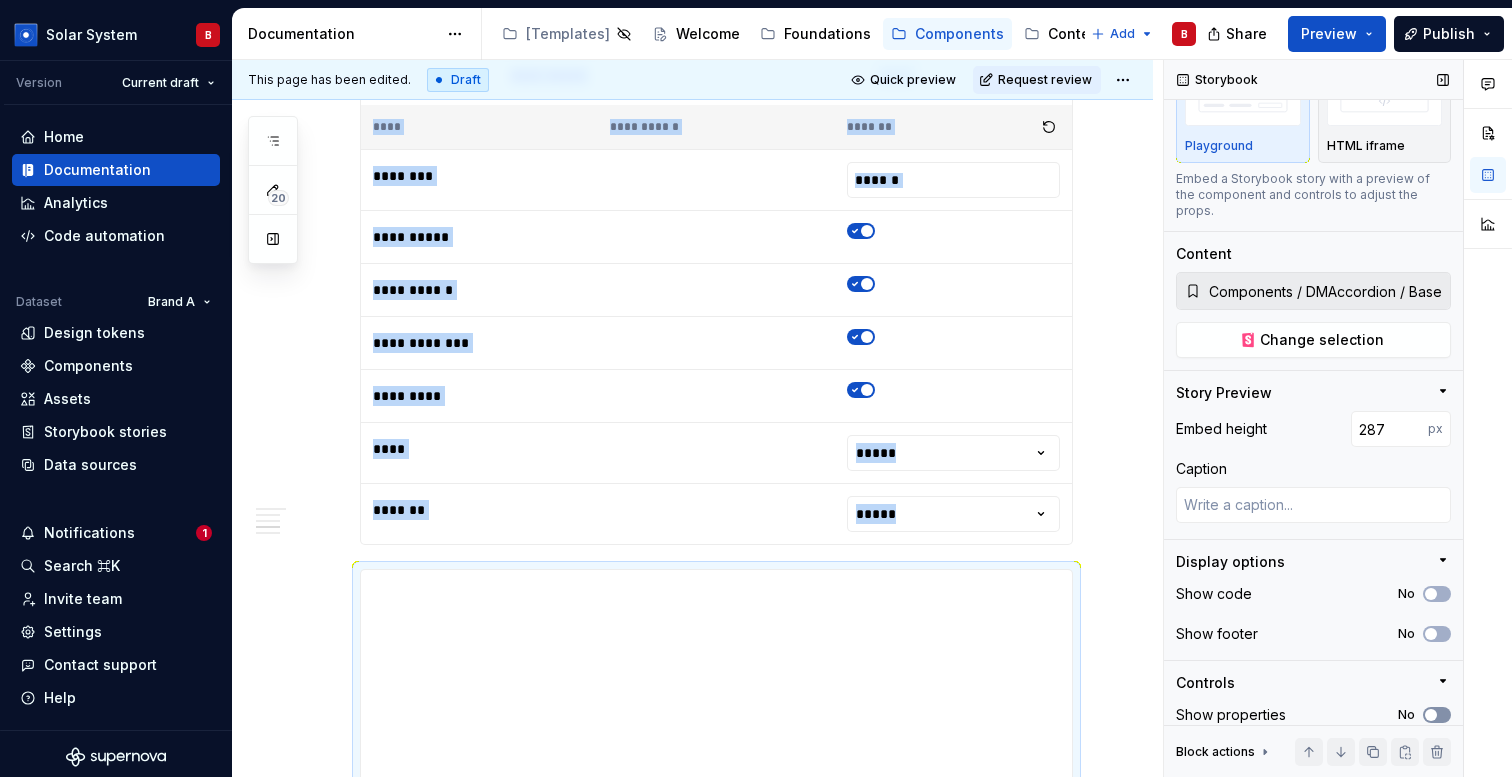 click at bounding box center [1431, 715] 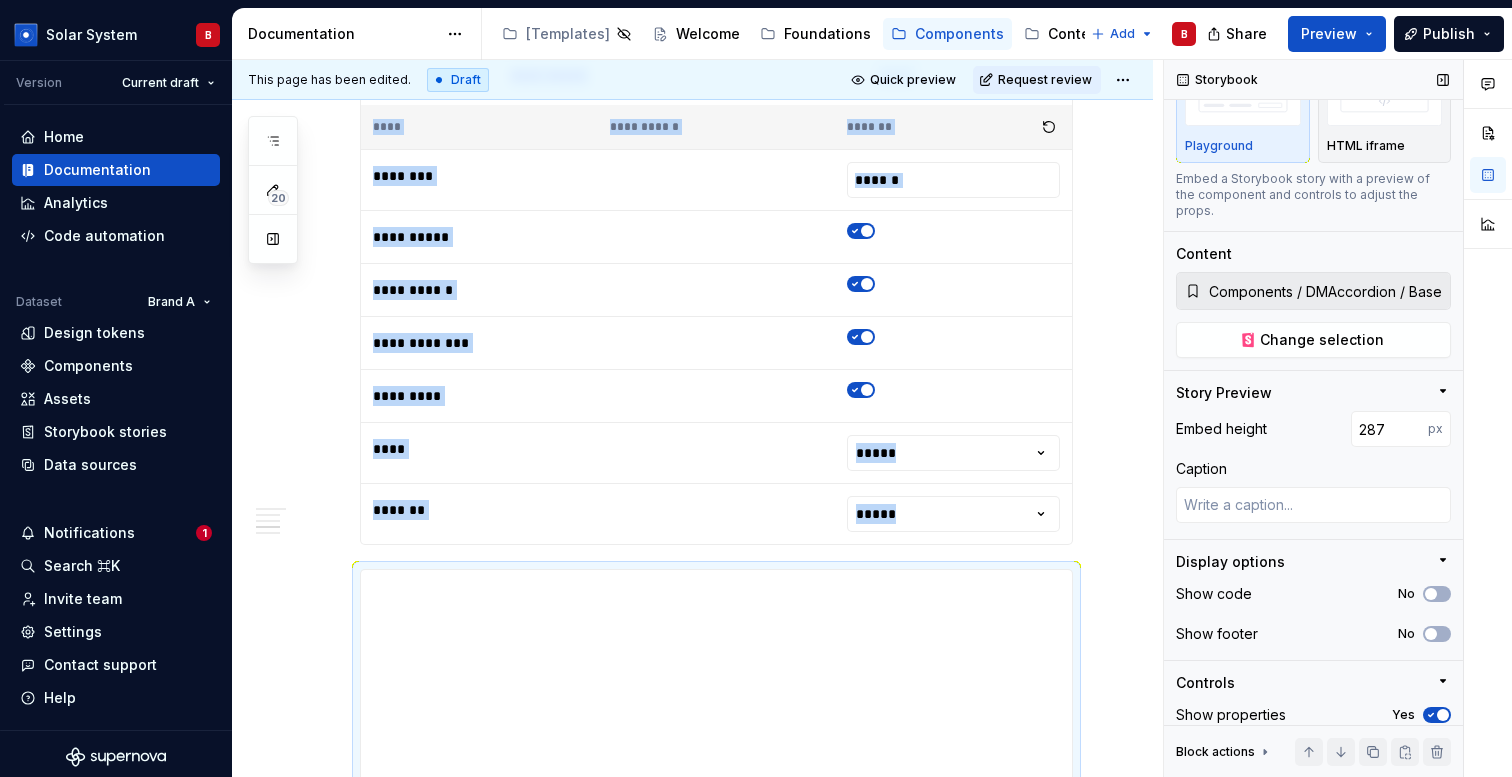 click 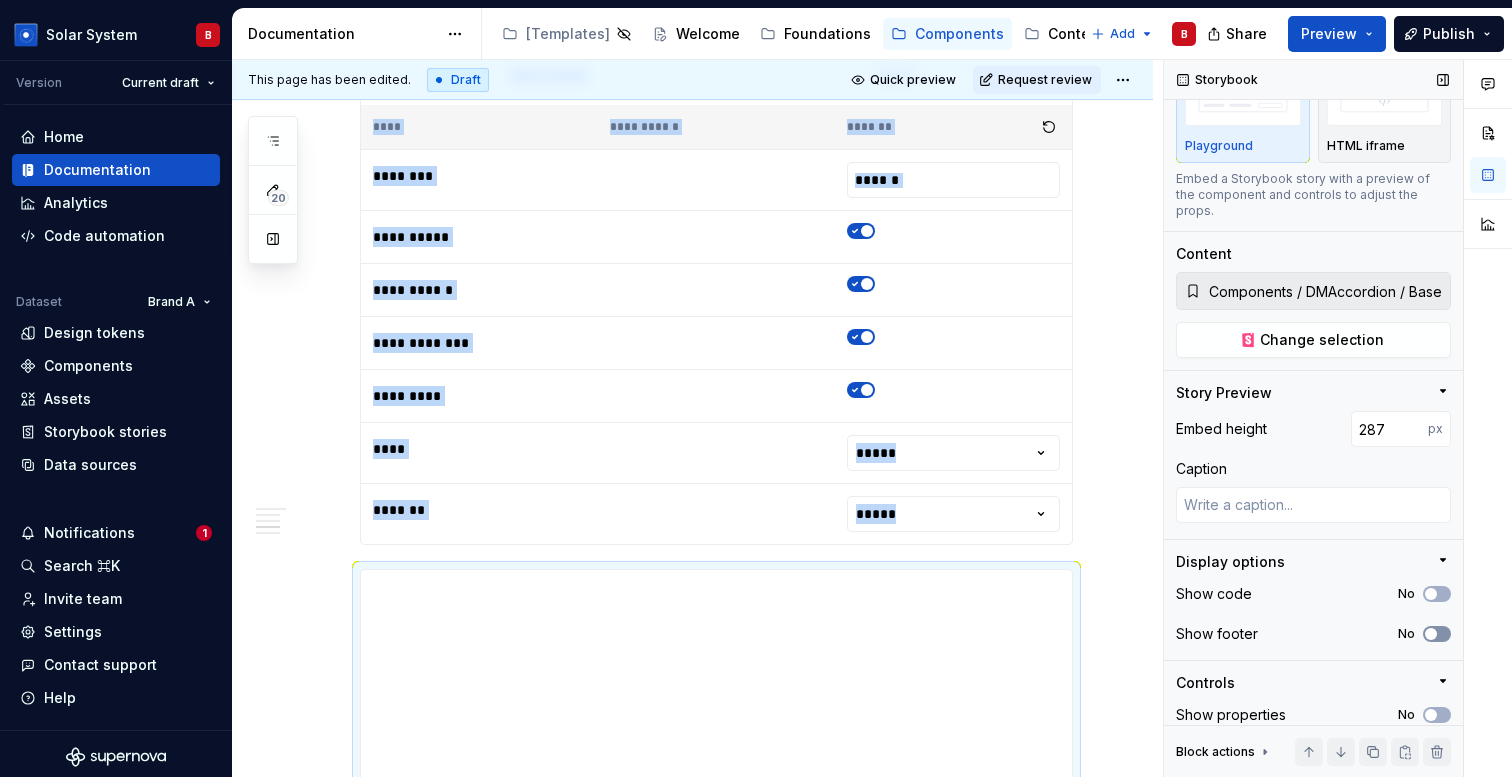 click at bounding box center (1431, 634) 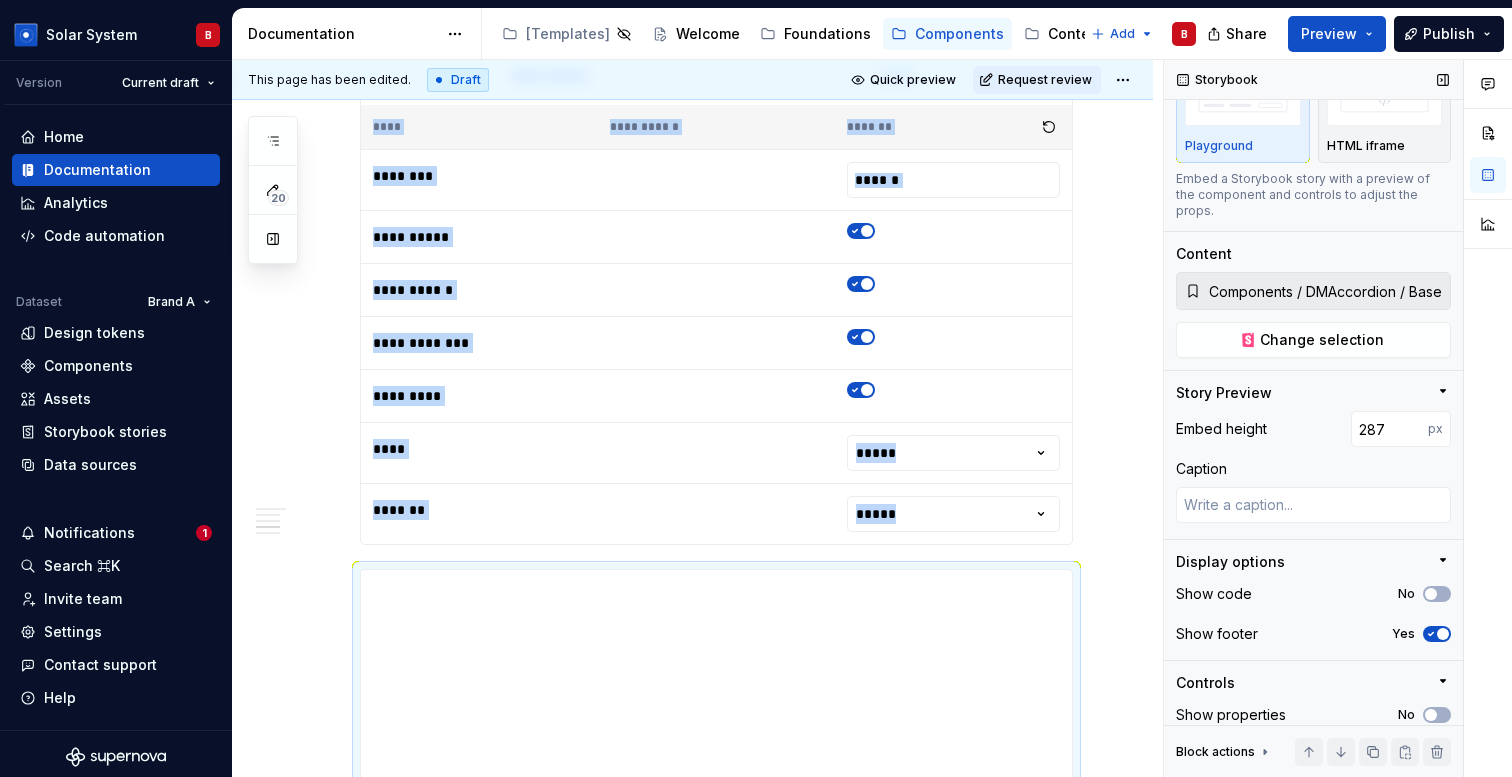click 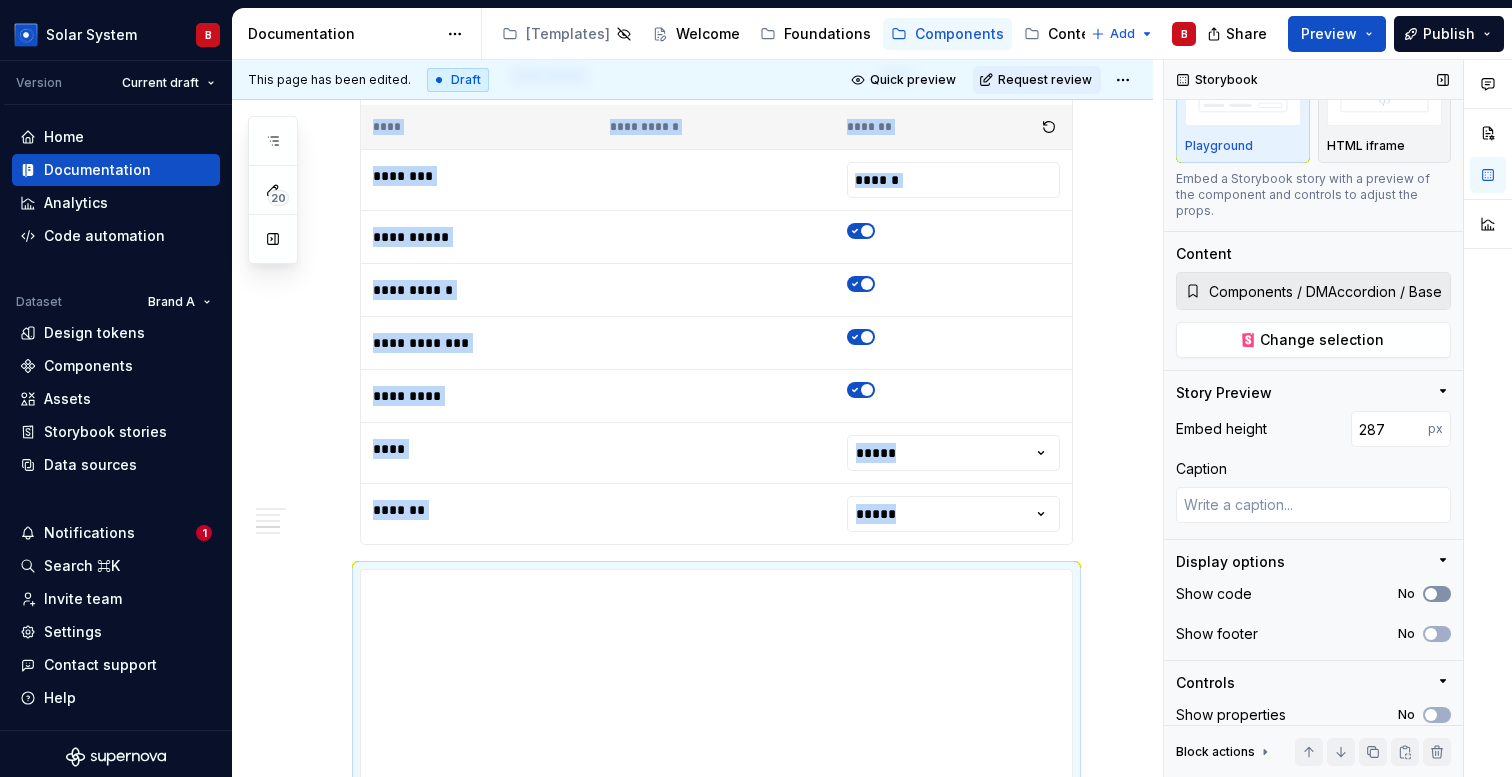 click on "No" at bounding box center [1437, 594] 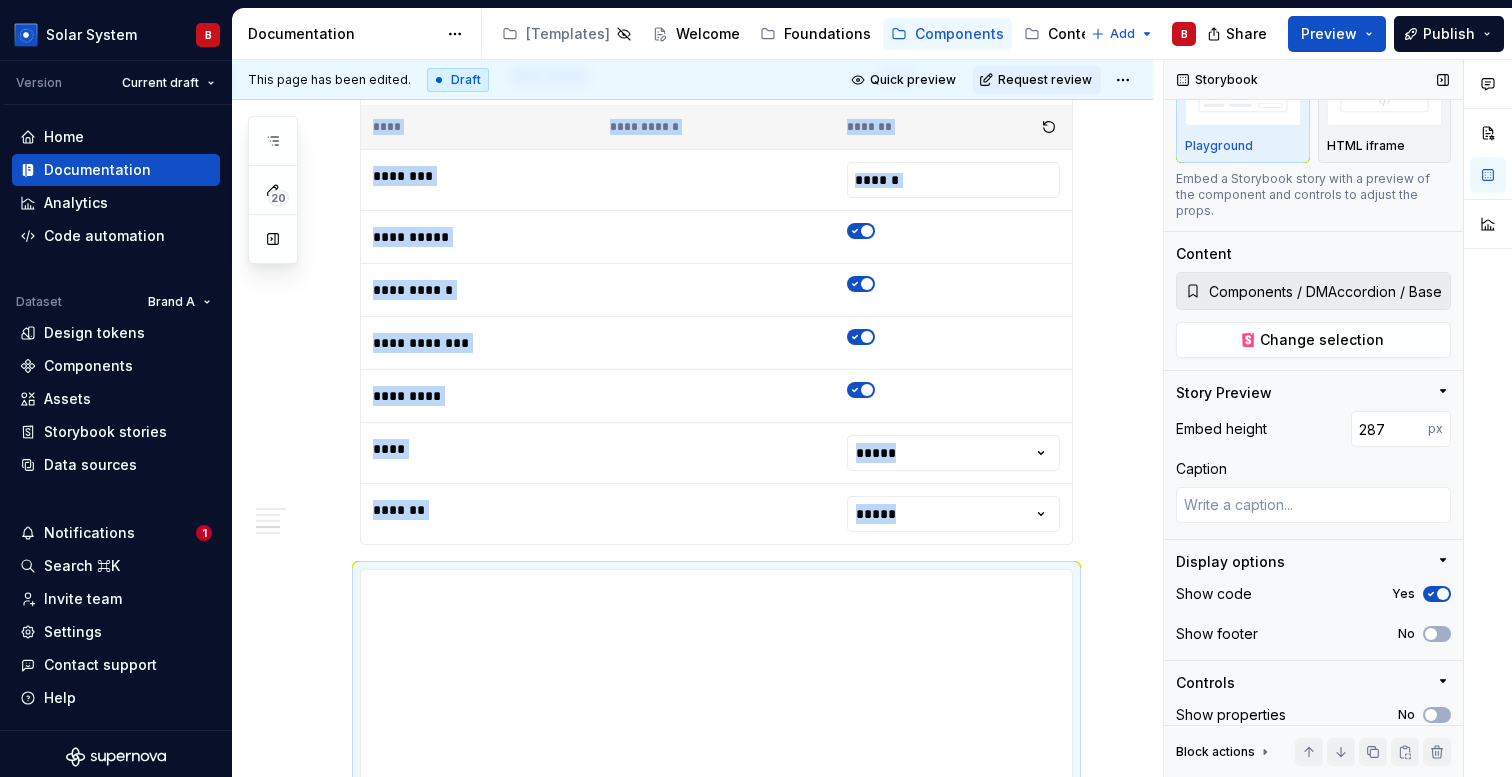 click on "Yes" at bounding box center [1437, 594] 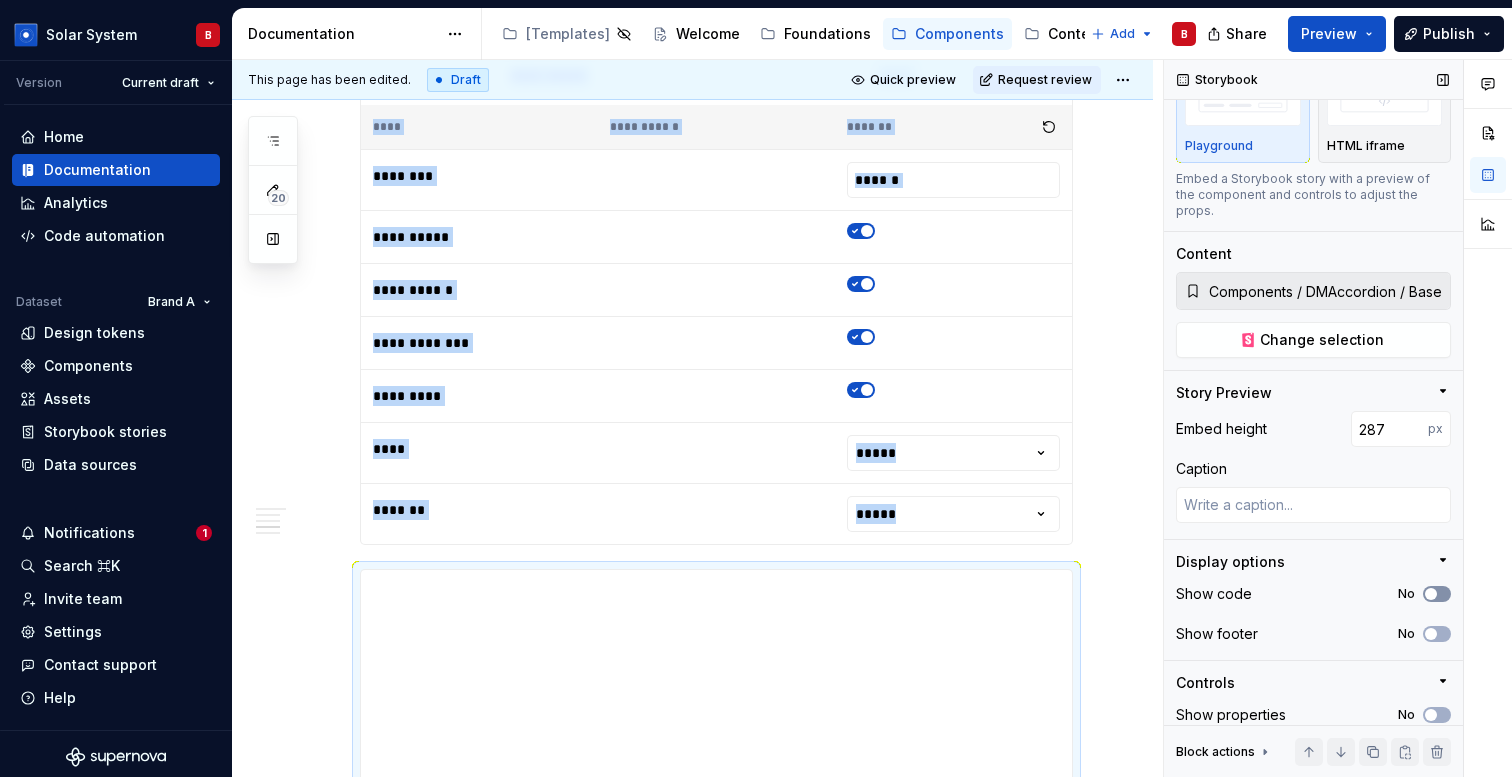 click on "No" at bounding box center [1437, 594] 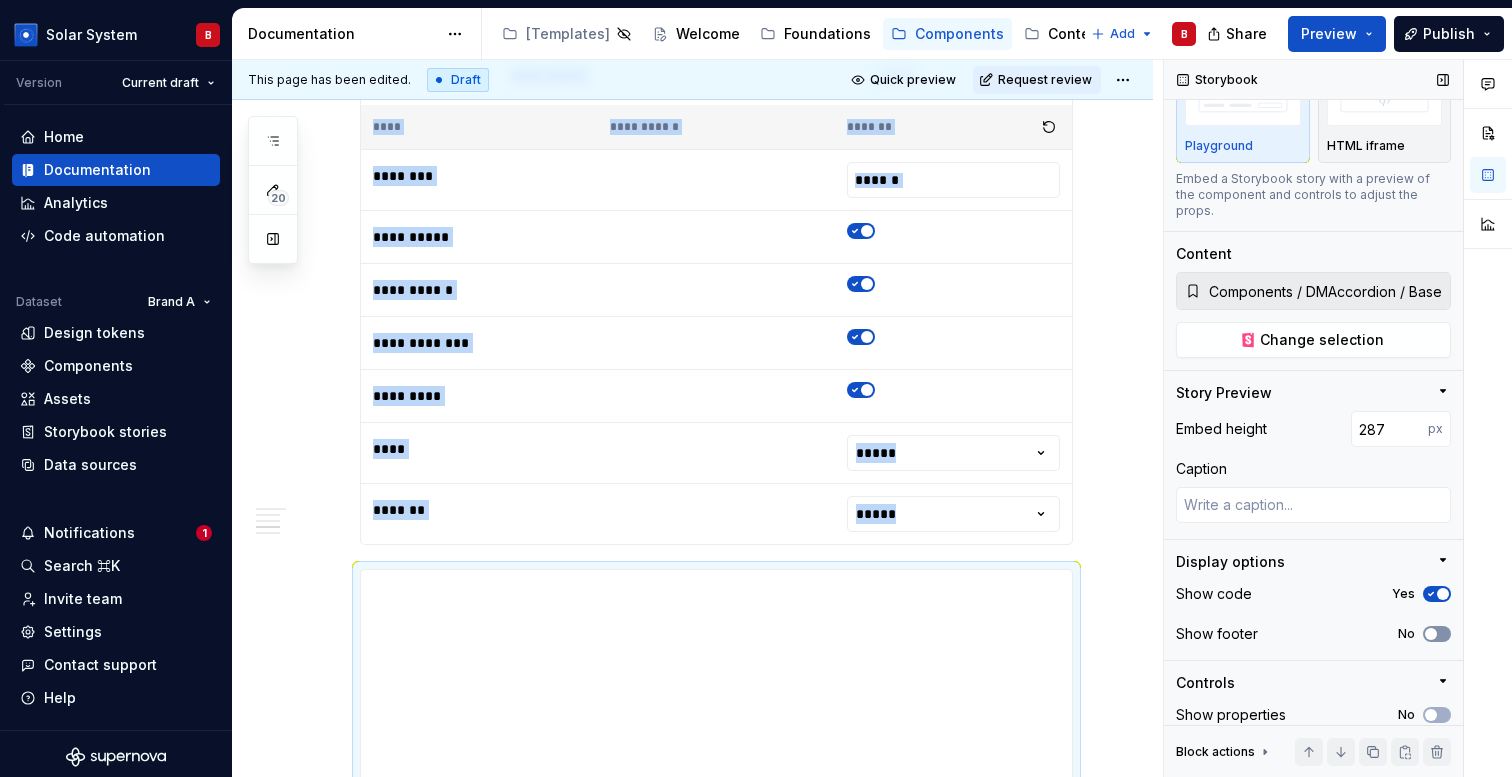click at bounding box center [1431, 634] 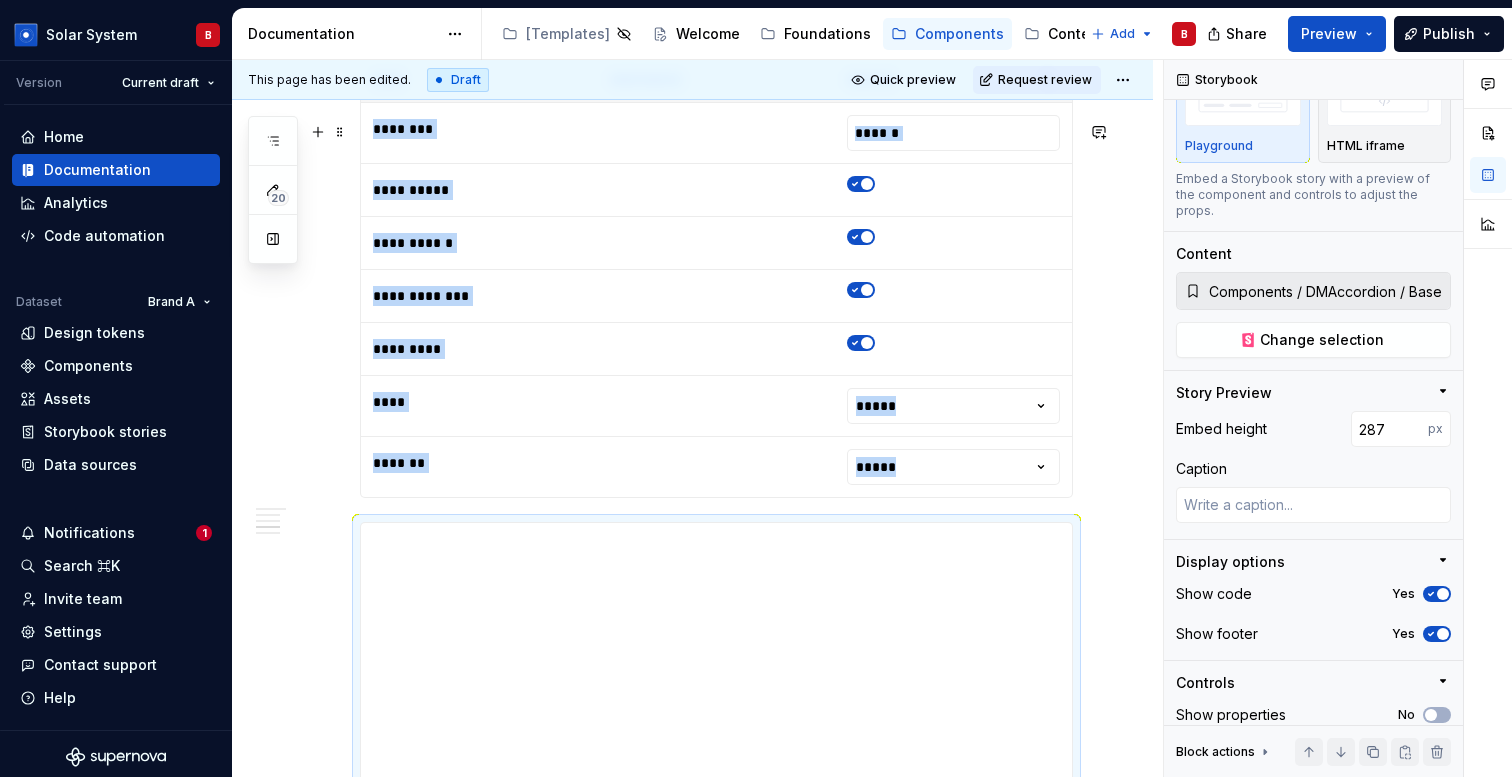 scroll, scrollTop: 1760, scrollLeft: 0, axis: vertical 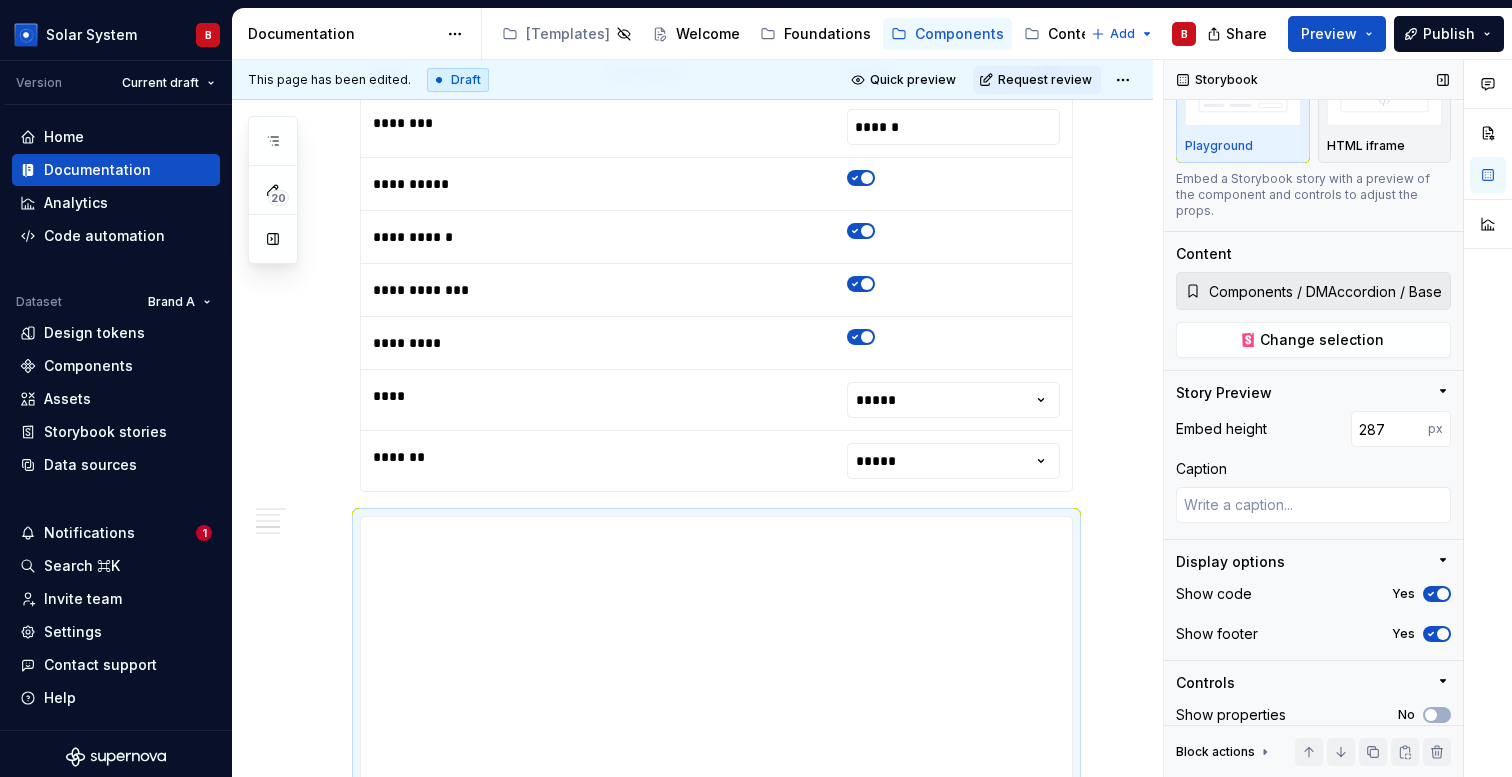 click on "Show properties No" at bounding box center (1313, 715) 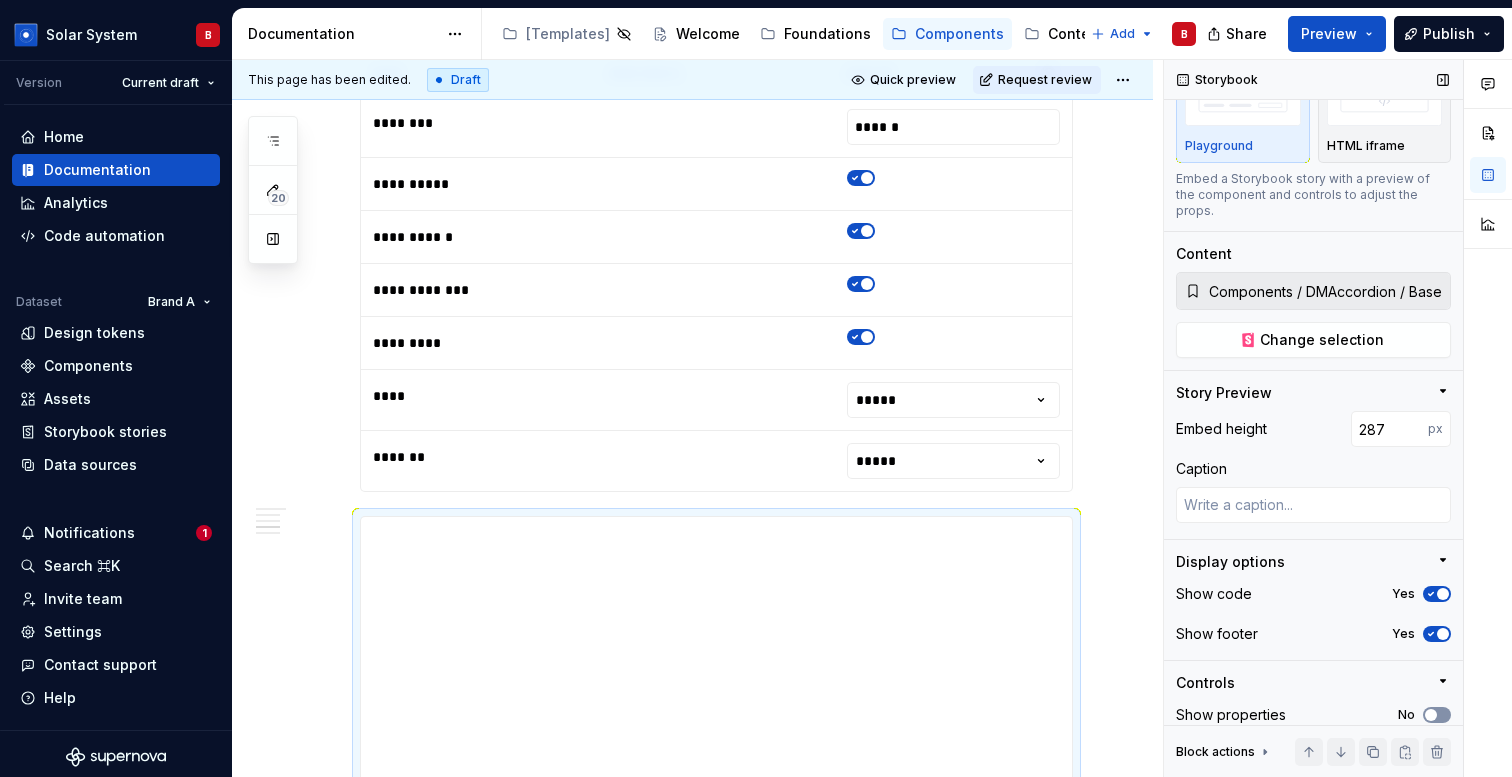 click at bounding box center [1431, 715] 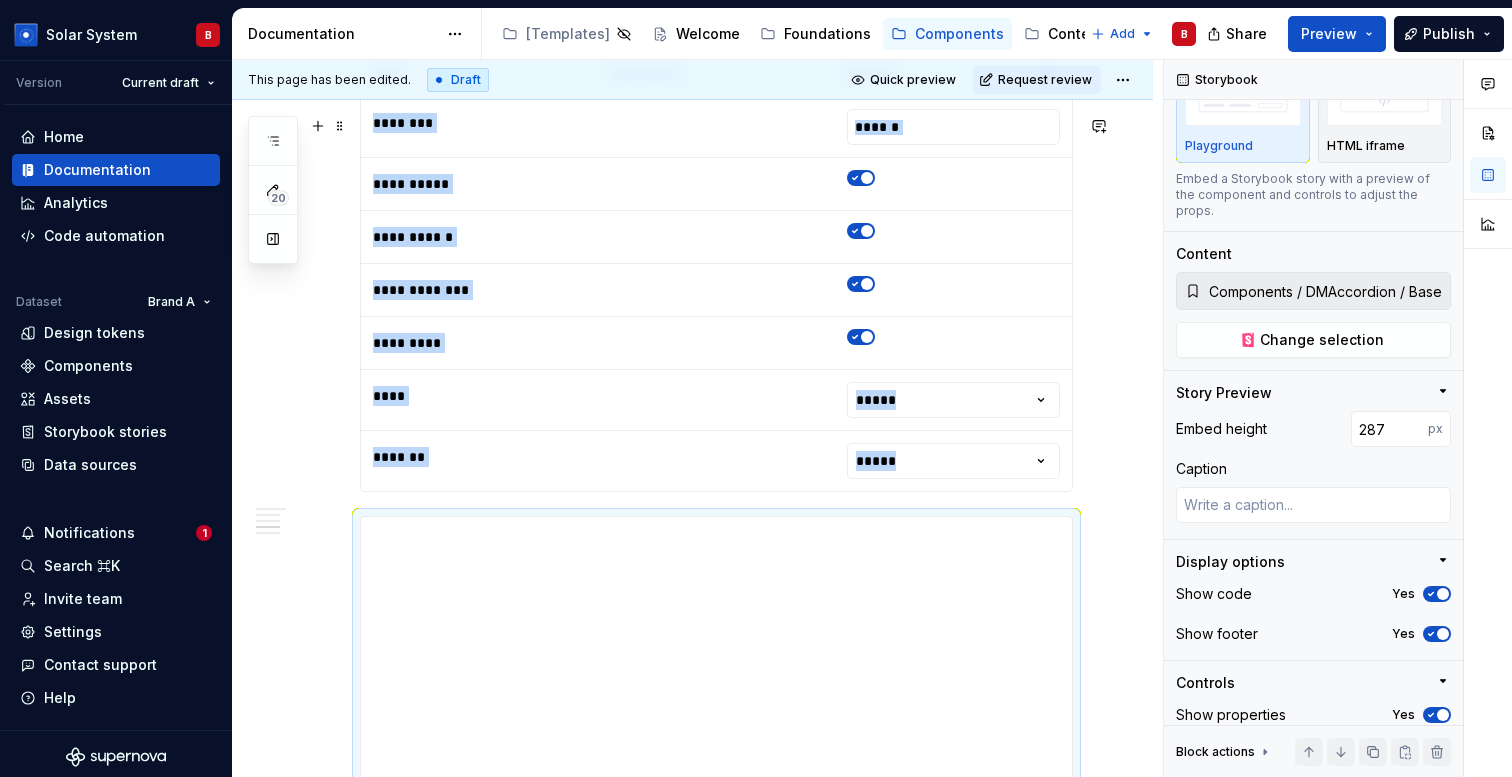 click on "**********" at bounding box center (716, 890) 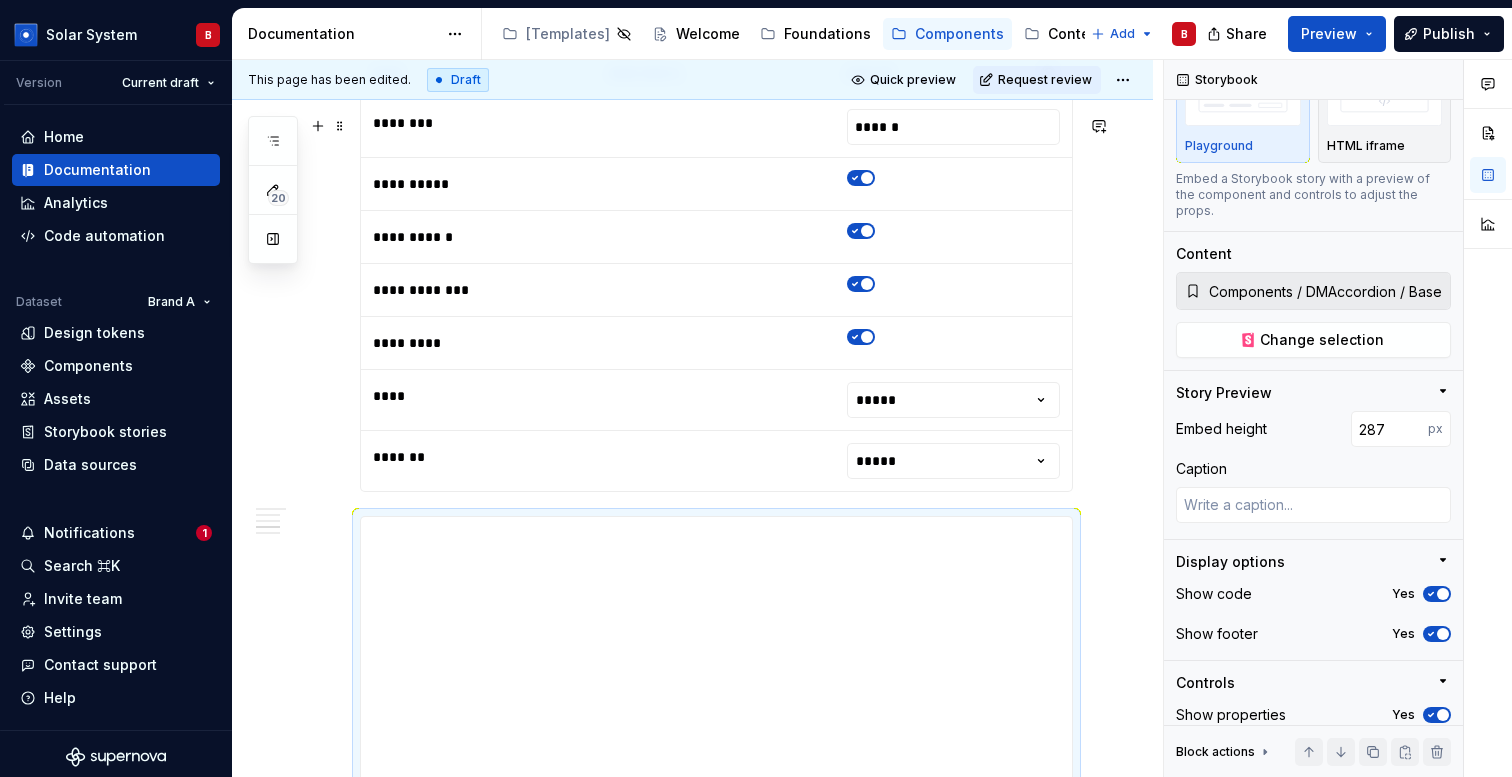 click on "**********" at bounding box center (716, 890) 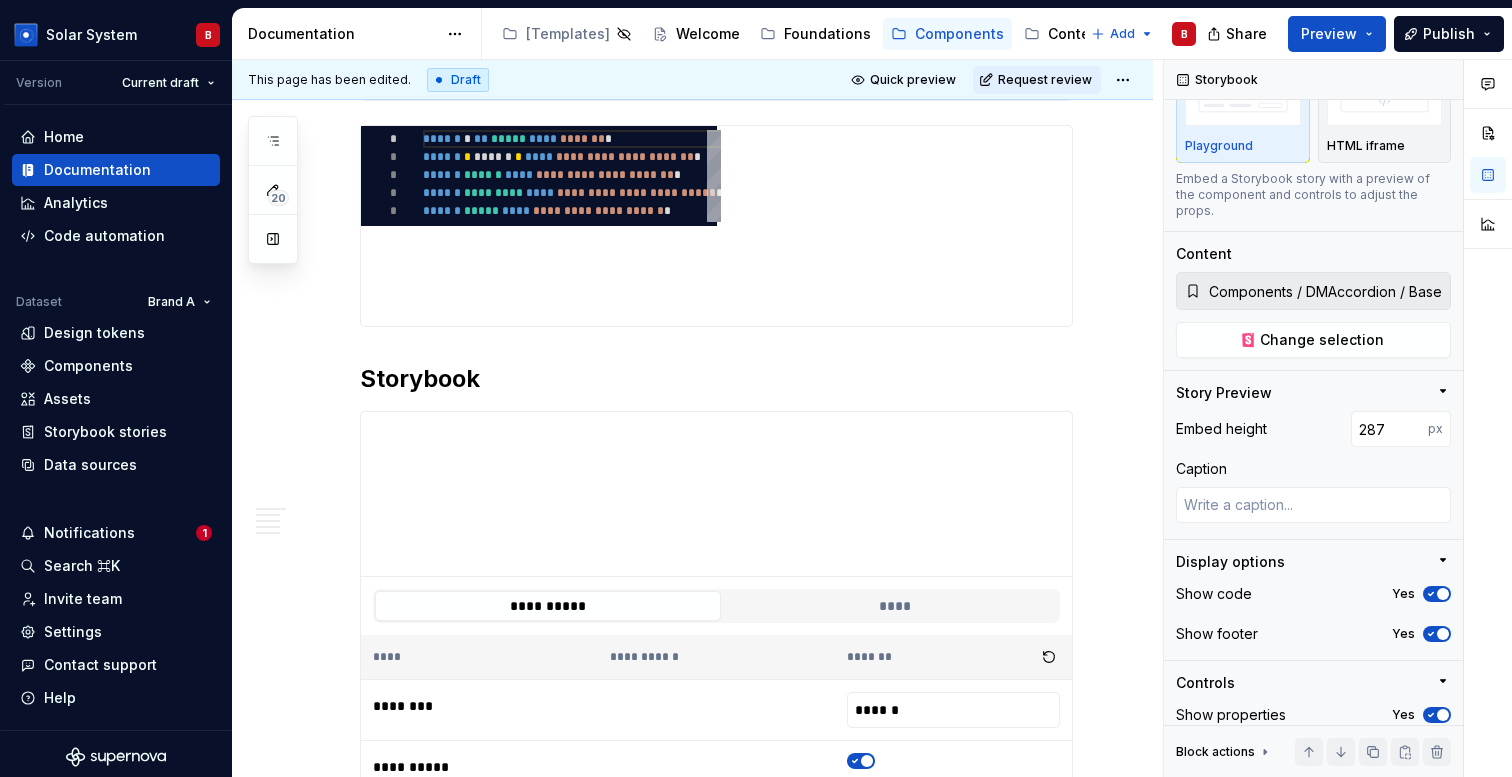 scroll, scrollTop: 1166, scrollLeft: 0, axis: vertical 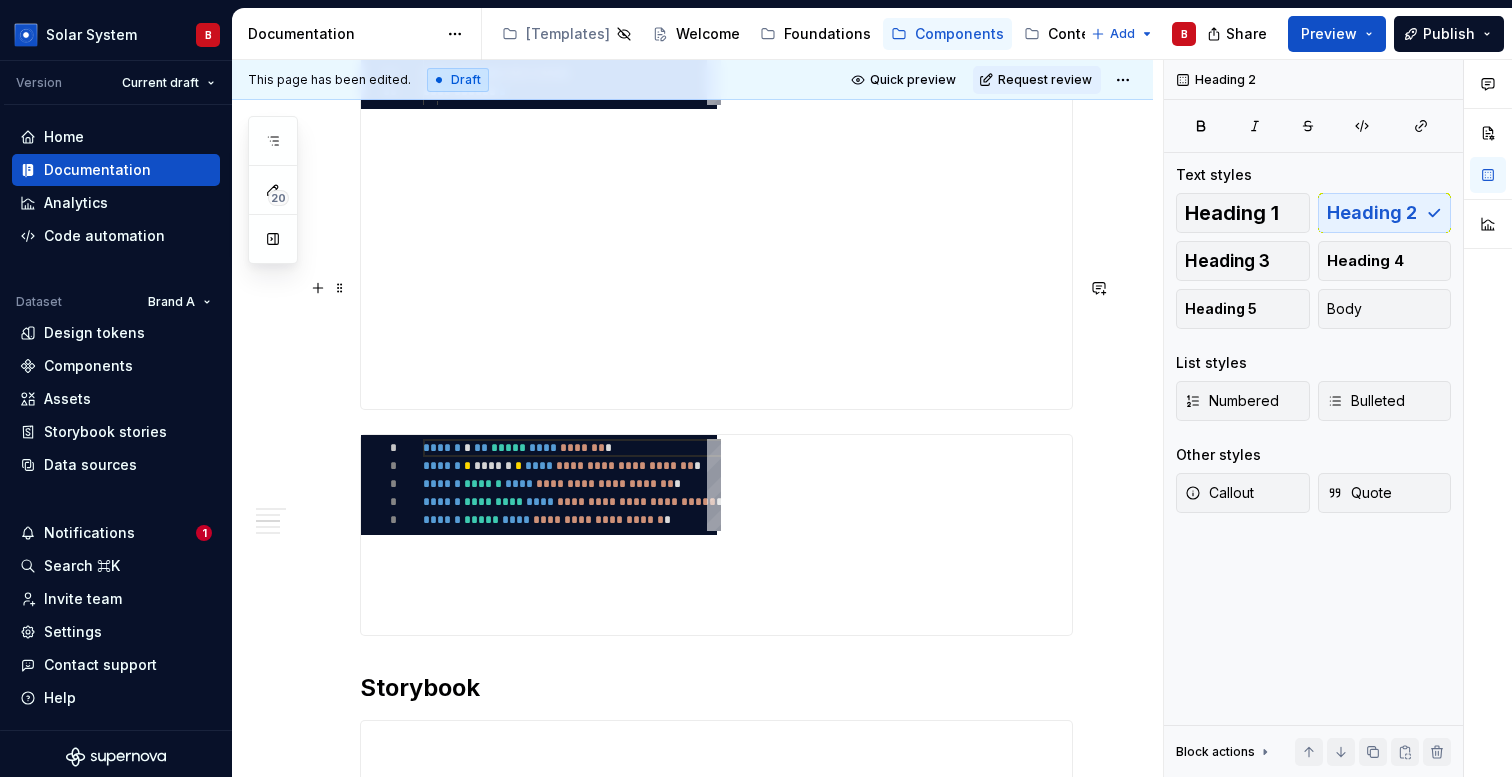 click on "Storybook" at bounding box center (716, 688) 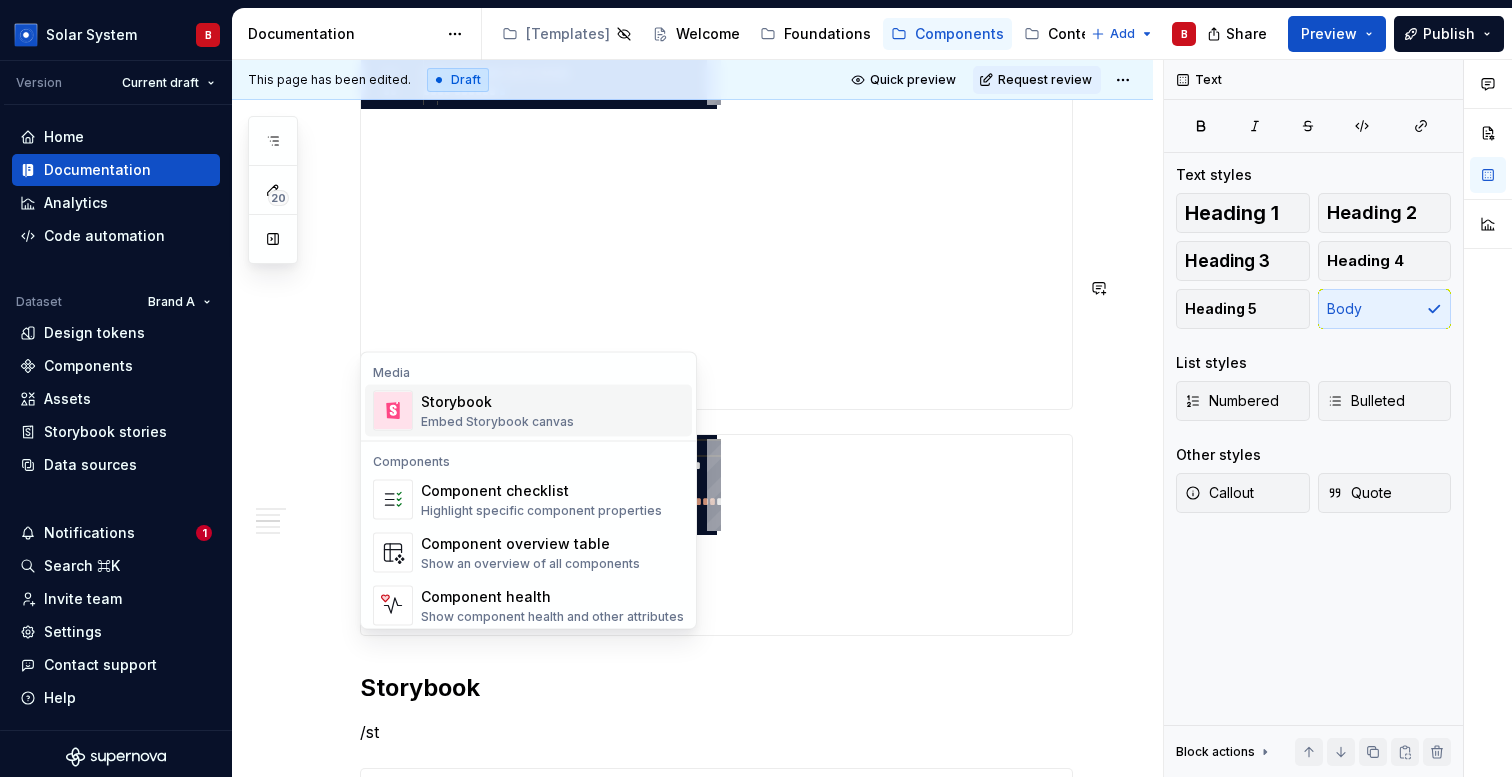 click on "Embed Storybook canvas" at bounding box center [497, 422] 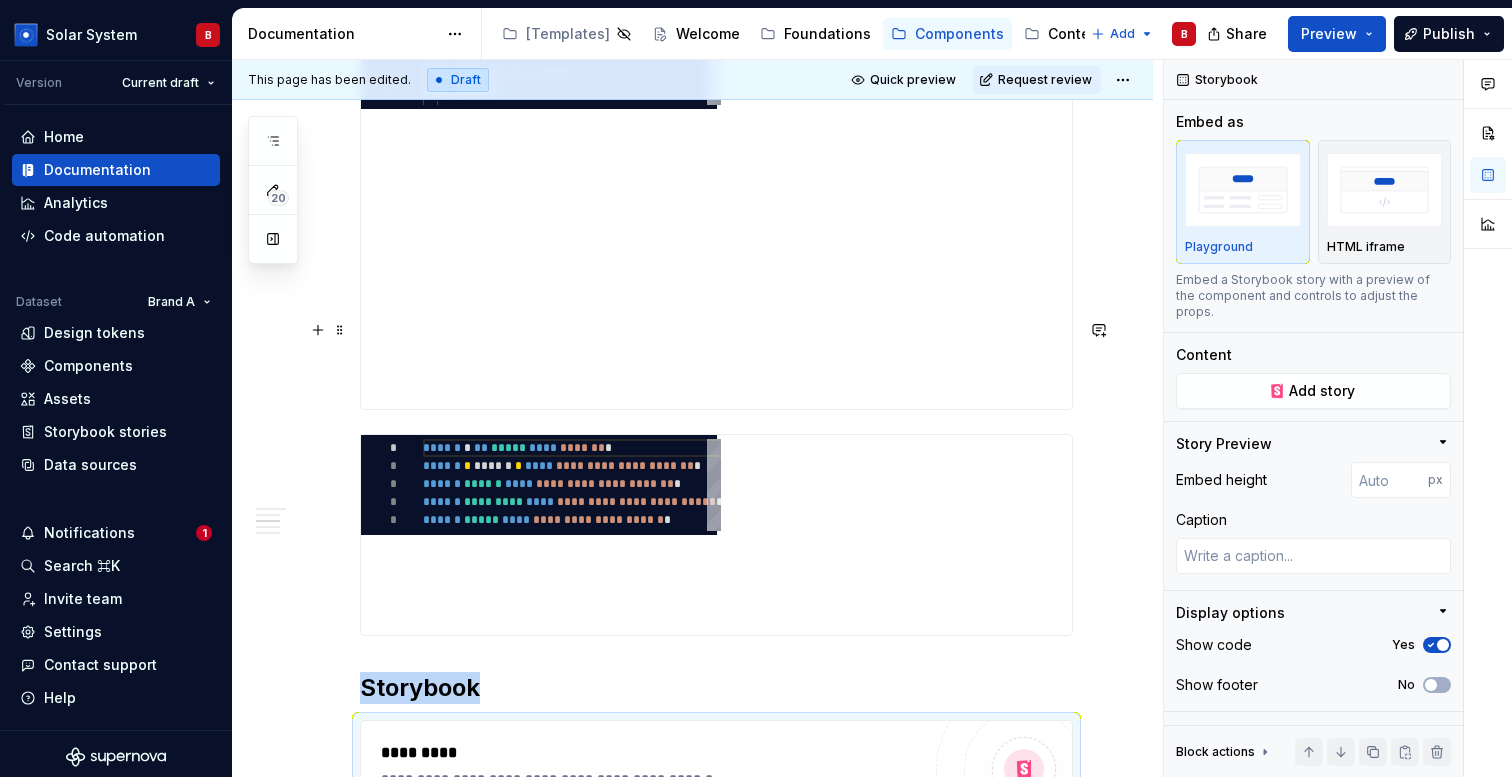 click on "*********" at bounding box center [442, 827] 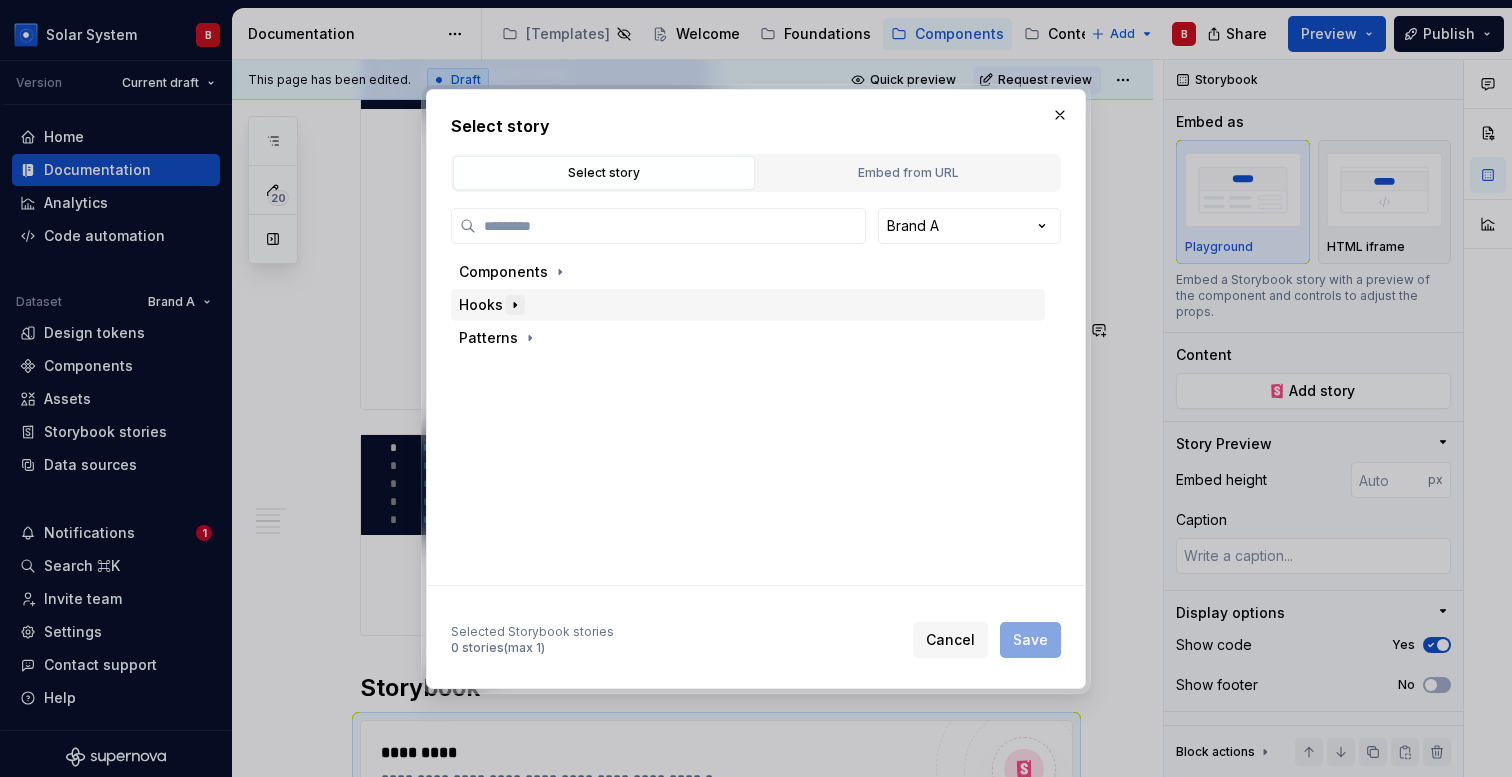 click 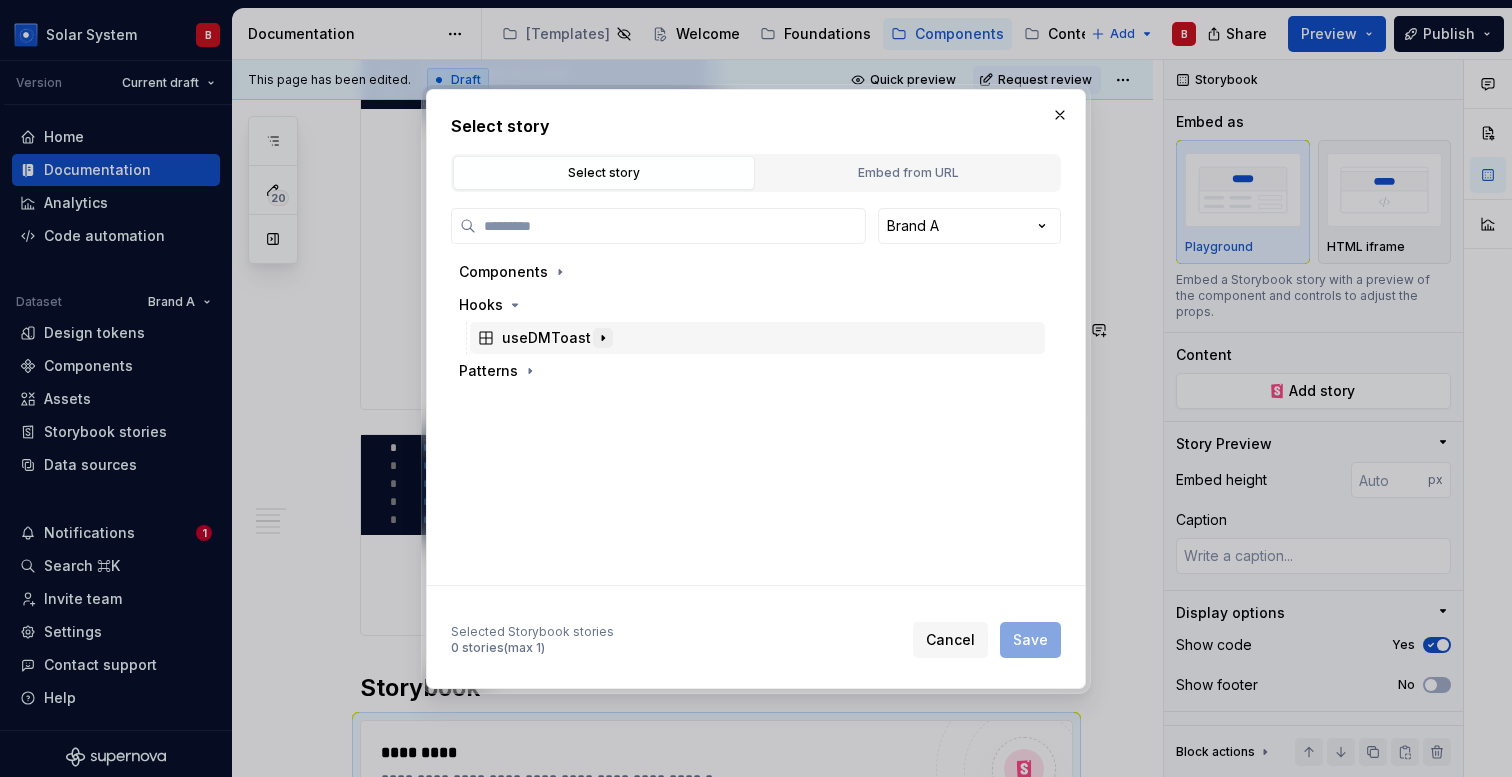 click 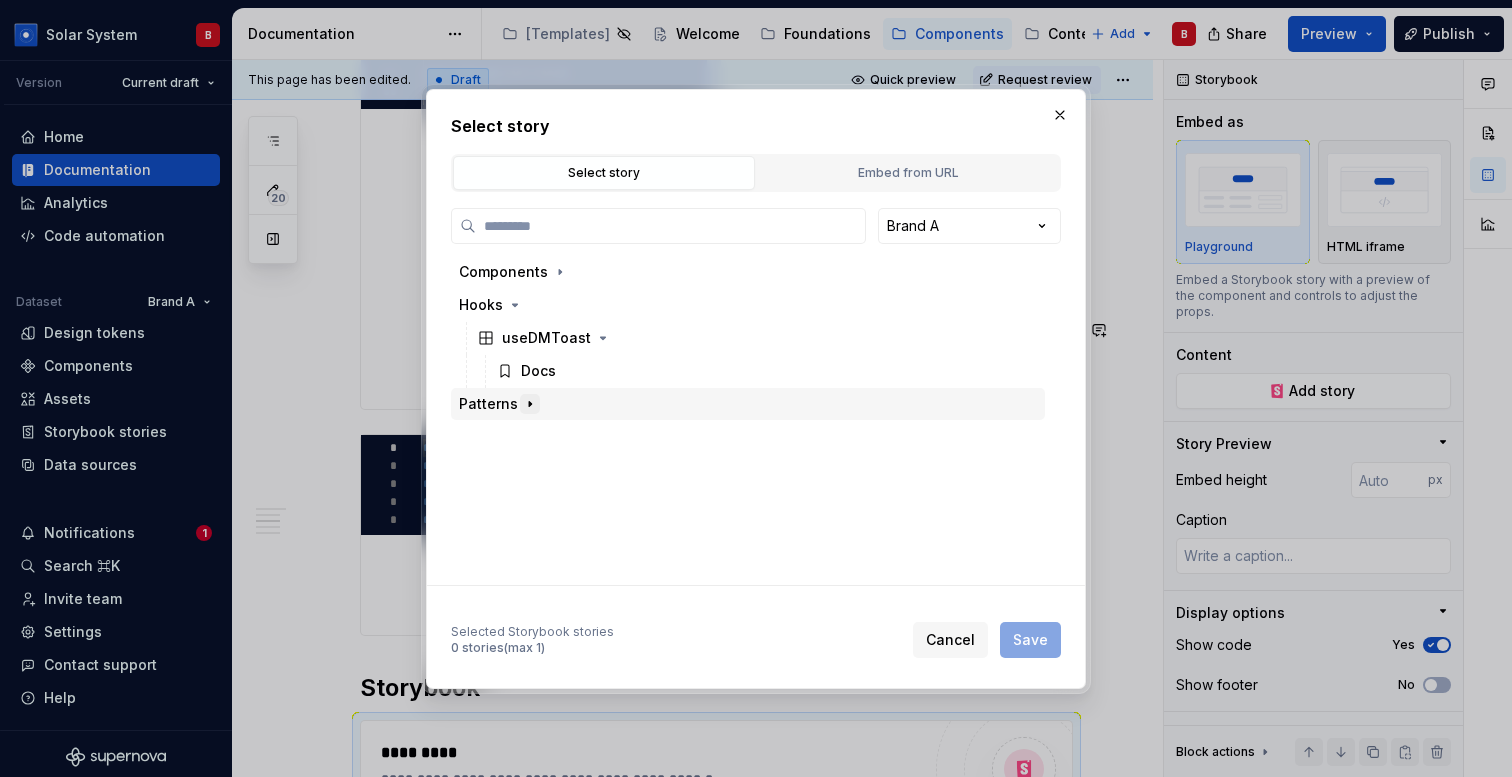 click 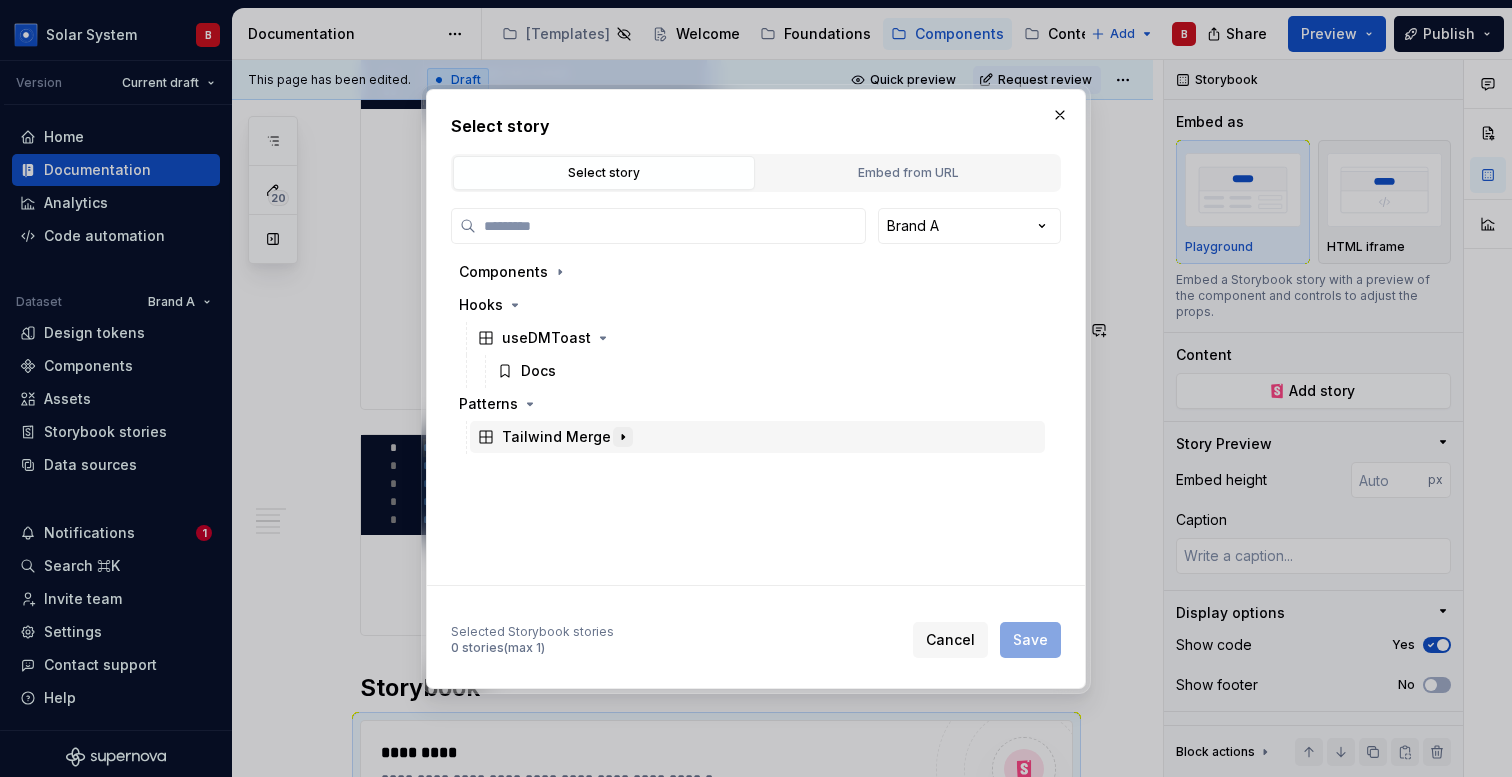 click 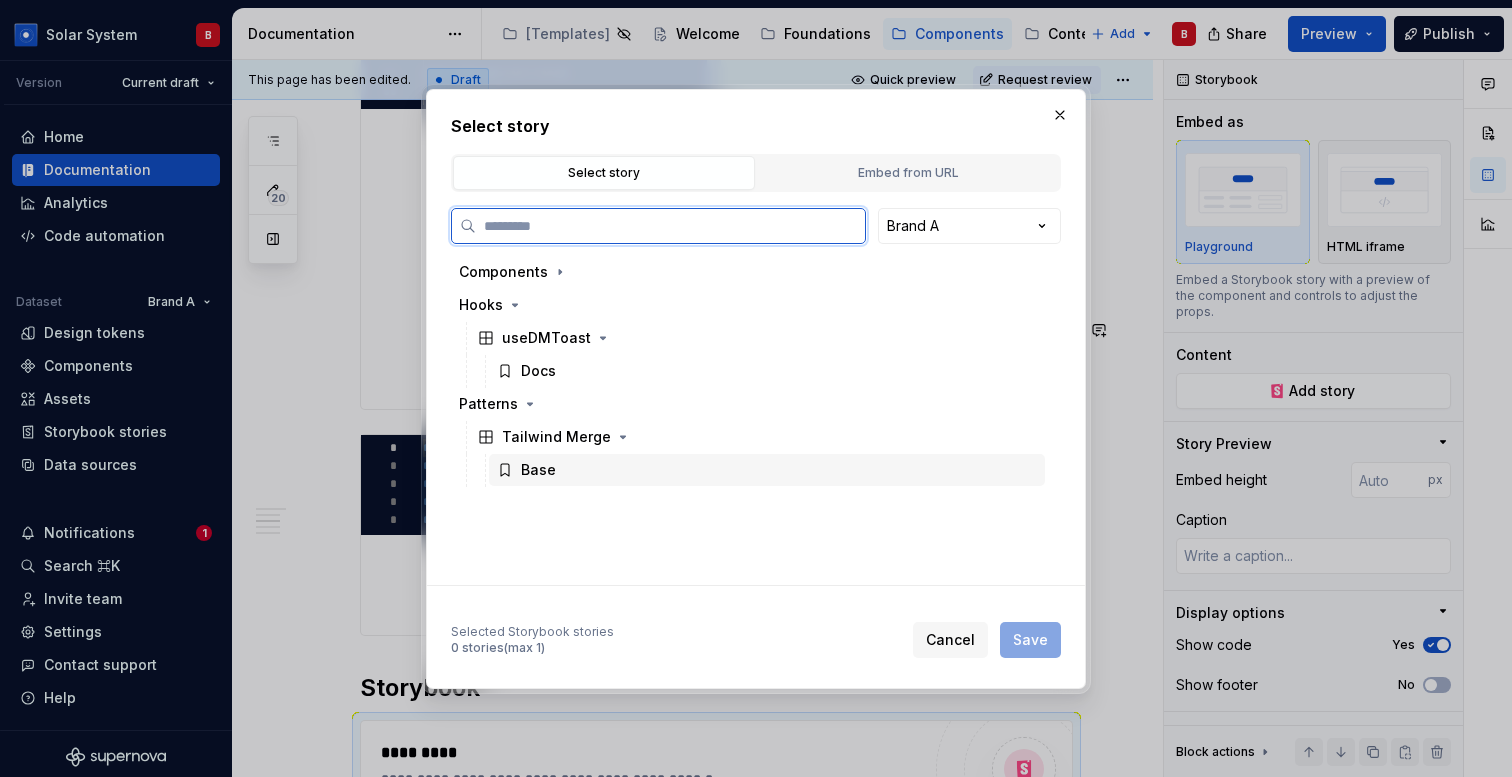 click on "Base" at bounding box center [538, 470] 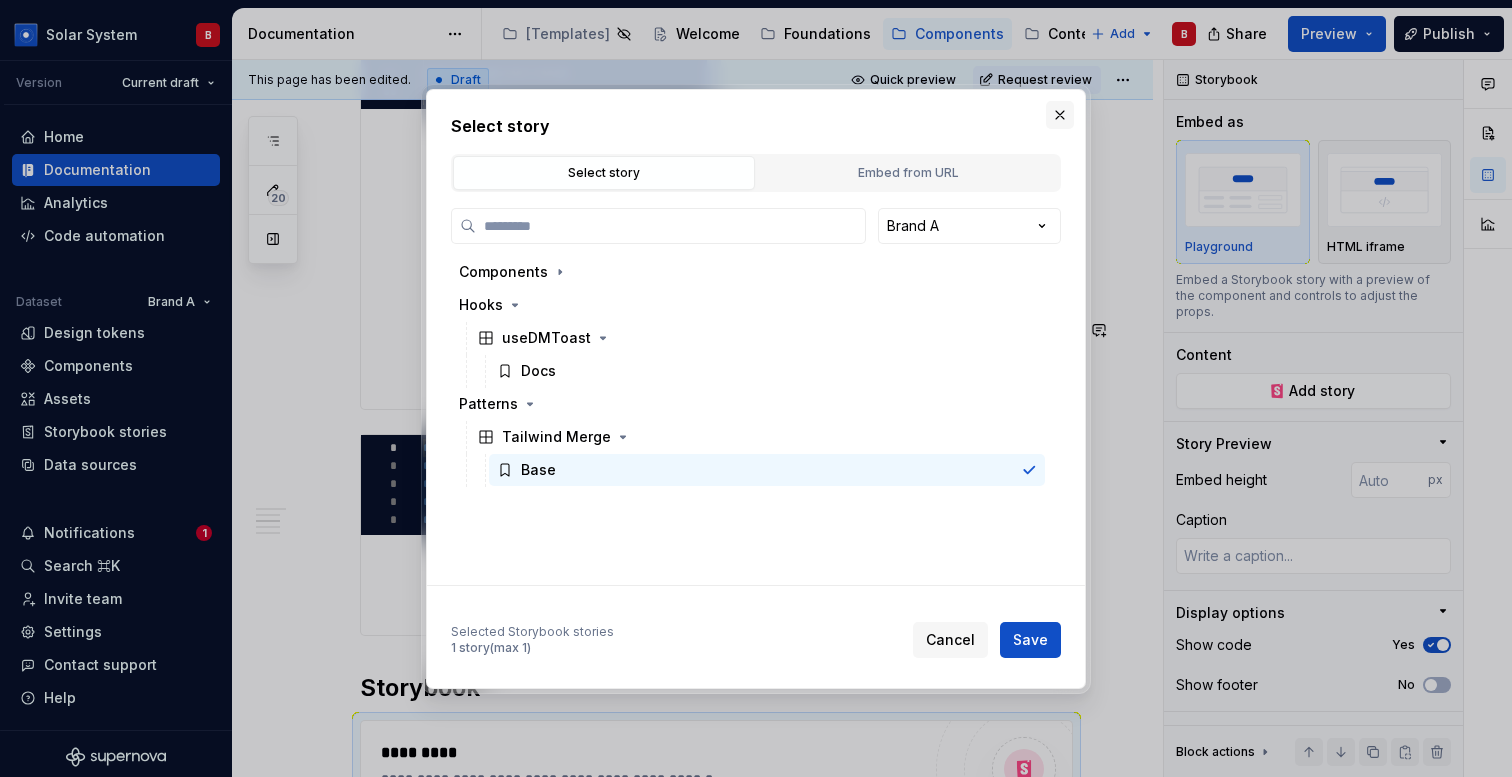 click at bounding box center (1060, 115) 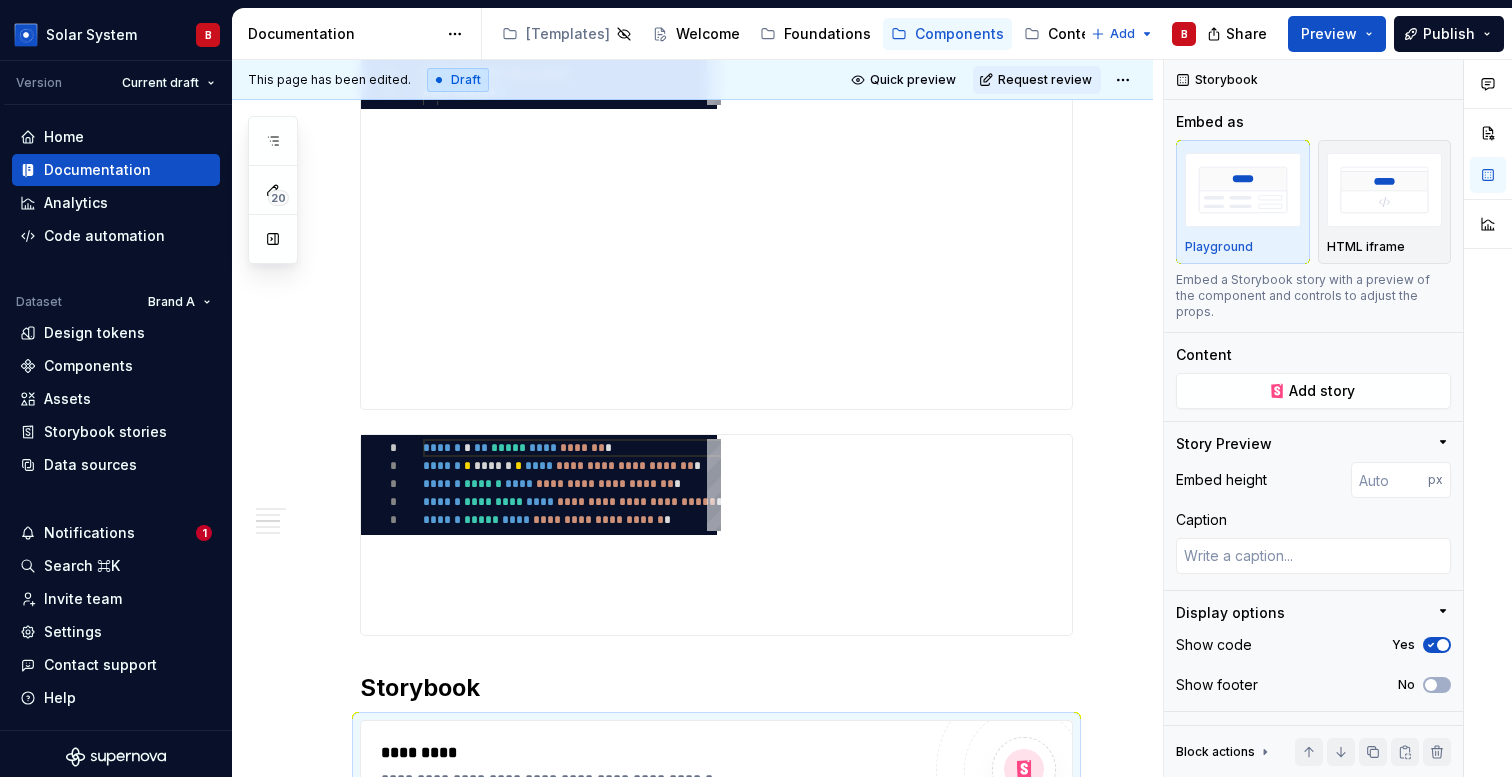 type on "*" 